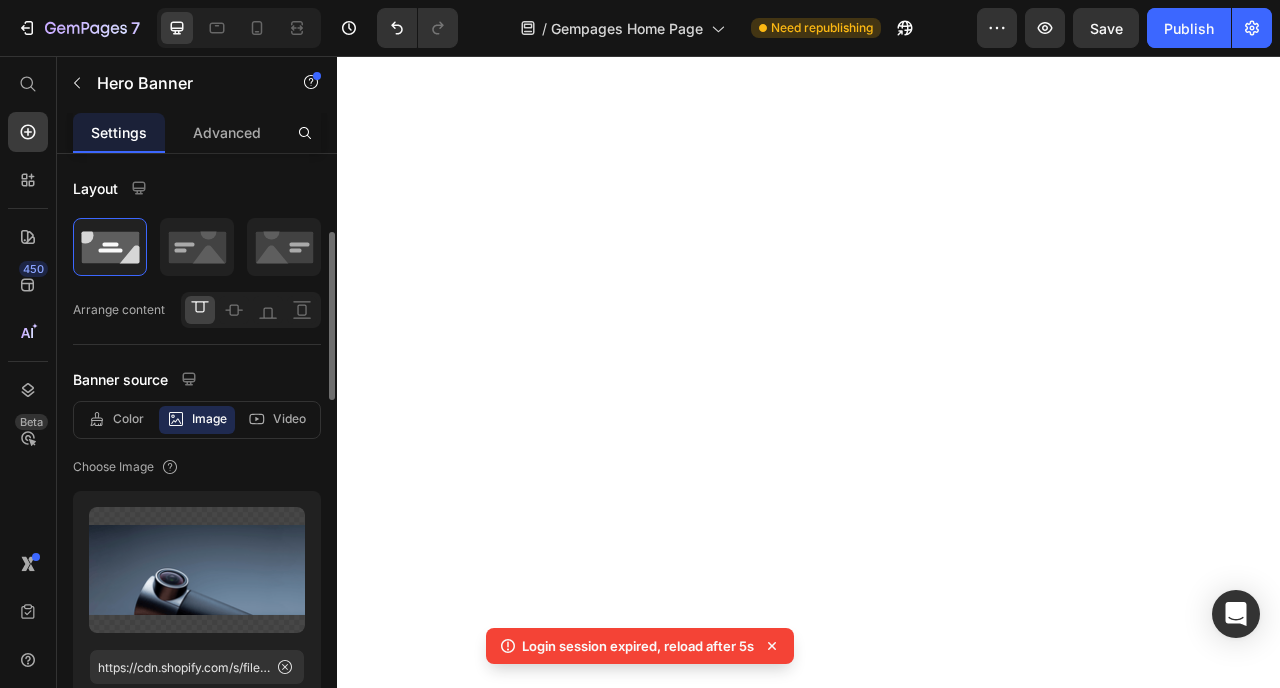 scroll, scrollTop: 0, scrollLeft: 0, axis: both 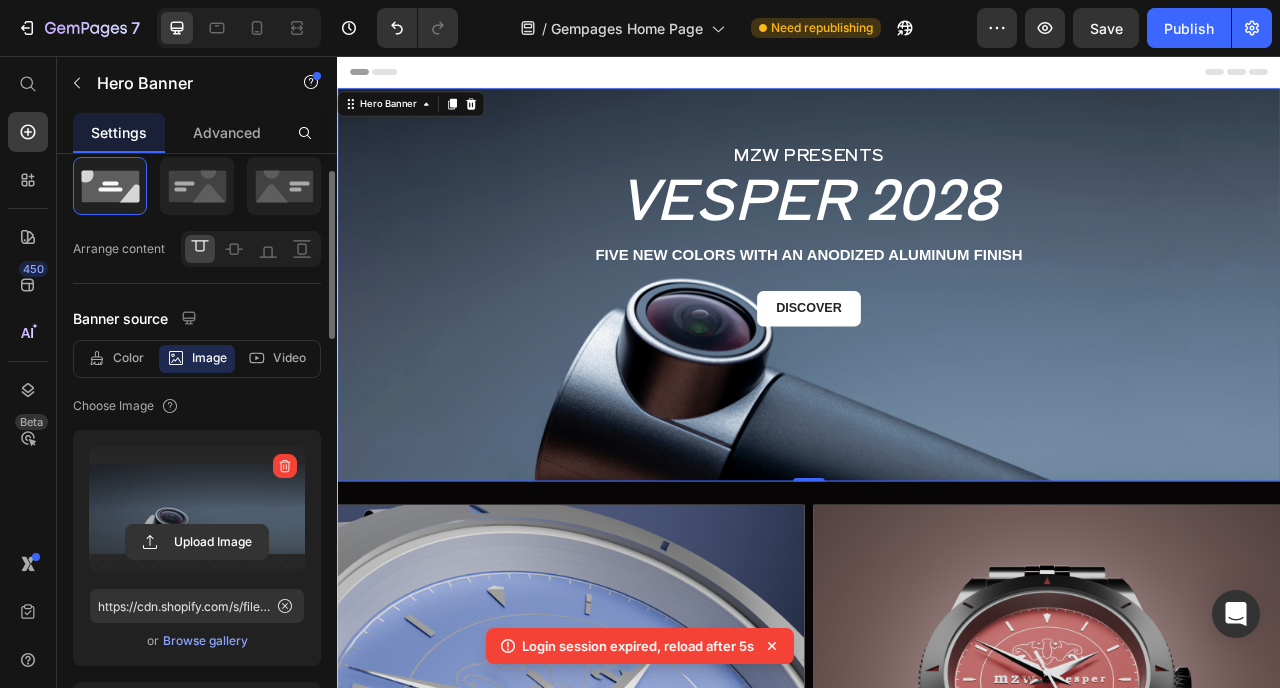click at bounding box center (197, 509) 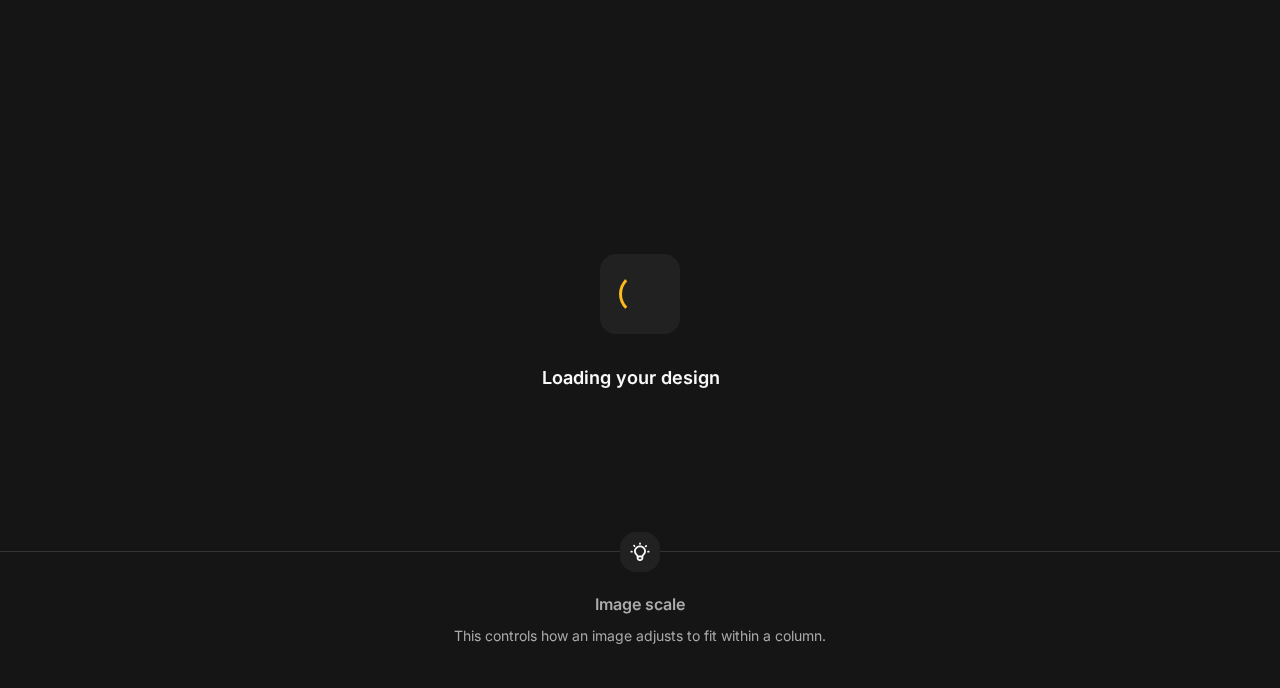 scroll, scrollTop: 0, scrollLeft: 0, axis: both 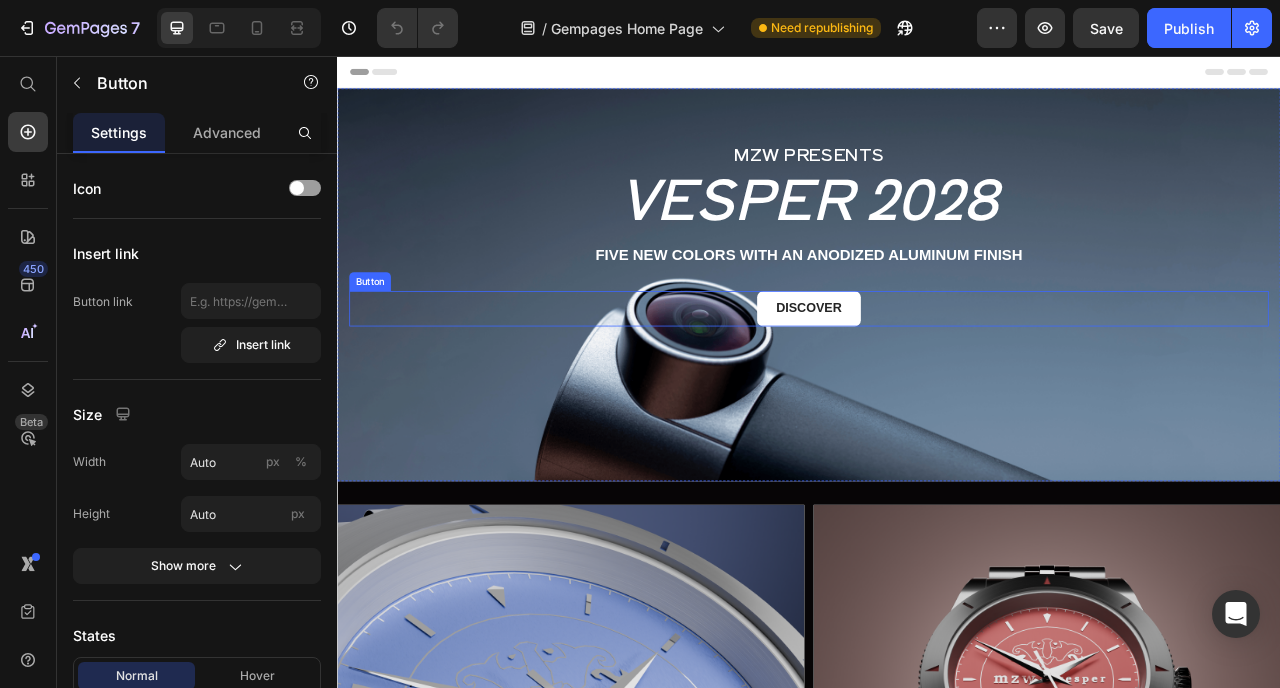 click on "discover Button" at bounding box center (937, 377) 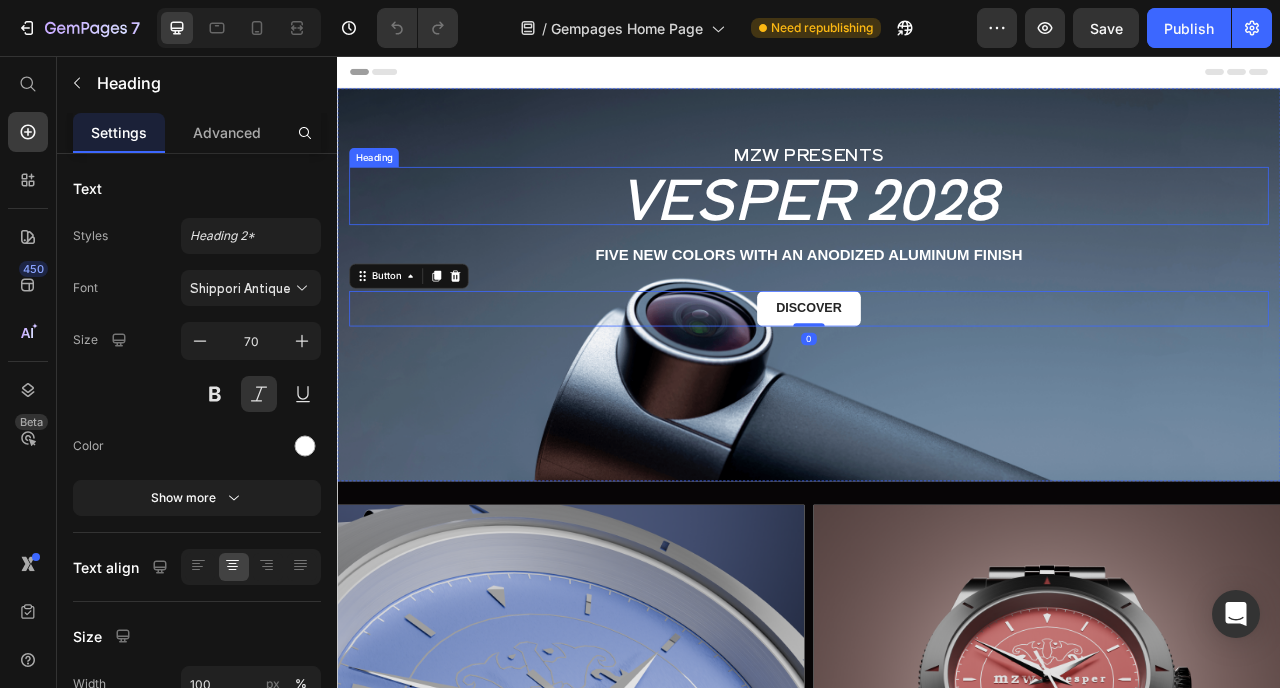 click on "VESPER 2028" at bounding box center (937, 234) 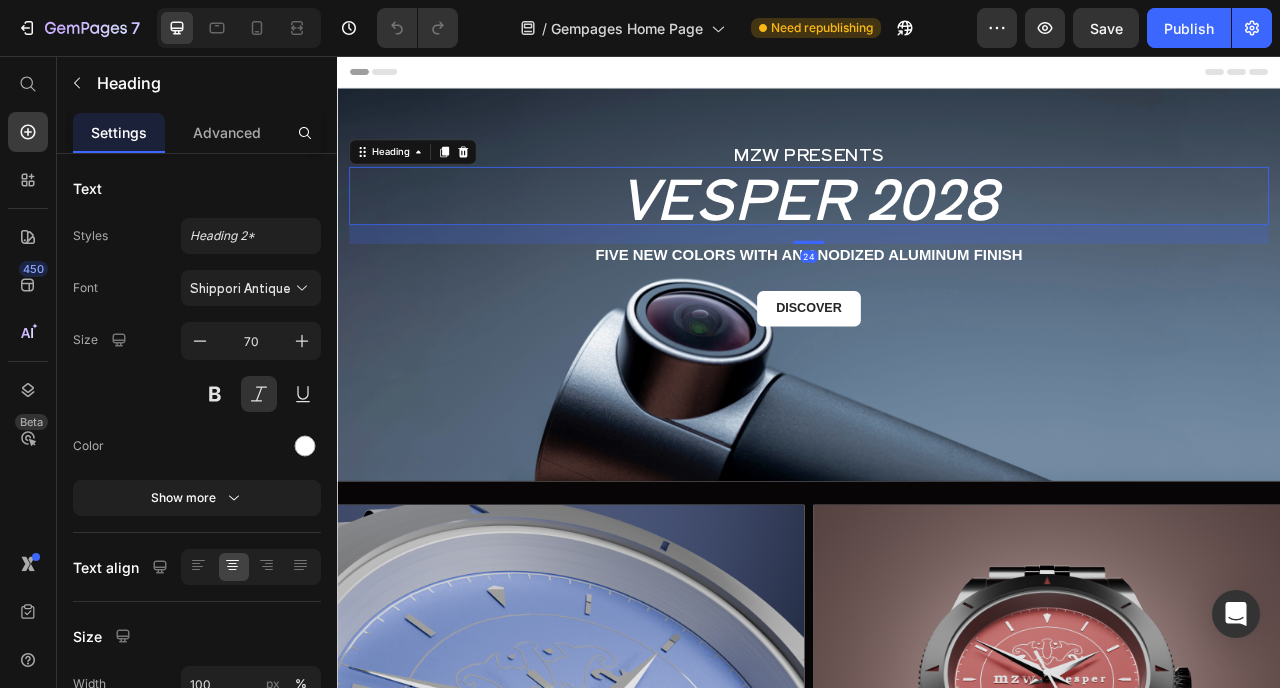 click on "Header" at bounding box center [937, 76] 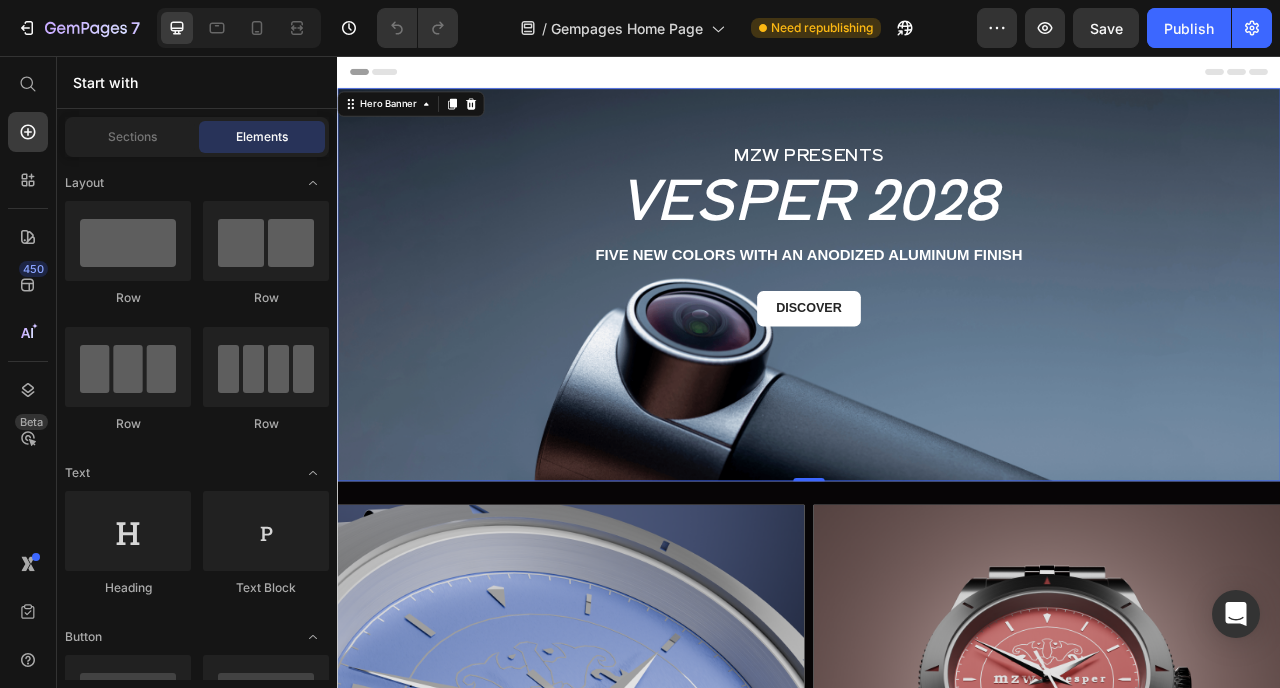 click on "MZW PRESENTS Heading VESPER 2028 Heading Five new colors with an Anodized Aluminum finish Text Block discover Button Hero Banner   0" at bounding box center (937, 347) 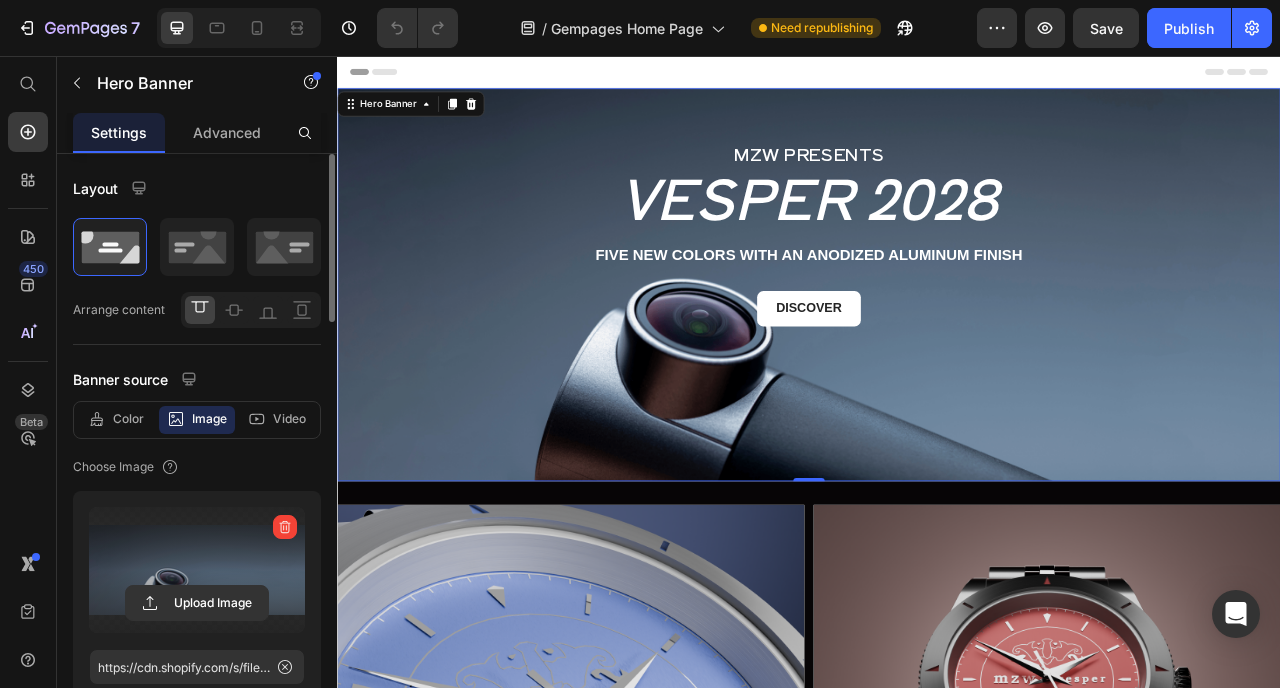 scroll, scrollTop: 38, scrollLeft: 0, axis: vertical 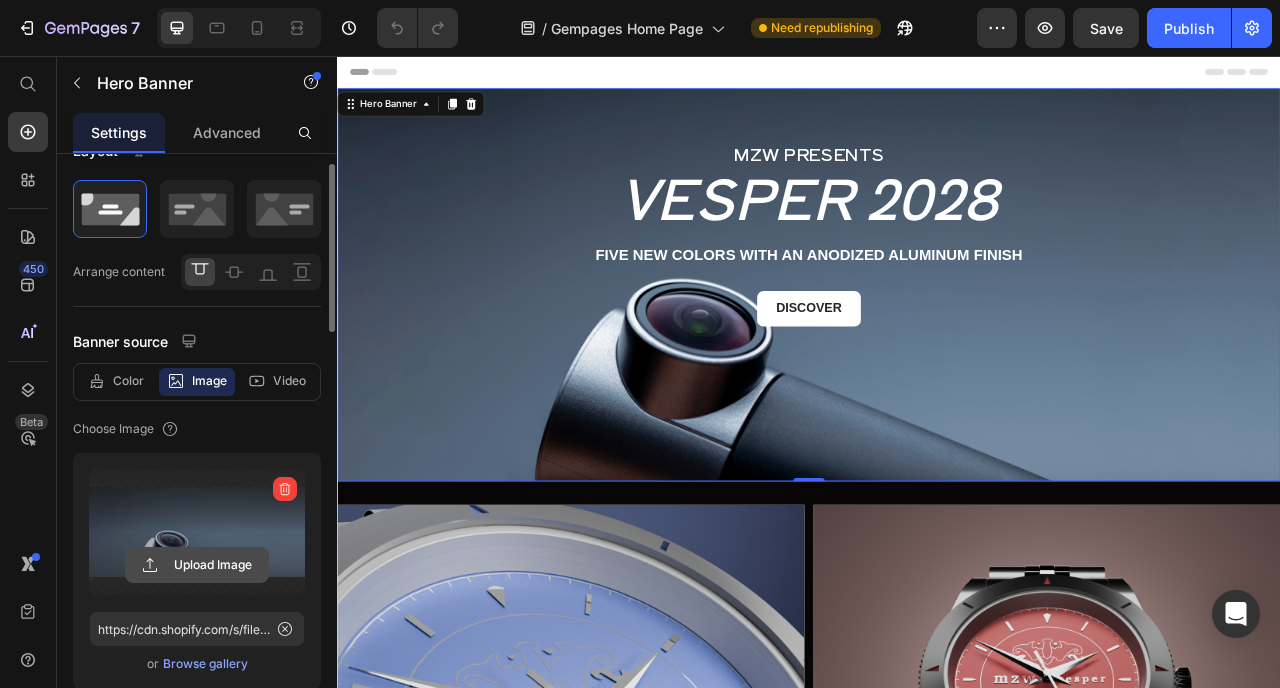 click 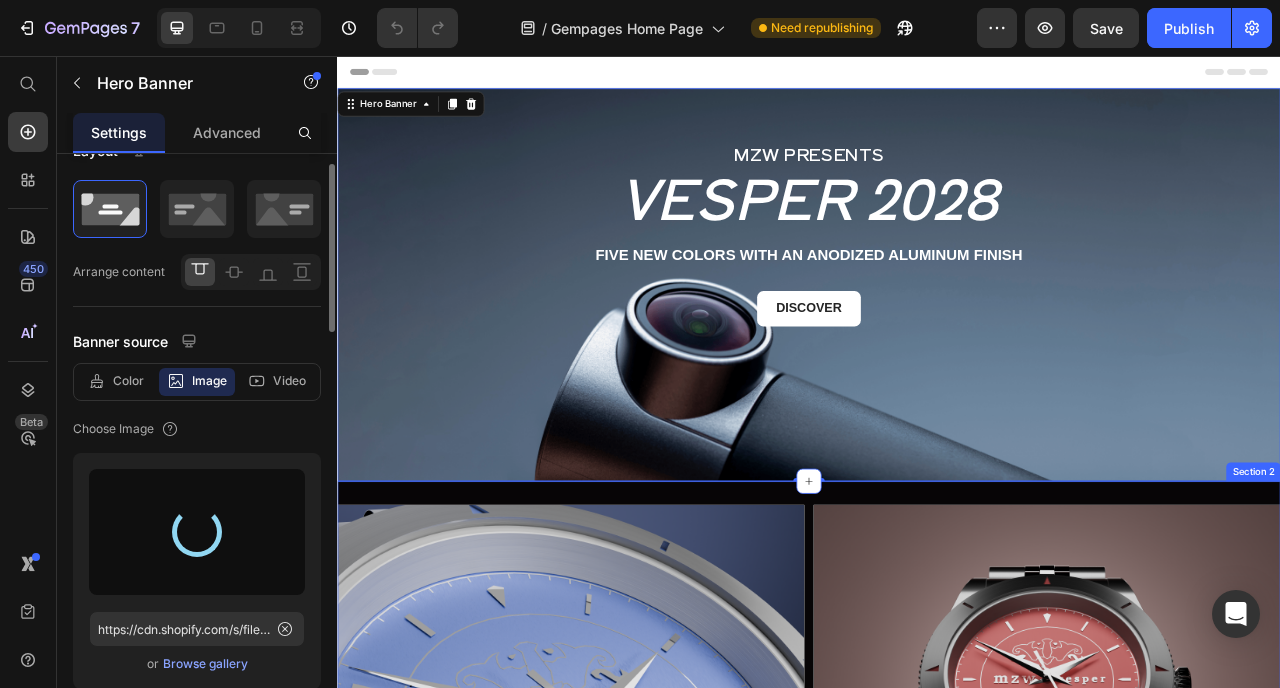 type on "https://cdn.shopify.com/s/files/1/0645/0751/0880/files/gempages_574191138357904430-06837a77-d6b8-45c1-93bf-a3a79371129f.png" 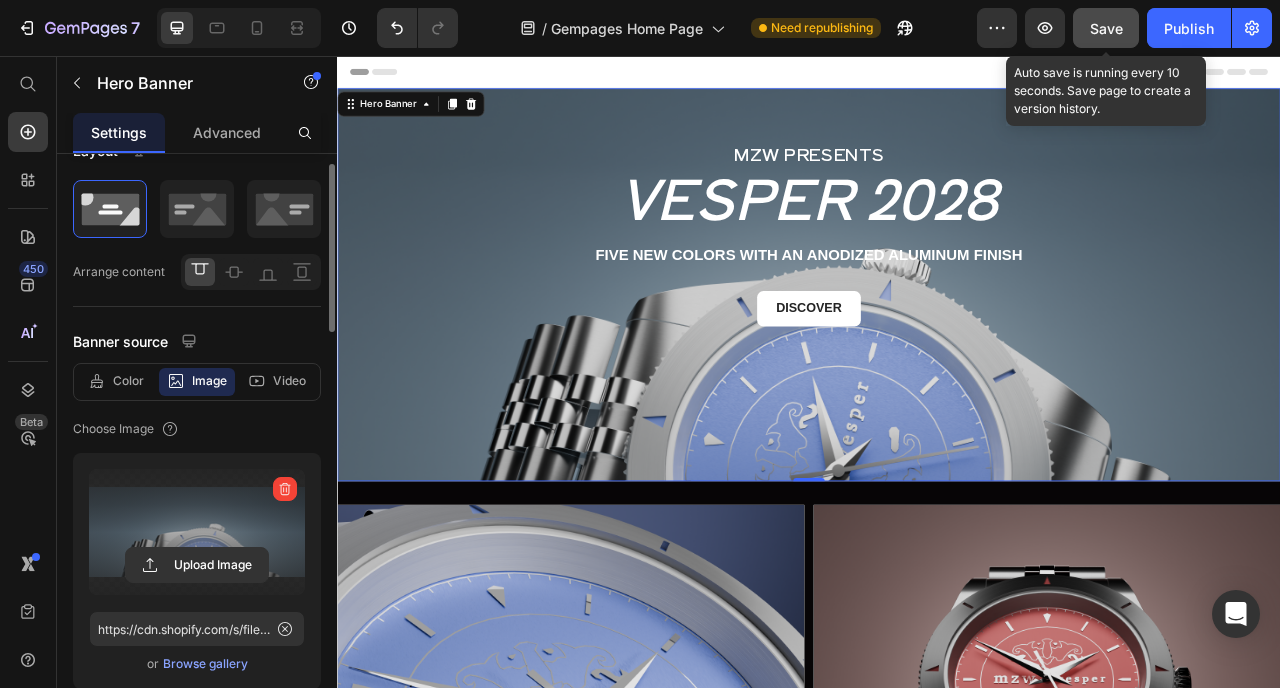 click on "Save" at bounding box center [1106, 28] 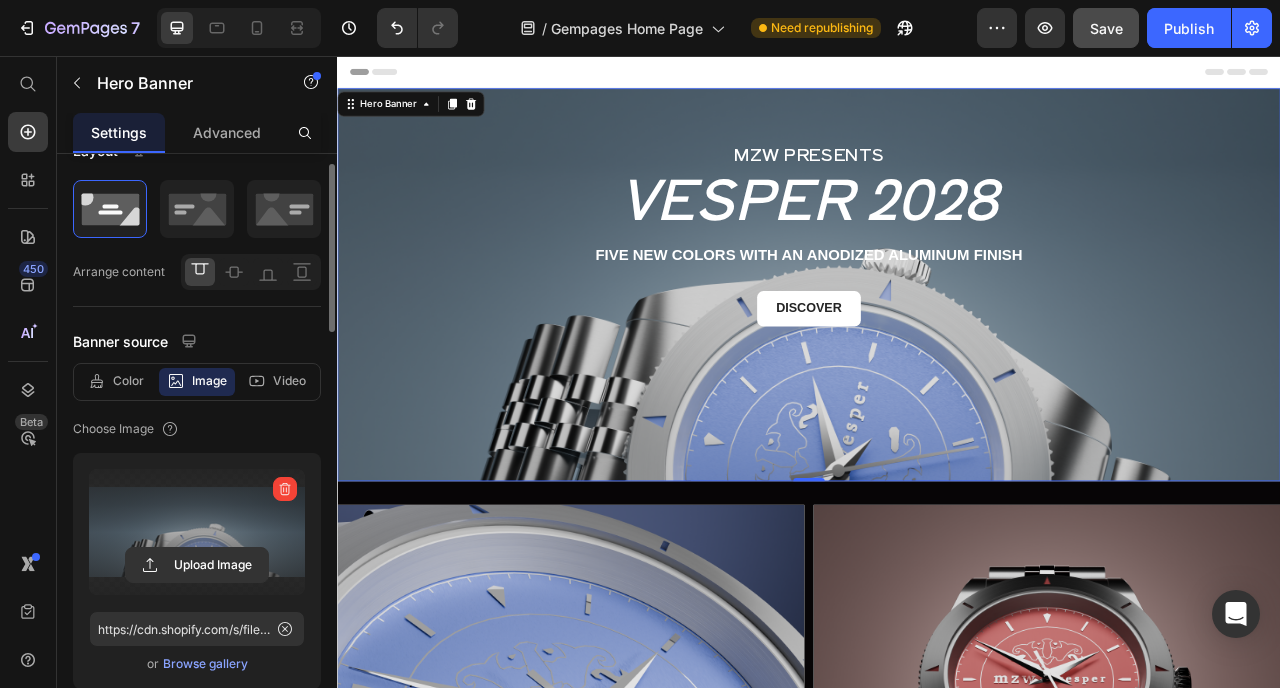 scroll, scrollTop: 39, scrollLeft: 0, axis: vertical 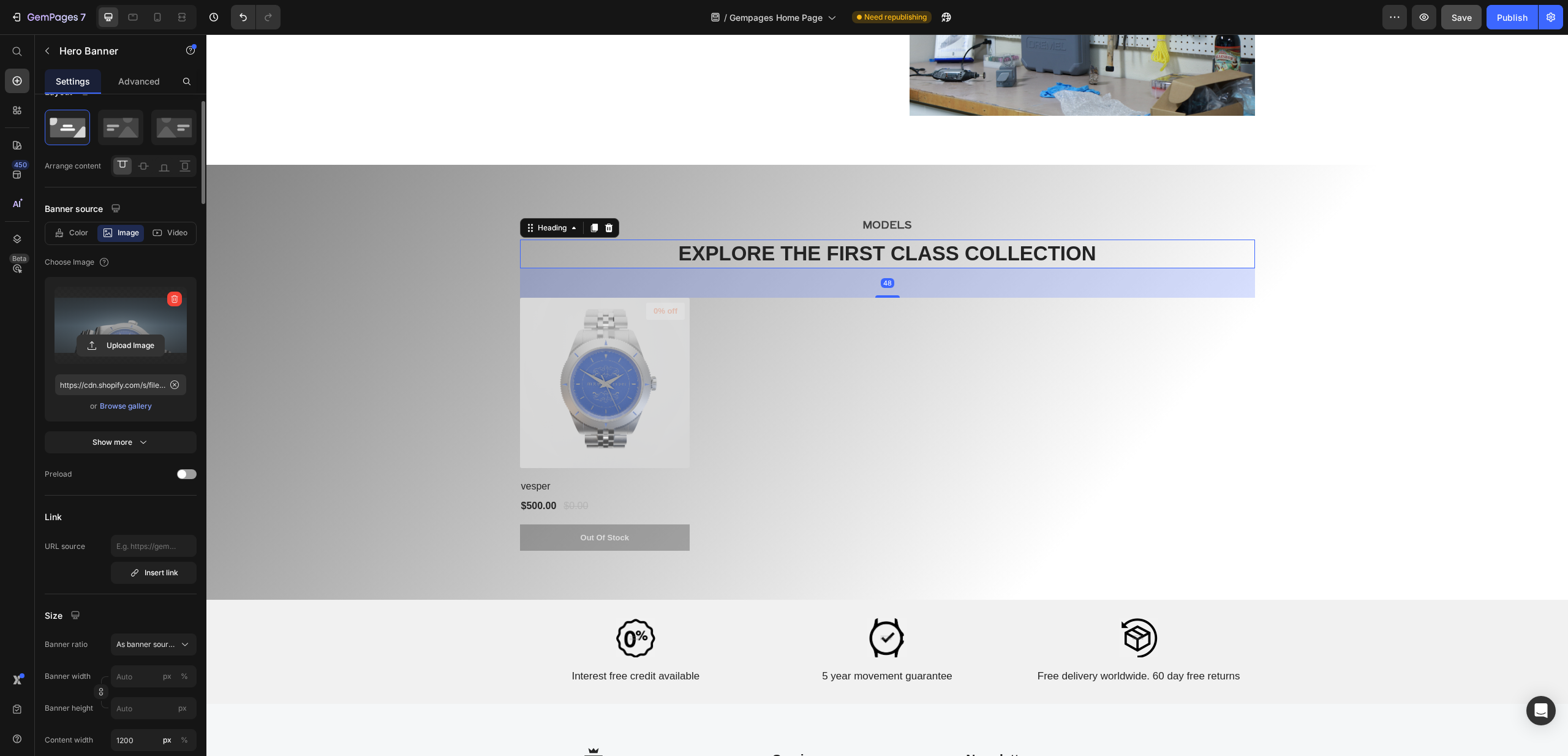 click on "EXPLORE THE FIRST CLASS COLLECTION" at bounding box center [888, 254] 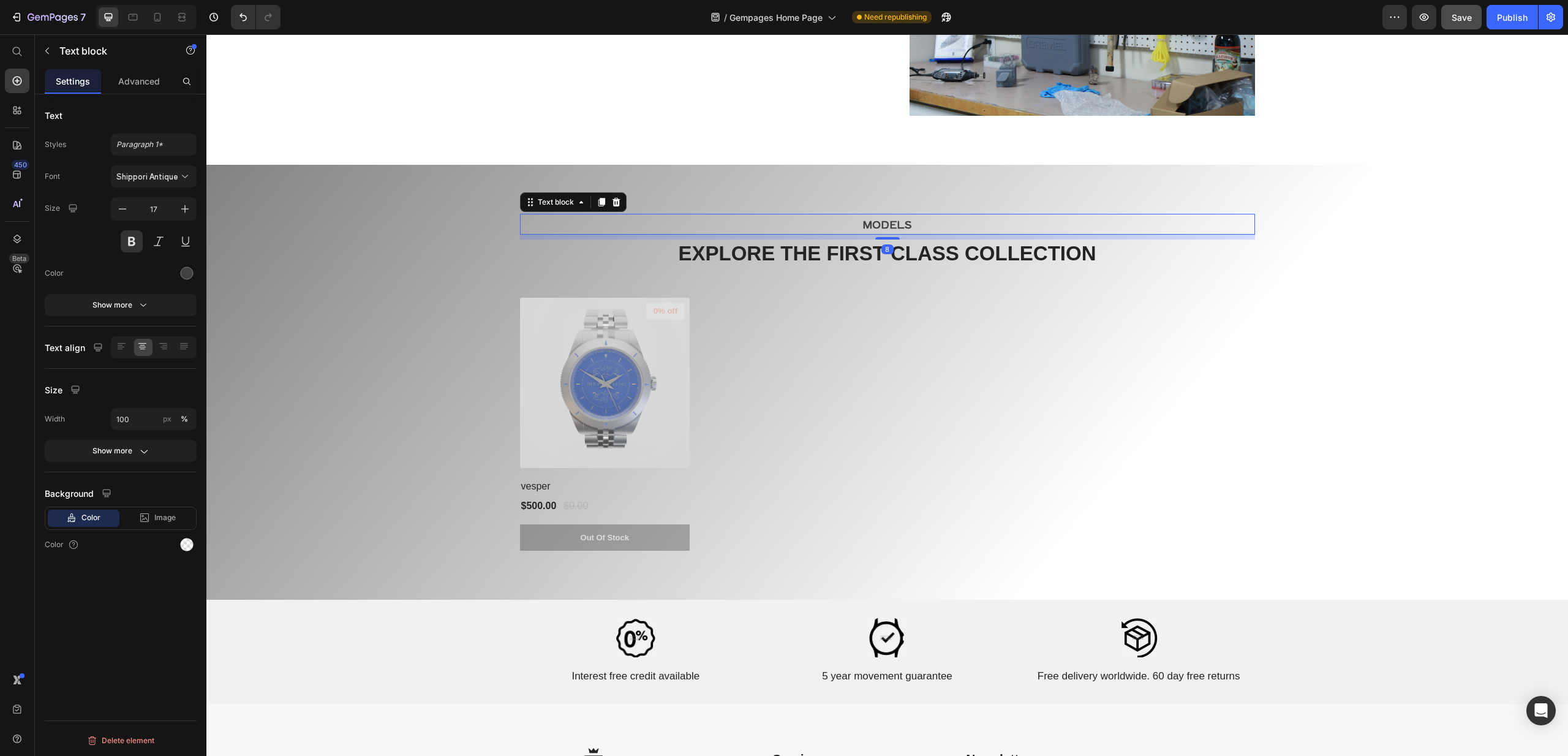 click on "MODELS" at bounding box center (888, 224) 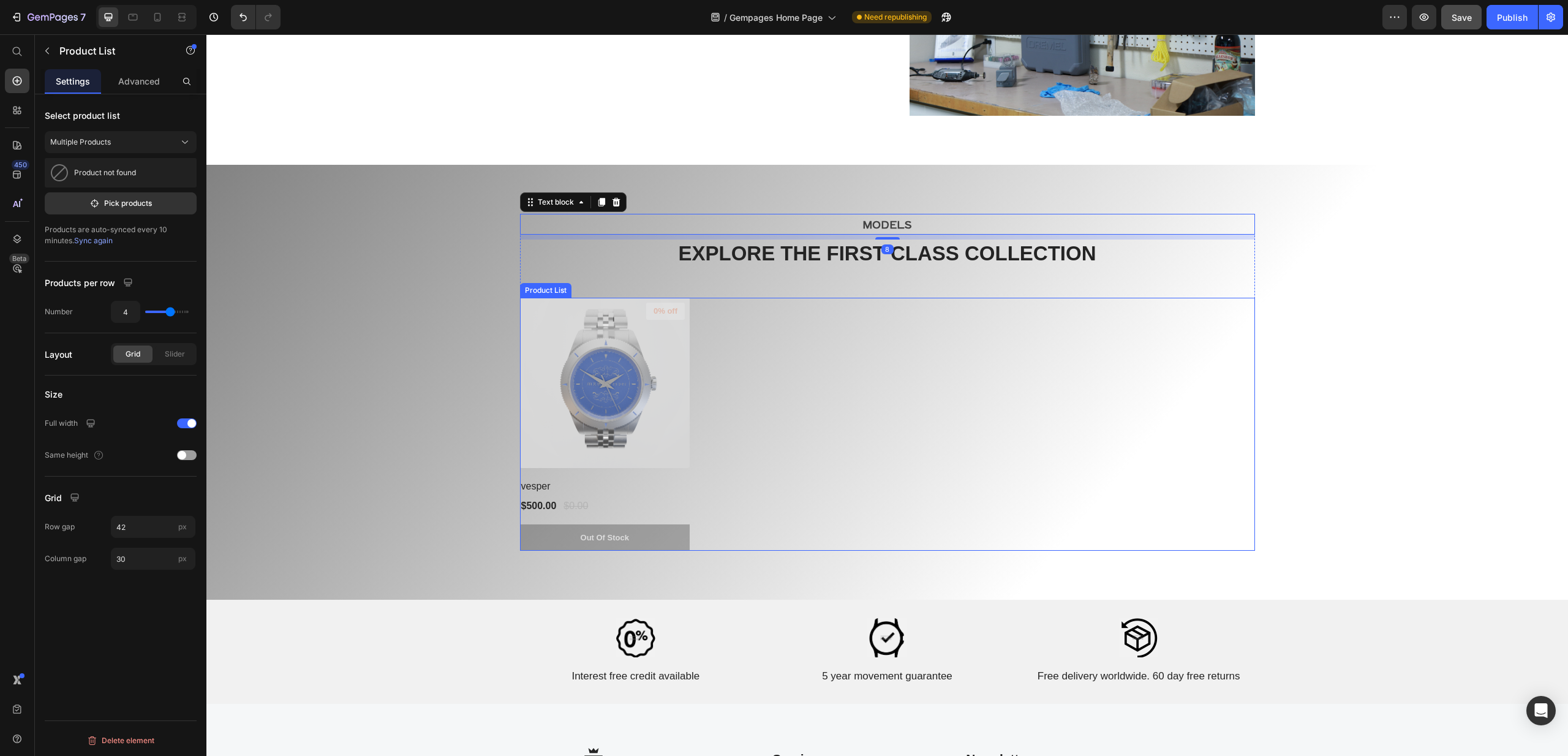 click on "(P) Images 0% off Product Badge vesper (P) Title $500.00 (P) Price $0.00 (P) Price Row Out Of Stock (P) Cart Button Row" at bounding box center [888, 424] 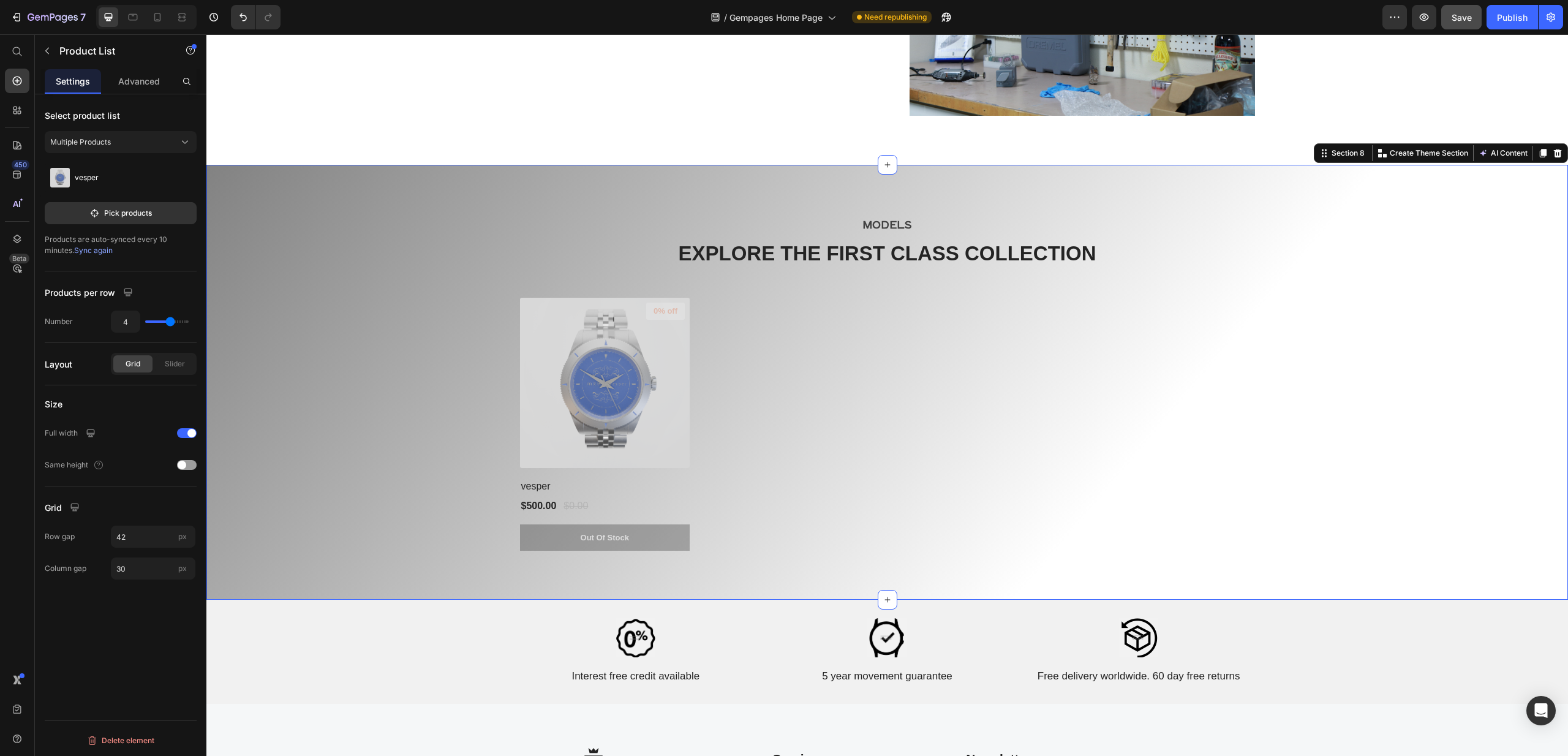 click on "MODELS Text block EXPLORE THE FIRST CLASS COLLECTION Heading (P) Images 0% off Product Badge vesper (P) Title $500.00 (P) Price $0.00 (P) Price Row Out Of Stock (P) Cart Button Row Product List Row Section 8   You can create reusable sections Create Theme Section AI Content Write with GemAI What would you like to describe here? Tone and Voice Persuasive Product Getting products... Show more Generate" at bounding box center [887, 382] 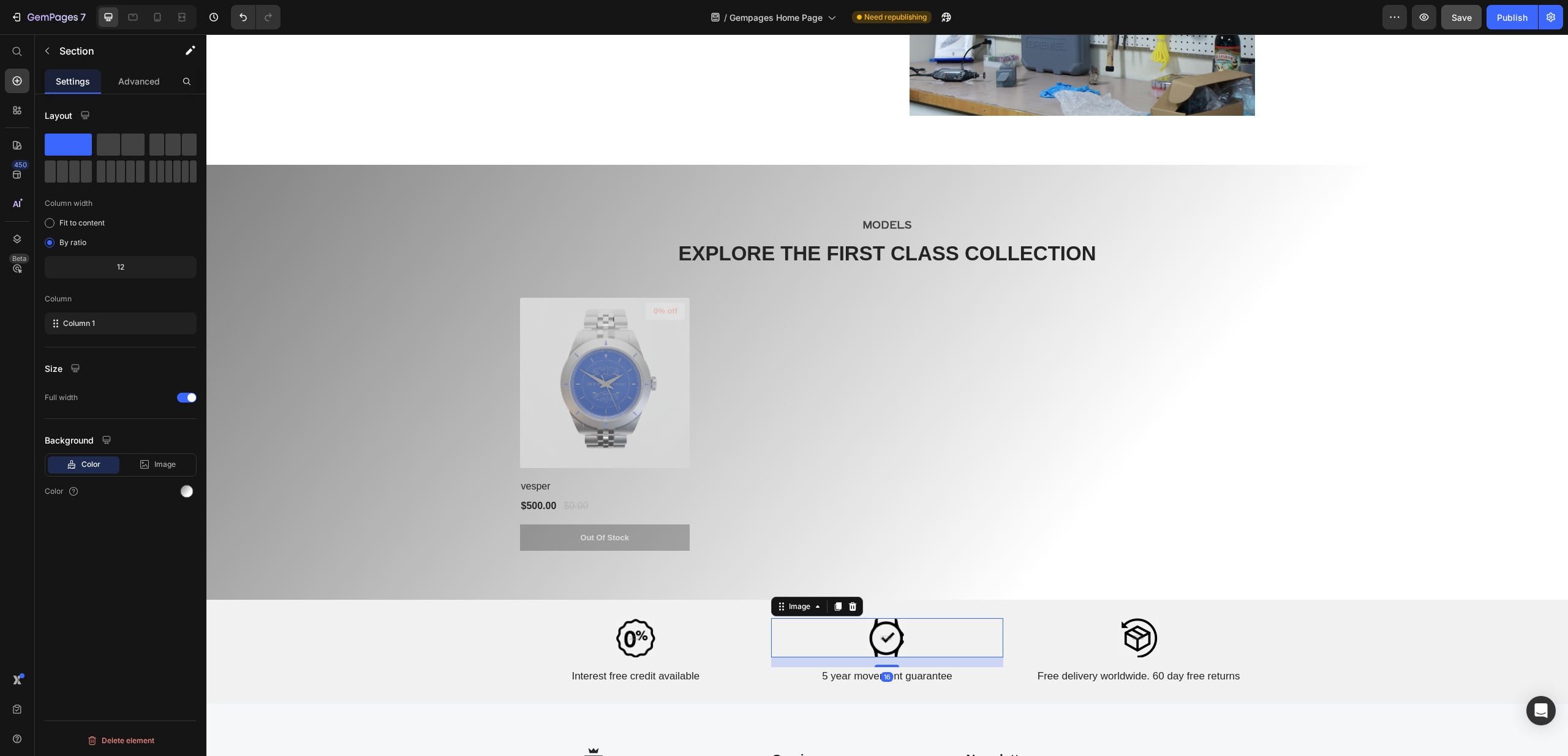 click at bounding box center (887, 638) 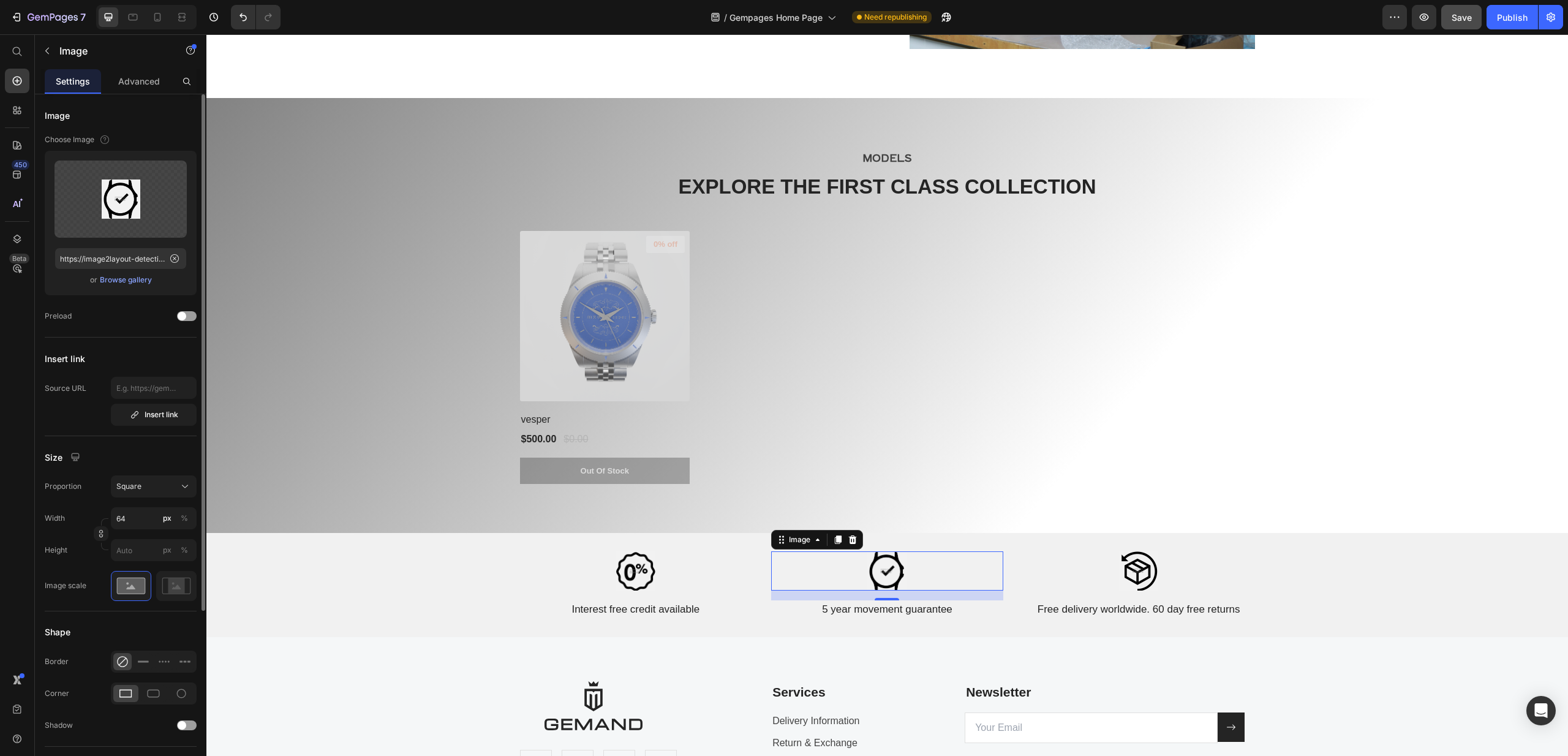 scroll, scrollTop: 3857, scrollLeft: 0, axis: vertical 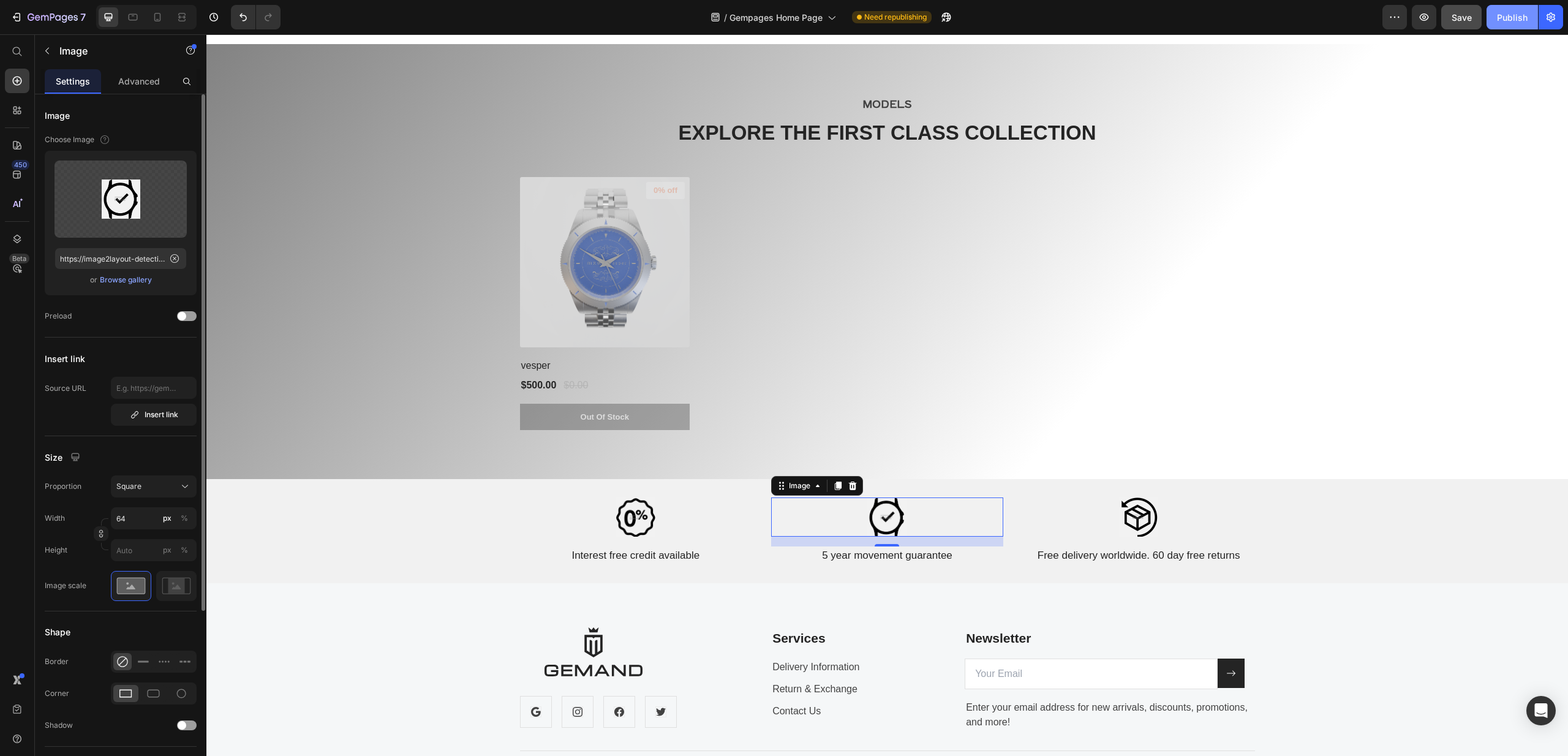 click on "Publish" at bounding box center [1512, 17] 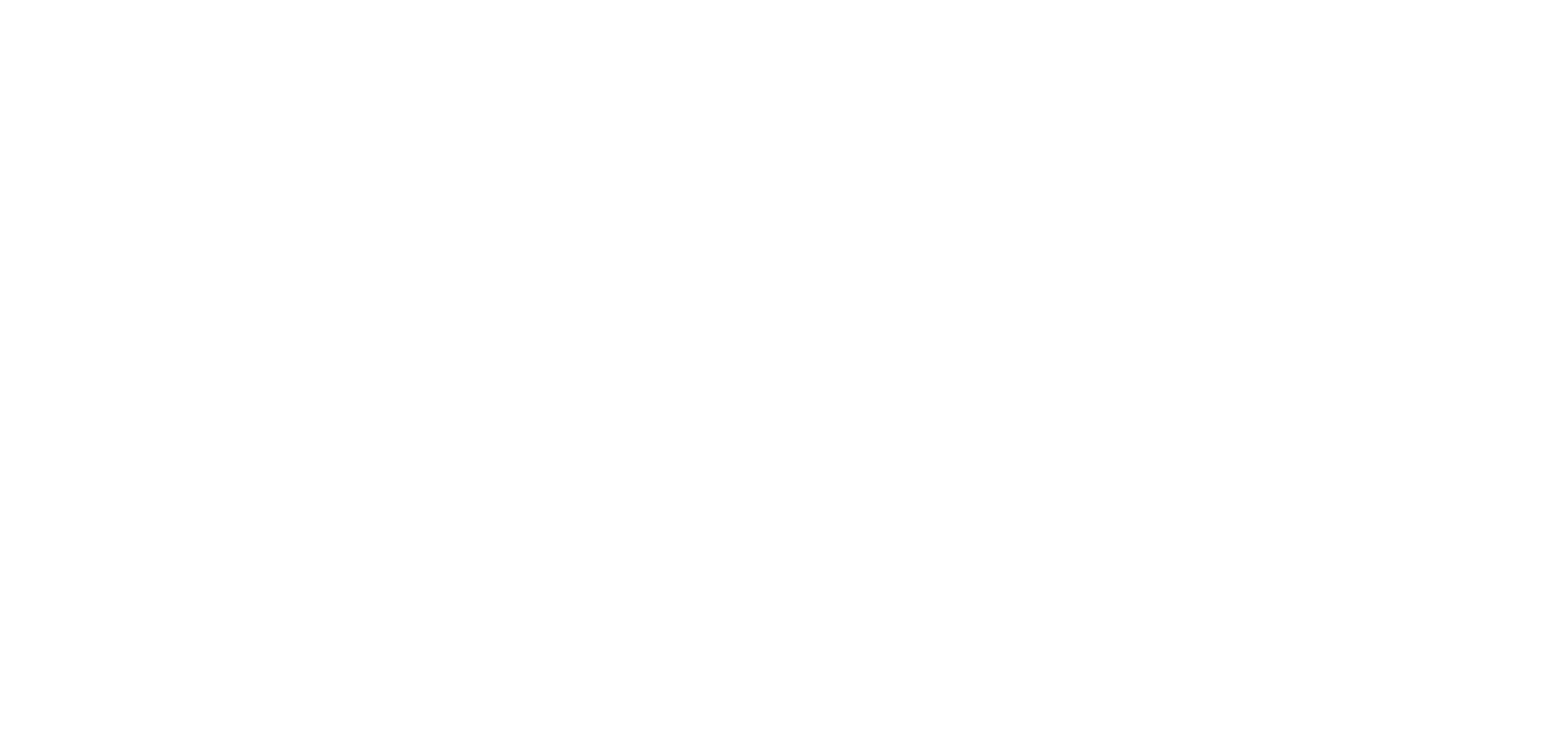 scroll, scrollTop: 0, scrollLeft: 0, axis: both 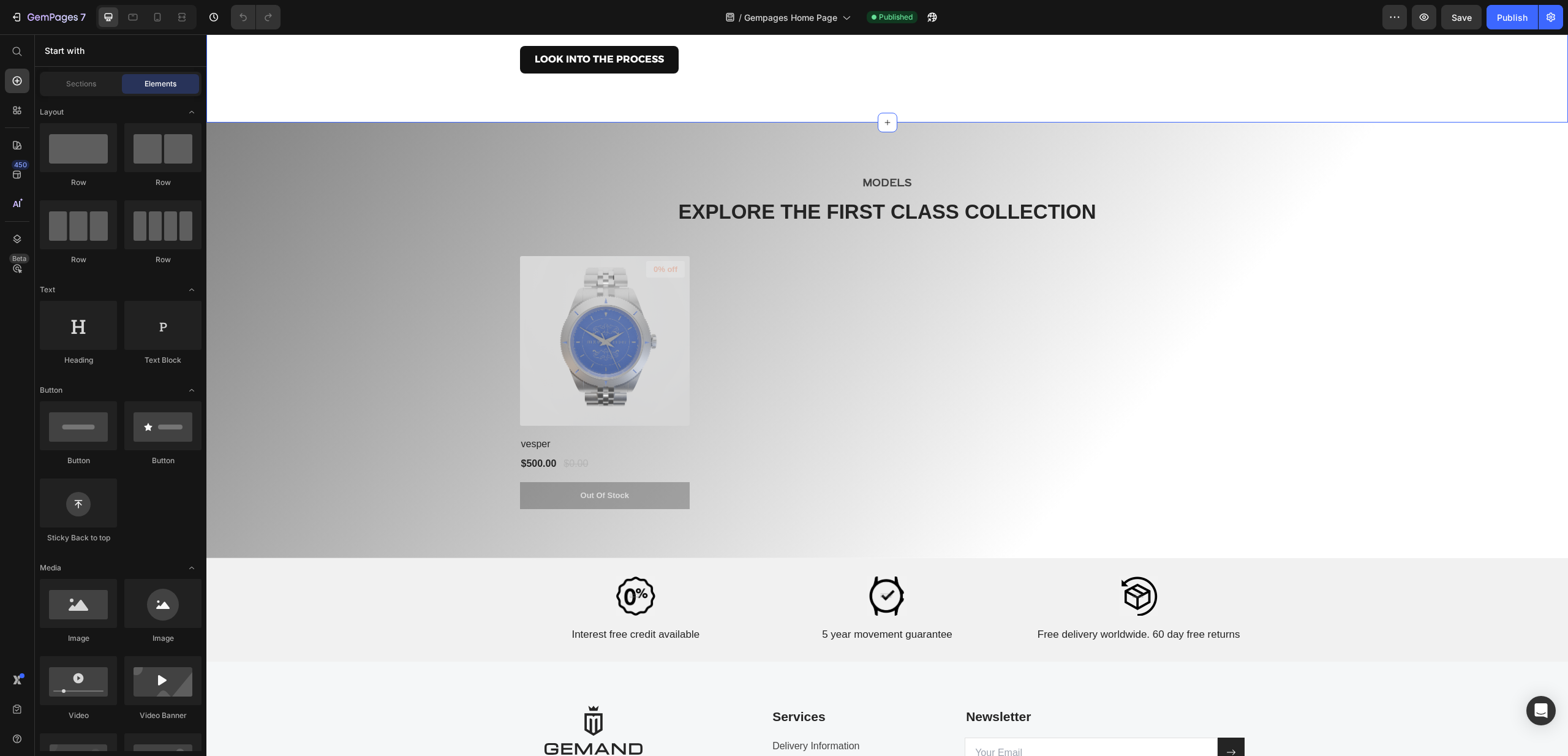 click on "ALL DONE BY HAND Heading Expertly Crafted Watches, Hand Assembled for Precision and Quality. Experience the expertise and attention to detail that goes into each hand-assembled watch. Text block Look into the Process Button Image Row Section 7" at bounding box center (887, -1) 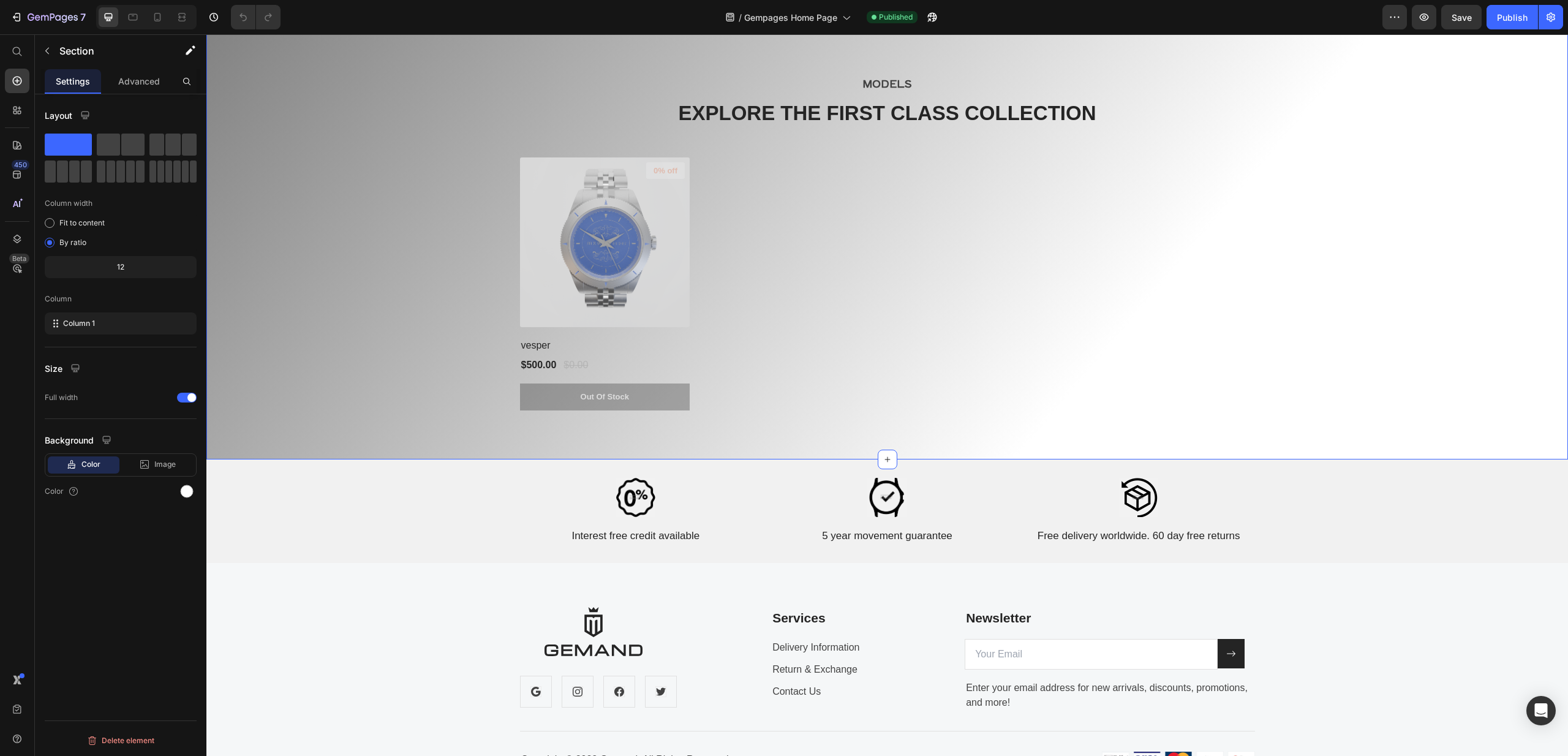 scroll, scrollTop: 3947, scrollLeft: 0, axis: vertical 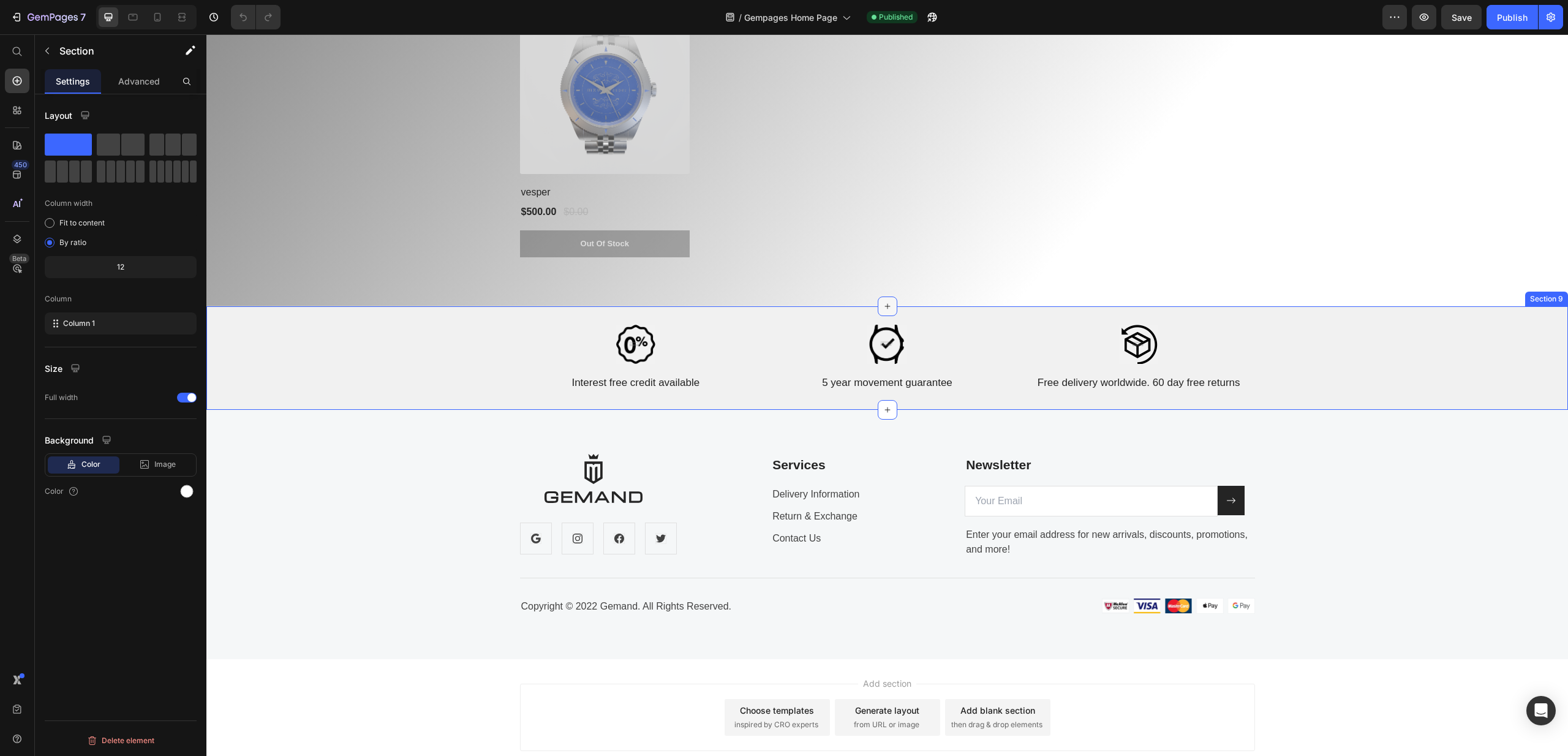 click 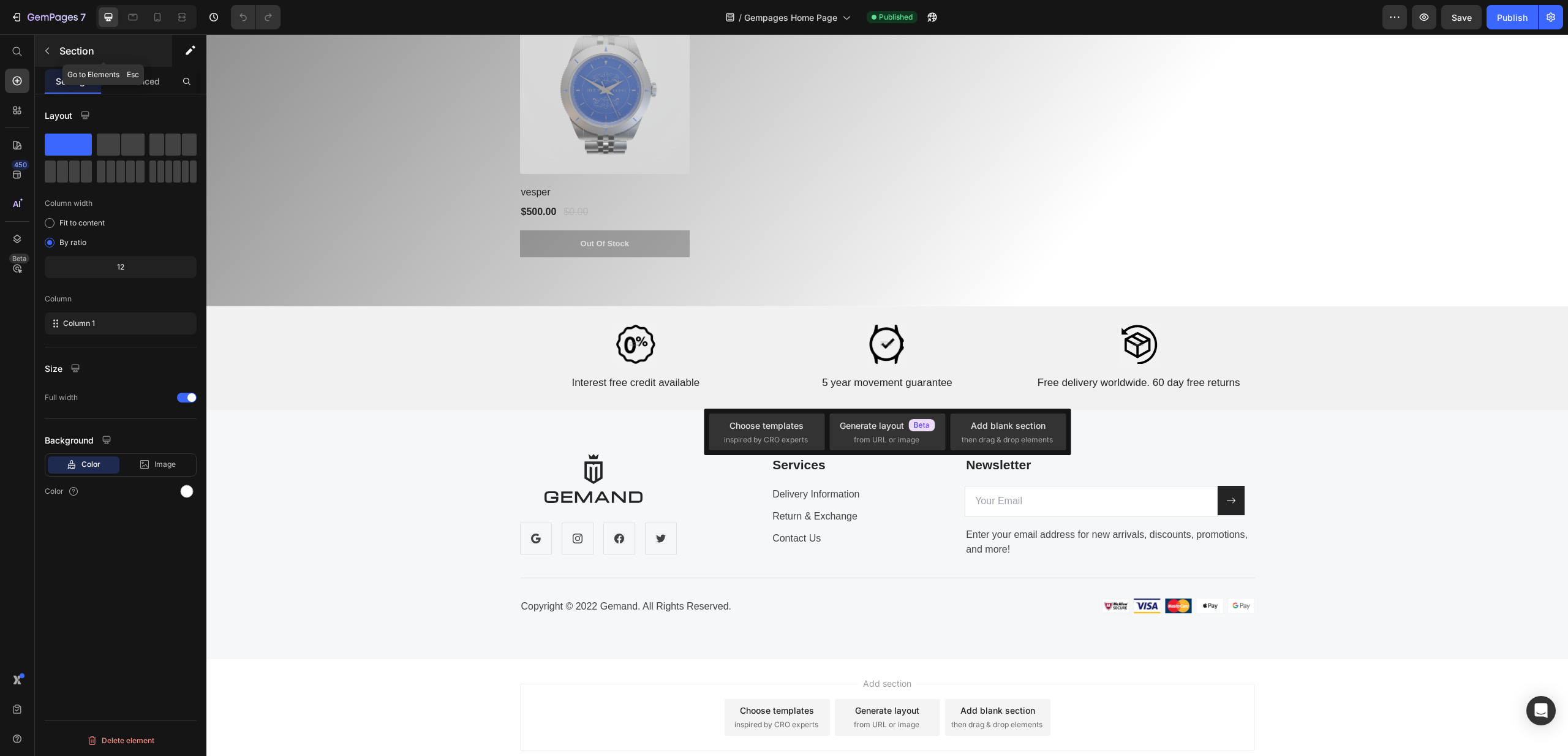 click on "Section" at bounding box center [104, 51] 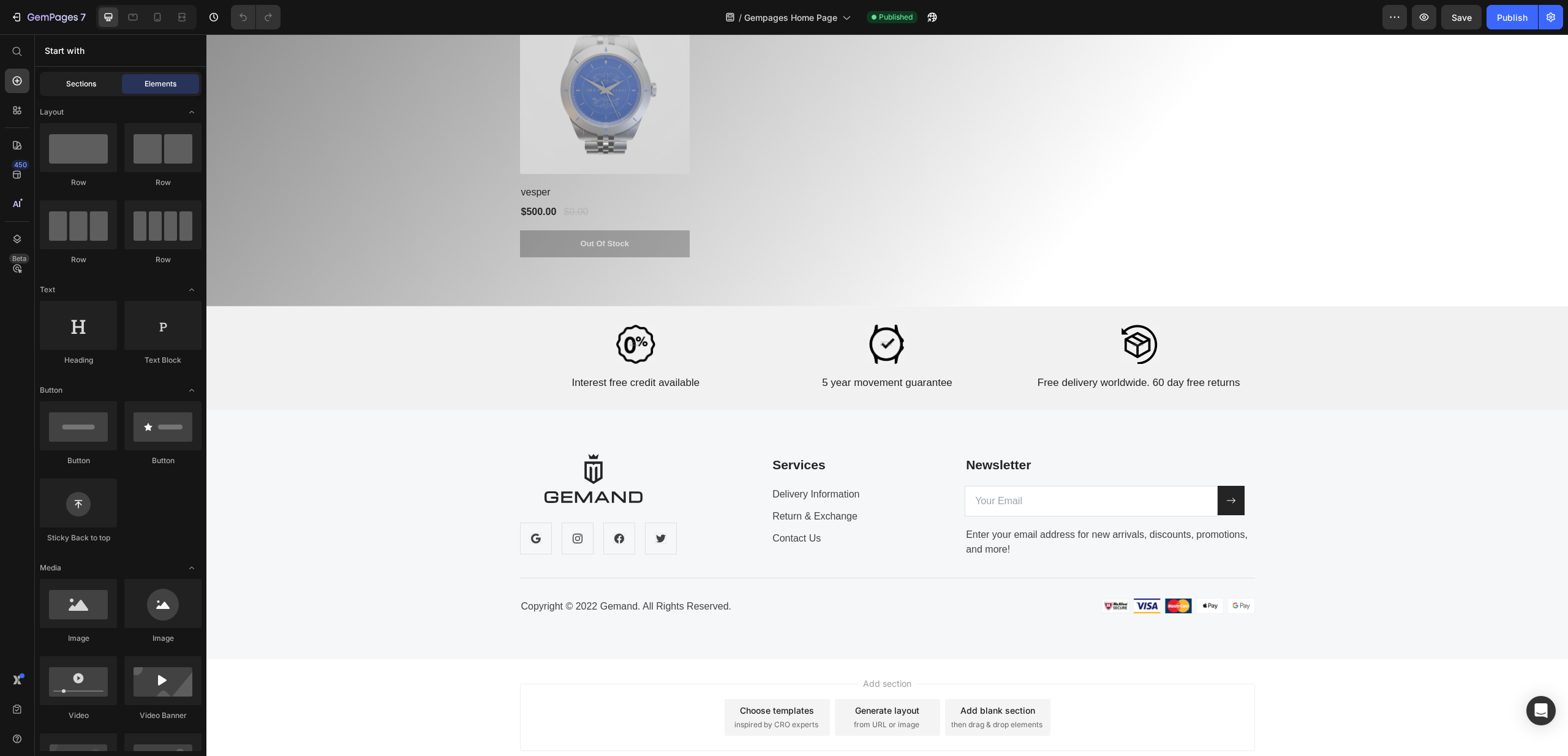 click on "Sections" 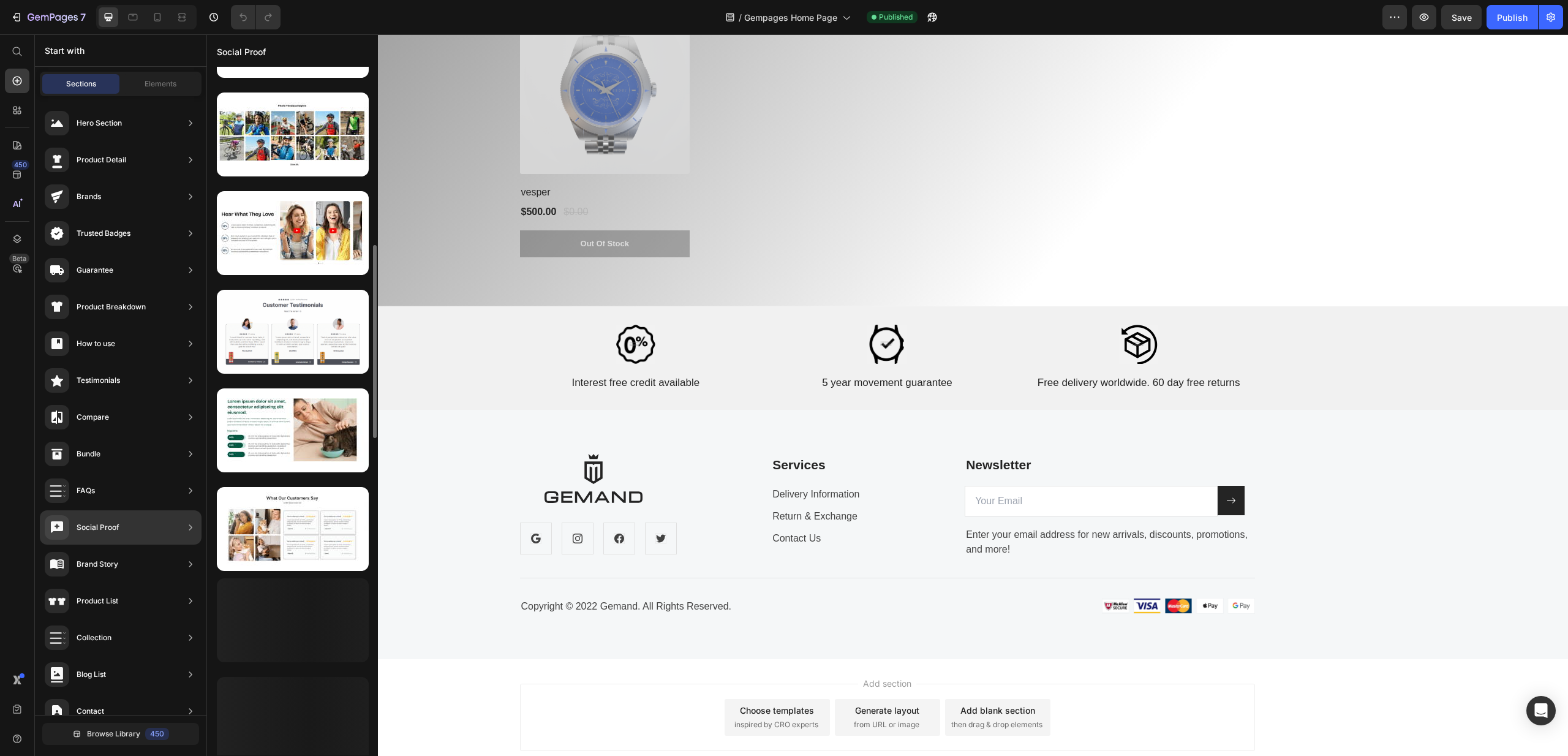 scroll, scrollTop: 290, scrollLeft: 0, axis: vertical 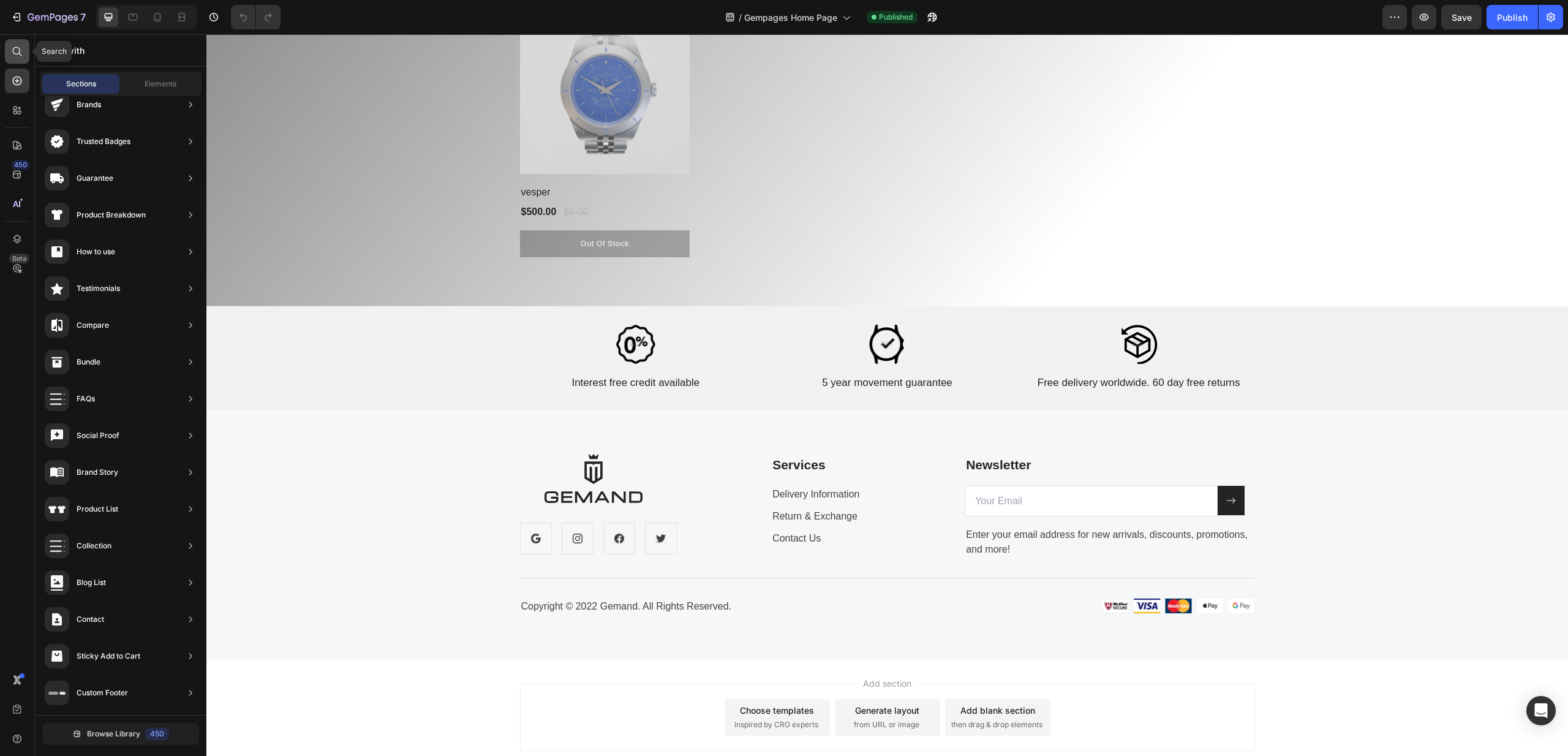 click 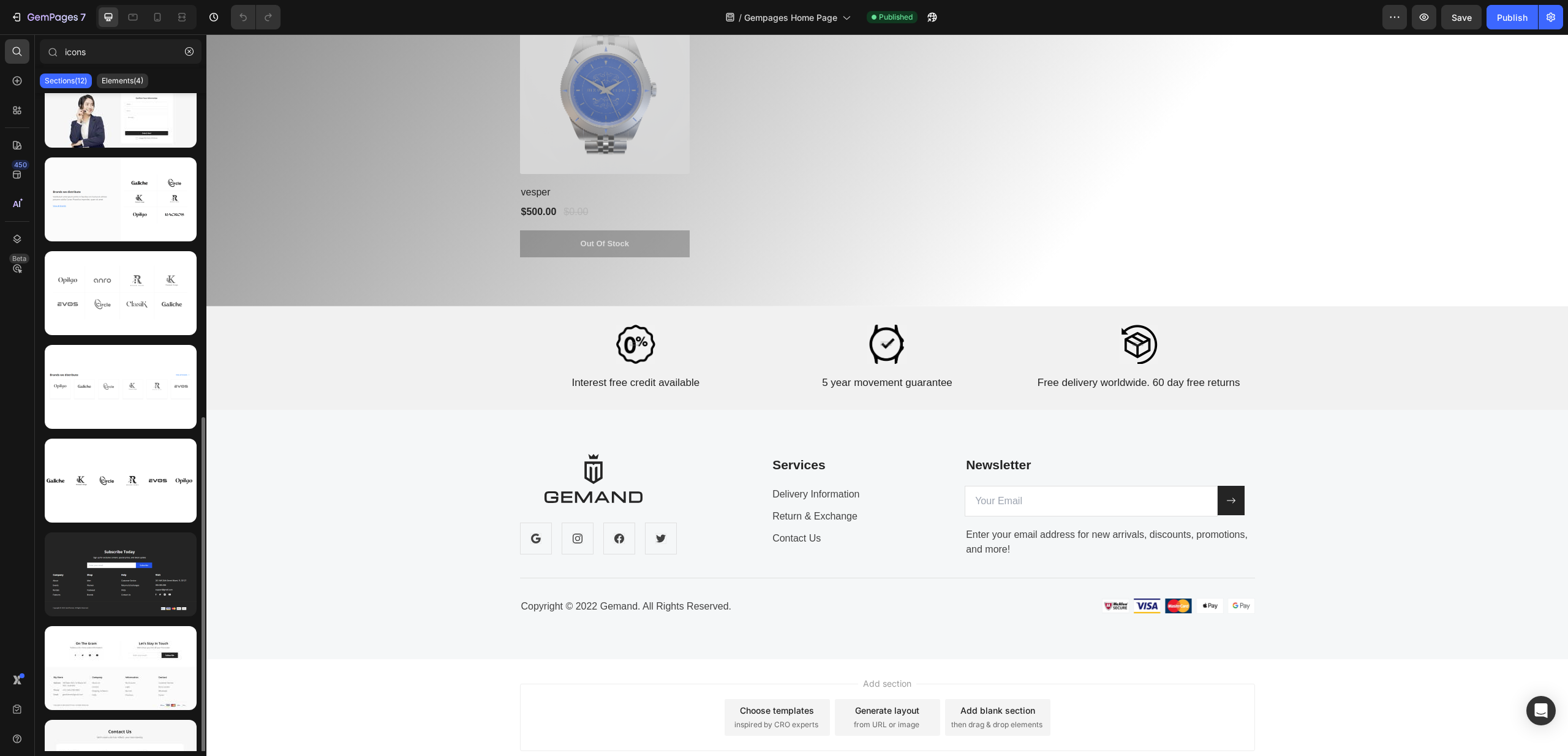 scroll, scrollTop: 462, scrollLeft: 0, axis: vertical 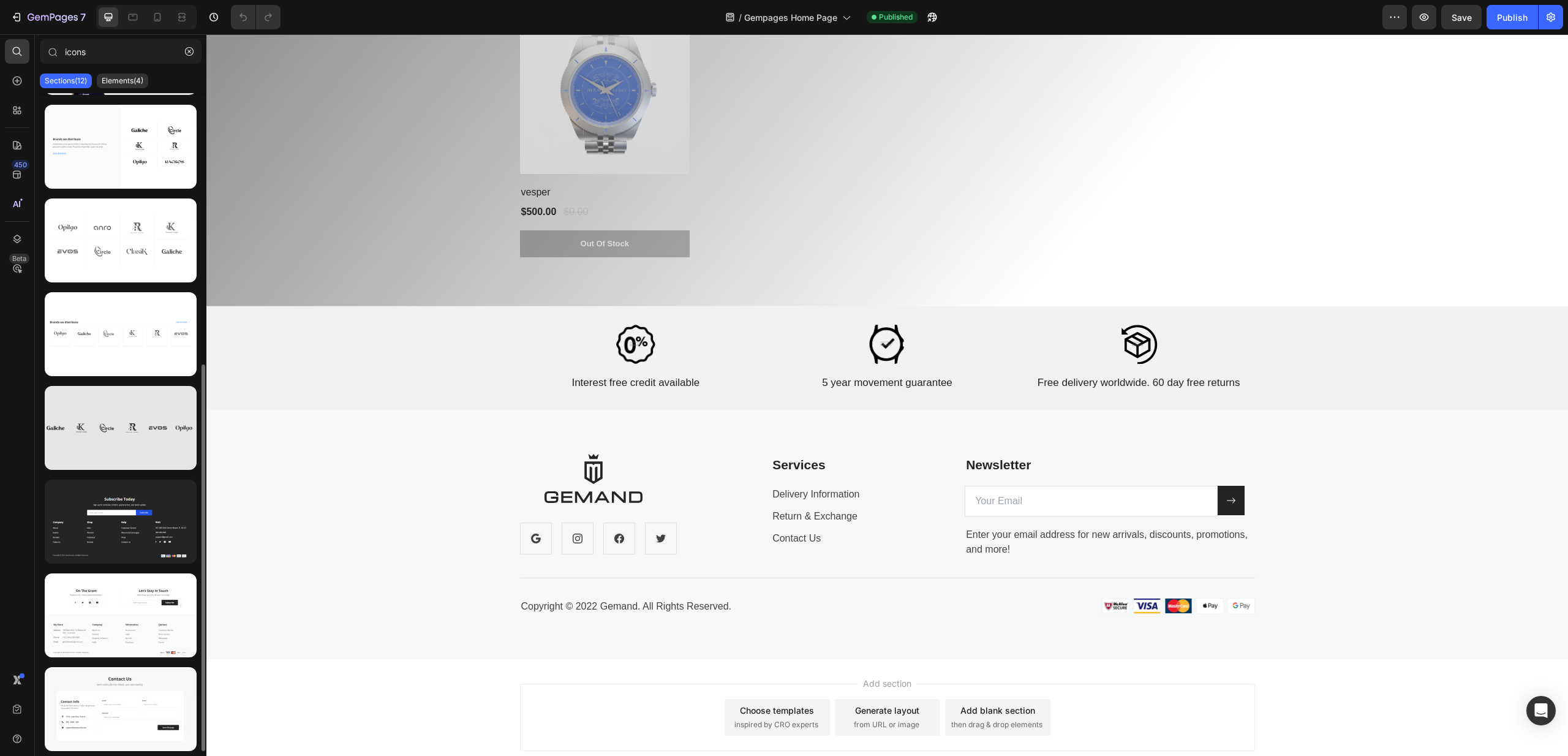 type on "icons" 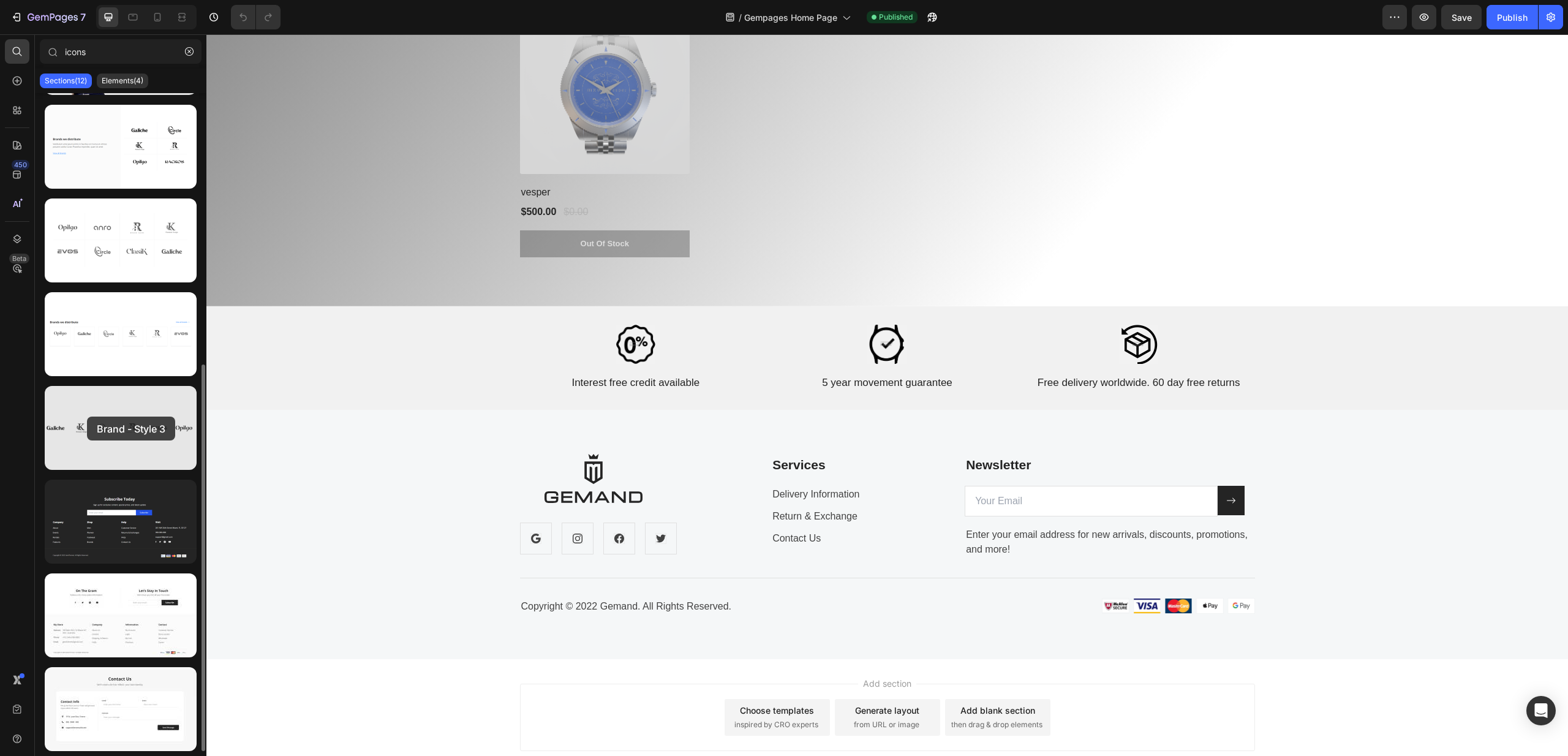 drag, startPoint x: 118, startPoint y: 404, endPoint x: 87, endPoint y: 417, distance: 33.615473 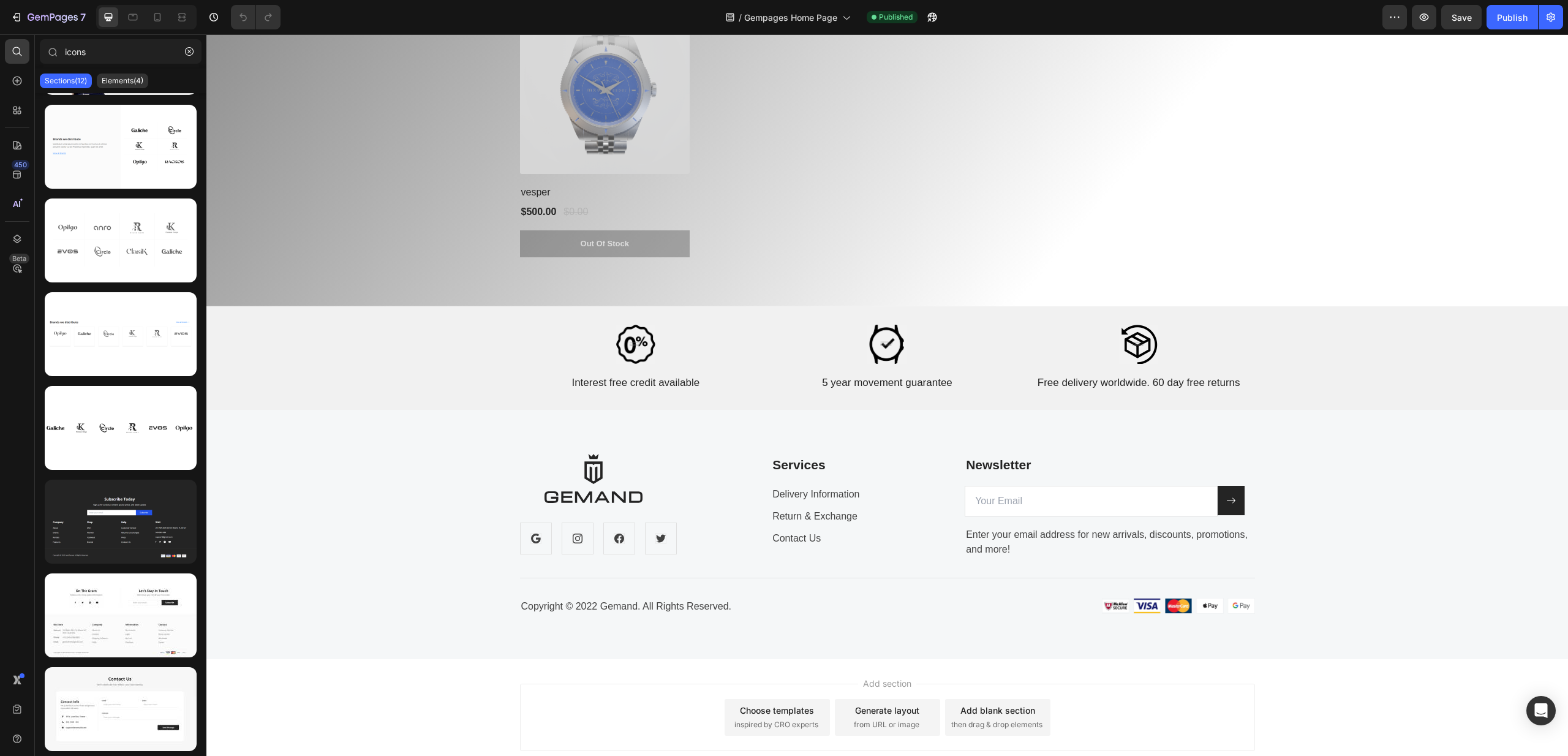 click on "Sections(12) Elements(4) Apps(0)" 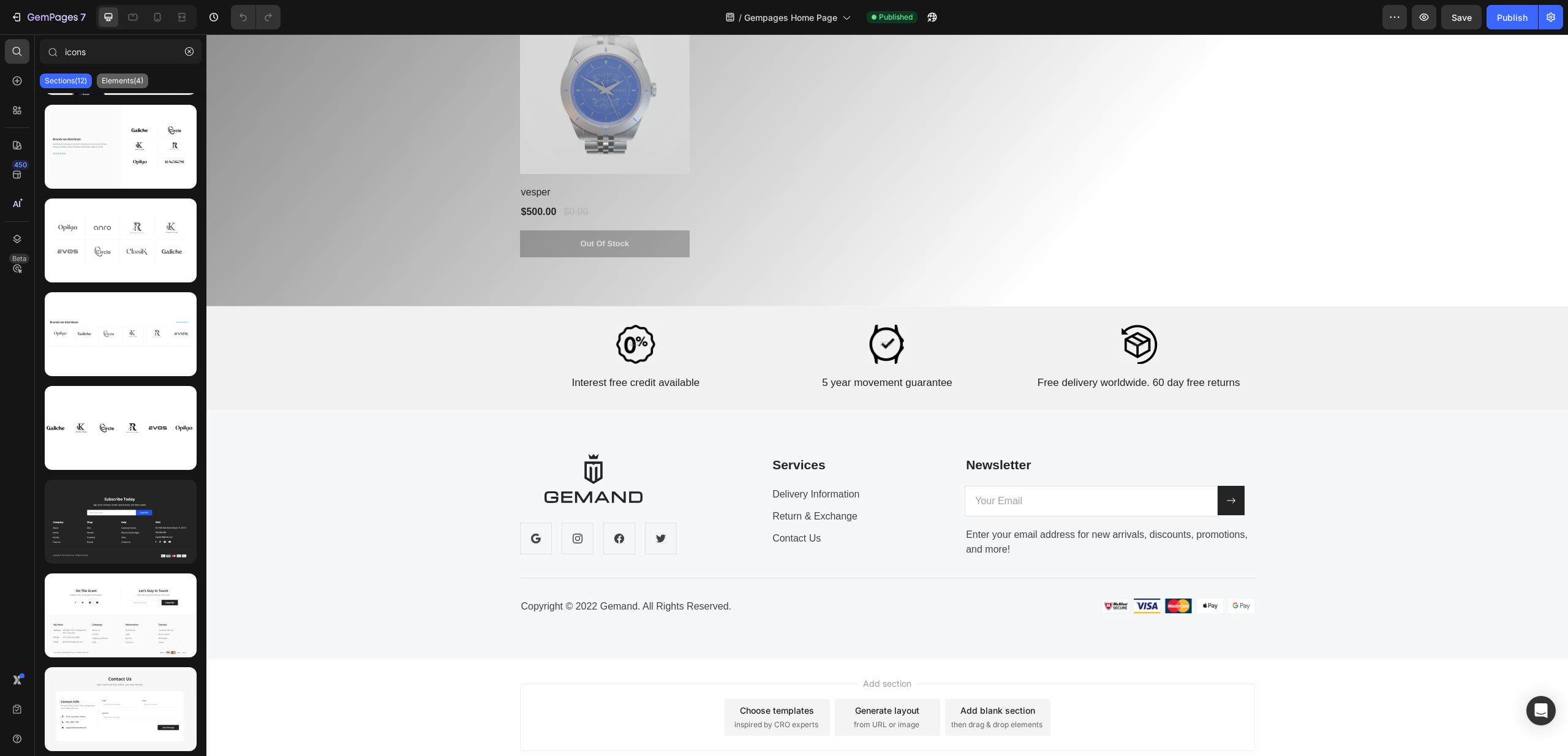 click on "Elements(4)" at bounding box center [123, 81] 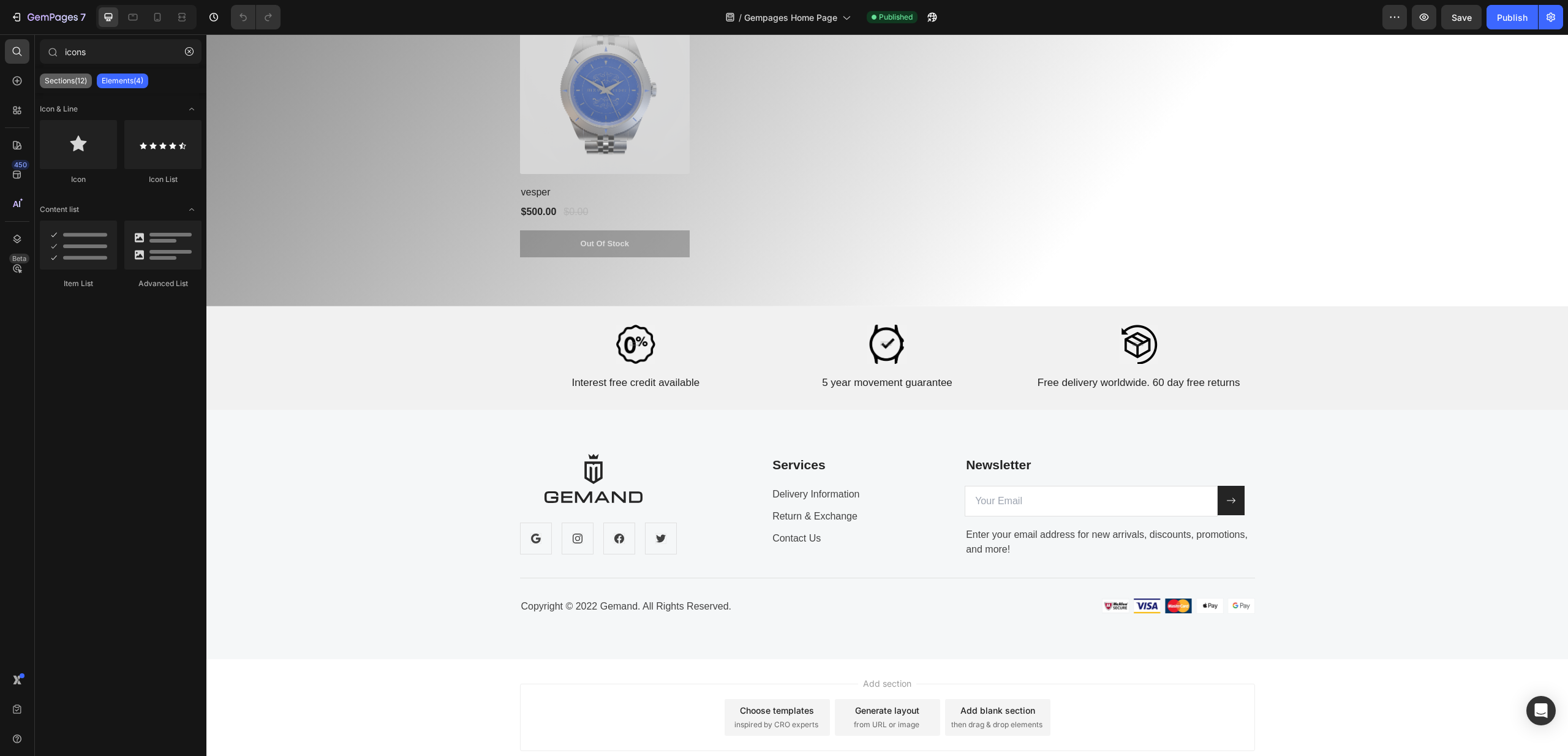 click on "Sections(12)" at bounding box center [66, 81] 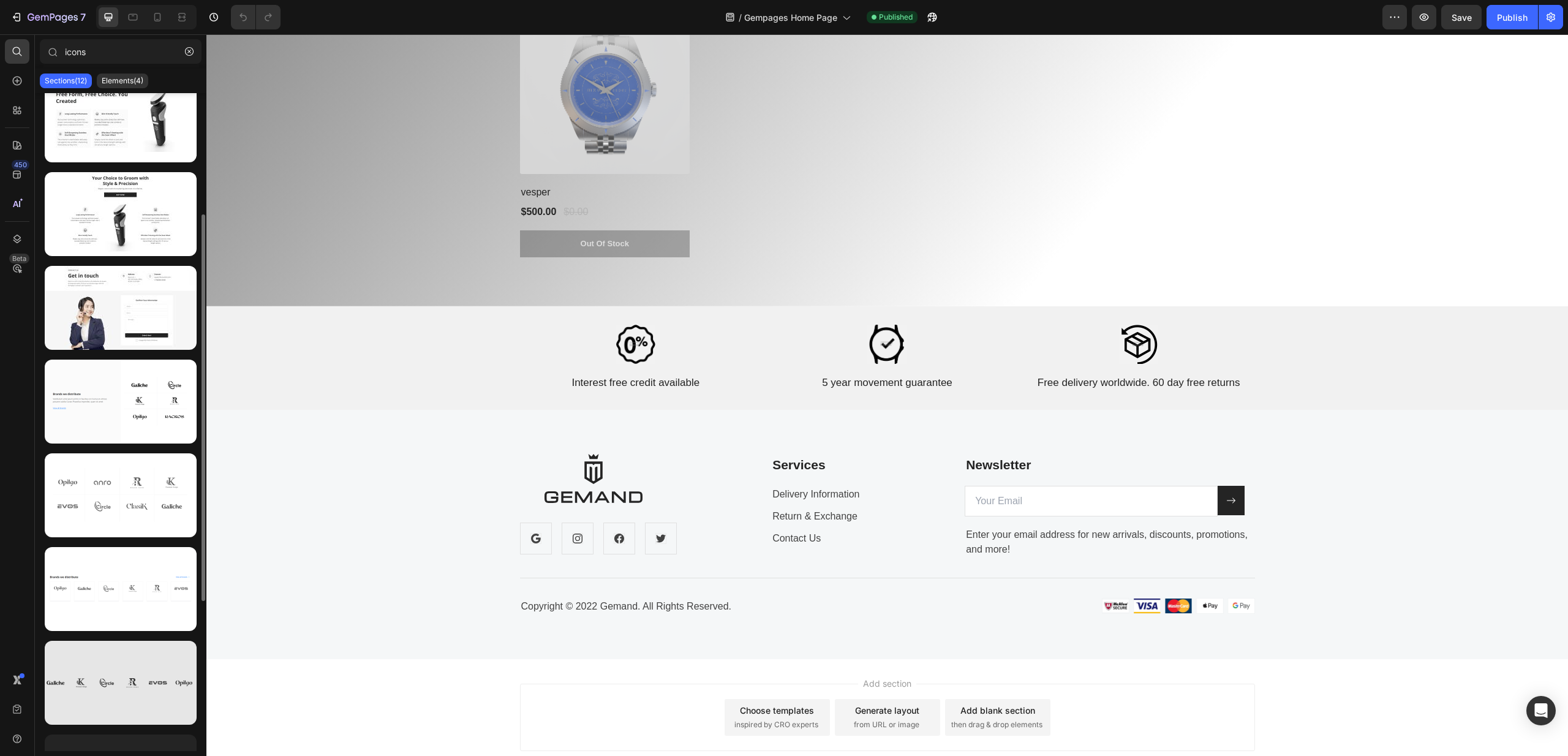 scroll, scrollTop: 0, scrollLeft: 0, axis: both 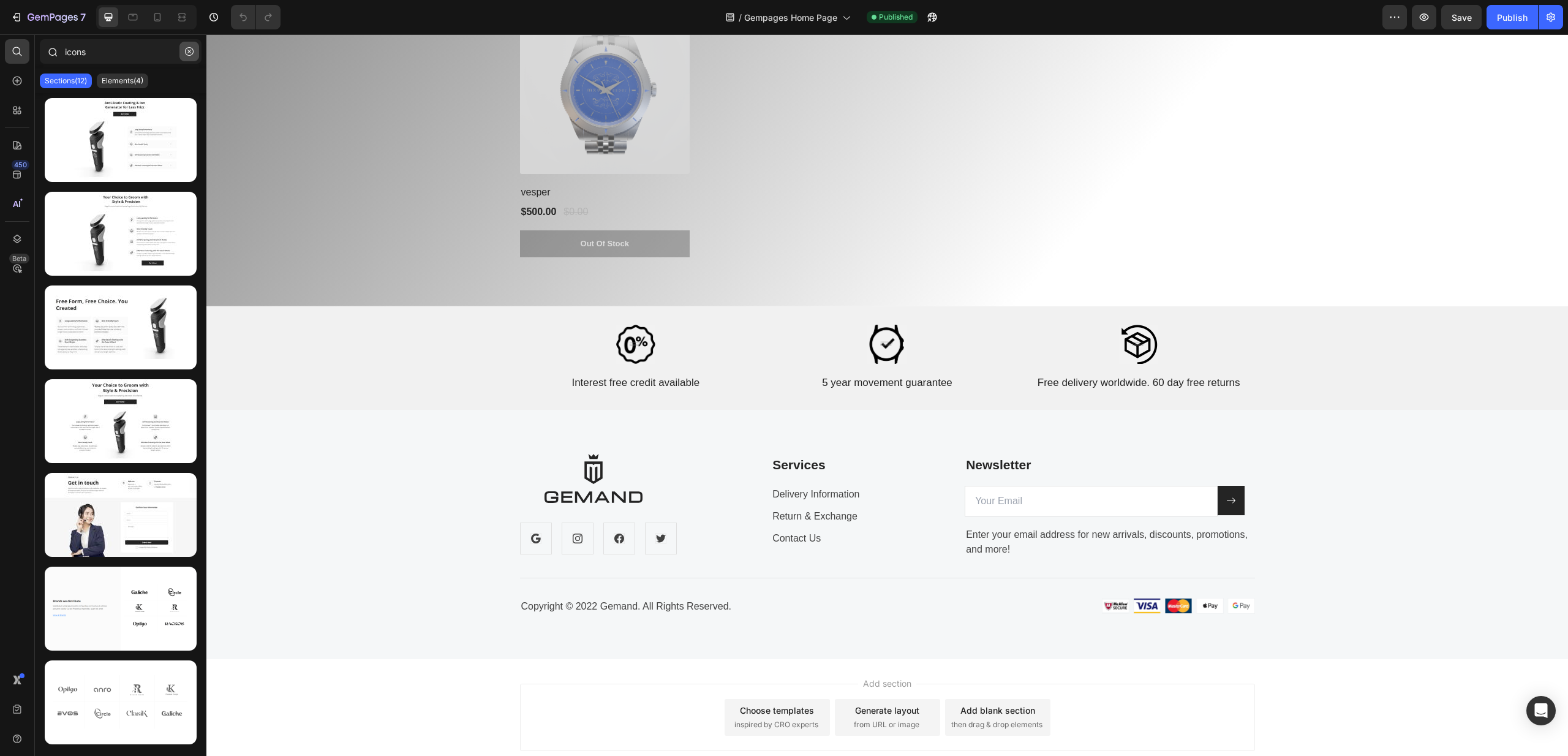 click 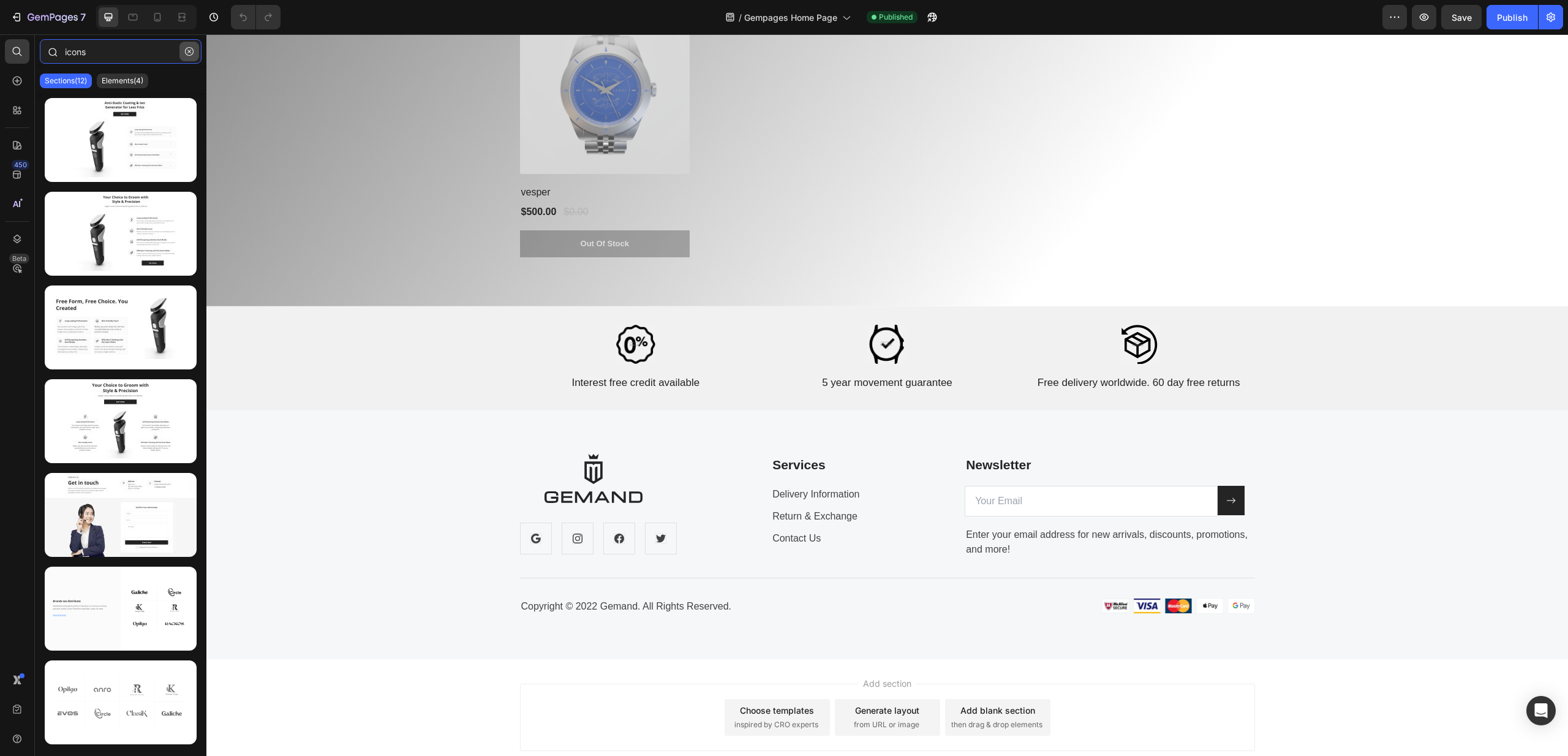 type 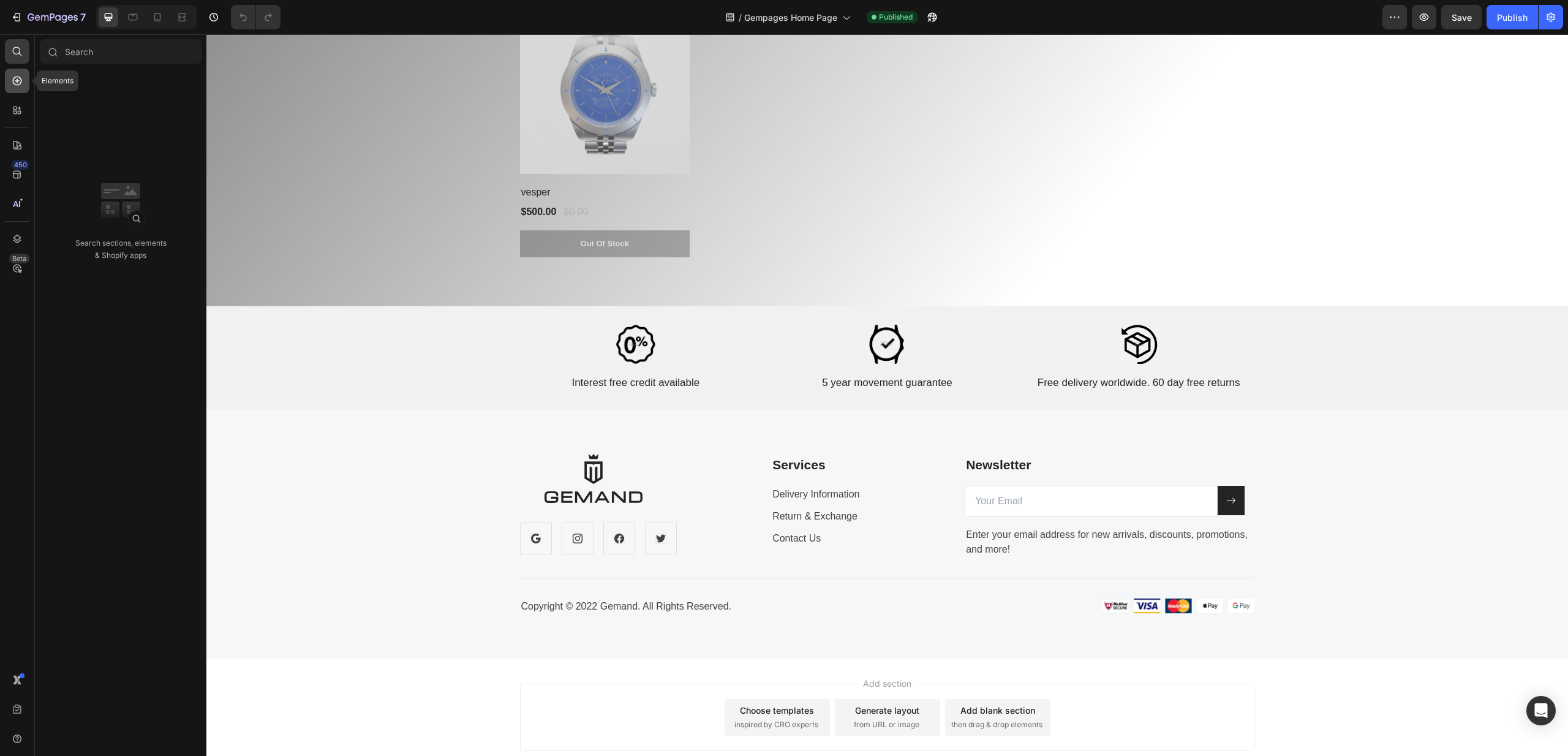 click 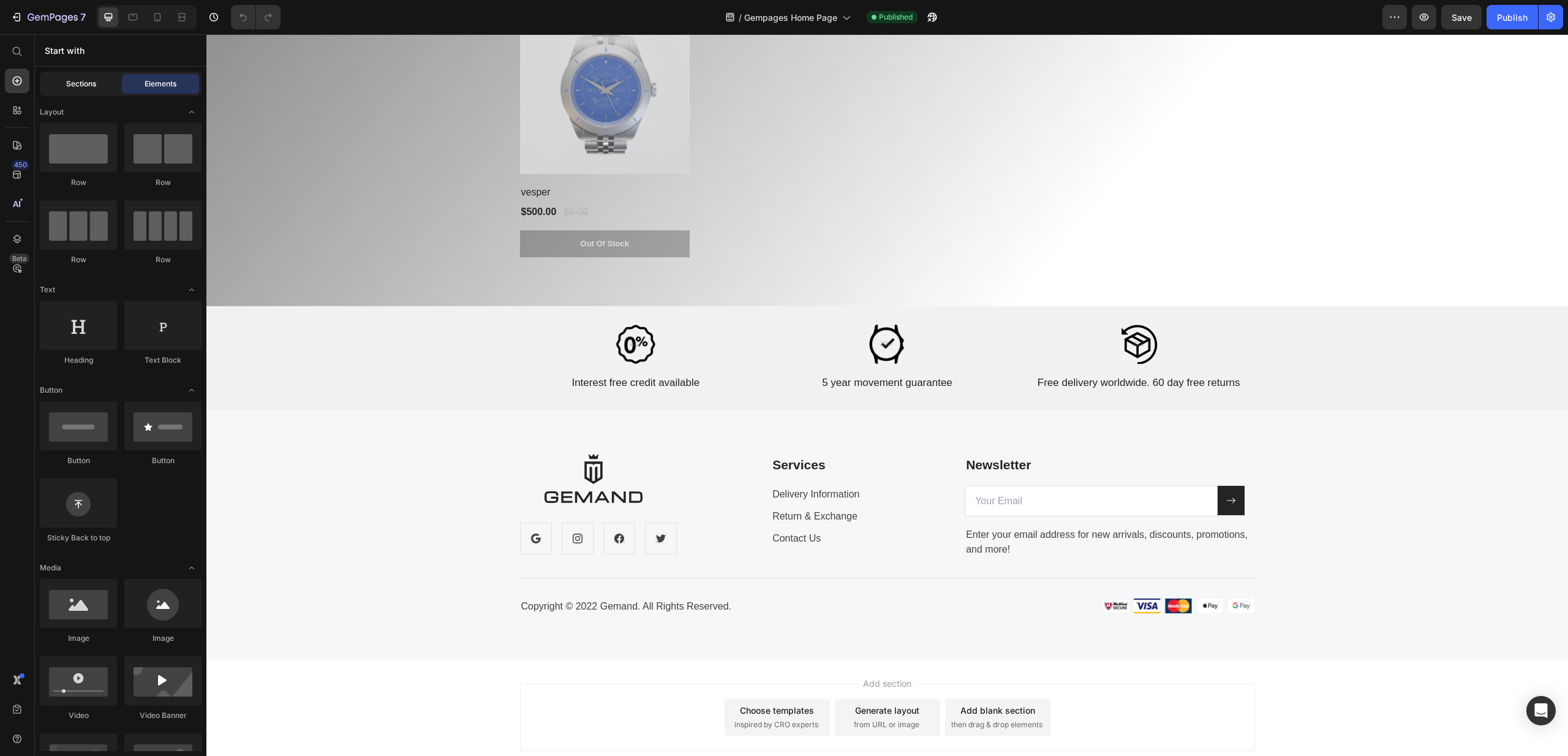 click on "Sections" at bounding box center (81, 84) 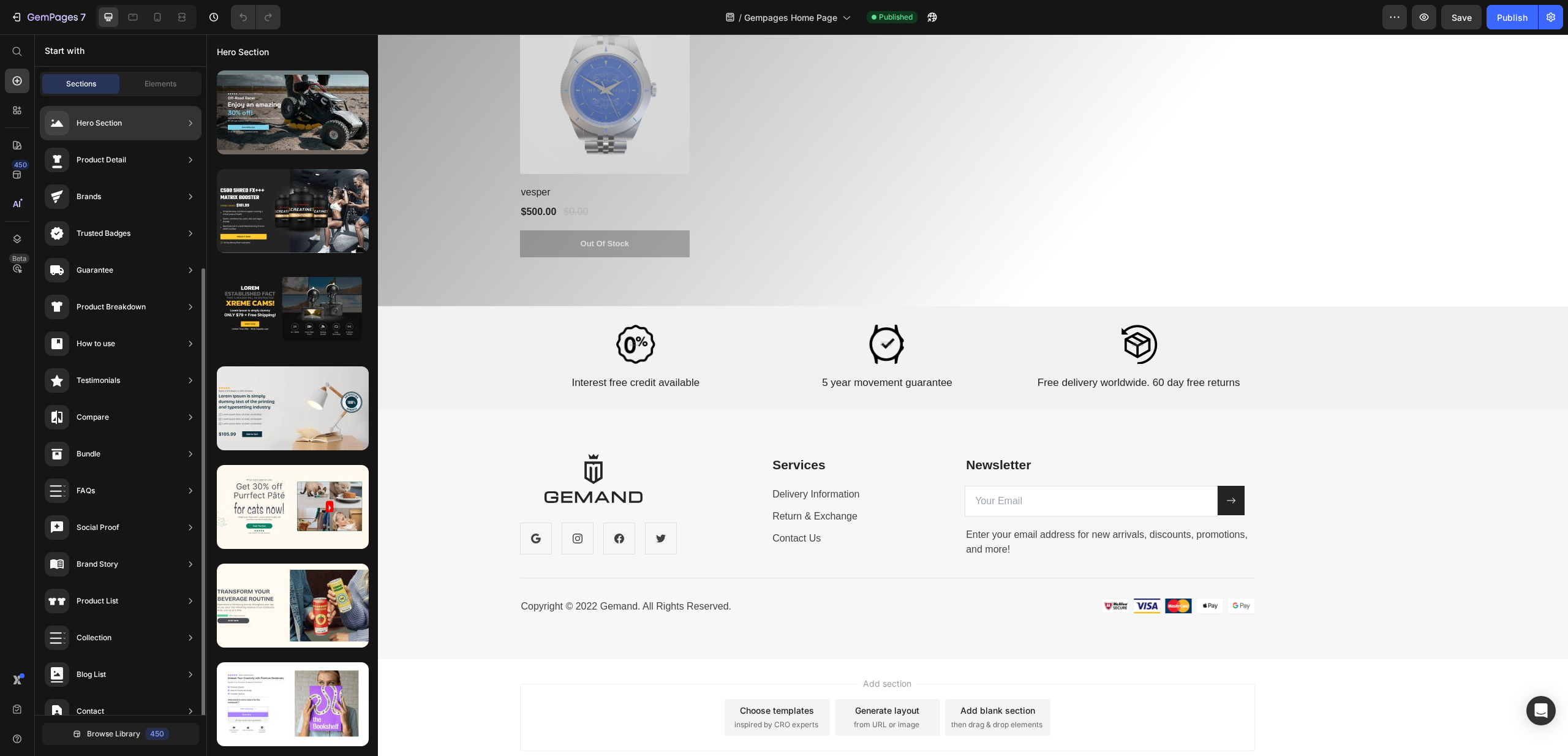 scroll, scrollTop: 92, scrollLeft: 0, axis: vertical 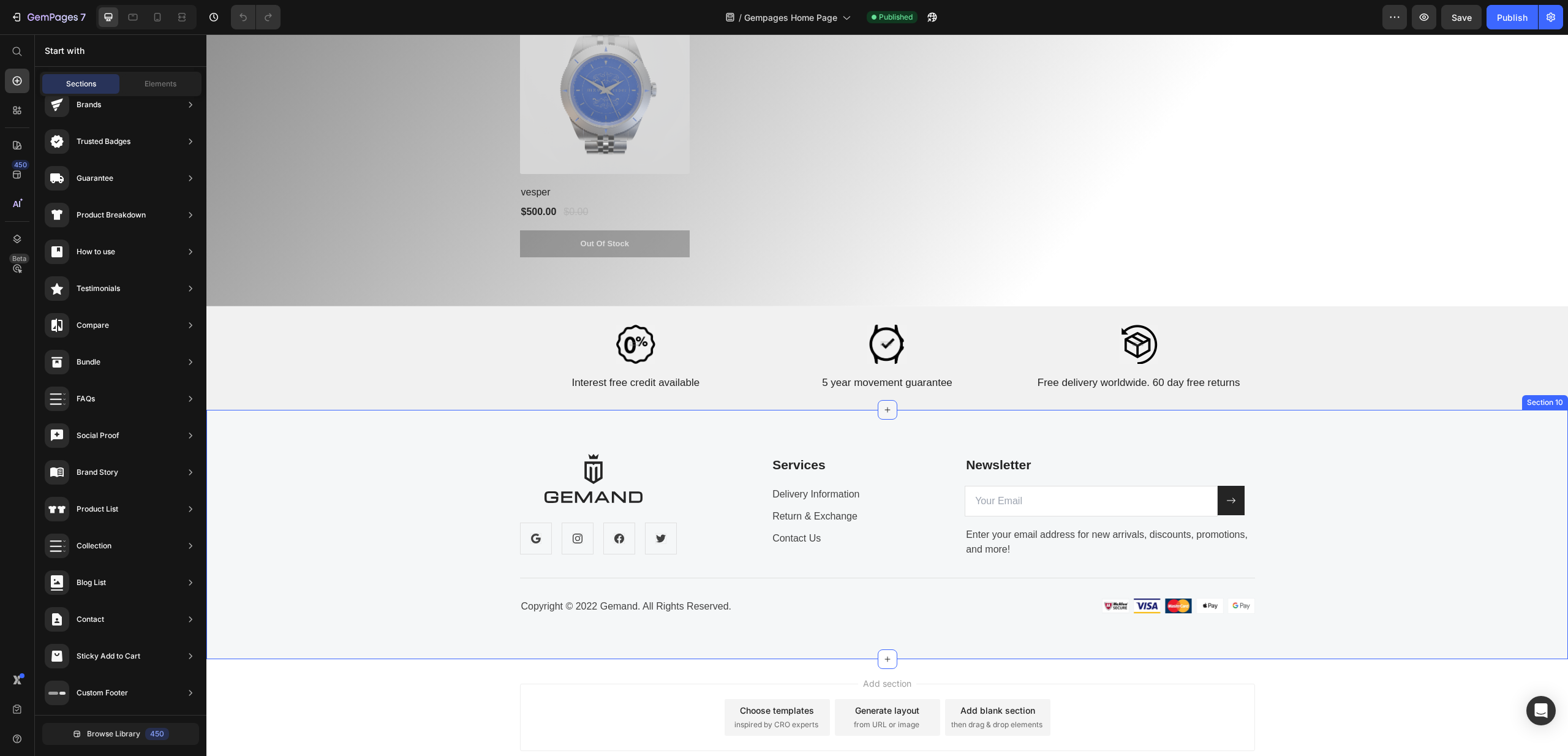 click 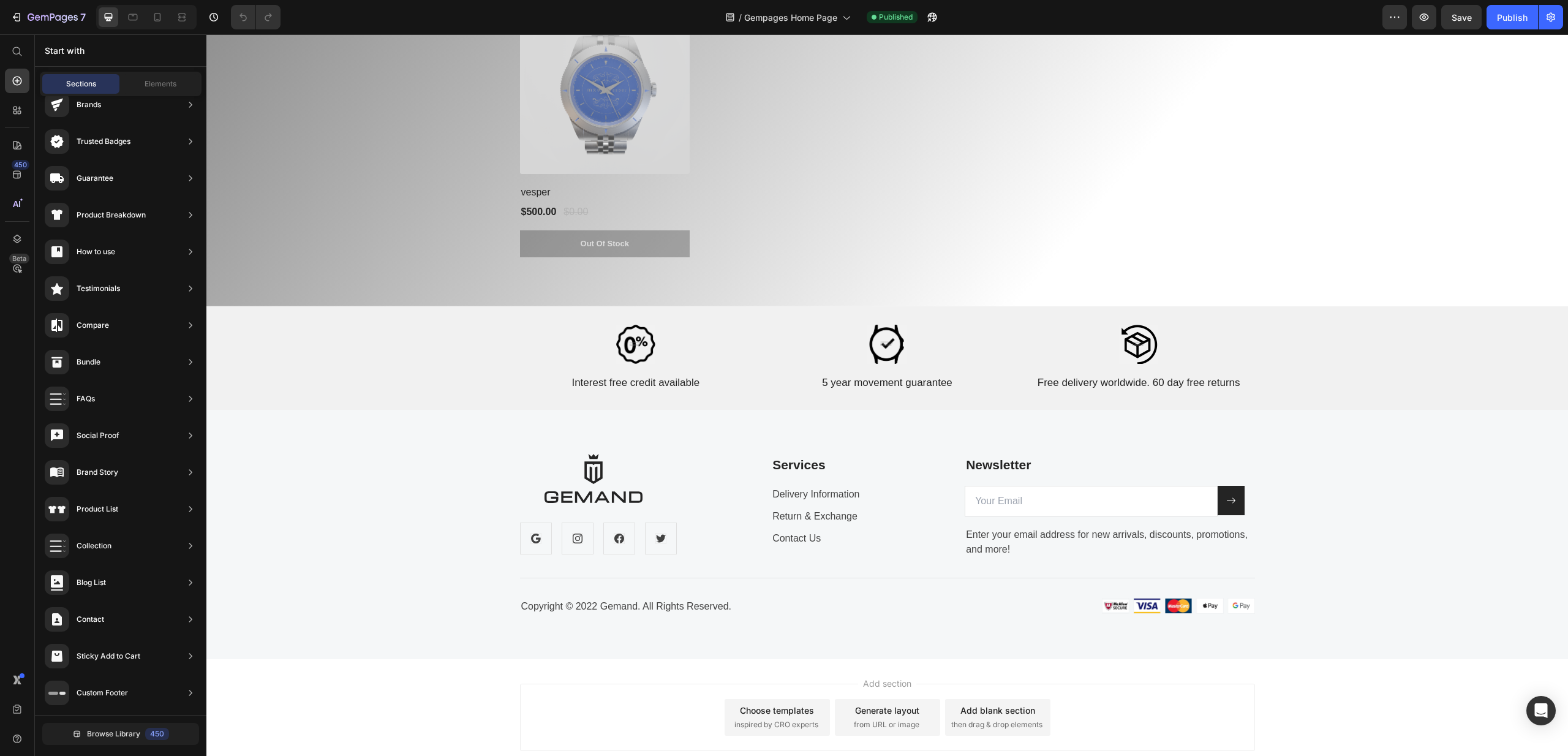 click on "Sections" 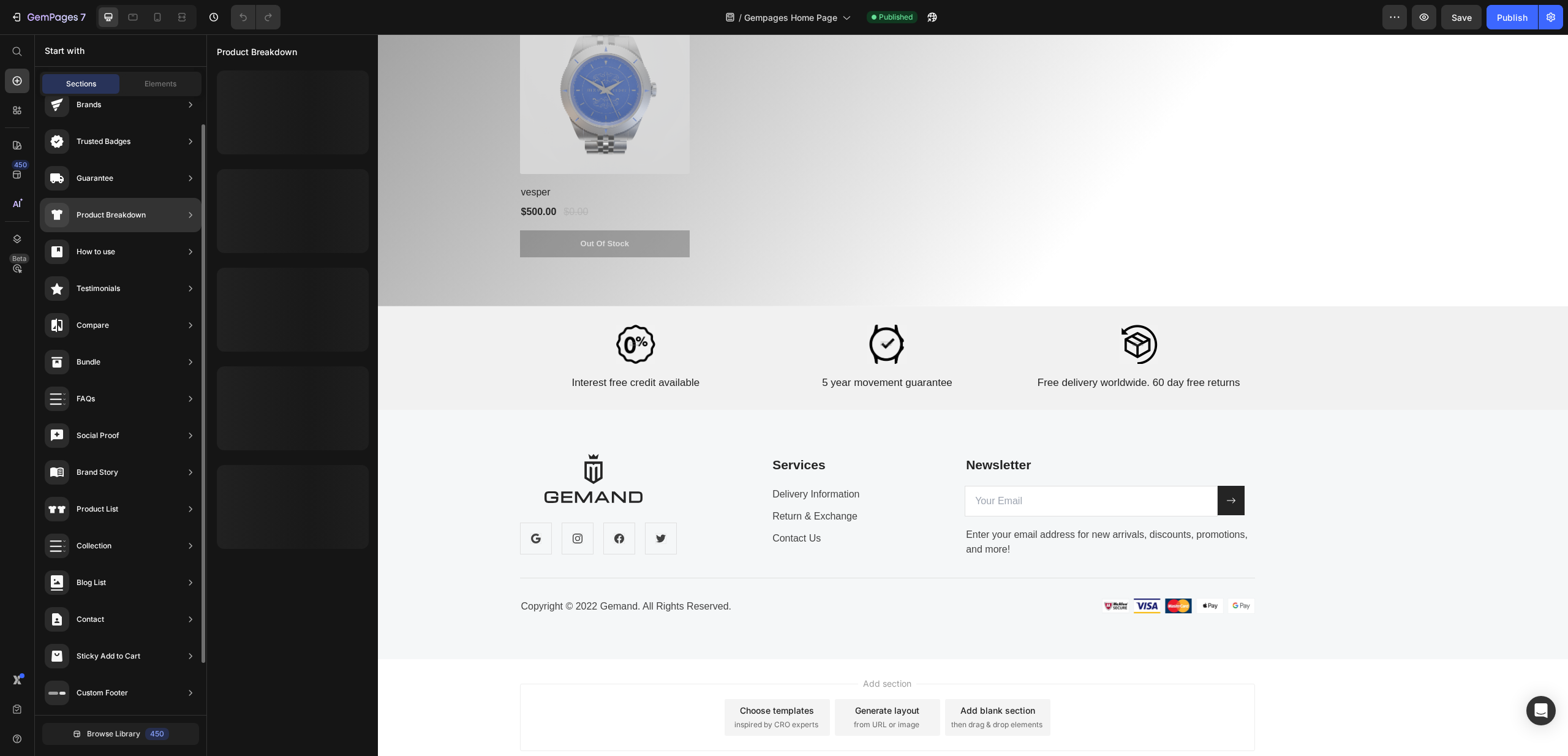 scroll, scrollTop: 0, scrollLeft: 0, axis: both 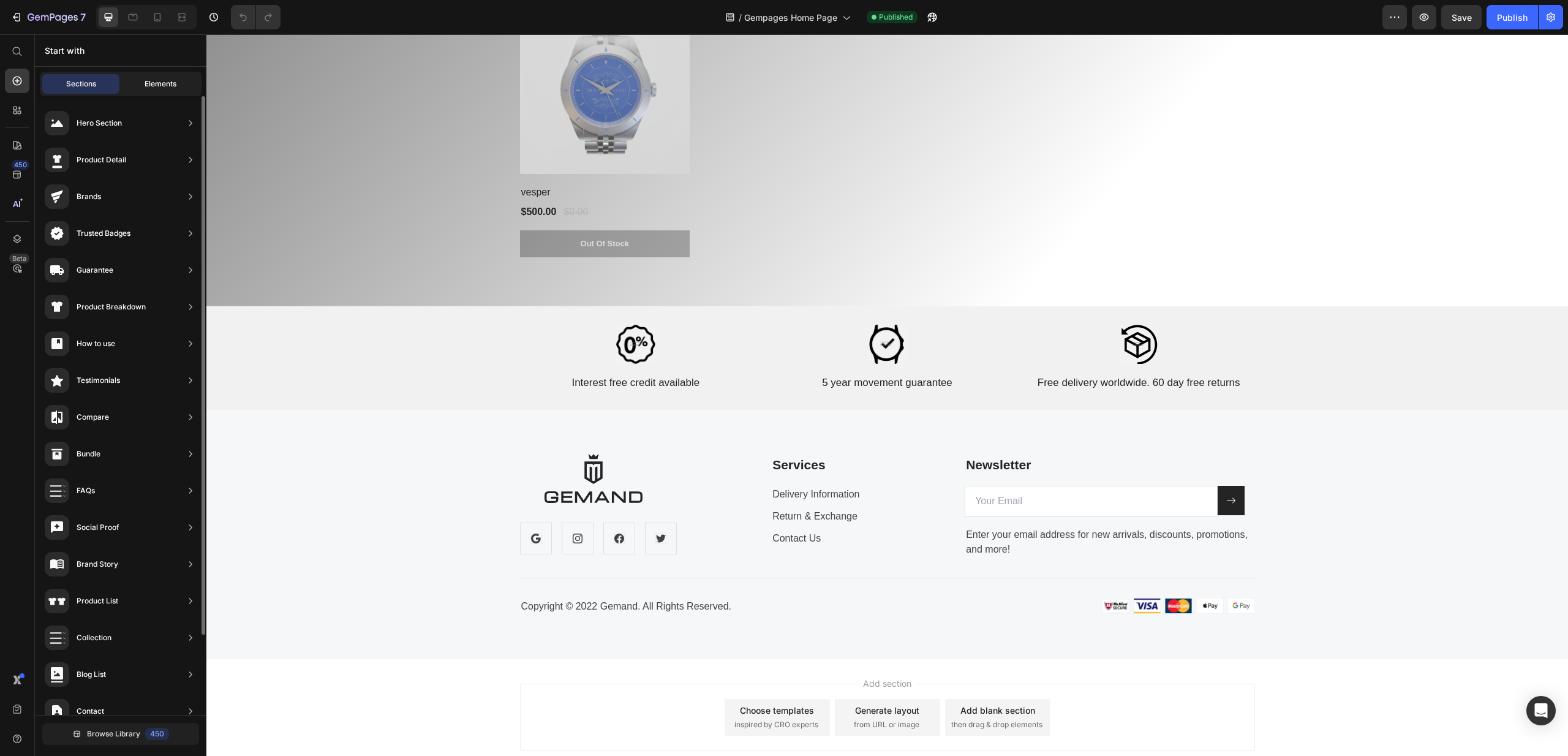 click on "Elements" at bounding box center (160, 84) 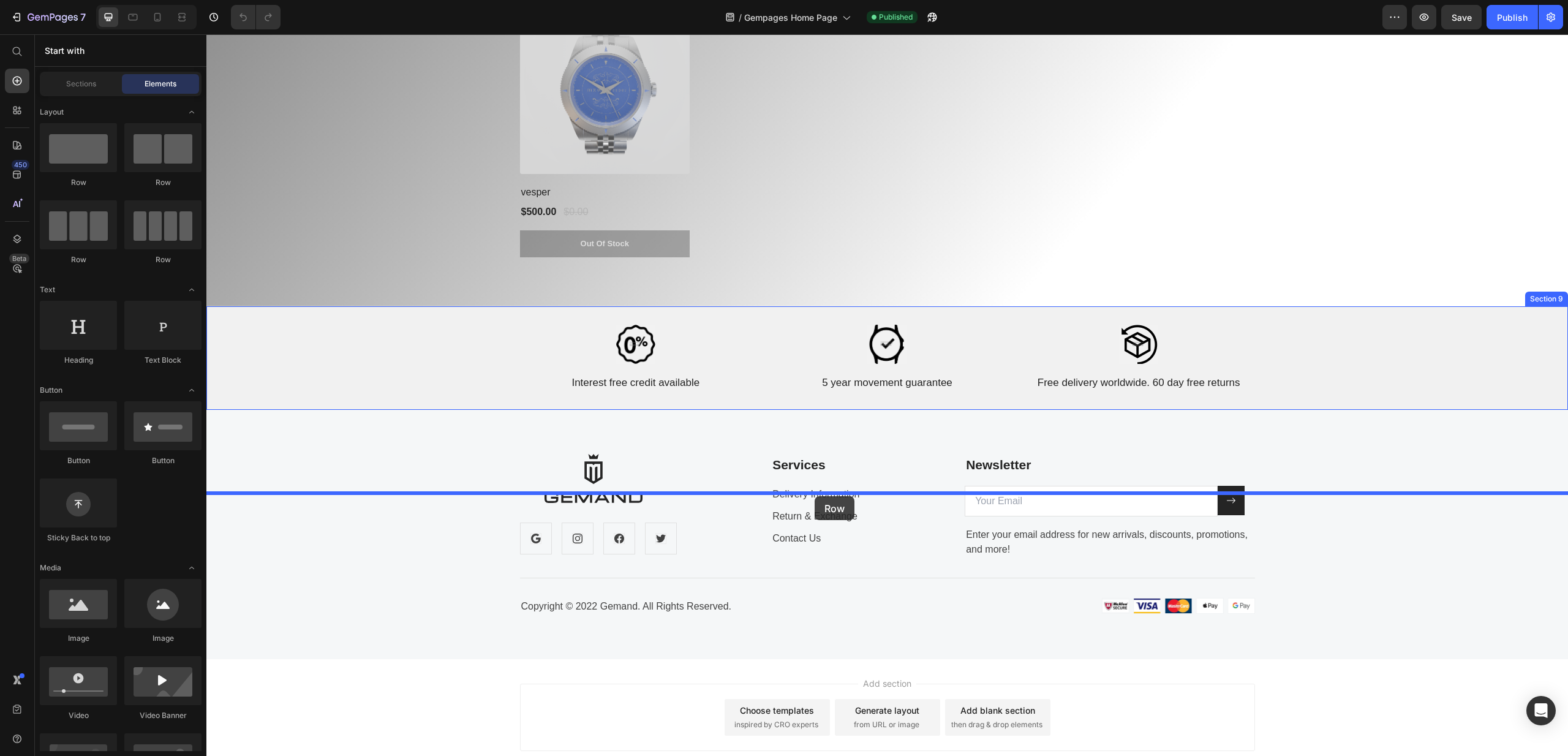 drag, startPoint x: 303, startPoint y: 258, endPoint x: 815, endPoint y: 496, distance: 564.6131 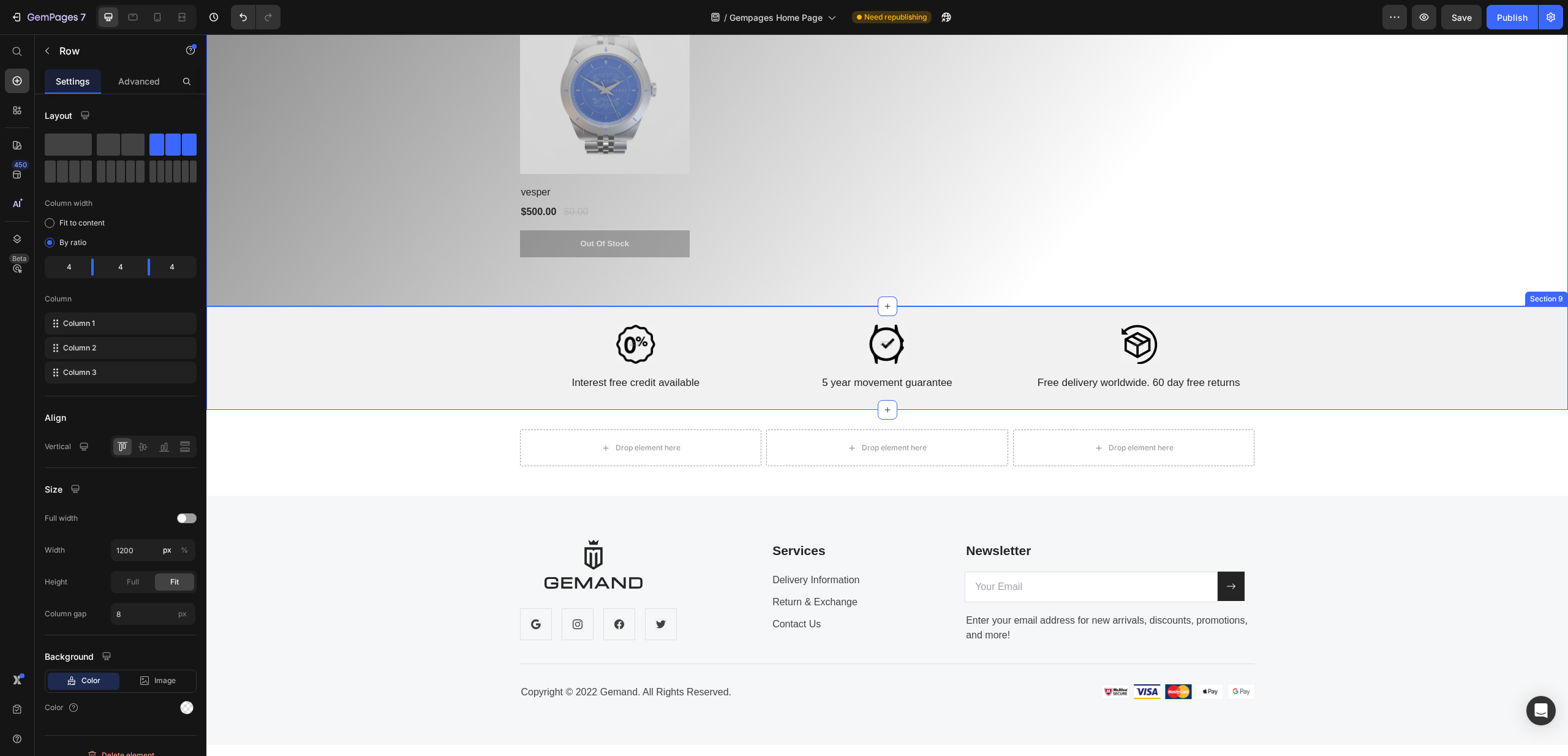 drag, startPoint x: 508, startPoint y: 395, endPoint x: 526, endPoint y: 386, distance: 20.124612 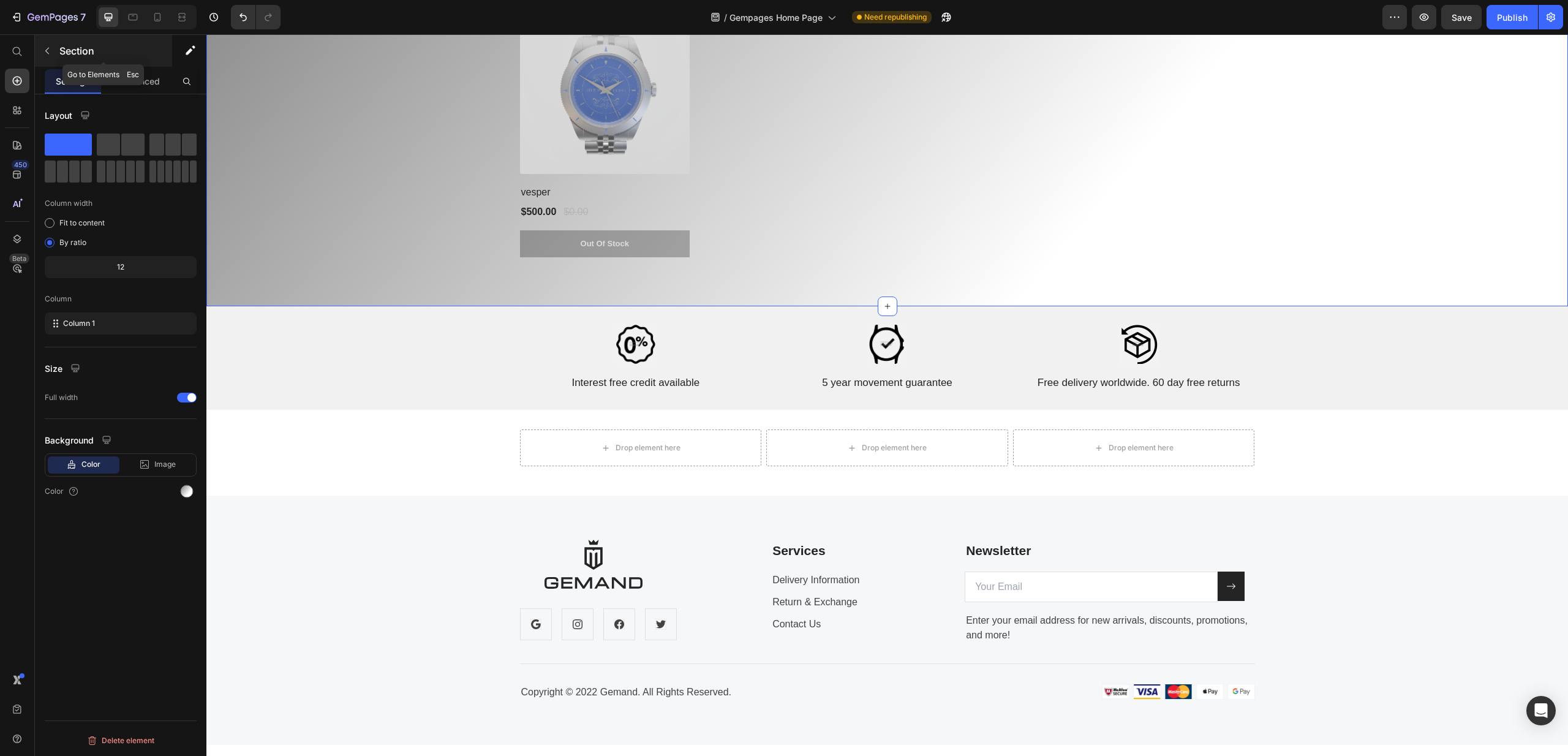 click at bounding box center (47, 51) 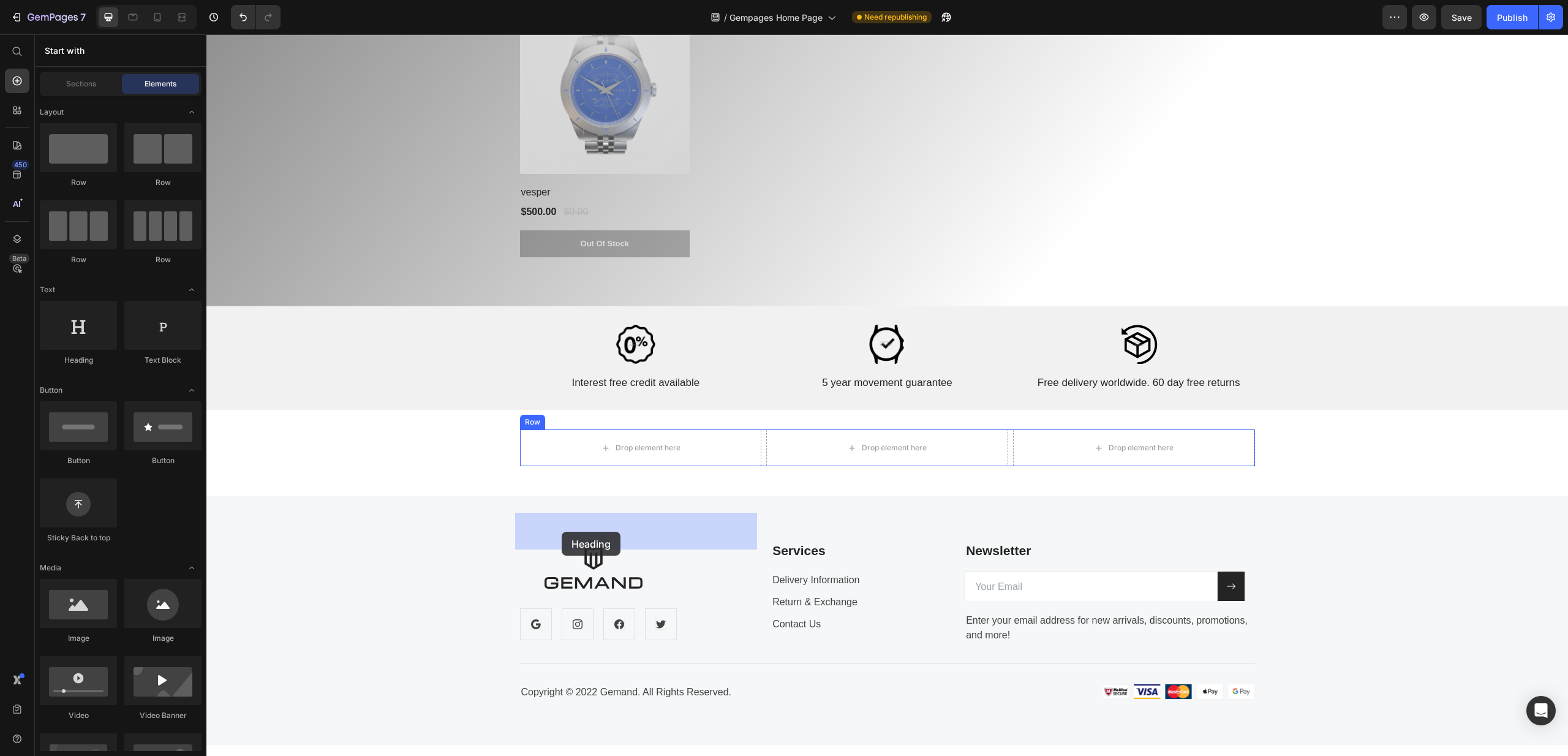 drag, startPoint x: 336, startPoint y: 379, endPoint x: 572, endPoint y: 527, distance: 278.5678 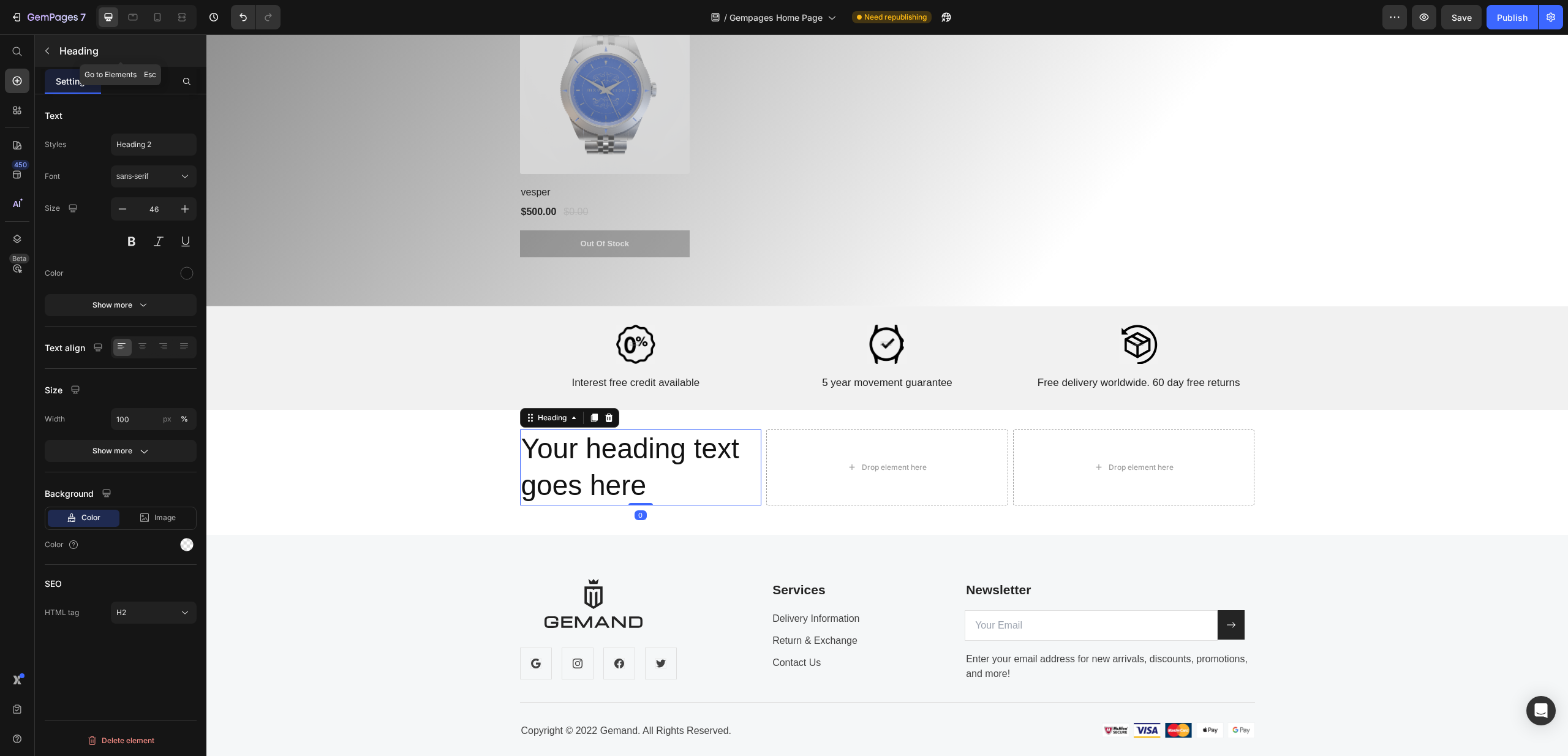 click 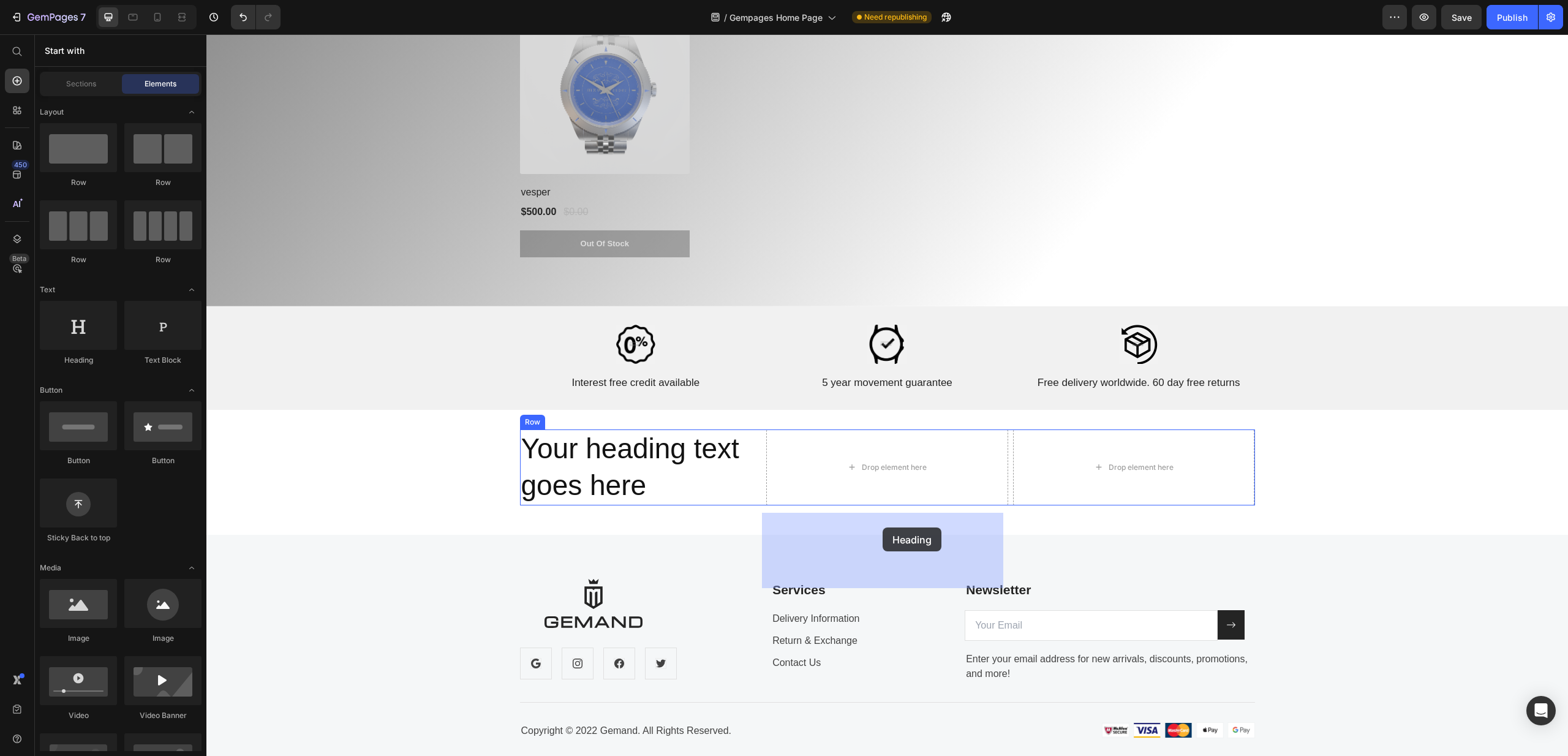 drag, startPoint x: 293, startPoint y: 369, endPoint x: 883, endPoint y: 530, distance: 611.5726 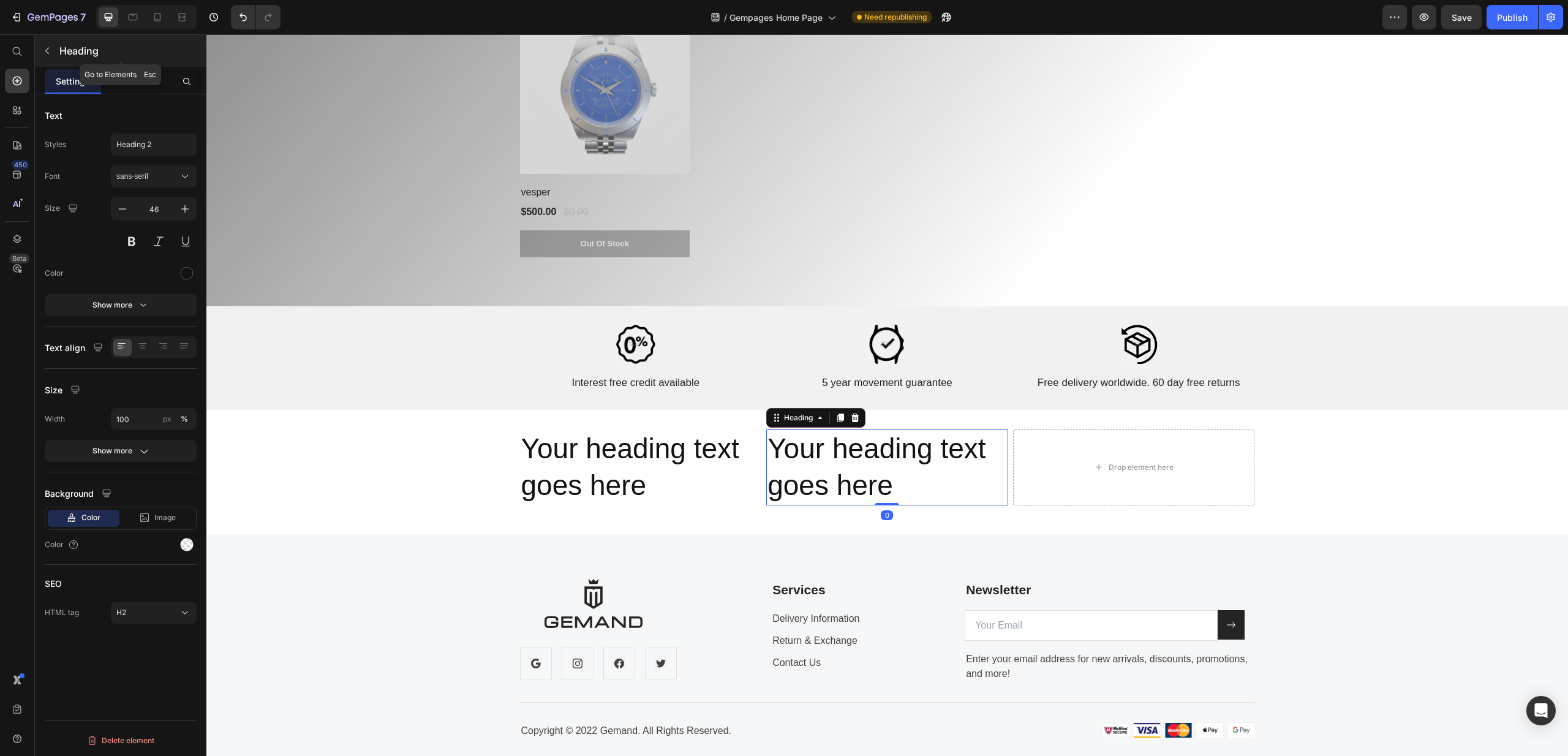 click on "Heading" at bounding box center [121, 51] 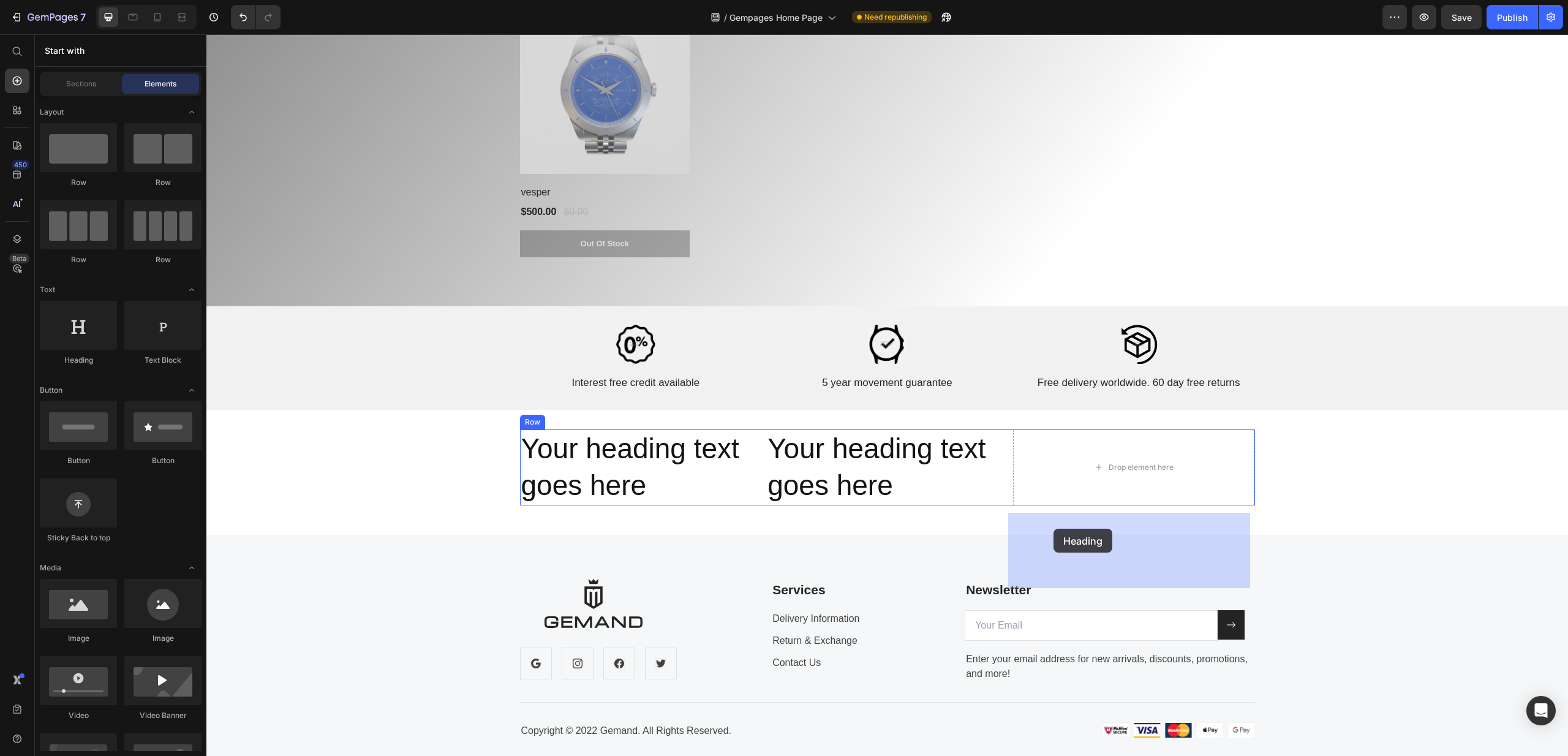 drag, startPoint x: 322, startPoint y: 357, endPoint x: 1049, endPoint y: 514, distance: 743.759 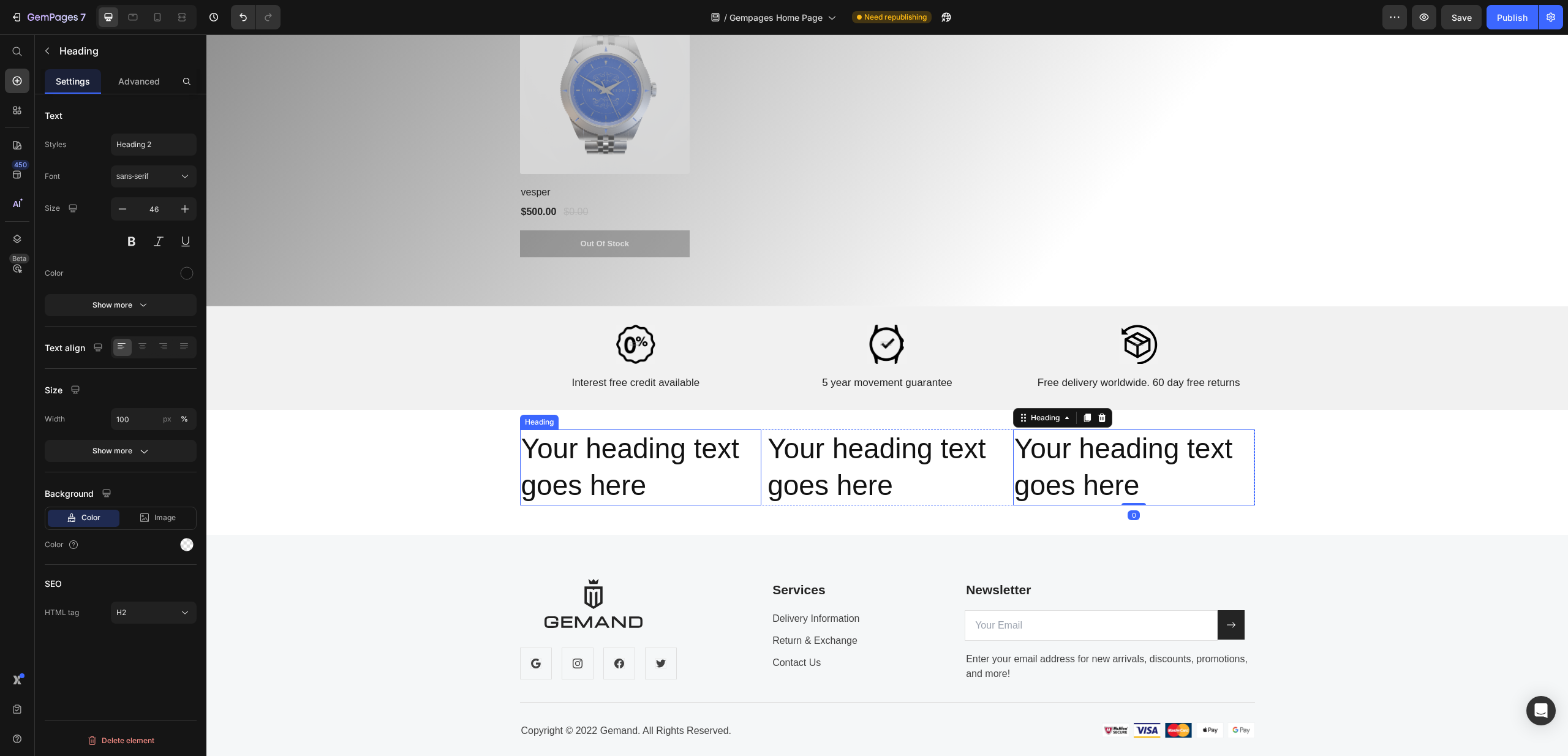 click on "Your heading text goes here" at bounding box center (641, 467) 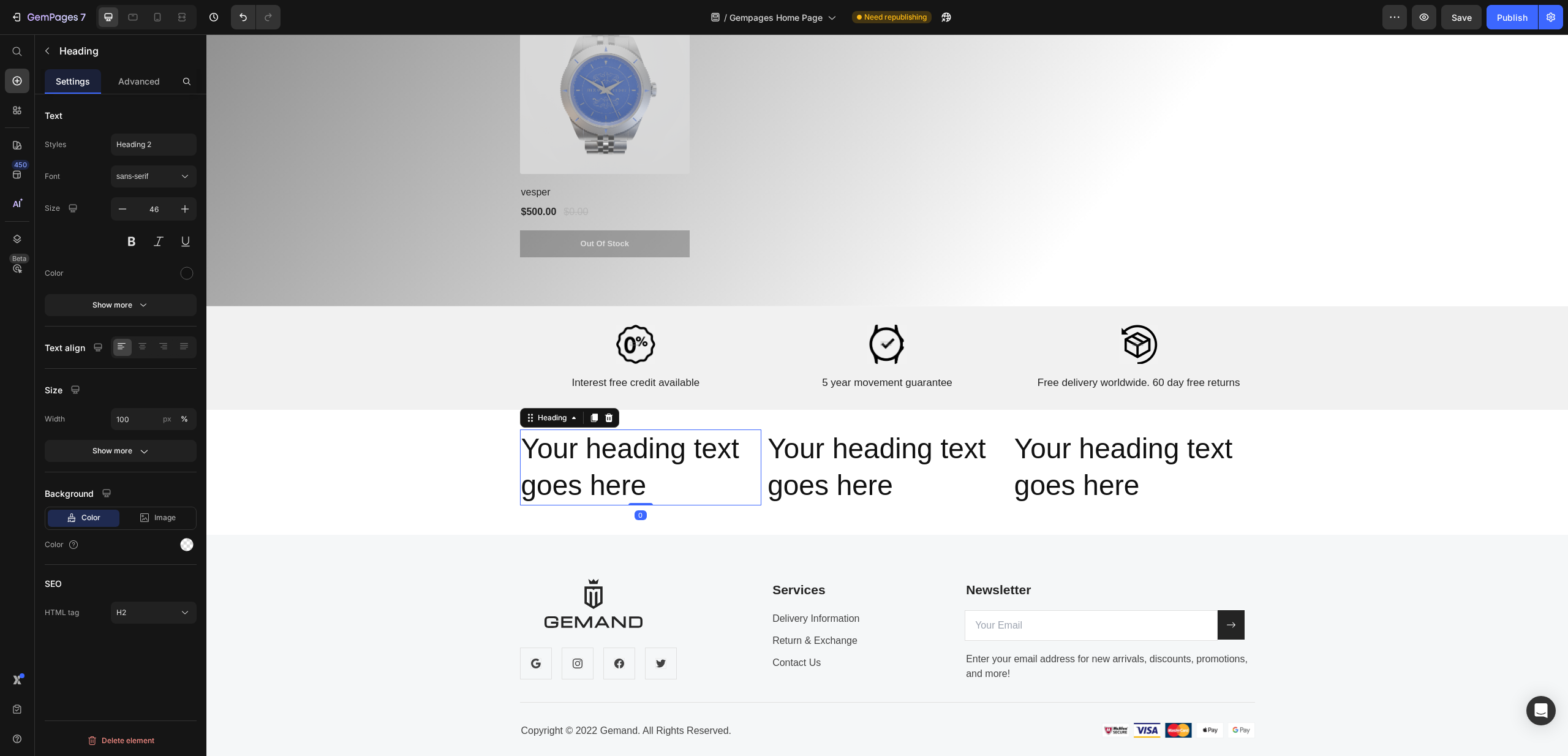 click on "Your heading text goes here" at bounding box center [641, 467] 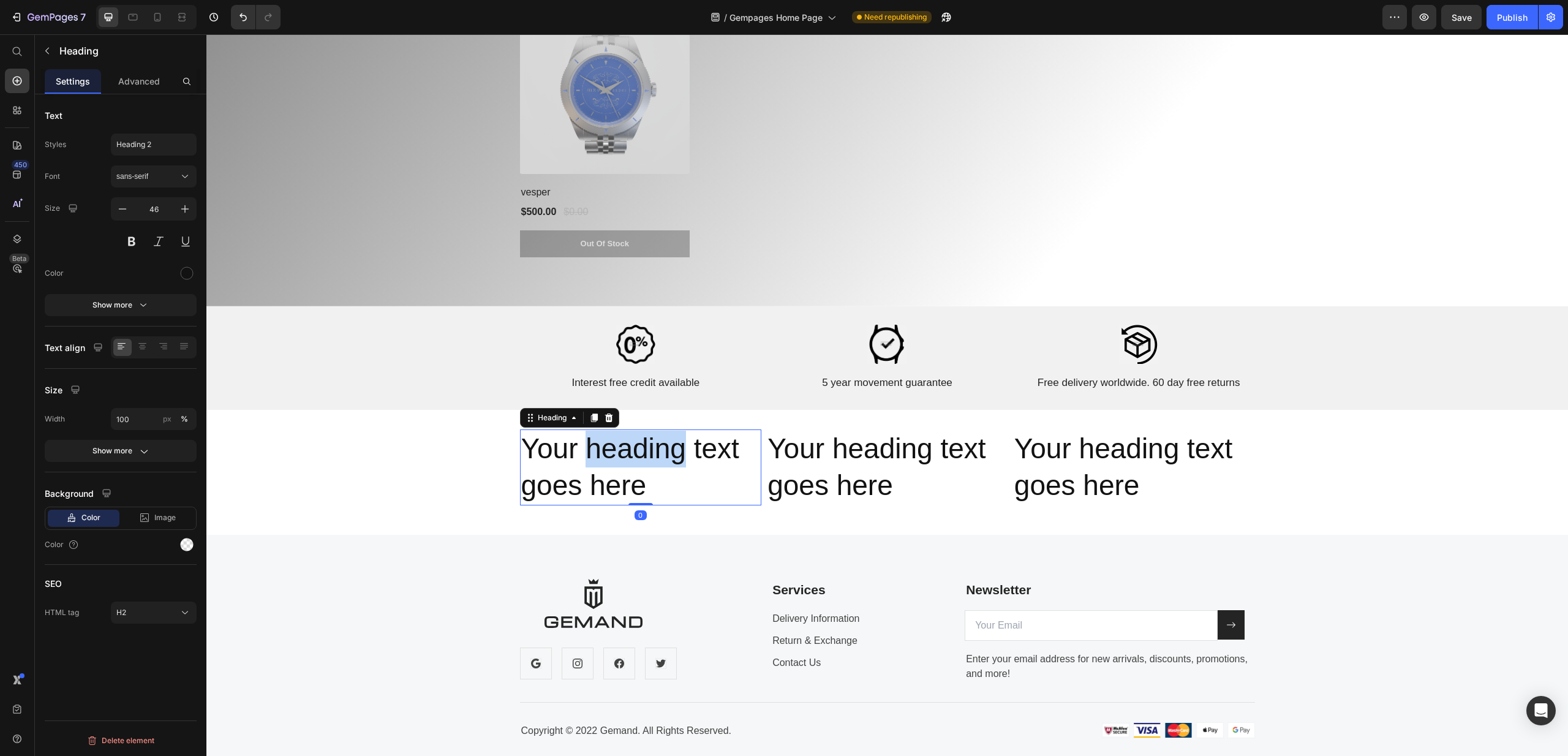 click on "Your heading text goes here" at bounding box center (641, 467) 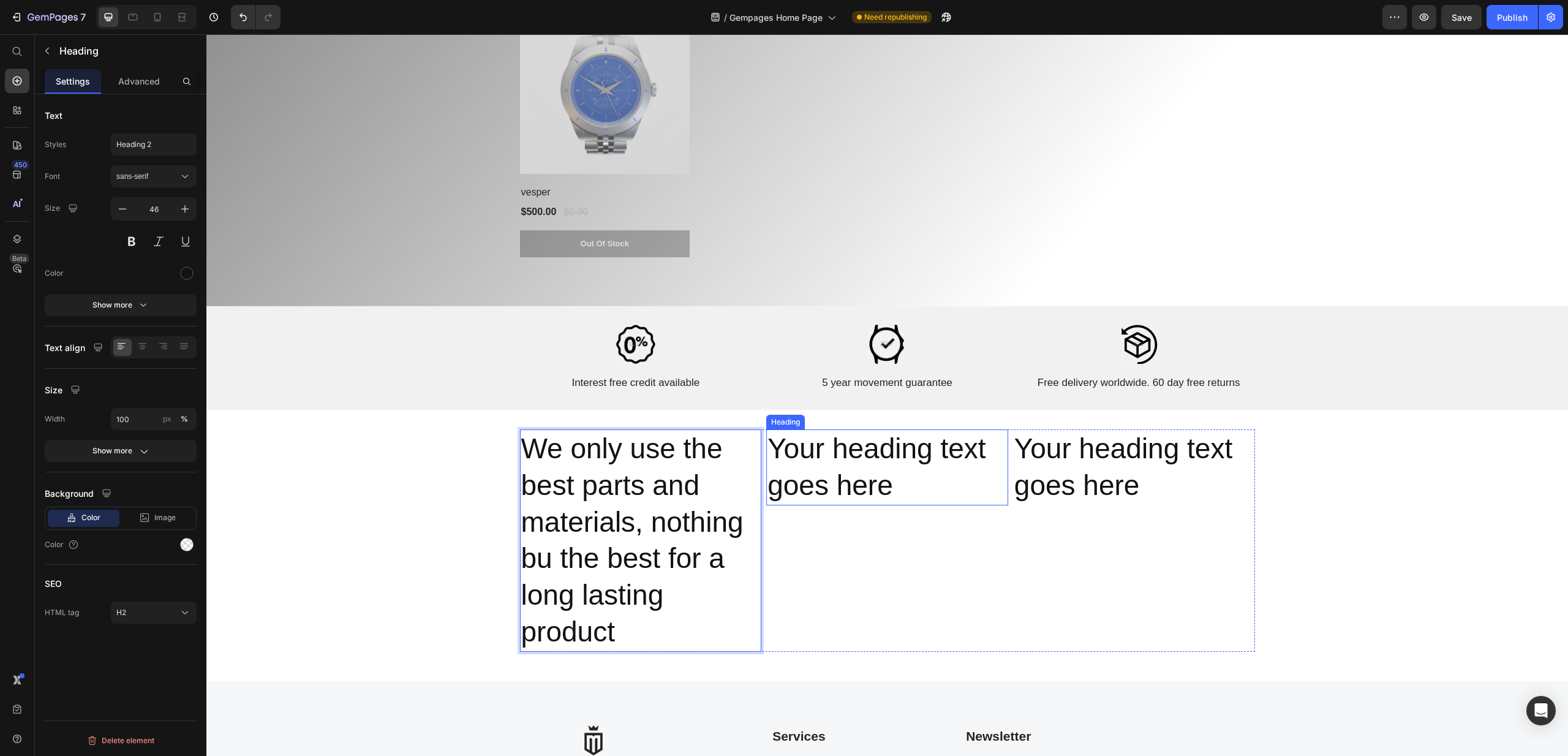 click on "Your heading text goes here" at bounding box center (887, 467) 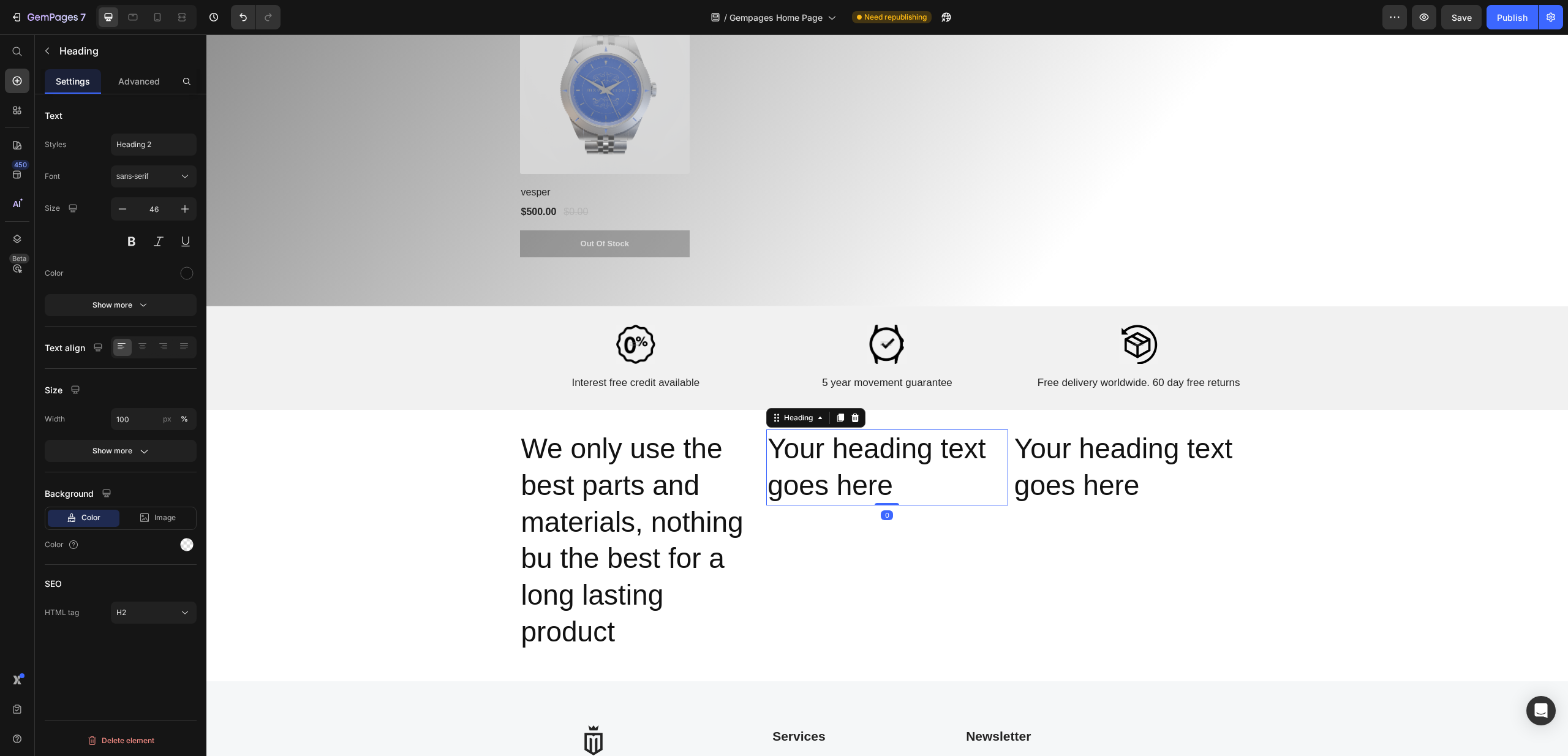 click on "Your heading text goes here" at bounding box center [887, 467] 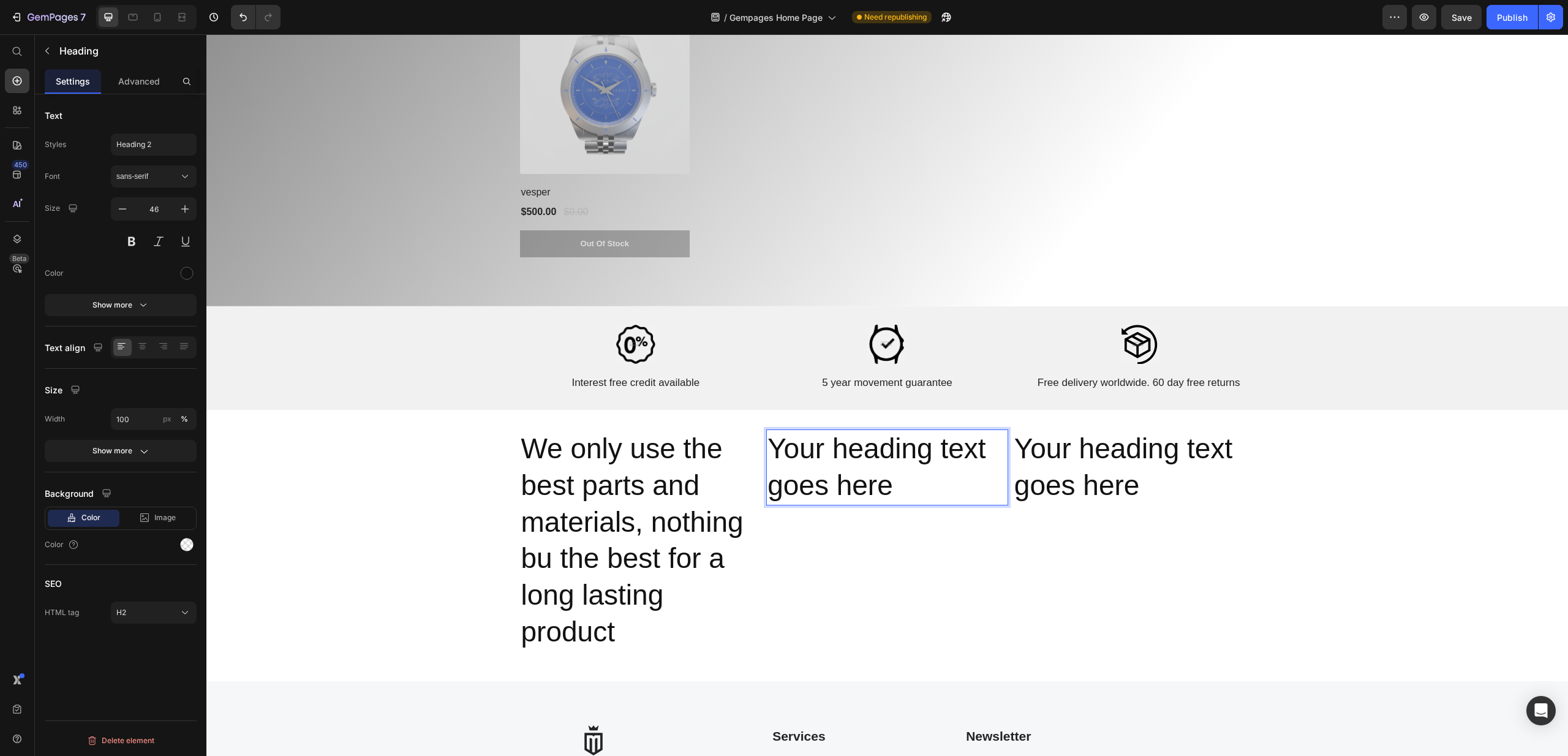 click on "Your heading text goes here" at bounding box center (887, 467) 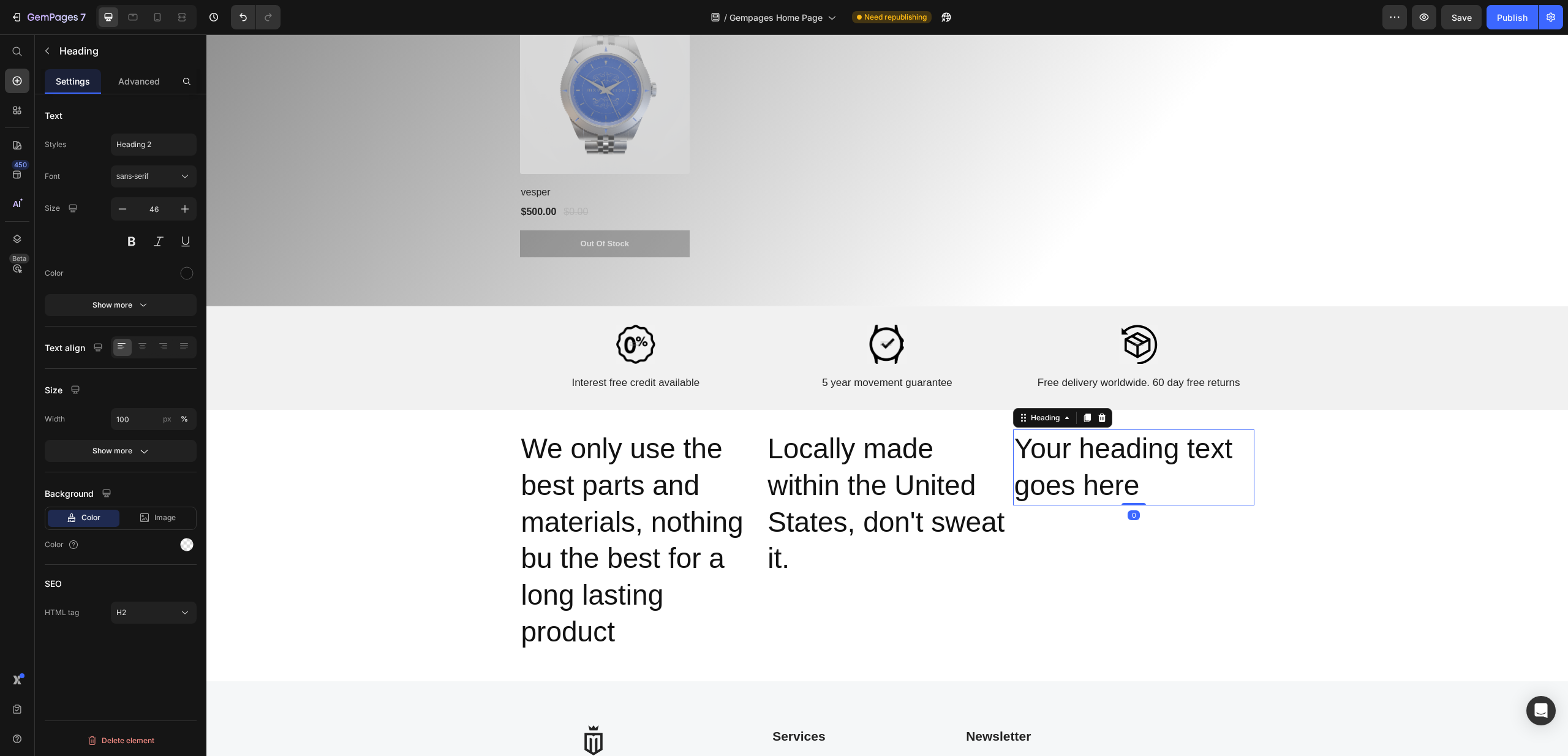 click on "Your heading text goes here" at bounding box center (1134, 467) 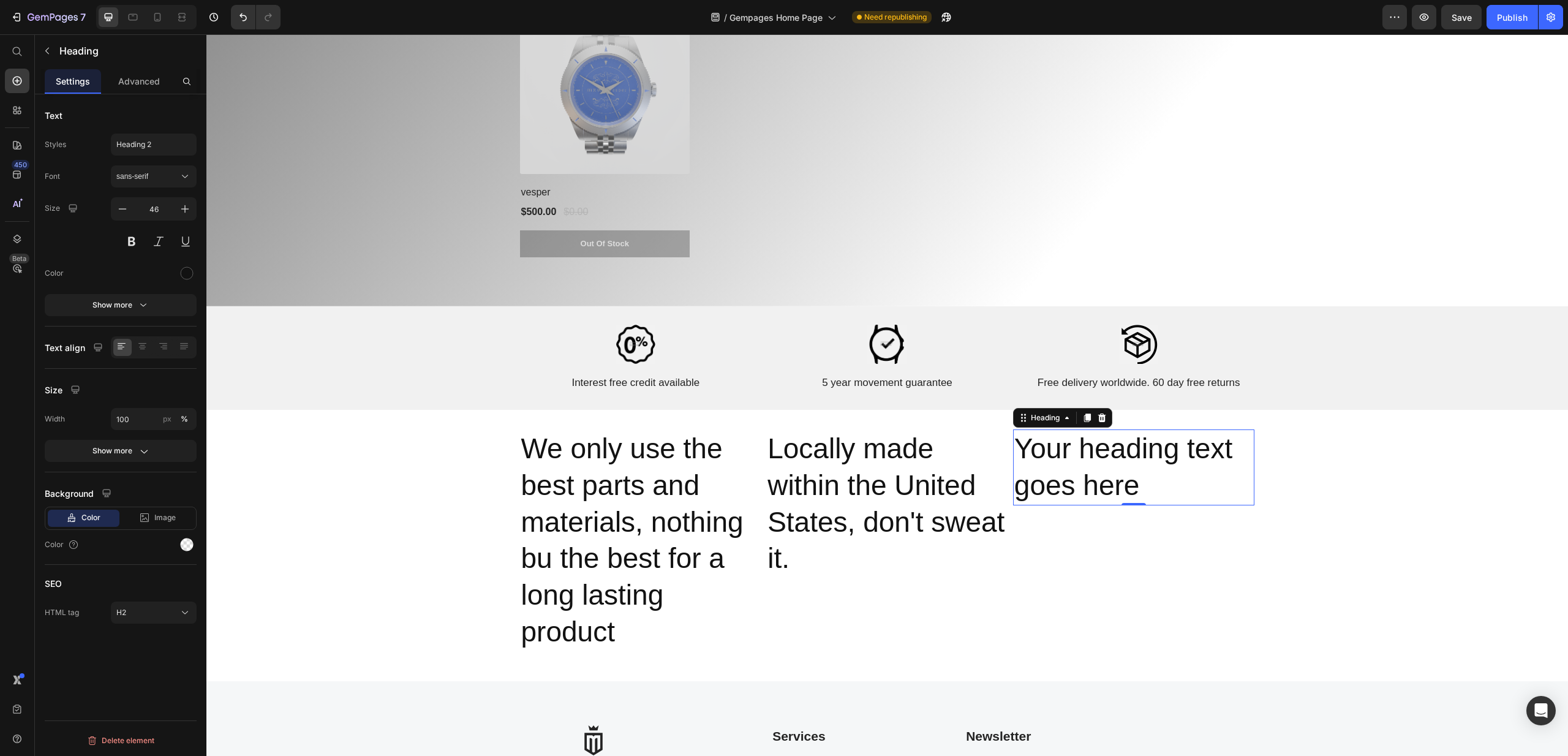click on "Your heading text goes here" at bounding box center (1134, 467) 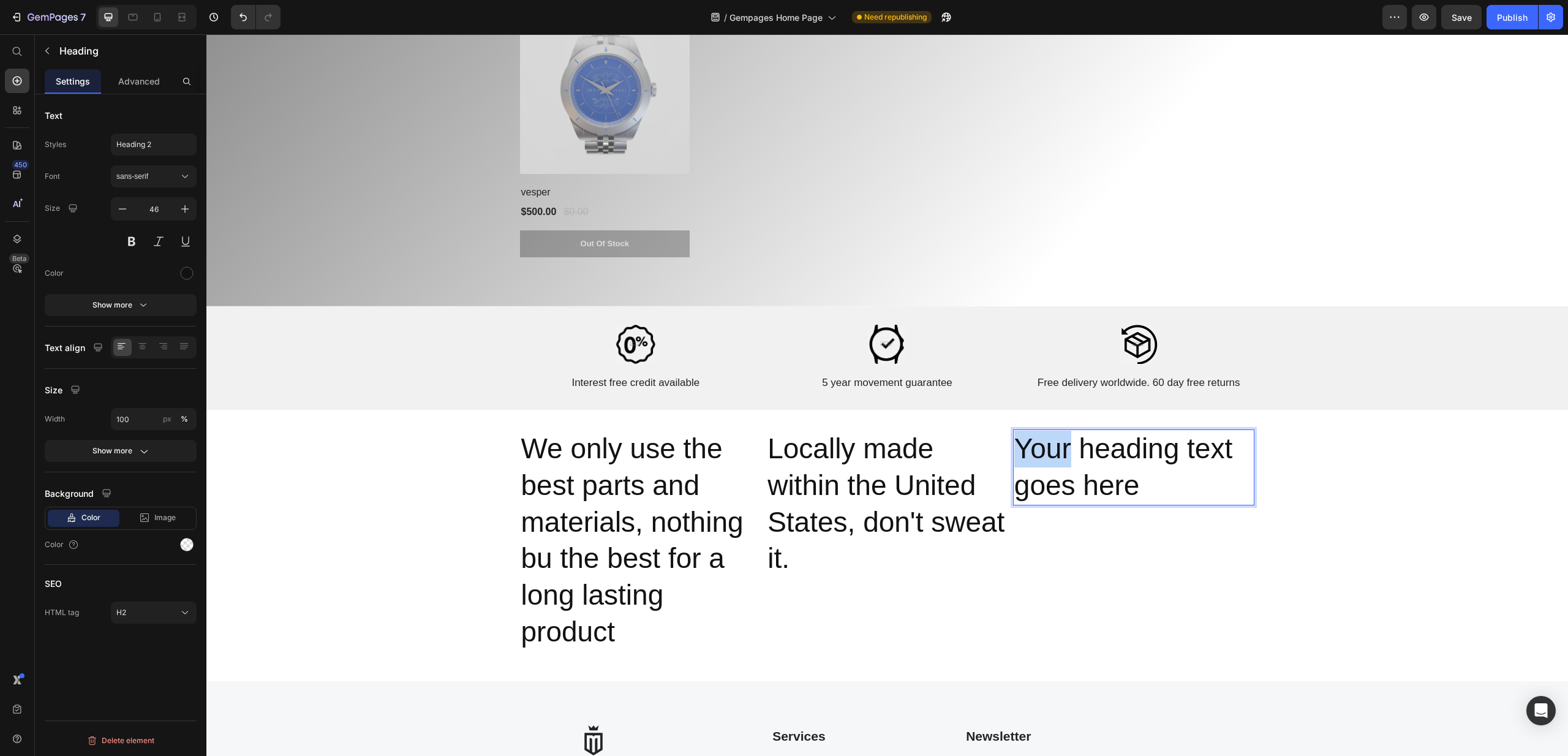 click on "Your heading text goes here" at bounding box center (1134, 467) 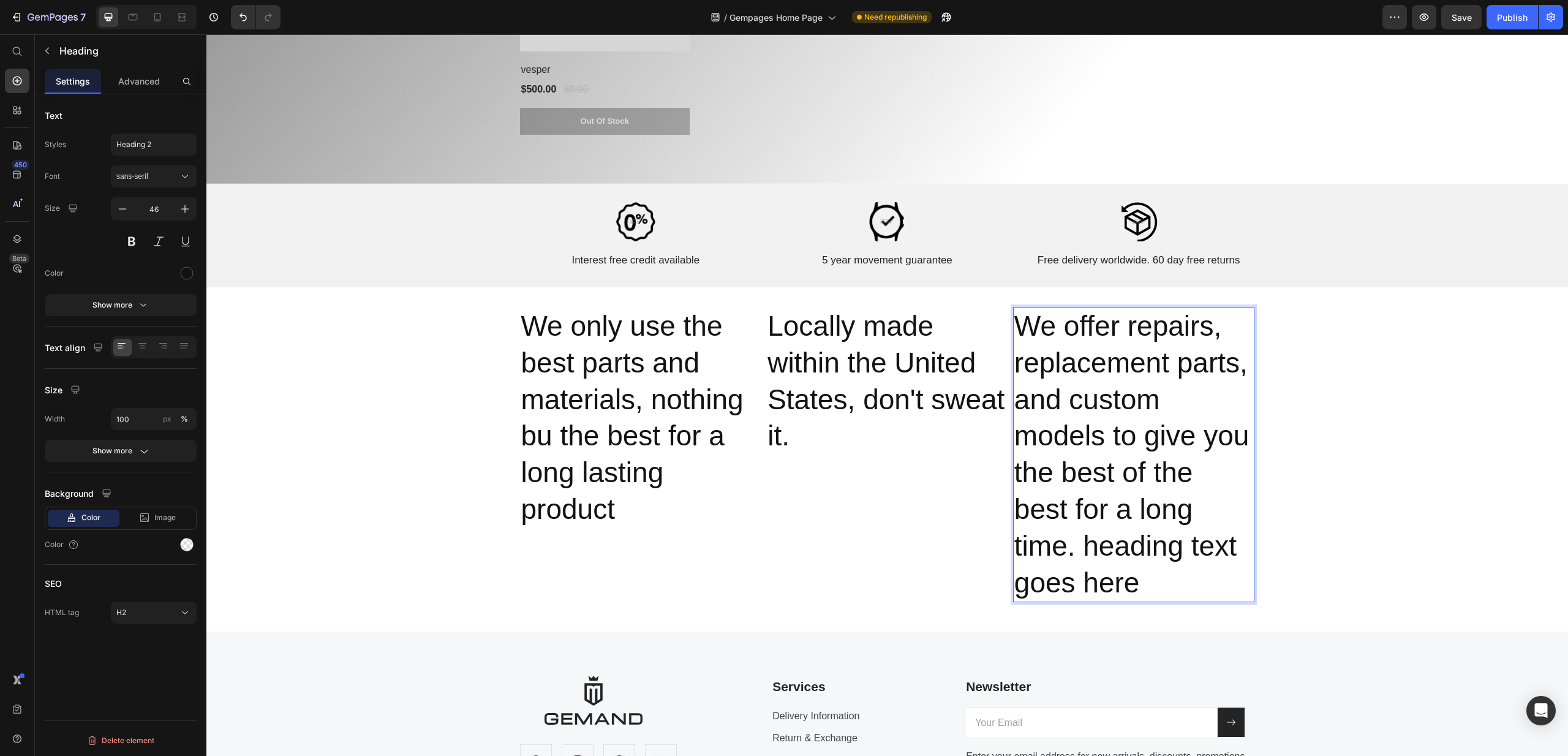 scroll, scrollTop: 4071, scrollLeft: 0, axis: vertical 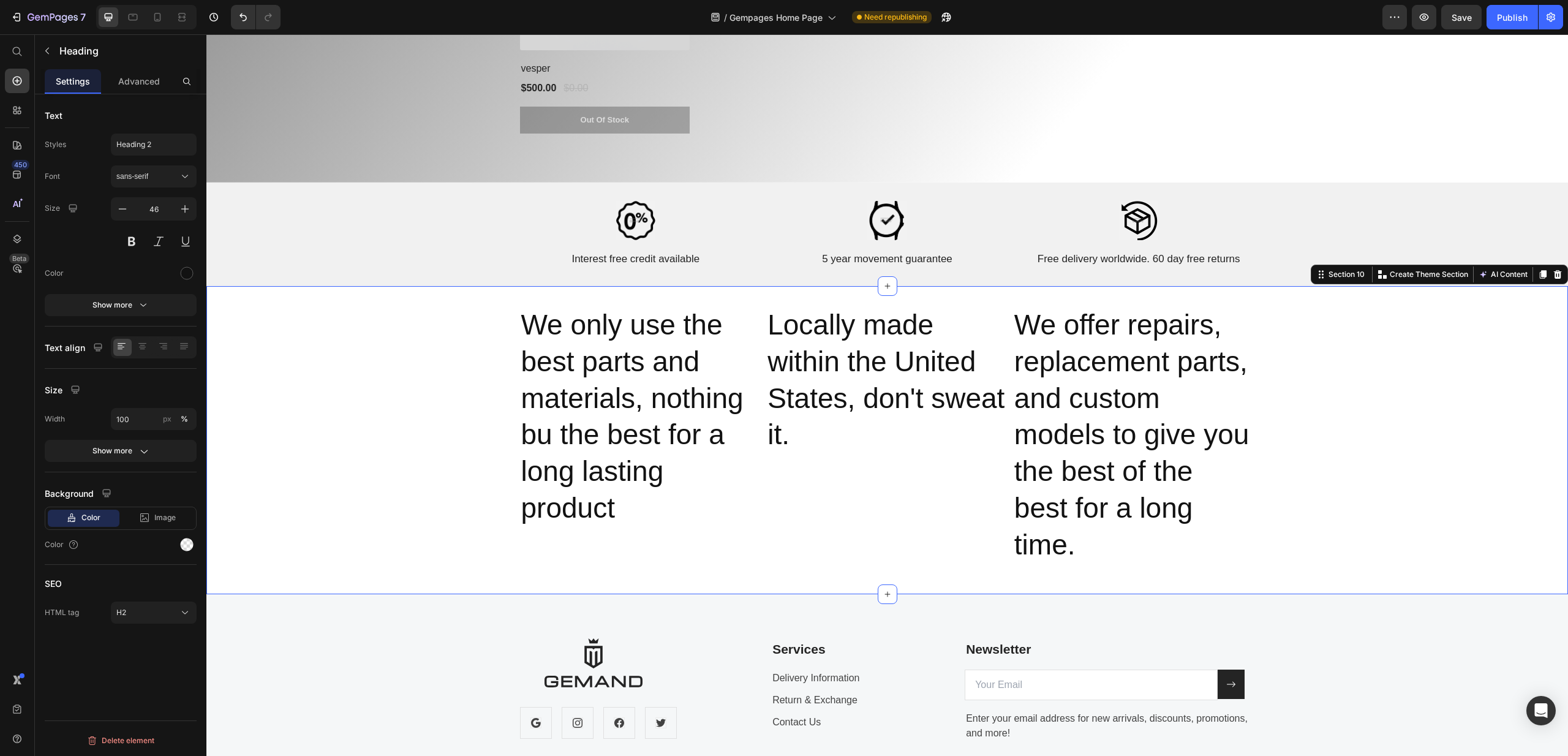 click on "We only use the best parts and materials, nothing bu the best for a long lasting product Heading Locally made within the United States, don't sweat it. Heading We offer repairs, replacement parts, and custom models to give you the best of the best for a long time. Heading Row" at bounding box center [887, 440] 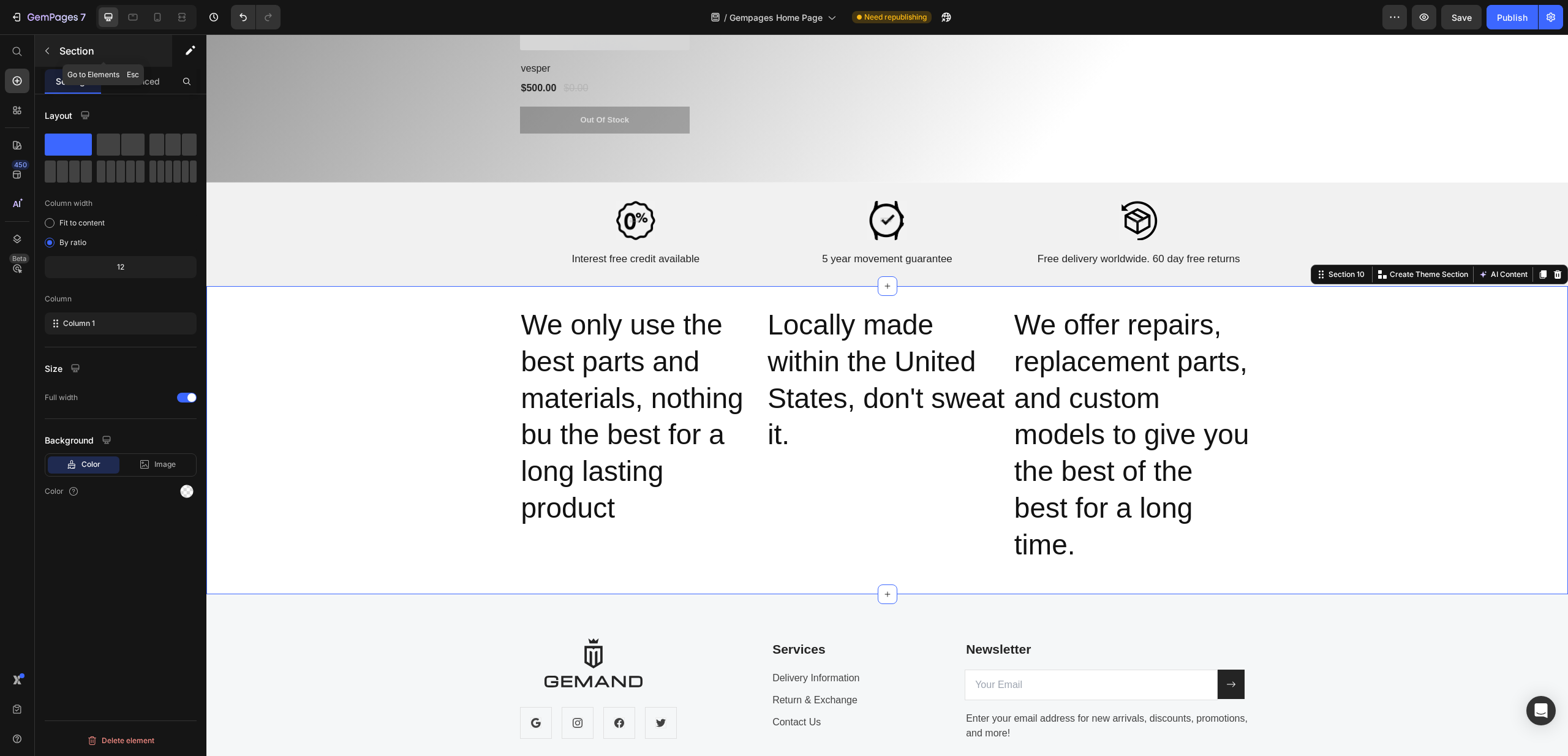 click at bounding box center (47, 51) 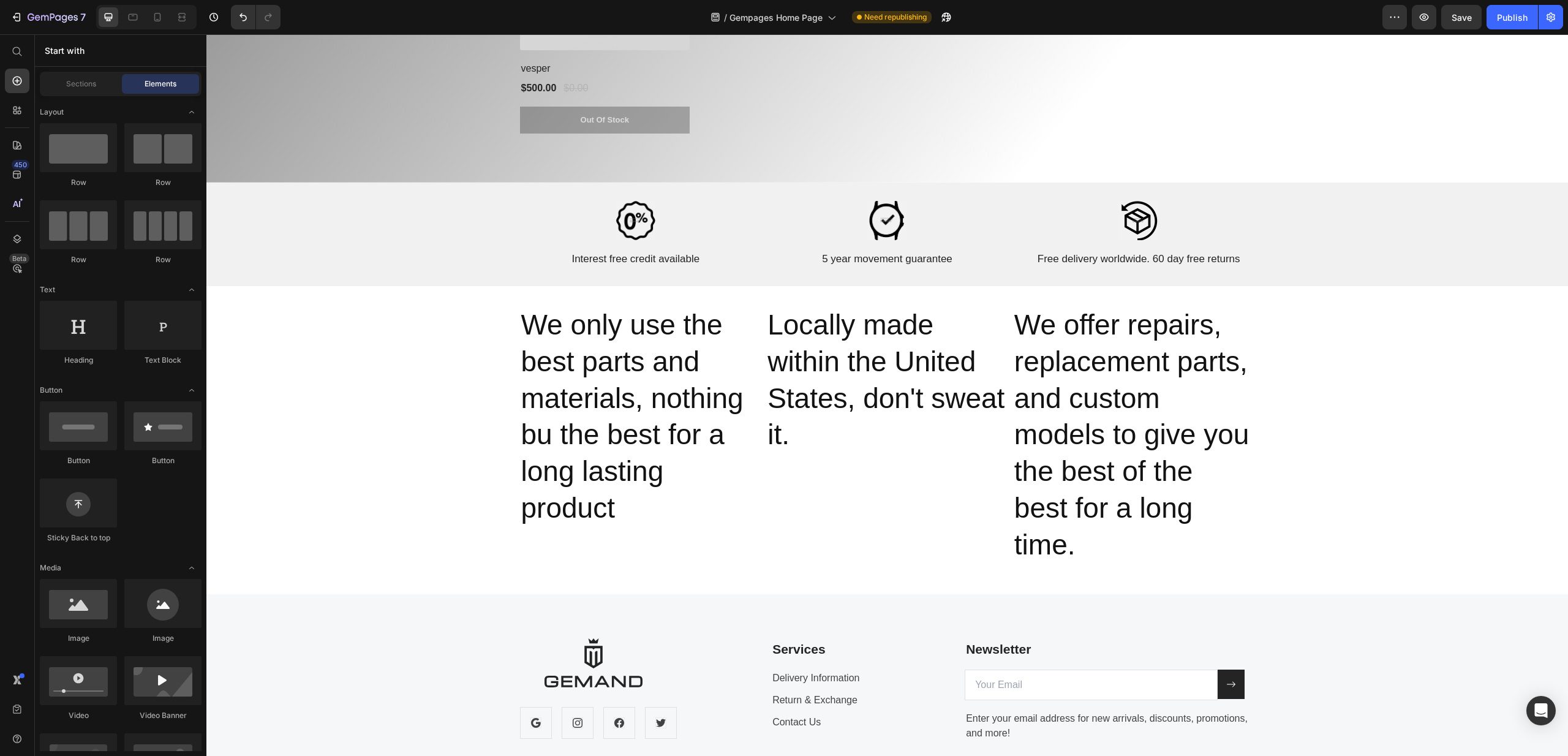 scroll, scrollTop: 2, scrollLeft: 0, axis: vertical 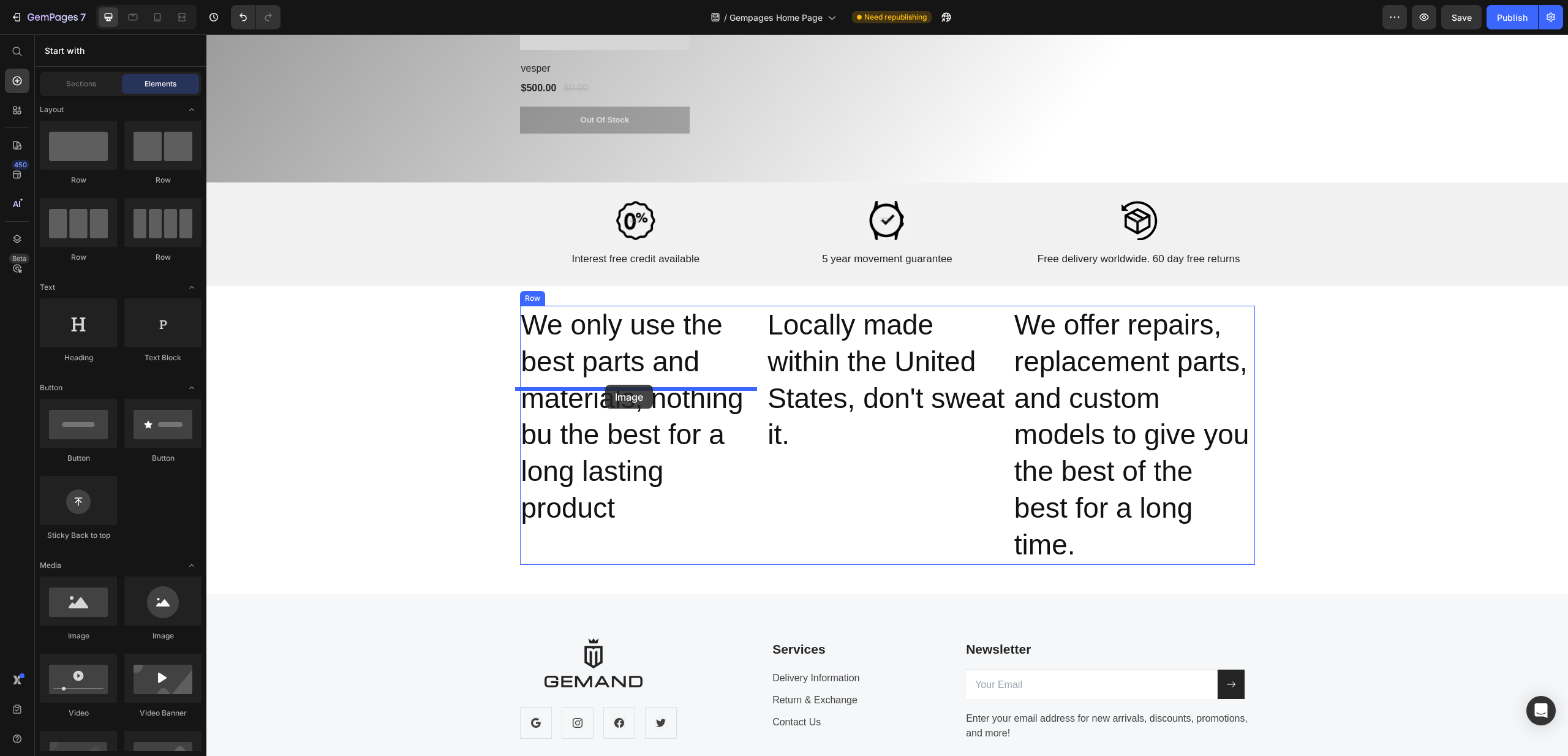 drag, startPoint x: 284, startPoint y: 621, endPoint x: 605, endPoint y: 385, distance: 398.4181 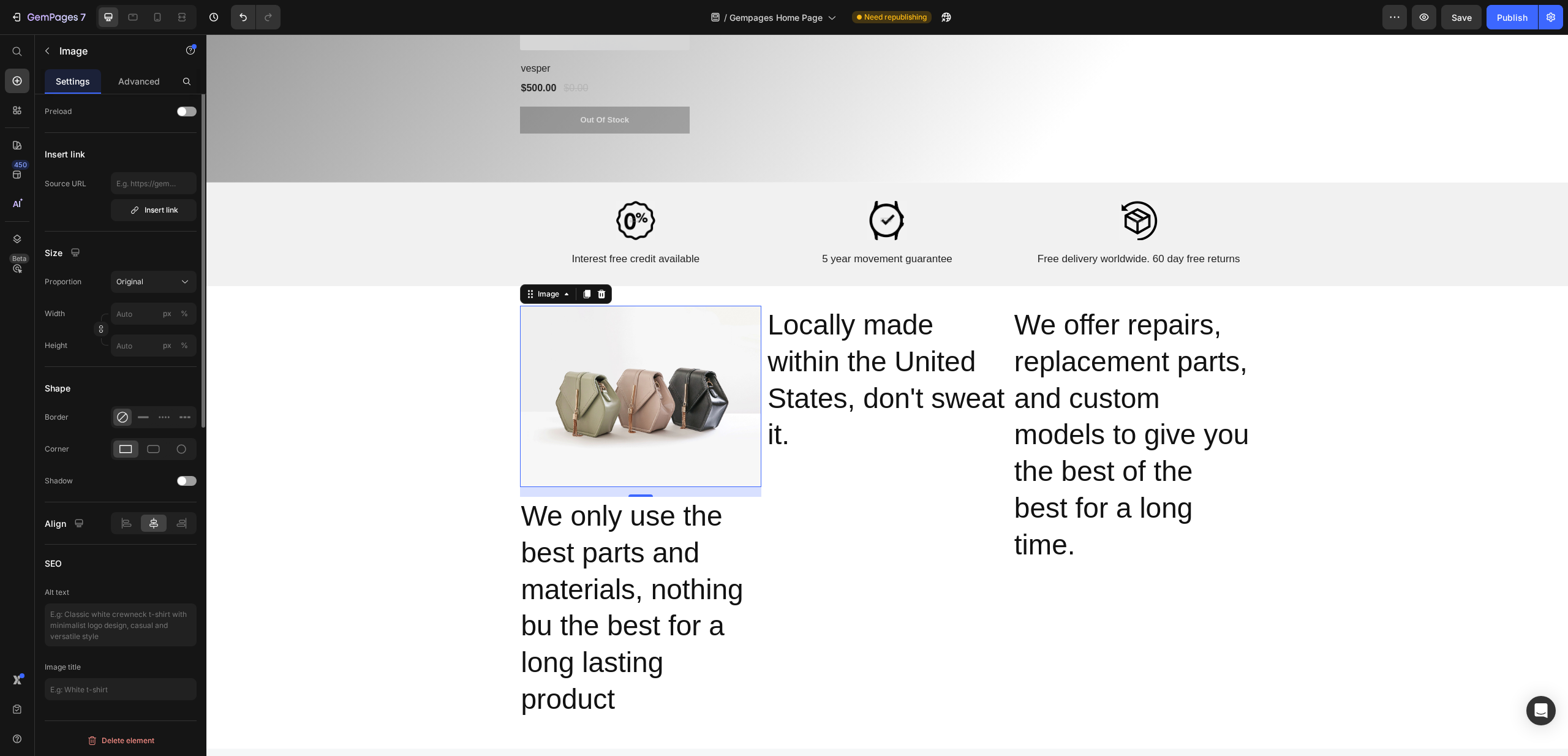 scroll, scrollTop: 0, scrollLeft: 0, axis: both 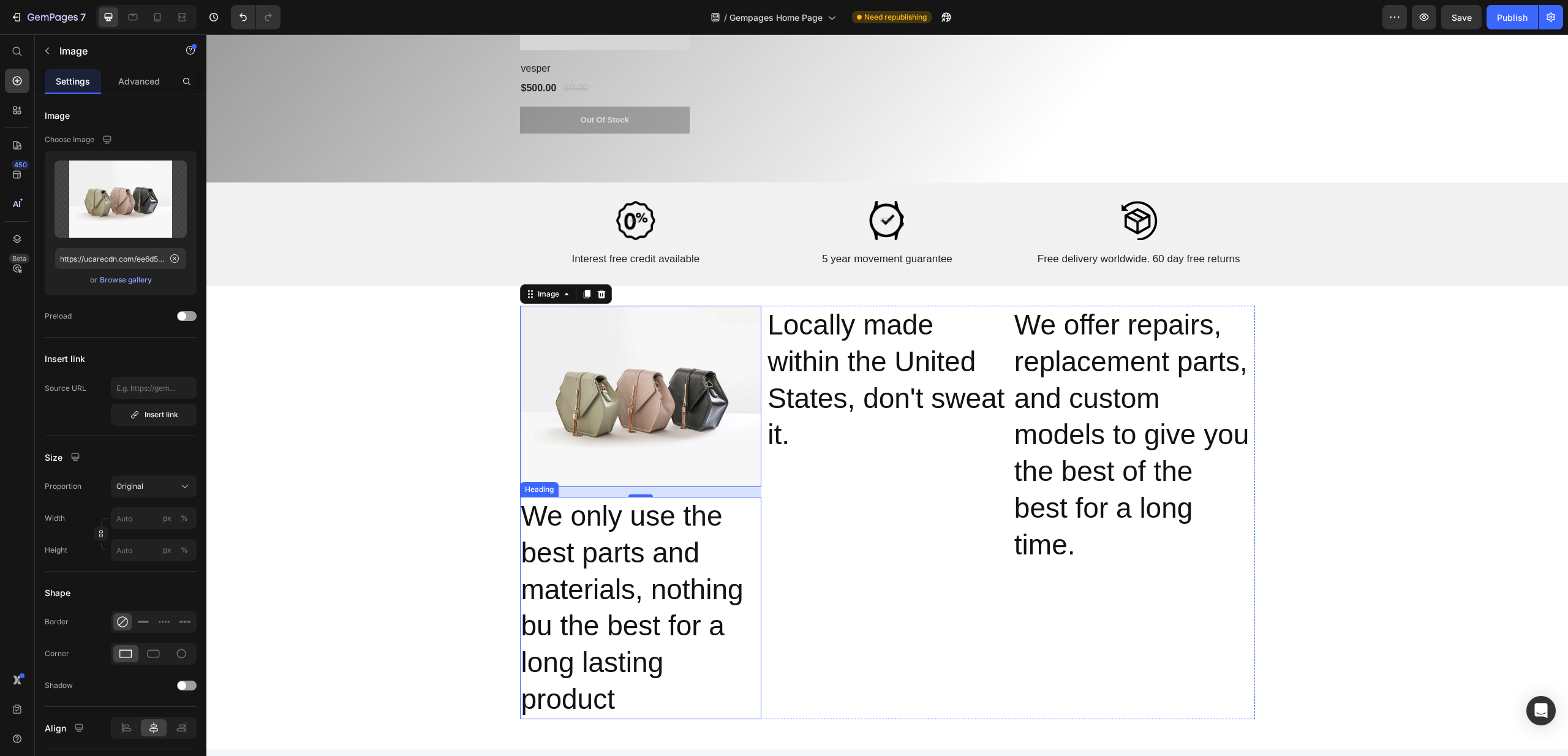 click on "We only use the best parts and materials, nothing bu the best for a long lasting product" at bounding box center [641, 608] 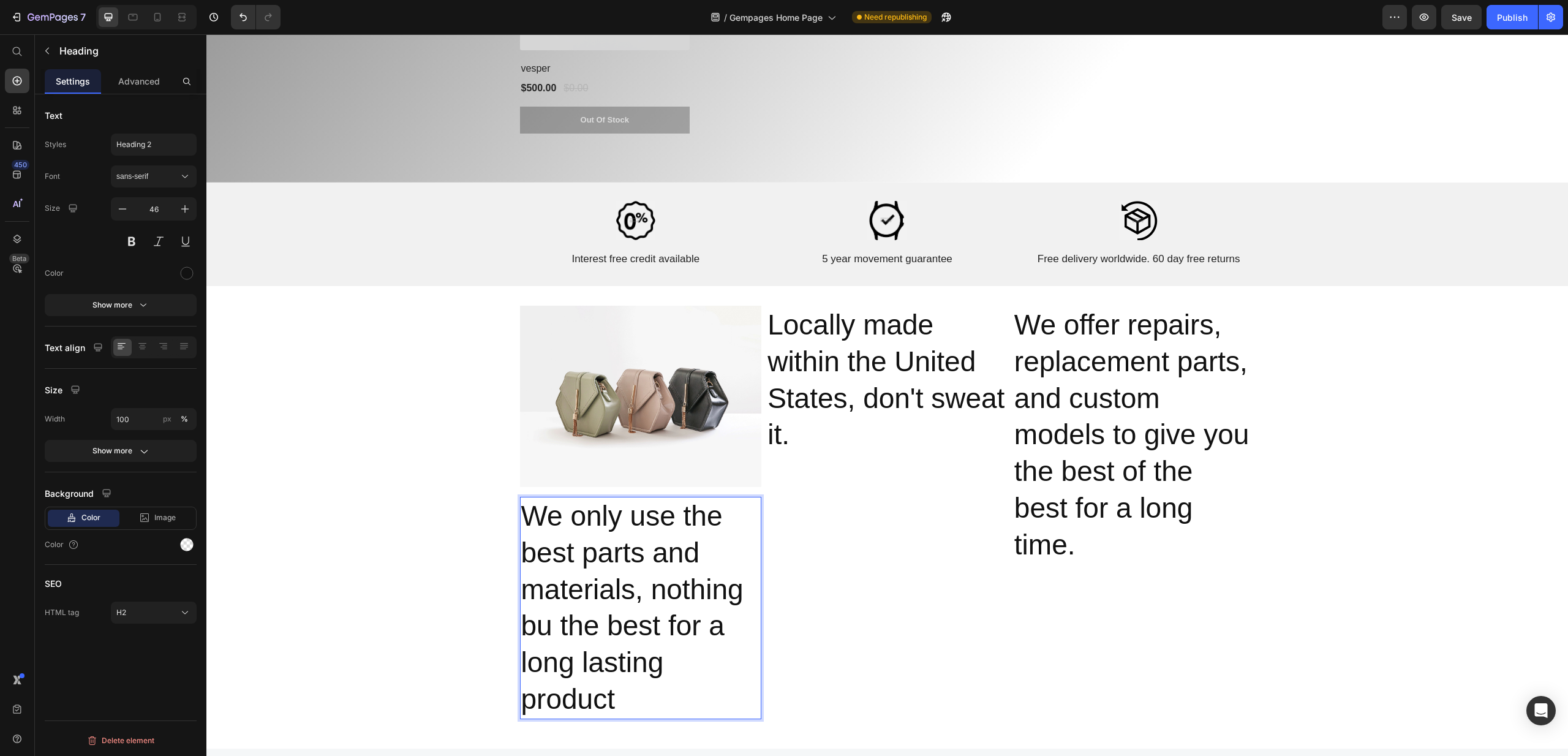 click on "We only use the best parts and materials, nothing bu the best for a long lasting product" at bounding box center (641, 608) 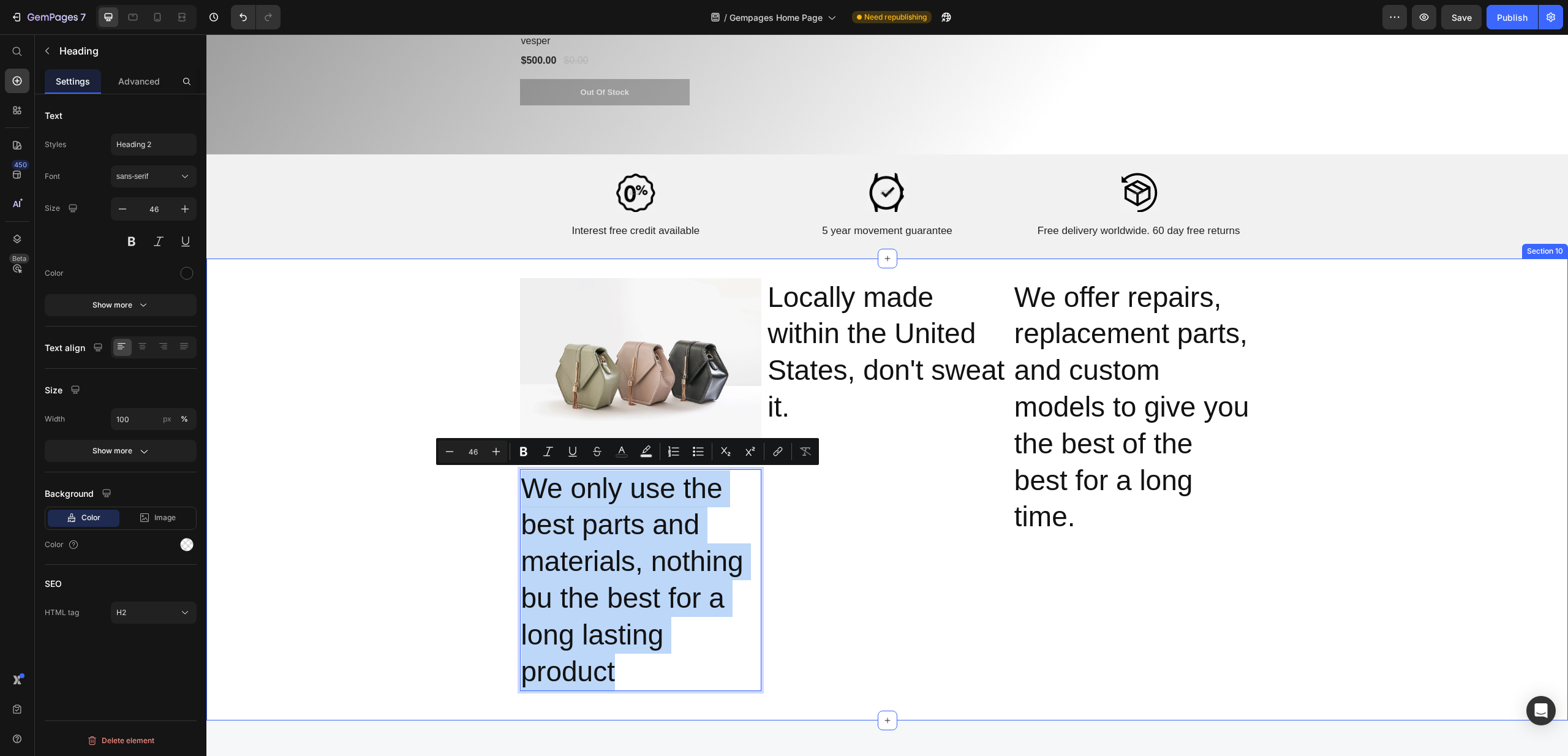 scroll, scrollTop: 4184, scrollLeft: 0, axis: vertical 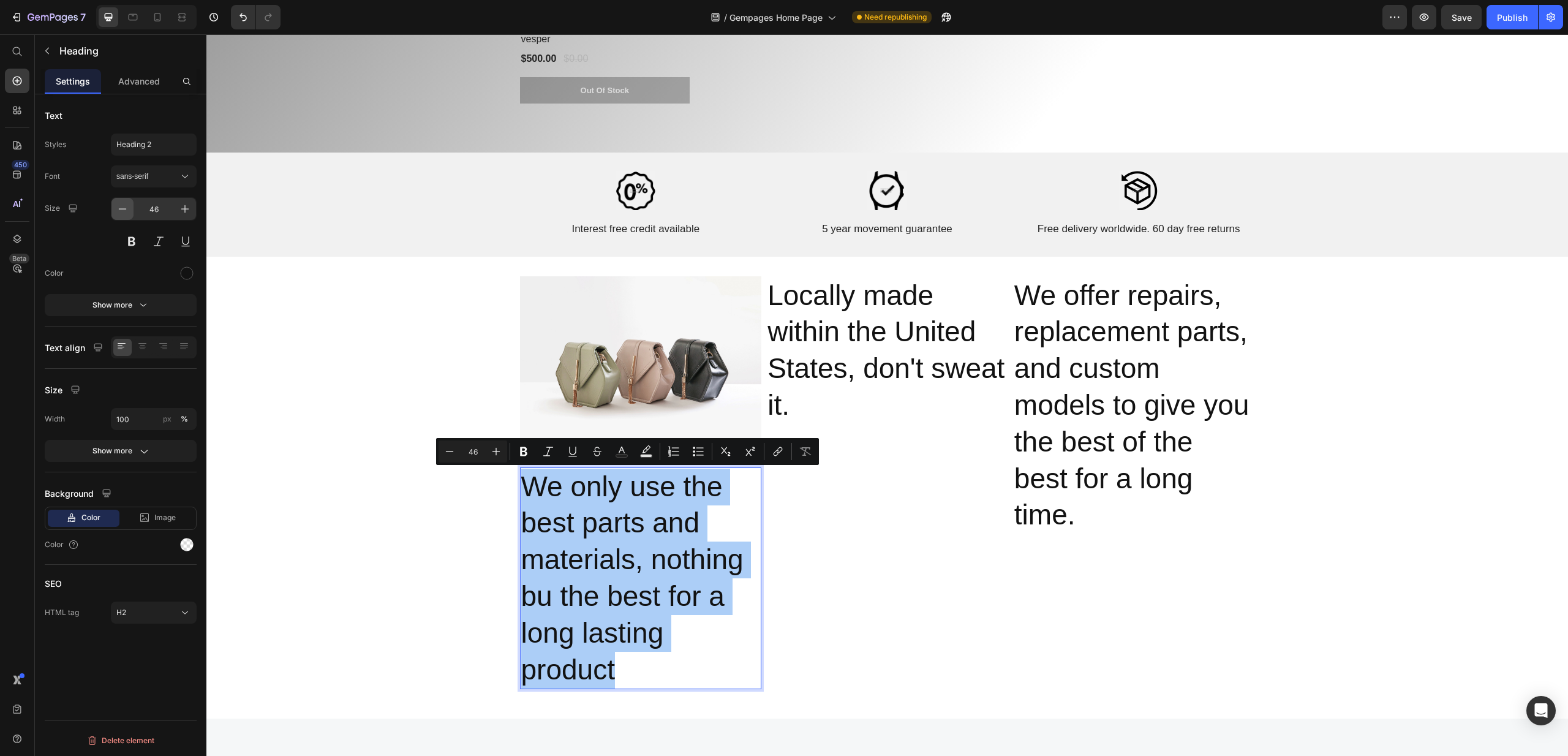 drag, startPoint x: 159, startPoint y: 215, endPoint x: 128, endPoint y: 210, distance: 31.40064 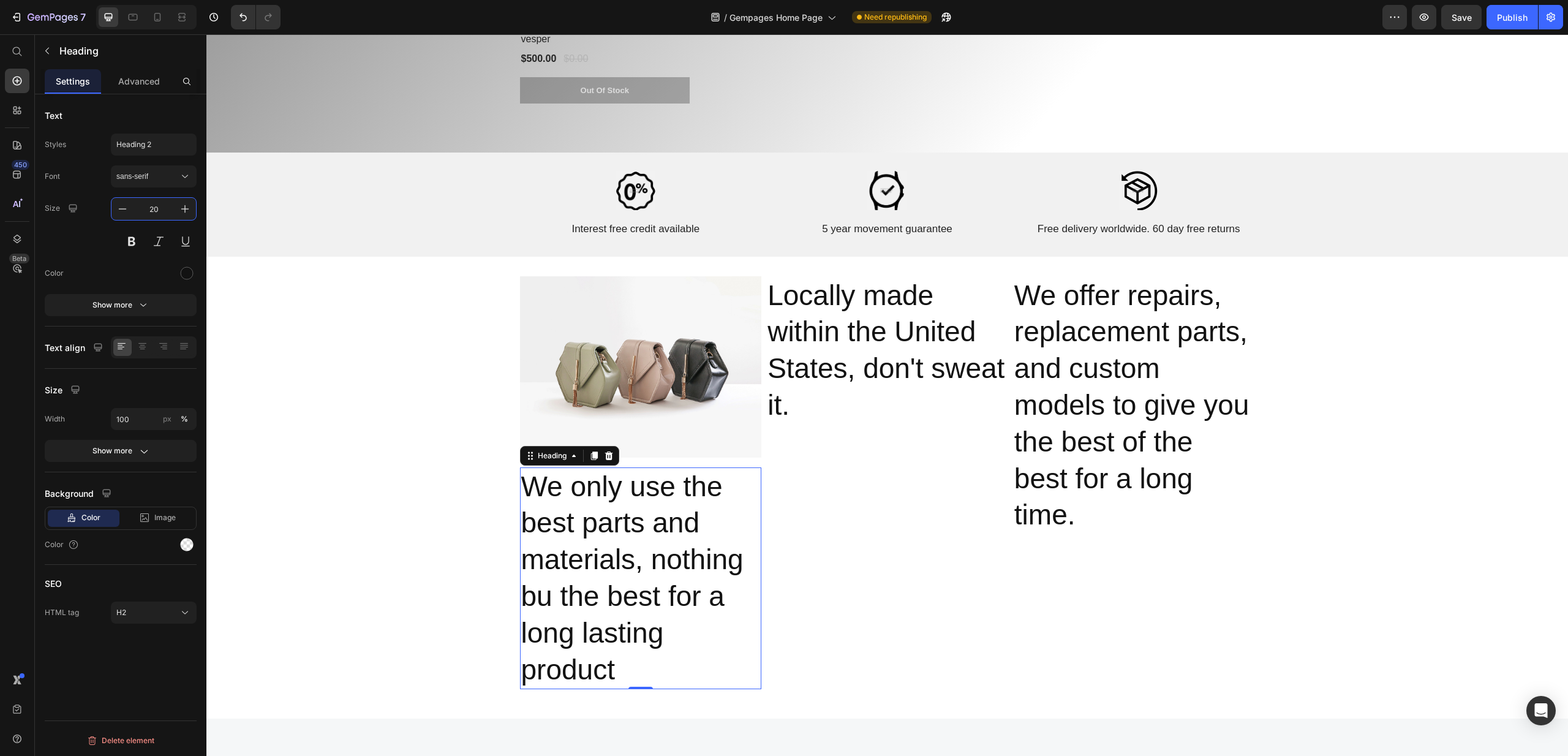 type on "20" 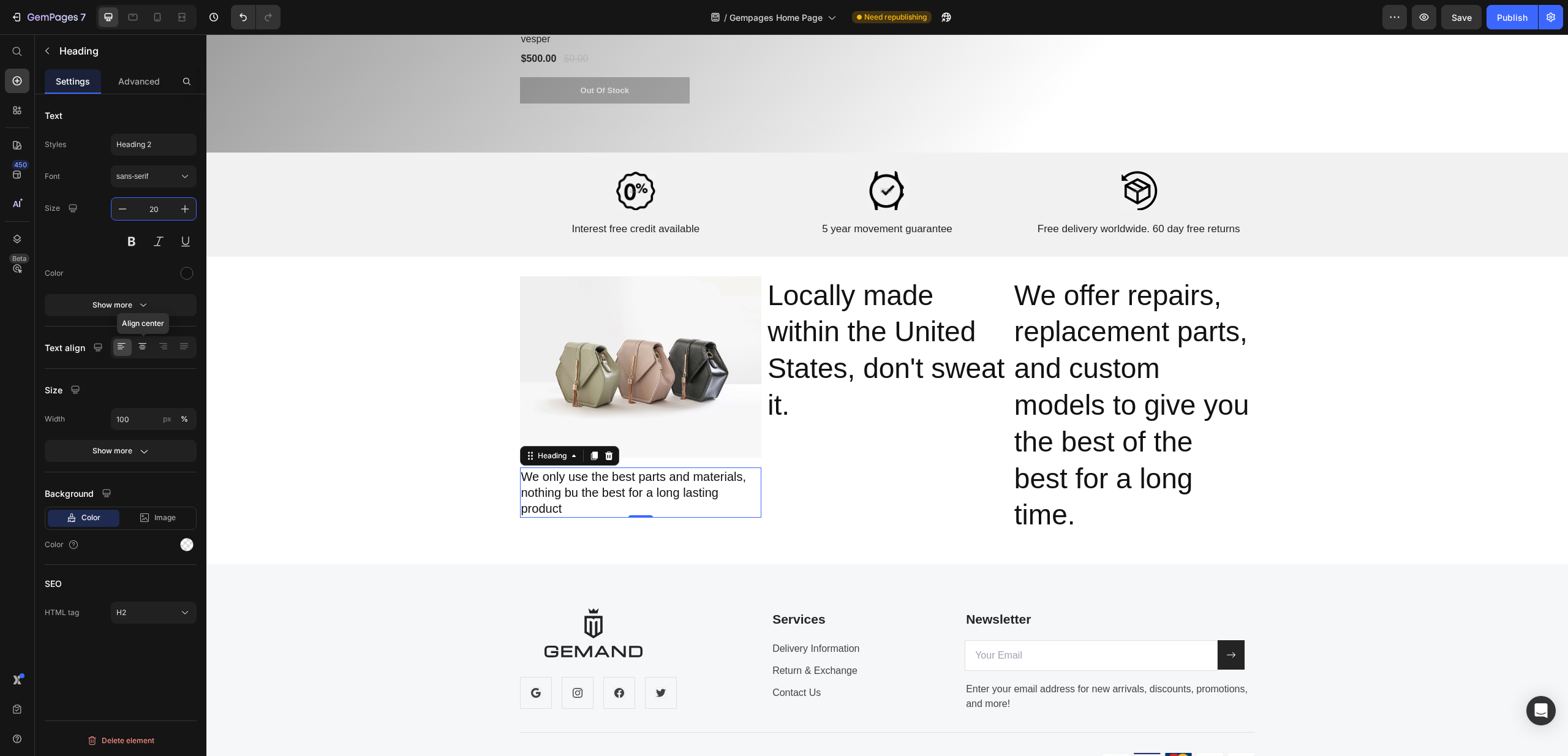 click 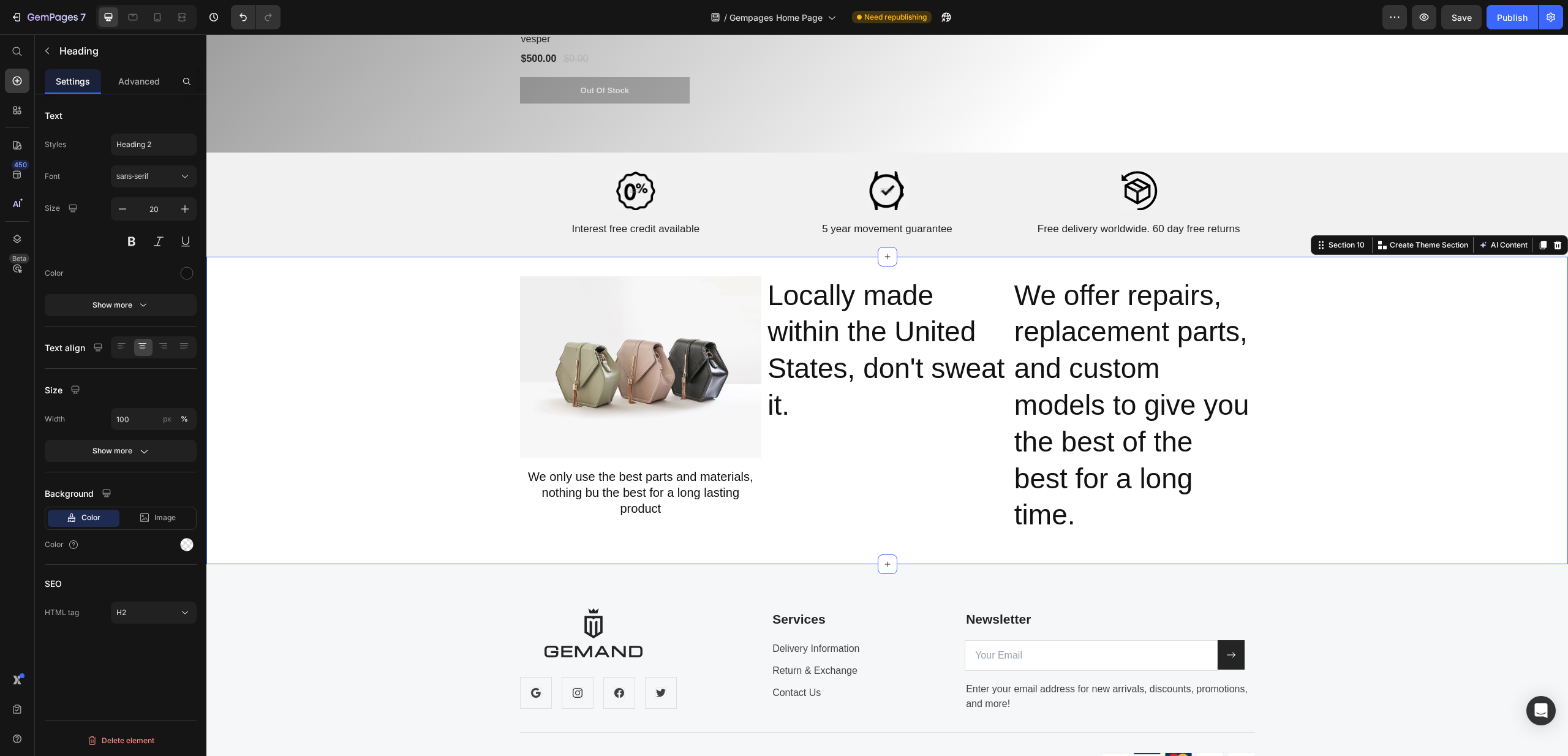 click on "Image We only use the best parts and materials, nothing bu the best for a long lasting product Heading Locally made within the United States, don't sweat it. Heading We offer repairs, replacement parts, and custom models to give you the best of the best for a long time. Heading Row" at bounding box center (887, 410) 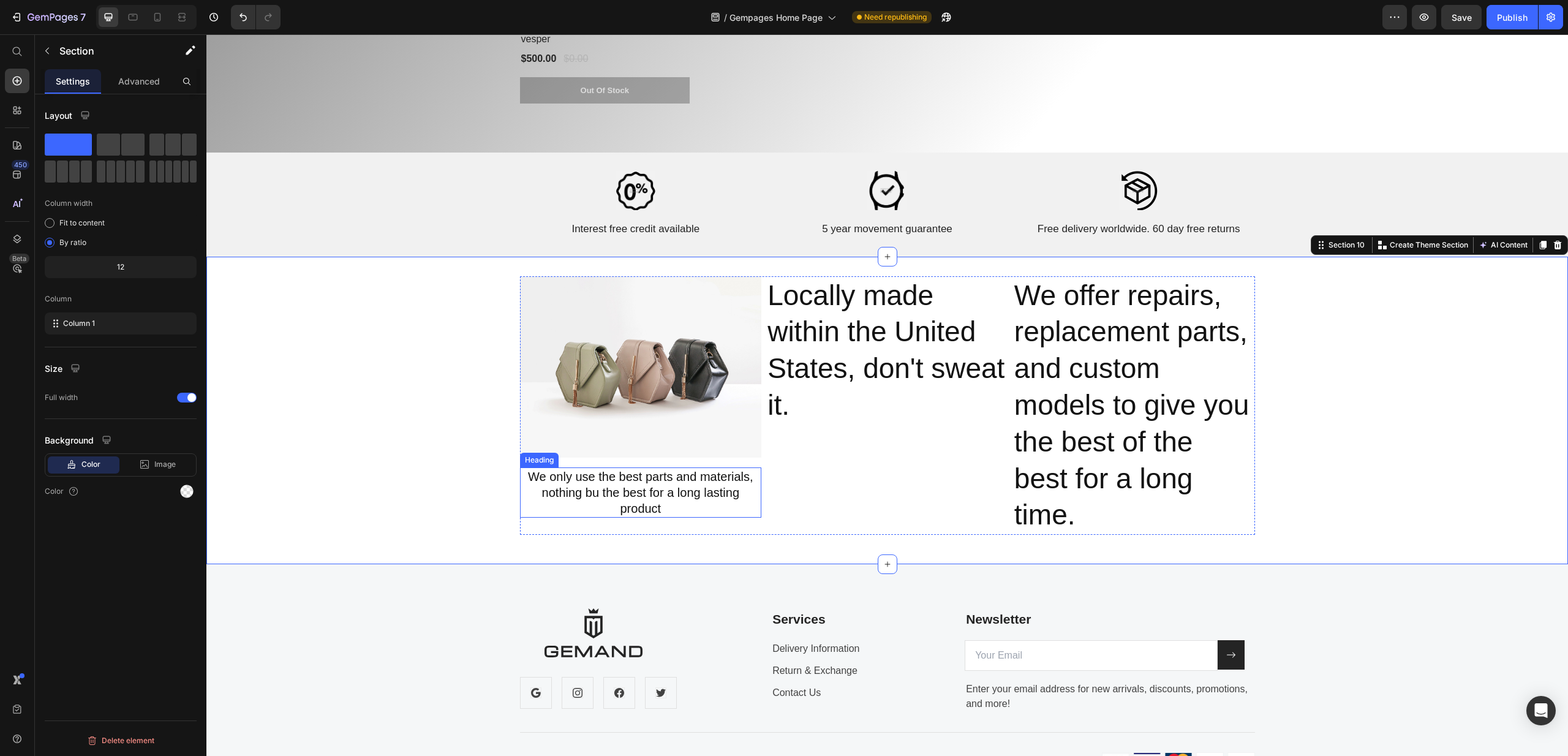 click on "We only use the best parts and materials, nothing bu the best for a long lasting product" at bounding box center (641, 493) 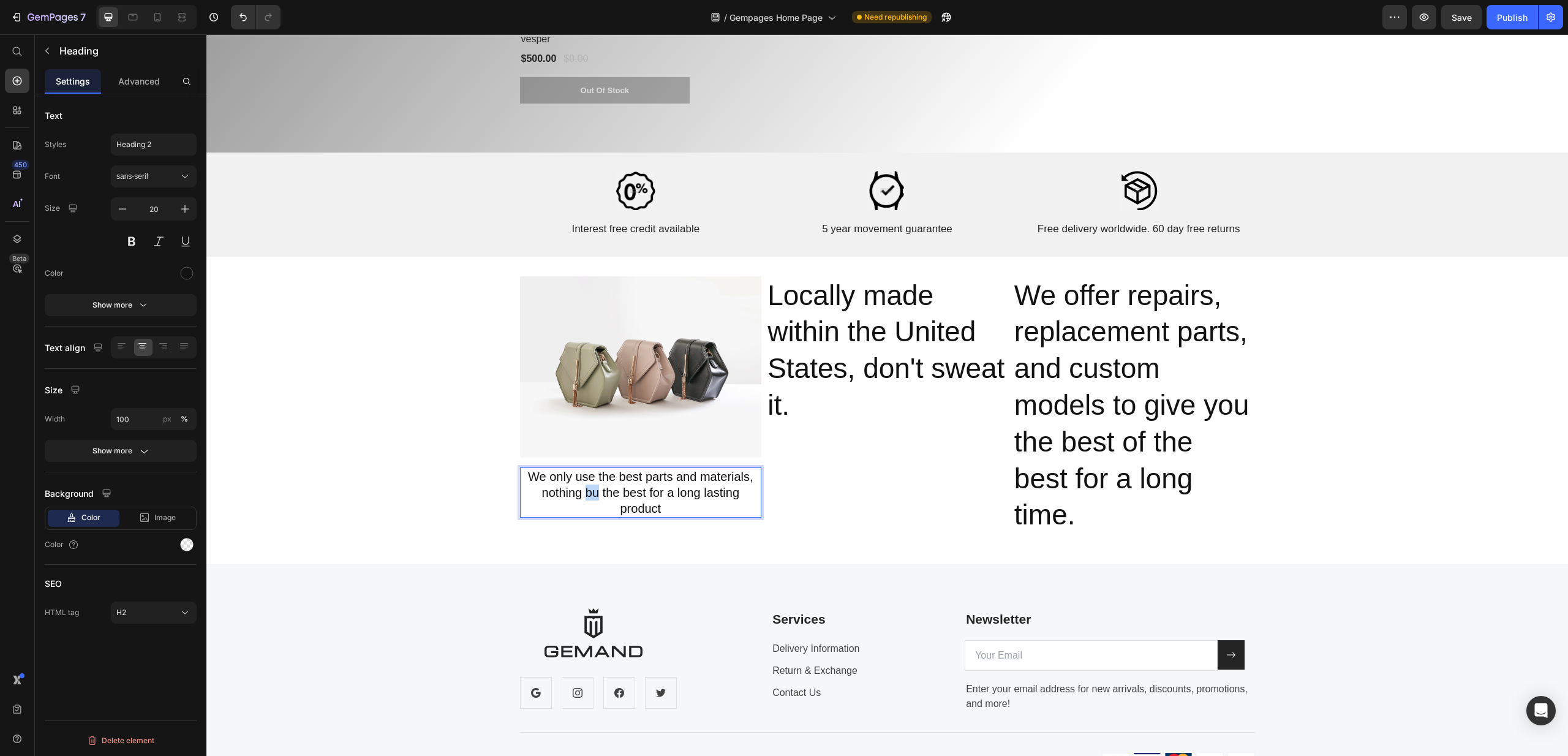 click on "We only use the best parts and materials, nothing bu the best for a long lasting product" at bounding box center (641, 493) 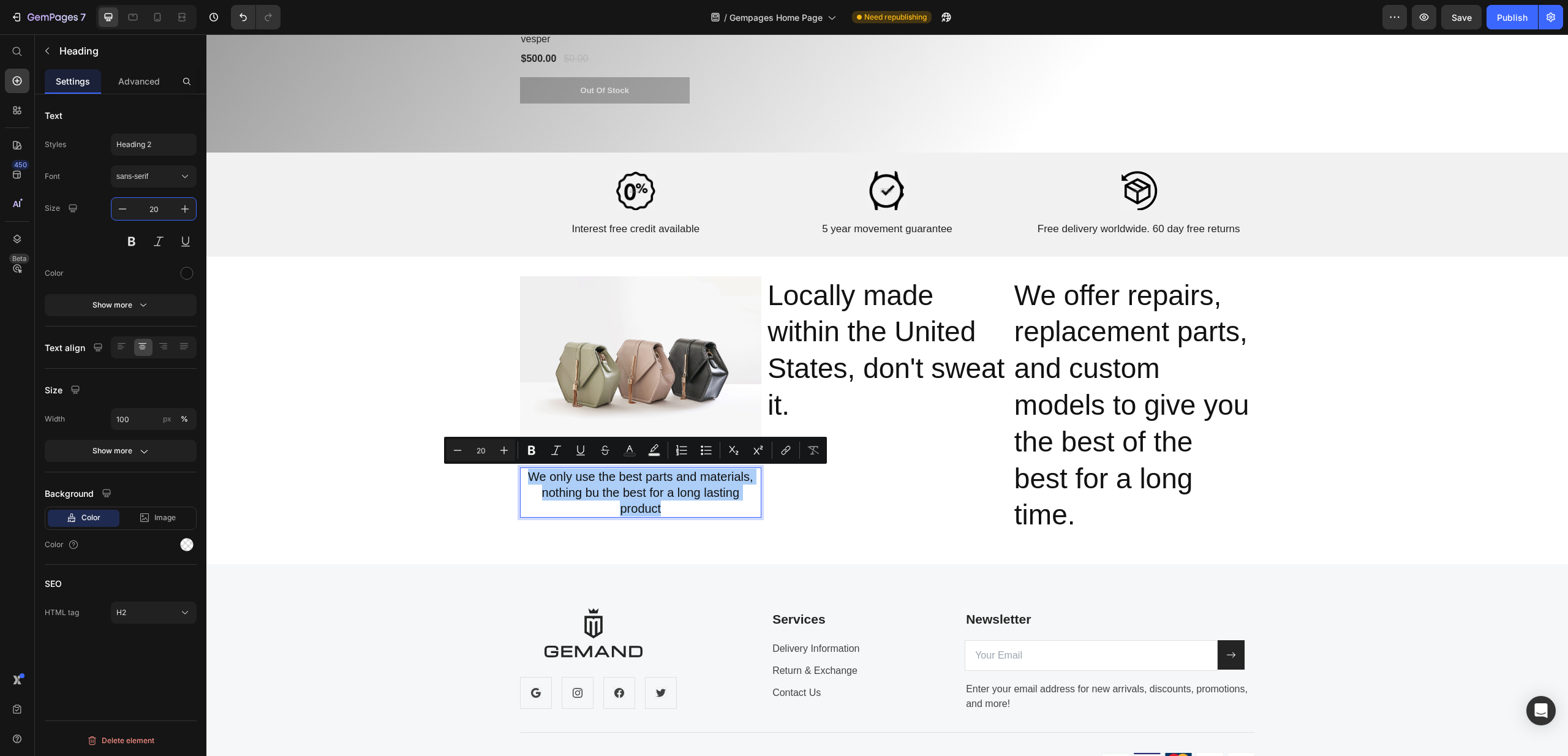 drag, startPoint x: 170, startPoint y: 216, endPoint x: 145, endPoint y: 205, distance: 27.313 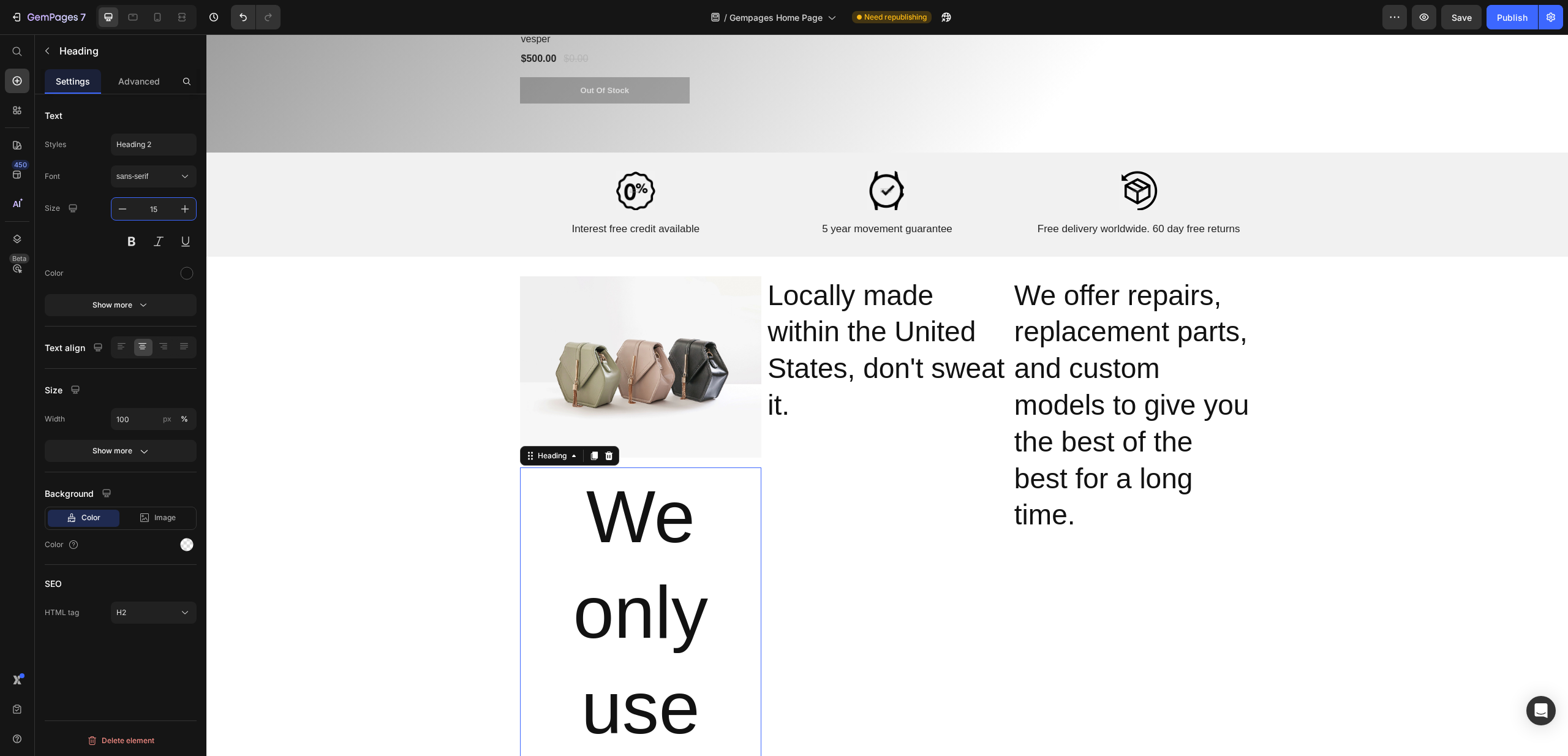 type on "15" 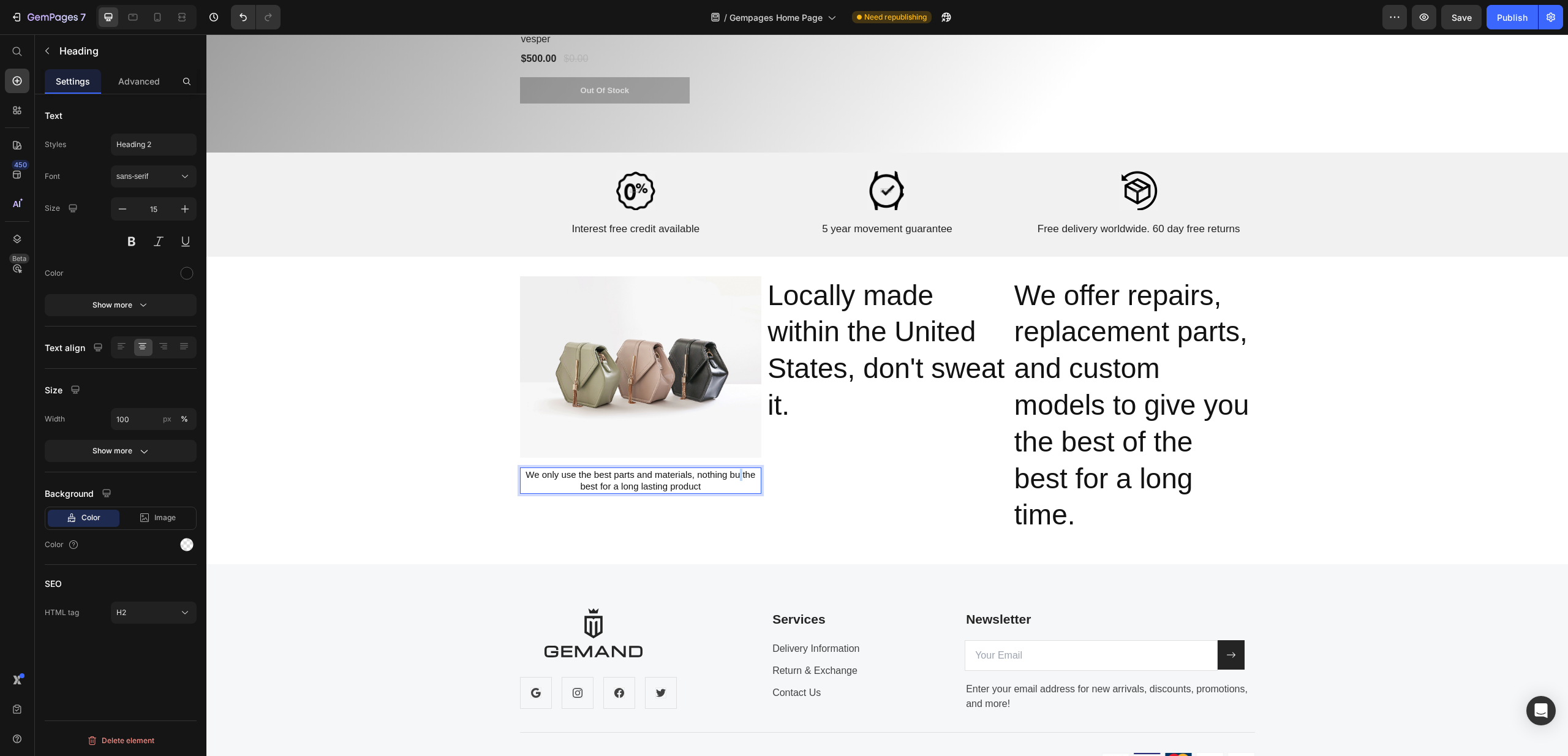click on "We only use the best parts and materials, nothing bu the best for a long lasting product" at bounding box center (641, 480) 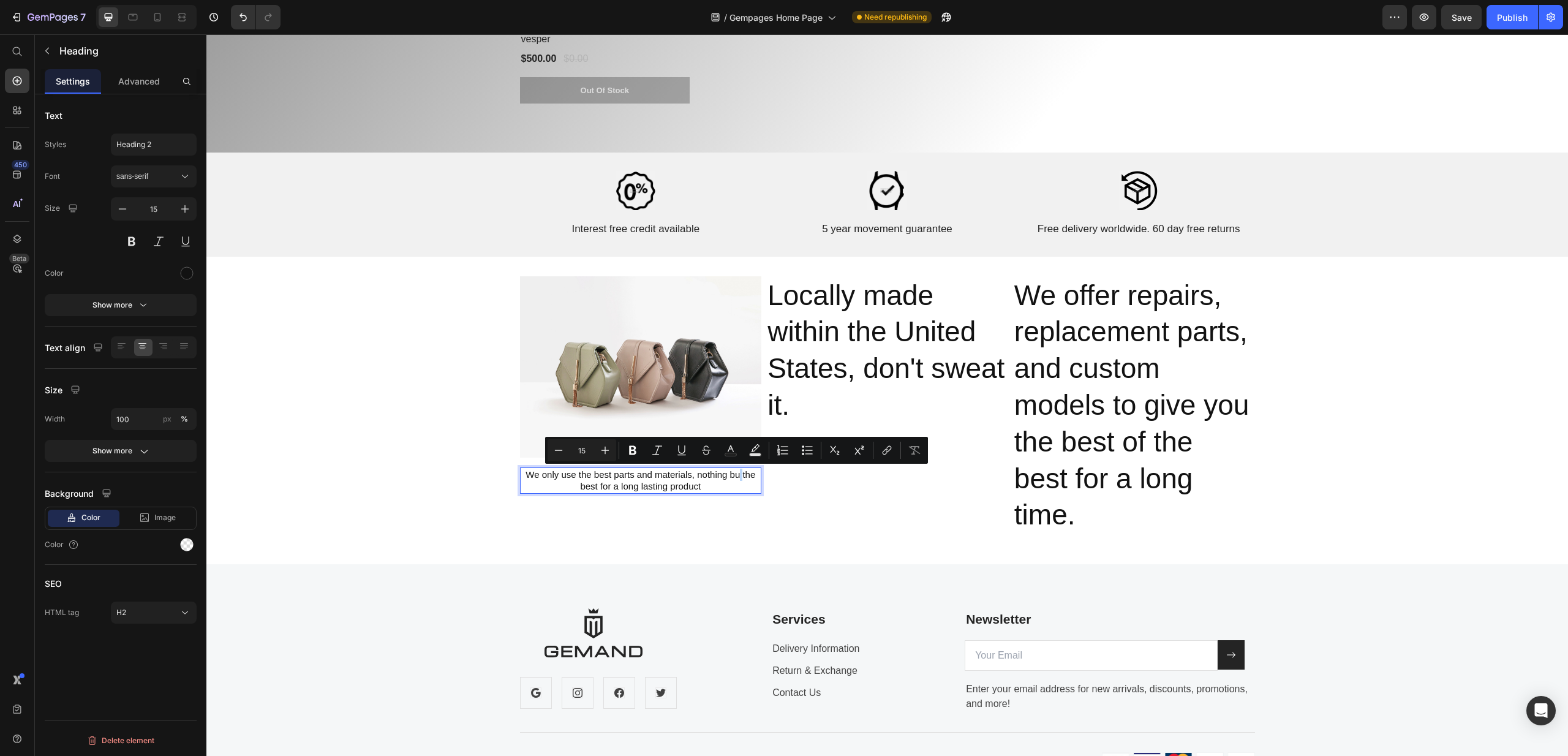 click on "We only use the best parts and materials, nothing bu the best for a long lasting product" at bounding box center [641, 480] 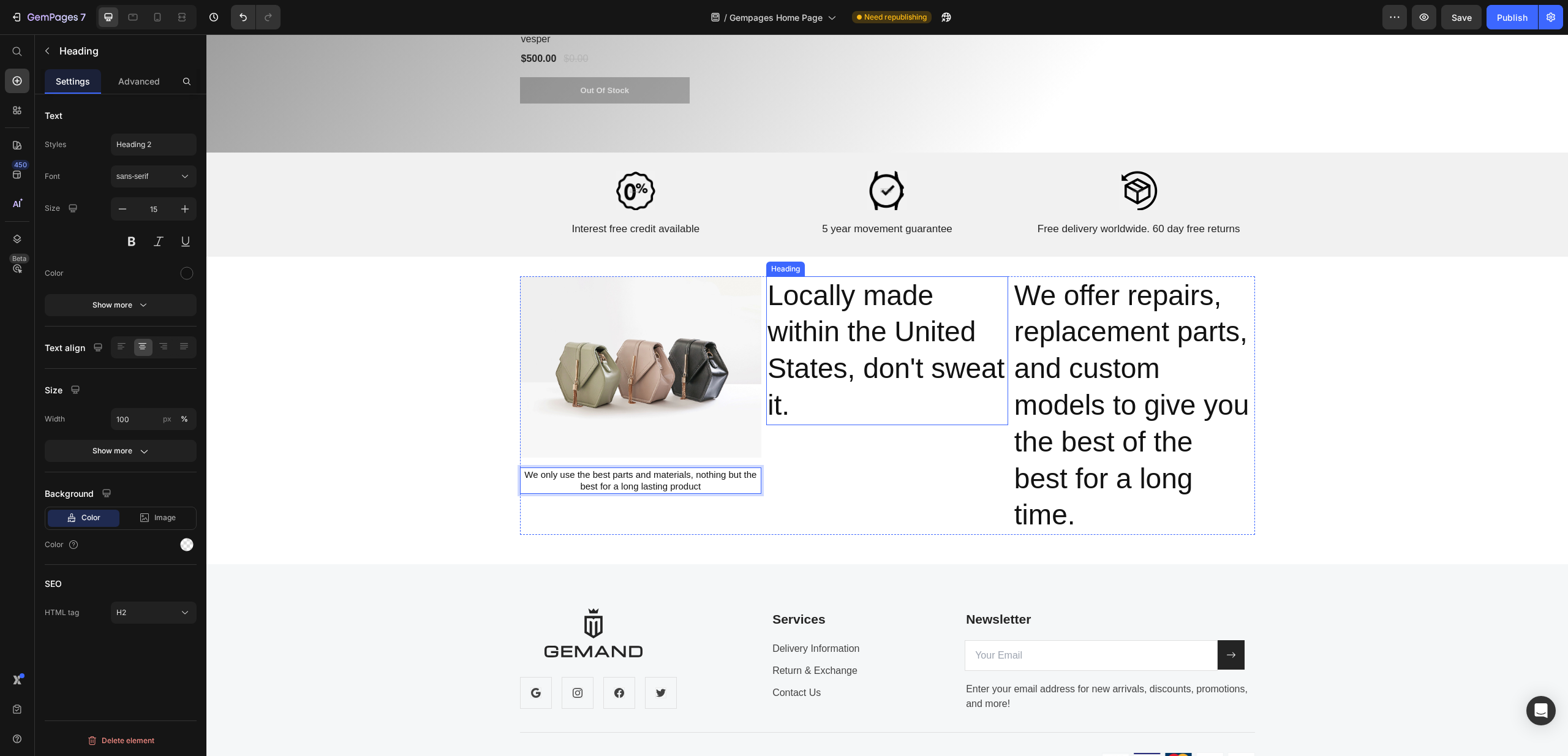click on "Locally made within the United States, don't sweat it." at bounding box center [887, 350] 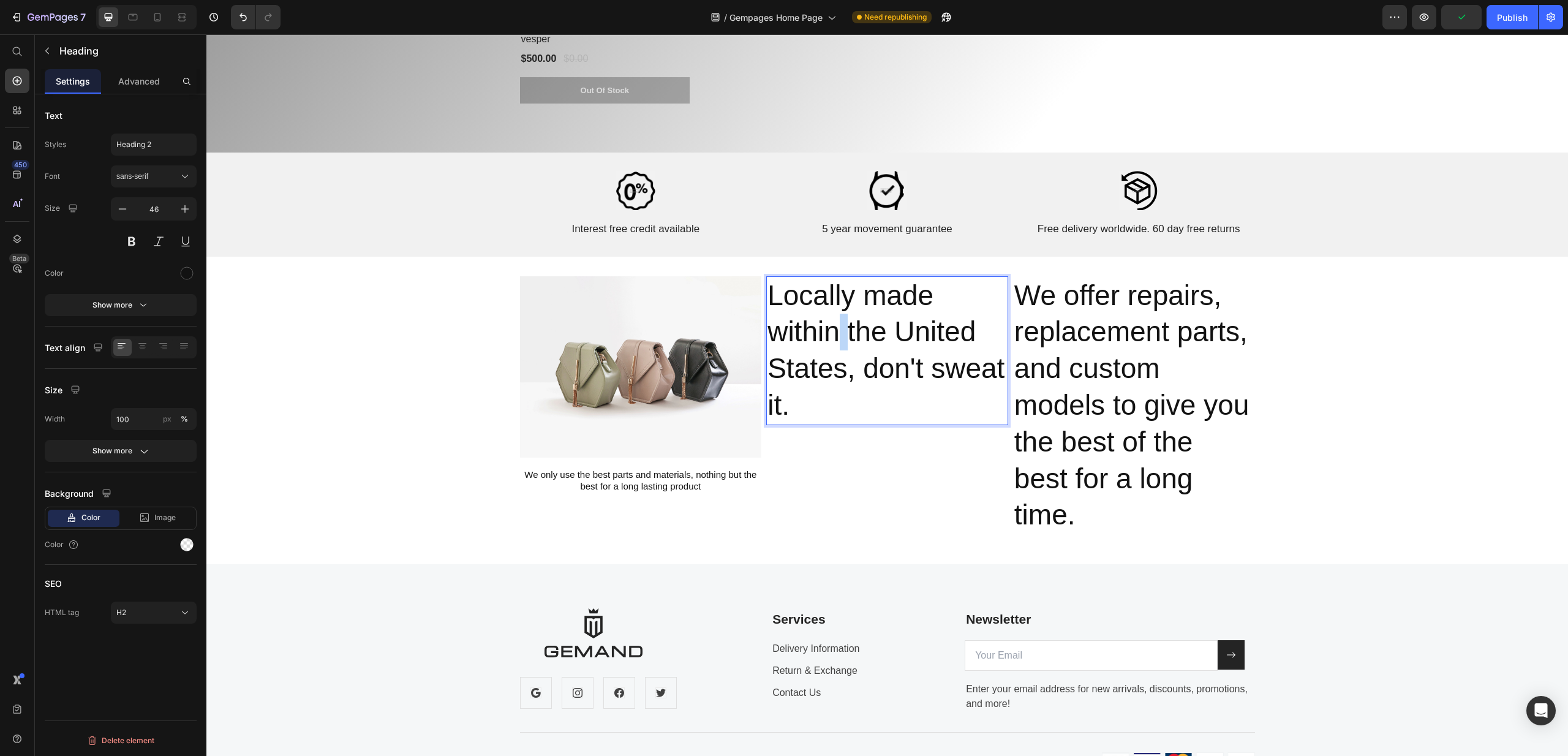 click on "Locally made within the United States, don't sweat it." at bounding box center (887, 350) 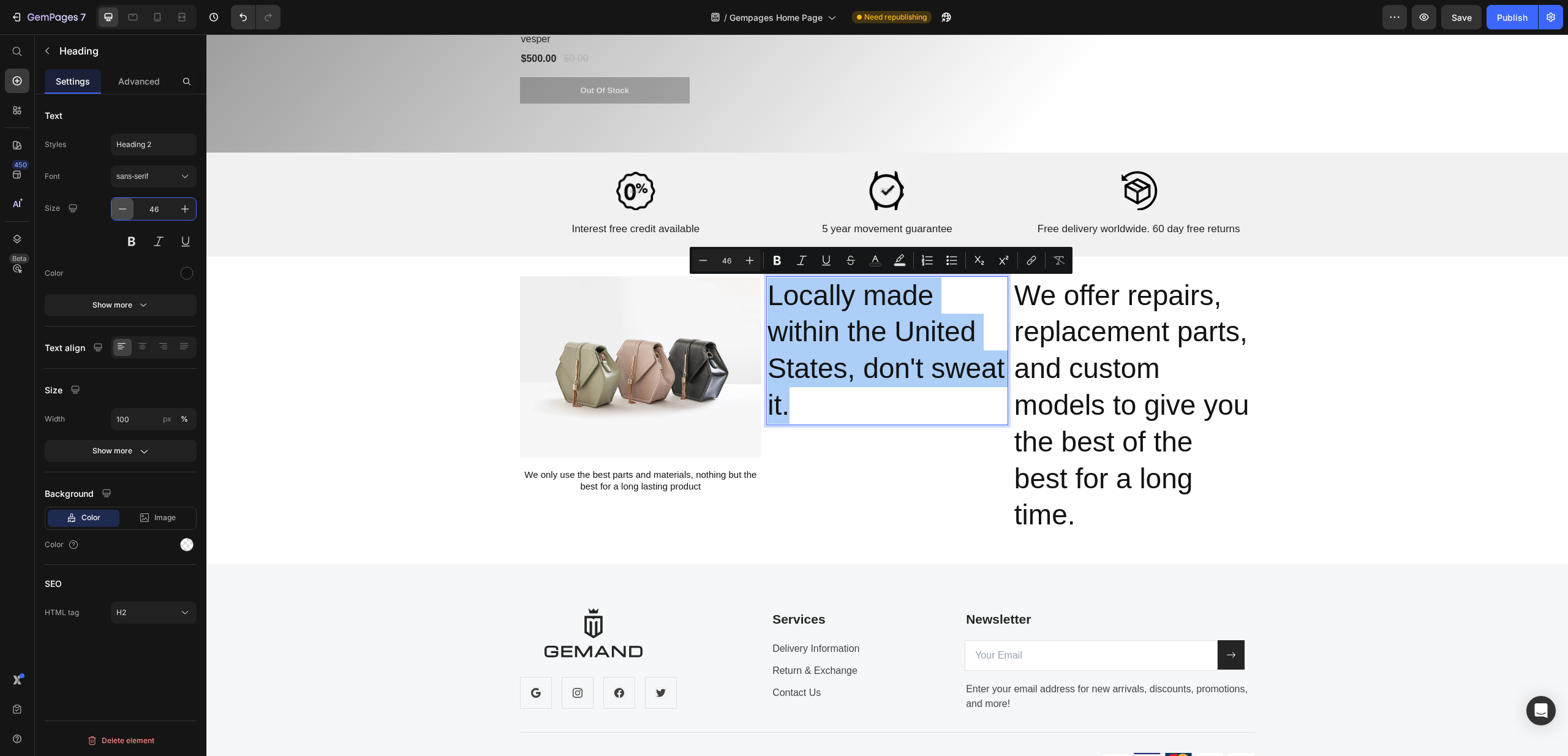drag, startPoint x: 160, startPoint y: 210, endPoint x: 132, endPoint y: 200, distance: 29.732137 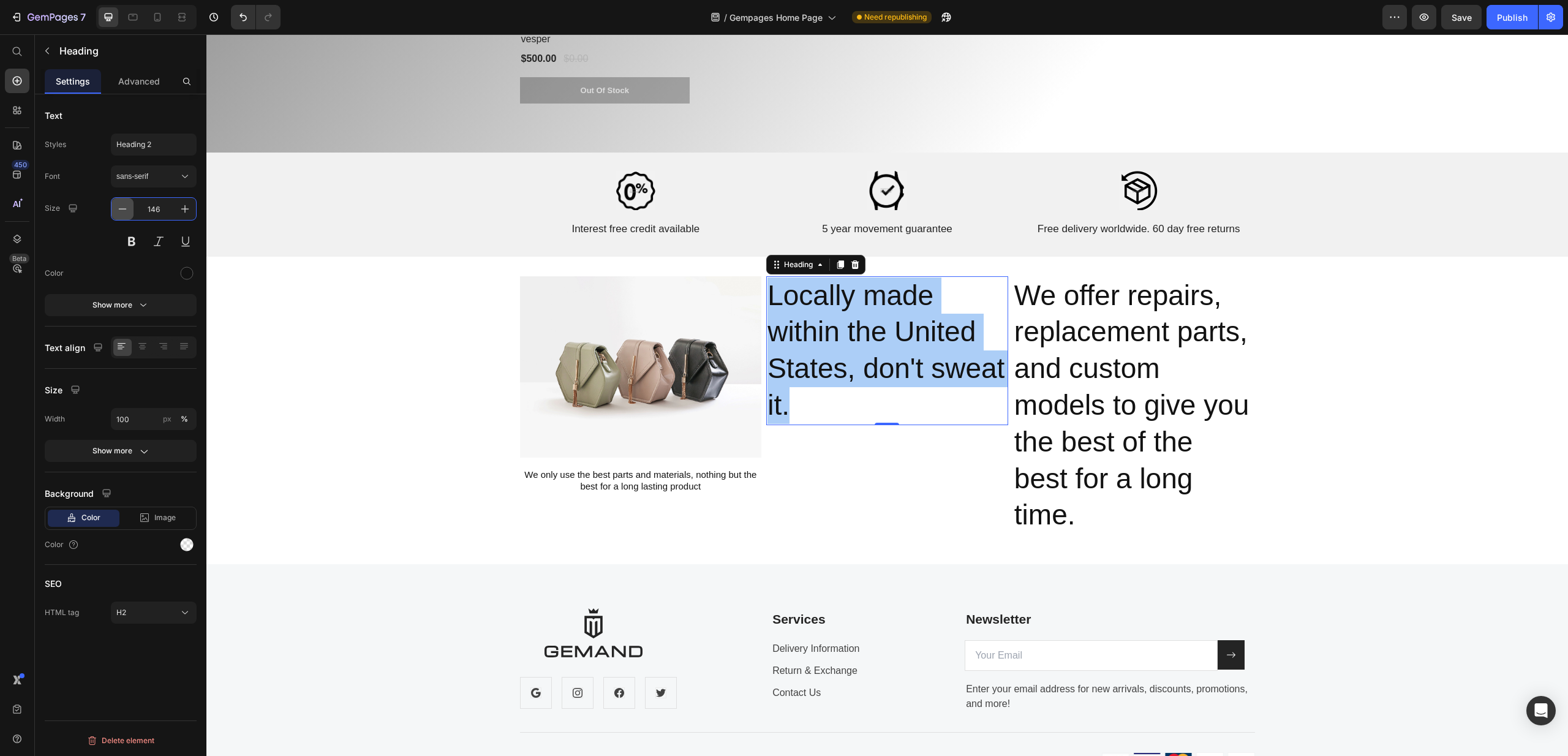 type on "1546" 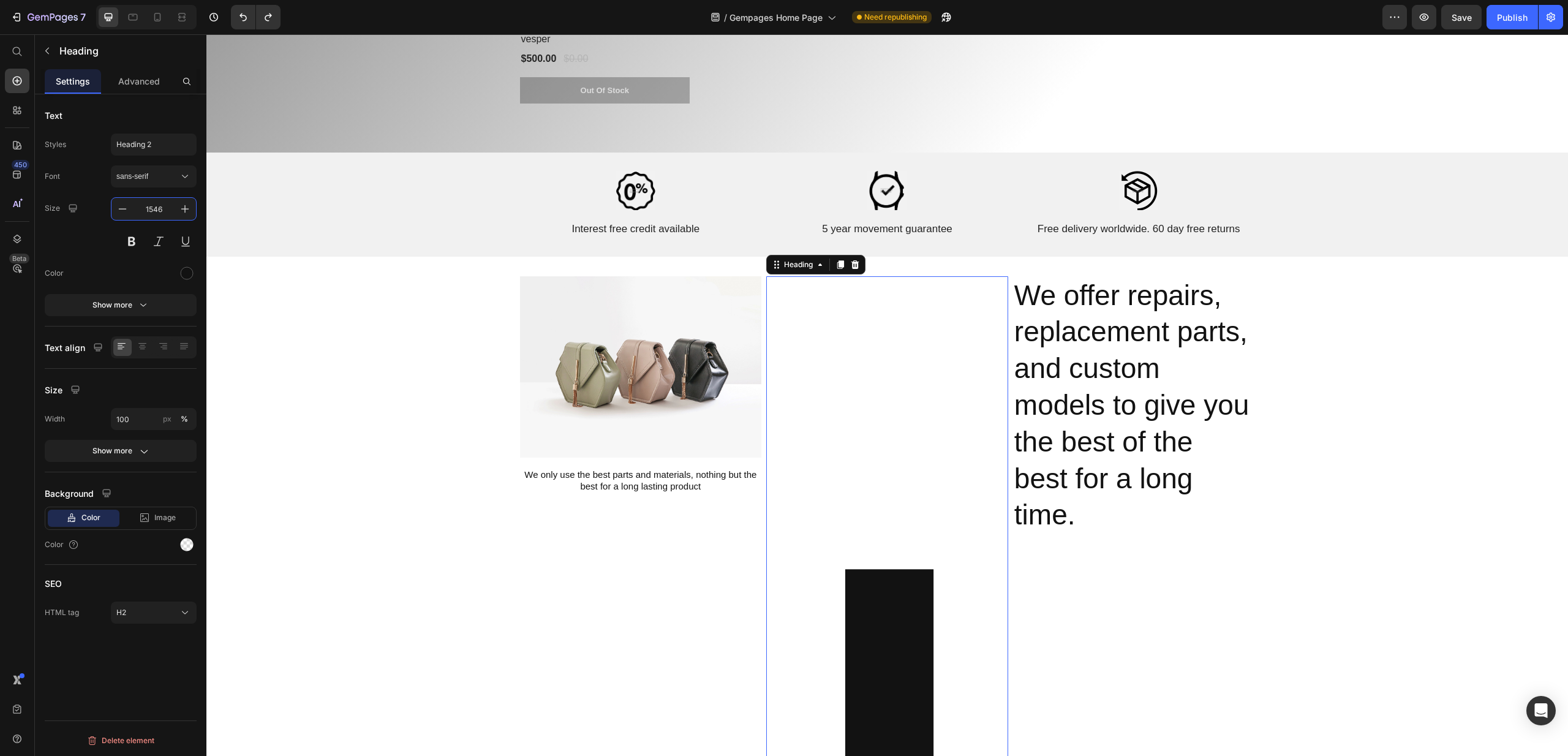 type on "46" 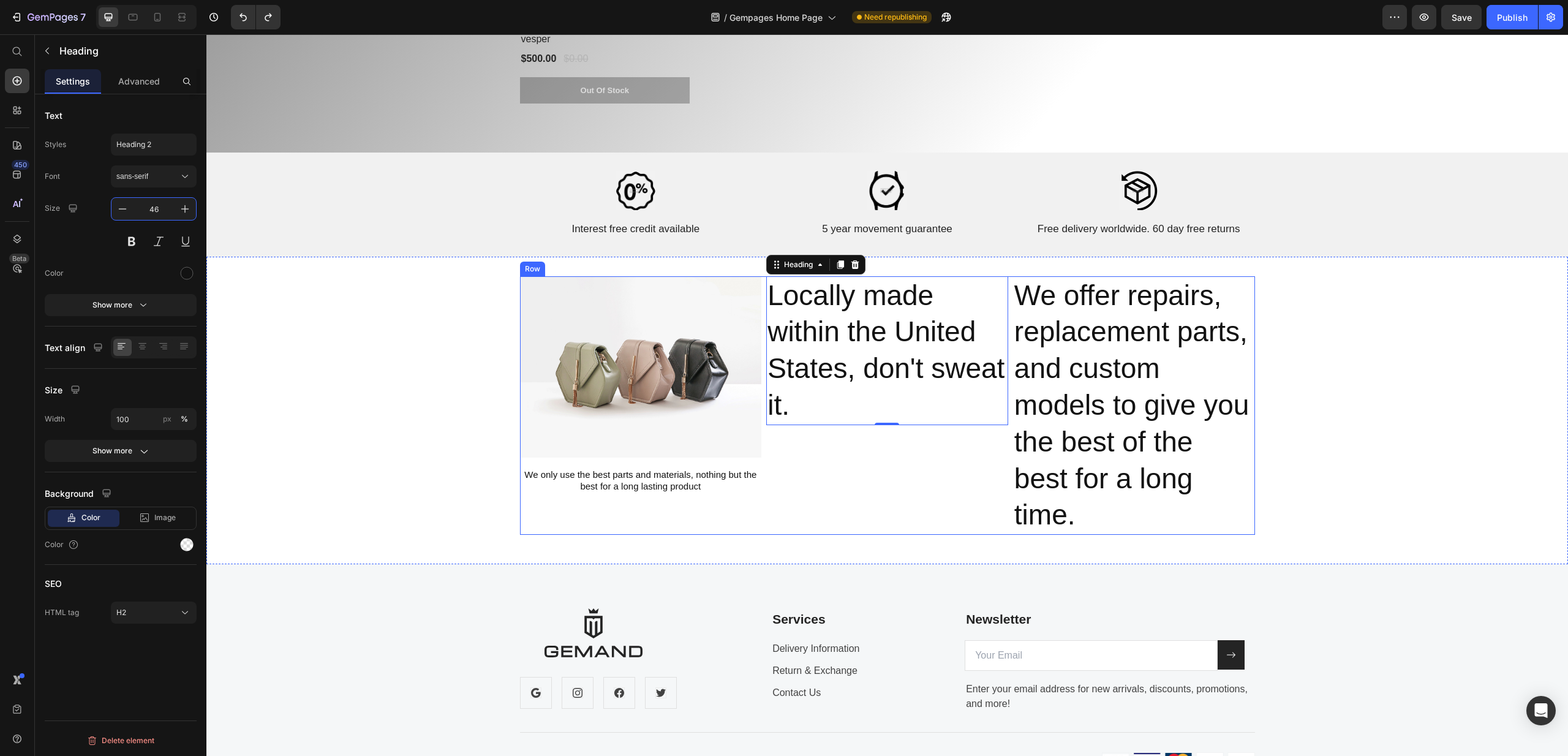 click on "Locally made within the United States, don't sweat it. Heading   0" at bounding box center [887, 406] 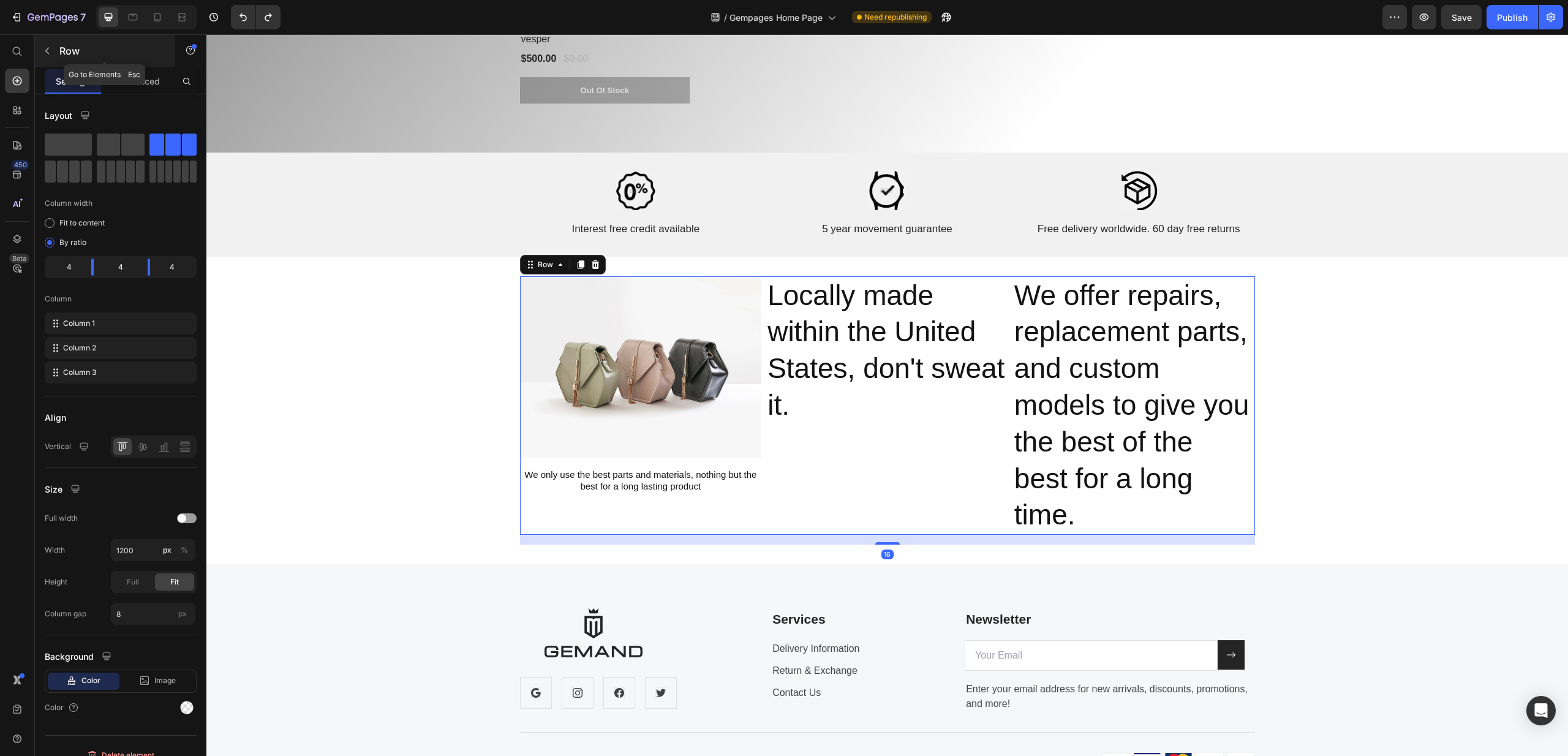 click at bounding box center [47, 51] 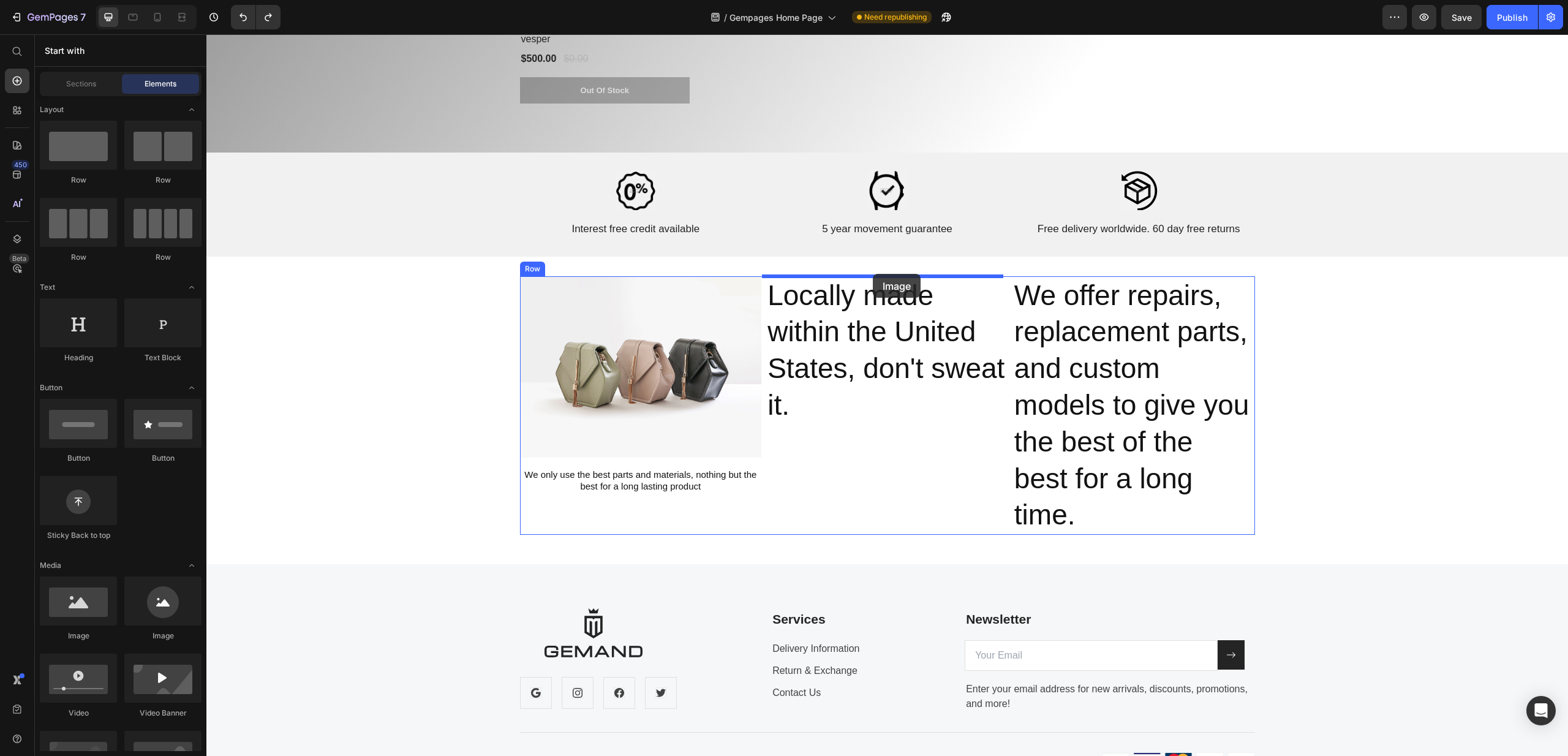 drag, startPoint x: 306, startPoint y: 623, endPoint x: 873, endPoint y: 274, distance: 665.8003 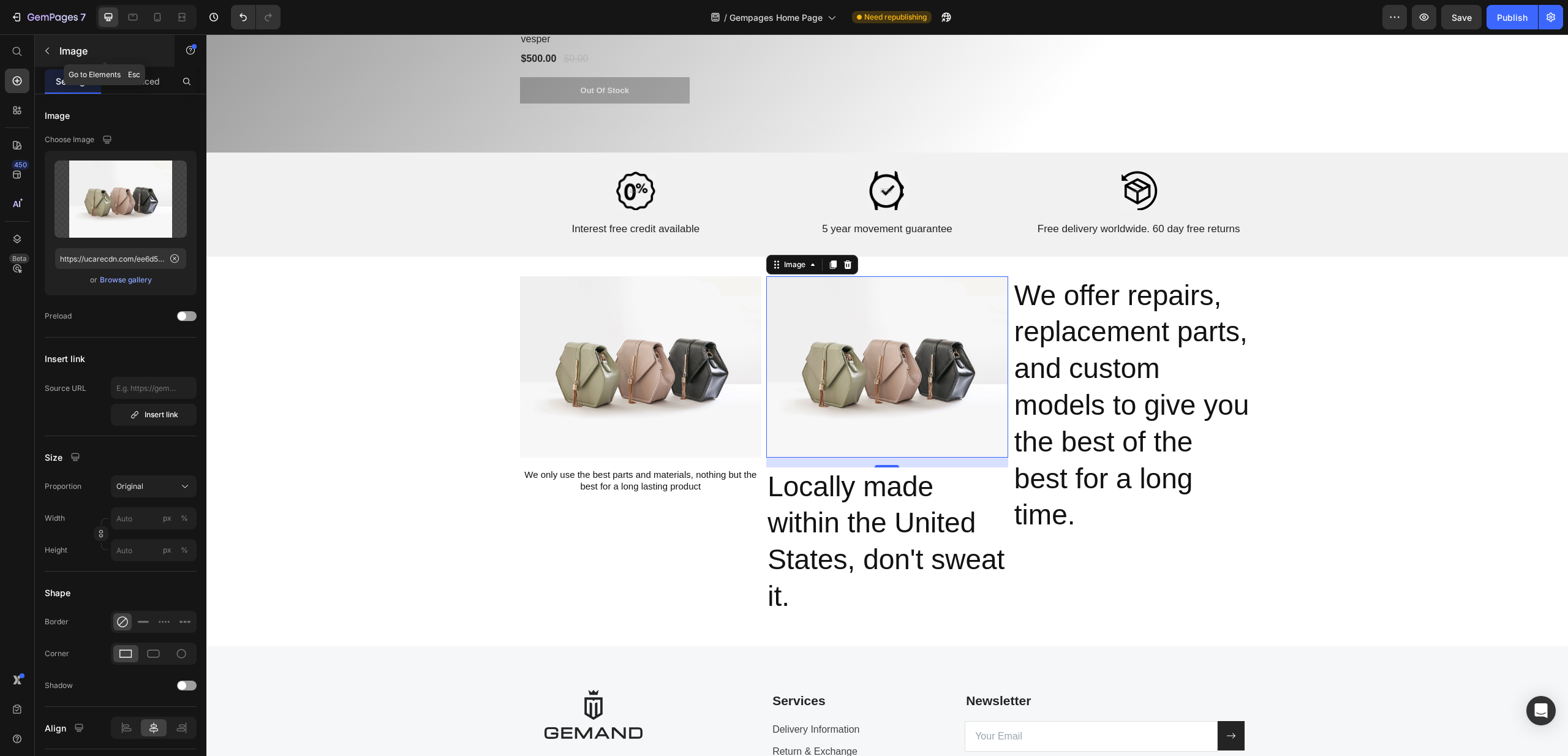 click 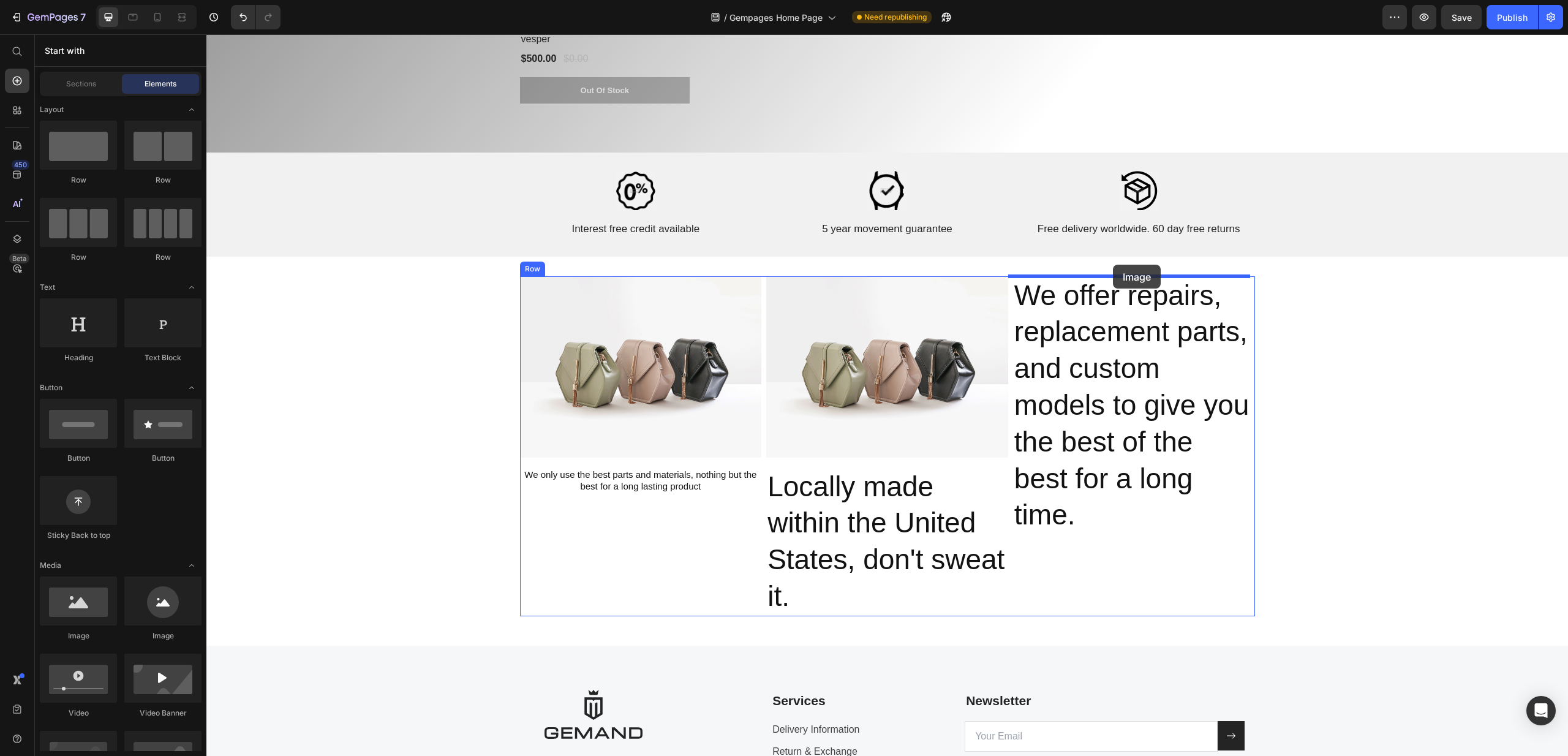 drag, startPoint x: 296, startPoint y: 651, endPoint x: 1113, endPoint y: 265, distance: 903.596 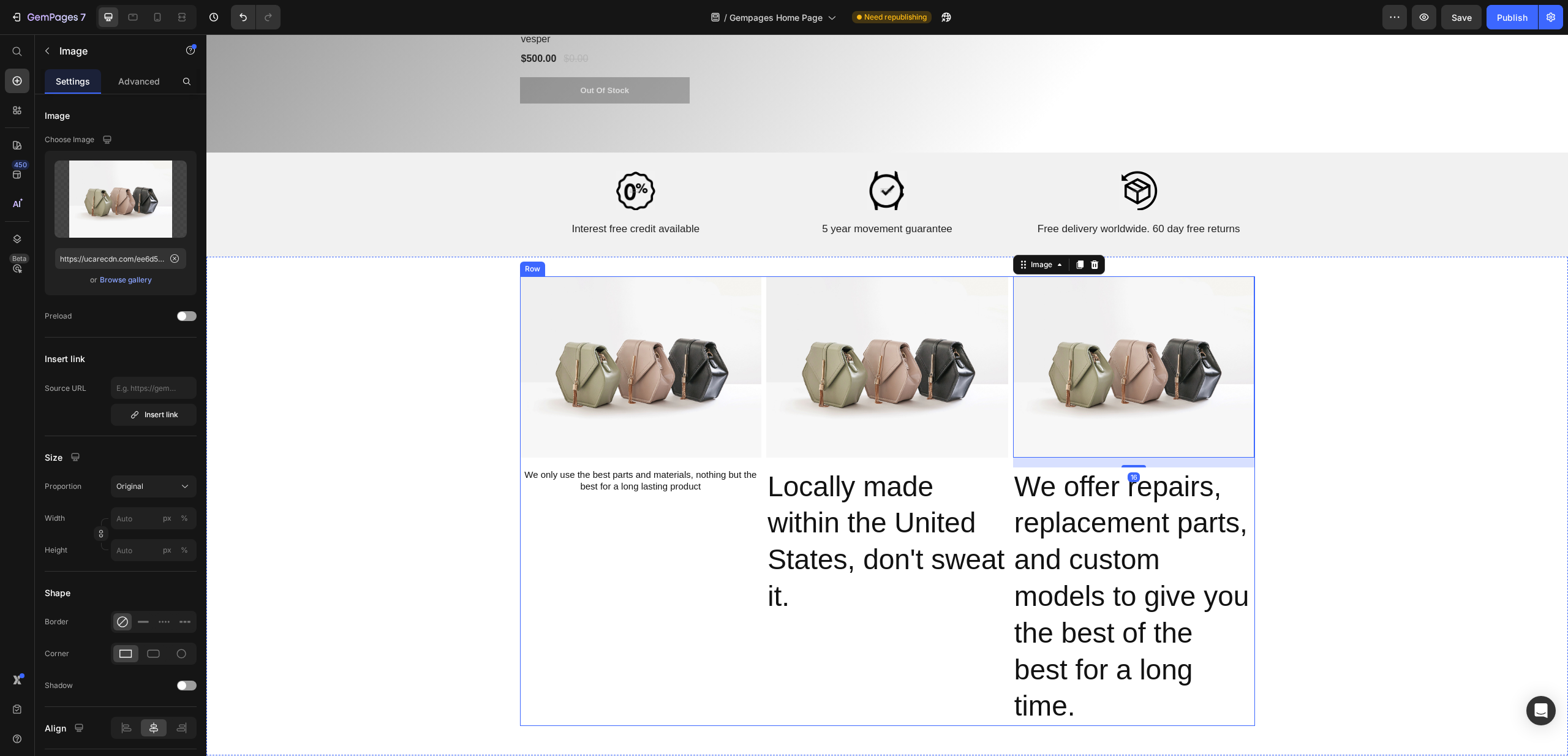 click on "Locally made within the United States, don't sweat it." at bounding box center [887, 542] 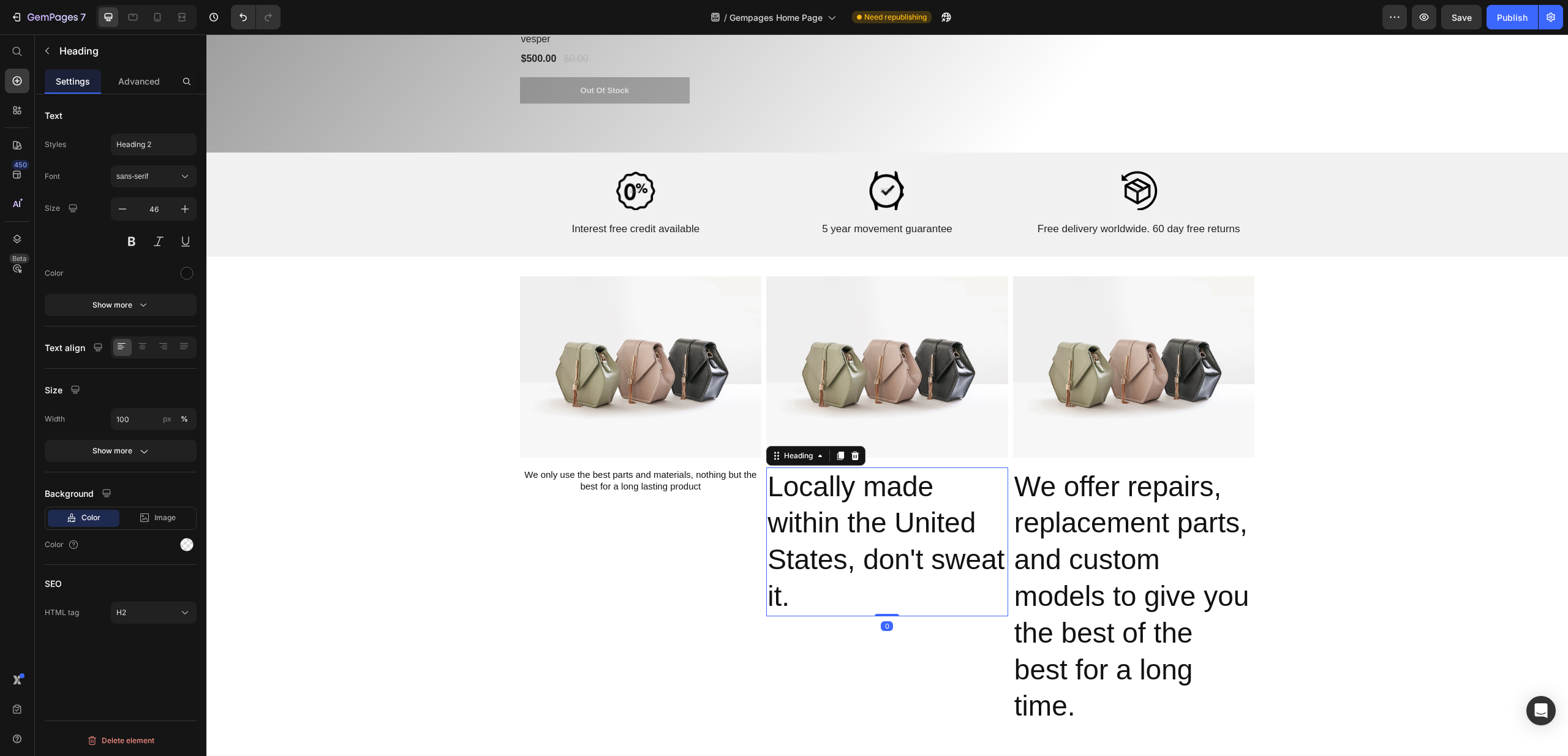 click on "Locally made within the United States, don't sweat it." at bounding box center [887, 542] 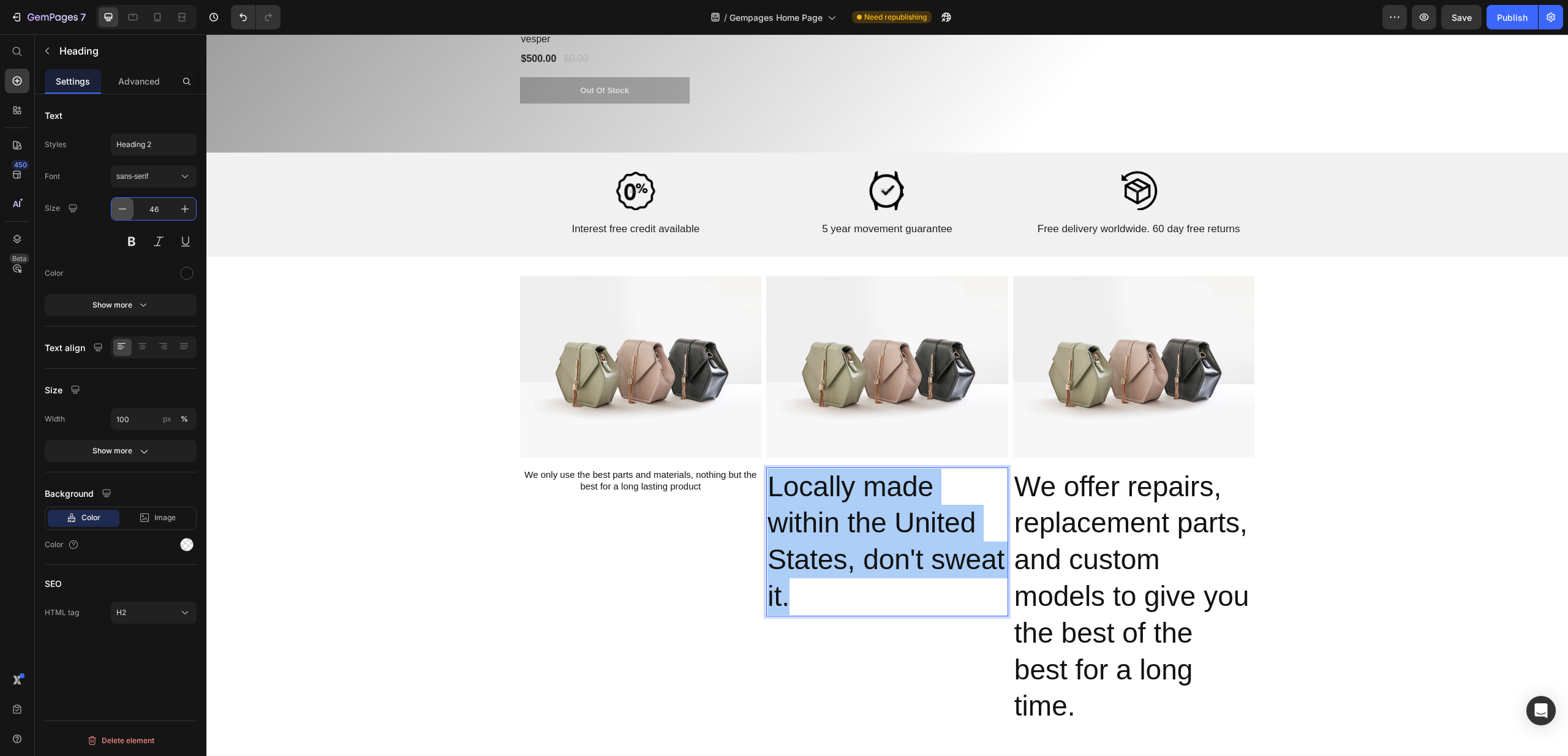 drag, startPoint x: 159, startPoint y: 205, endPoint x: 127, endPoint y: 204, distance: 32.015621 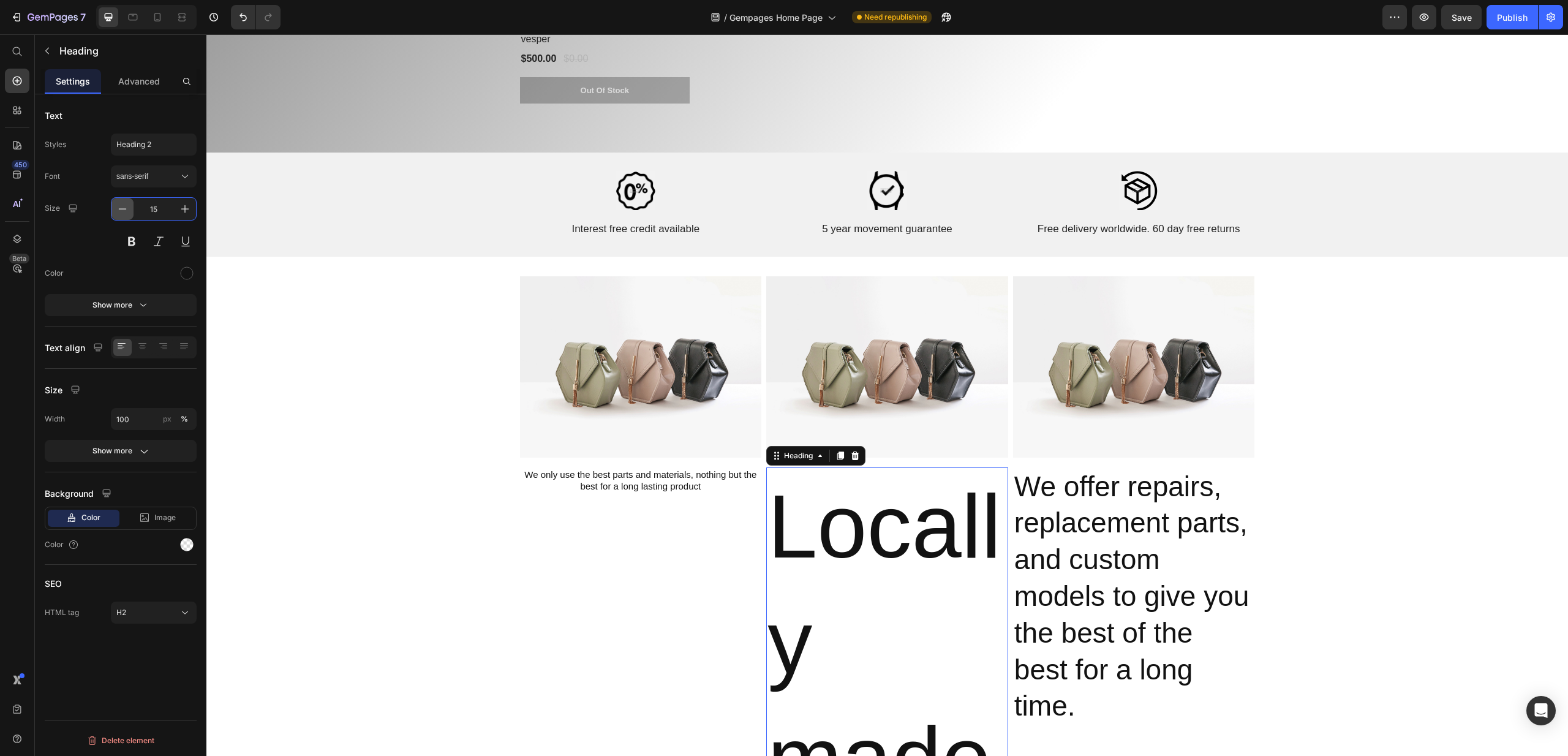 type on "15" 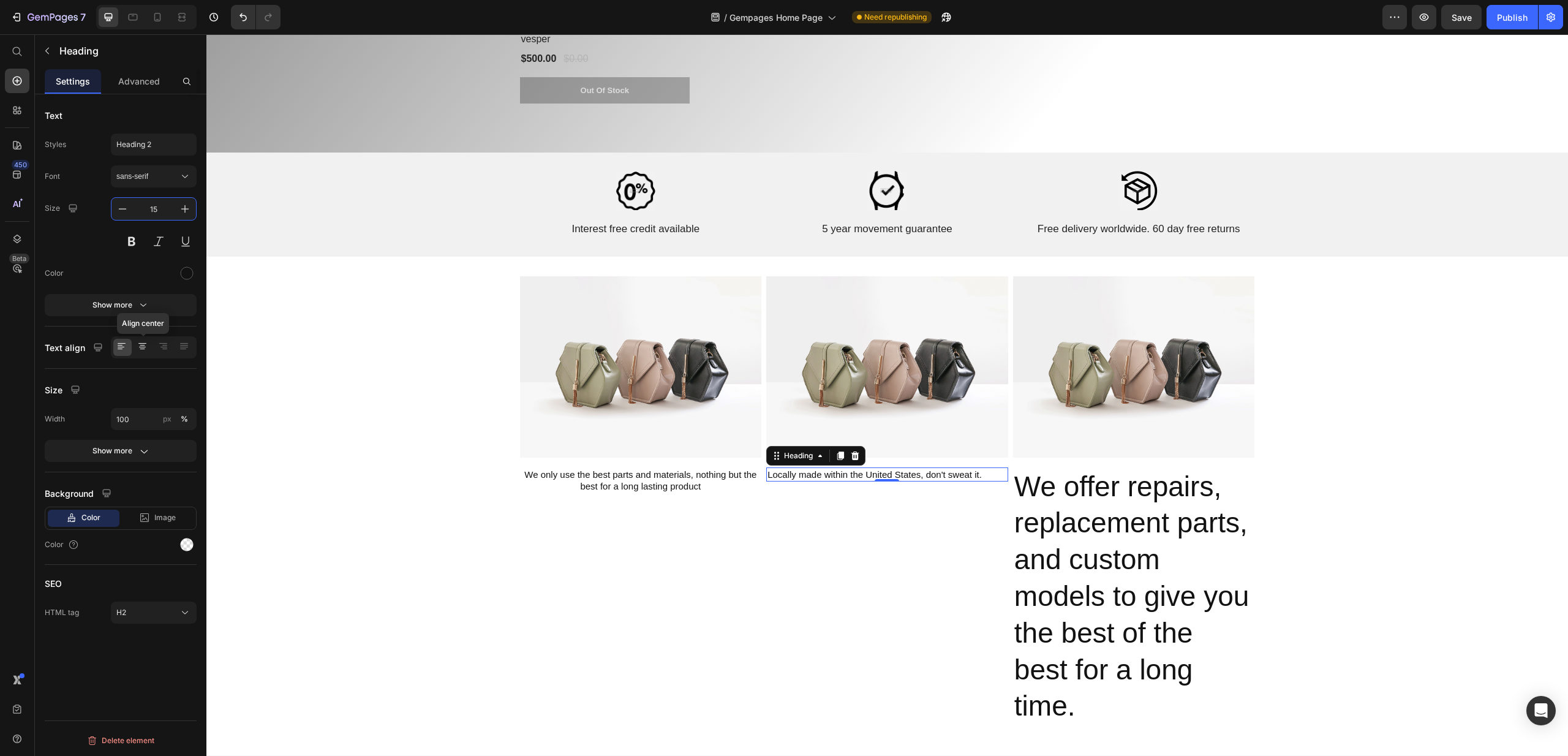 click 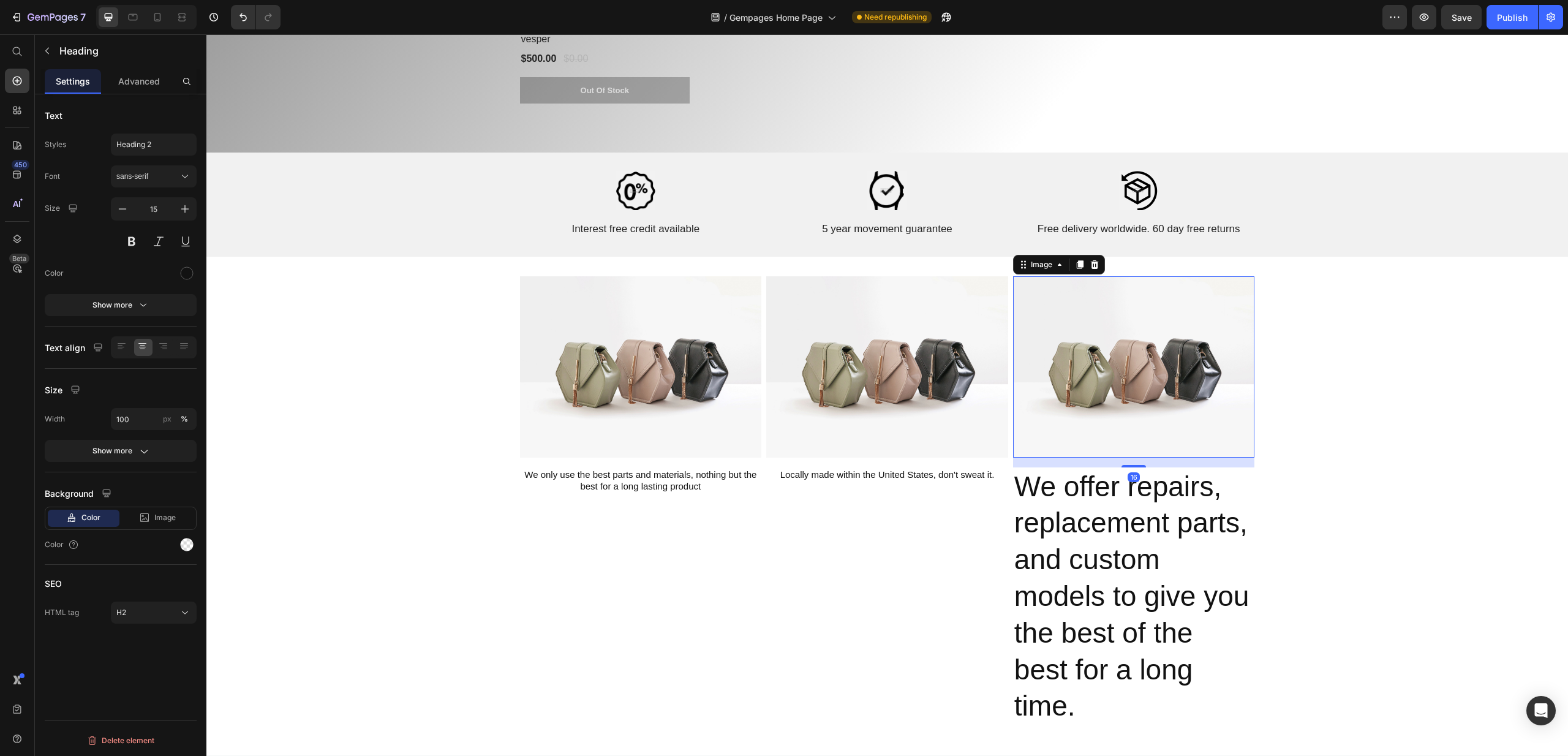 click at bounding box center [1134, 367] 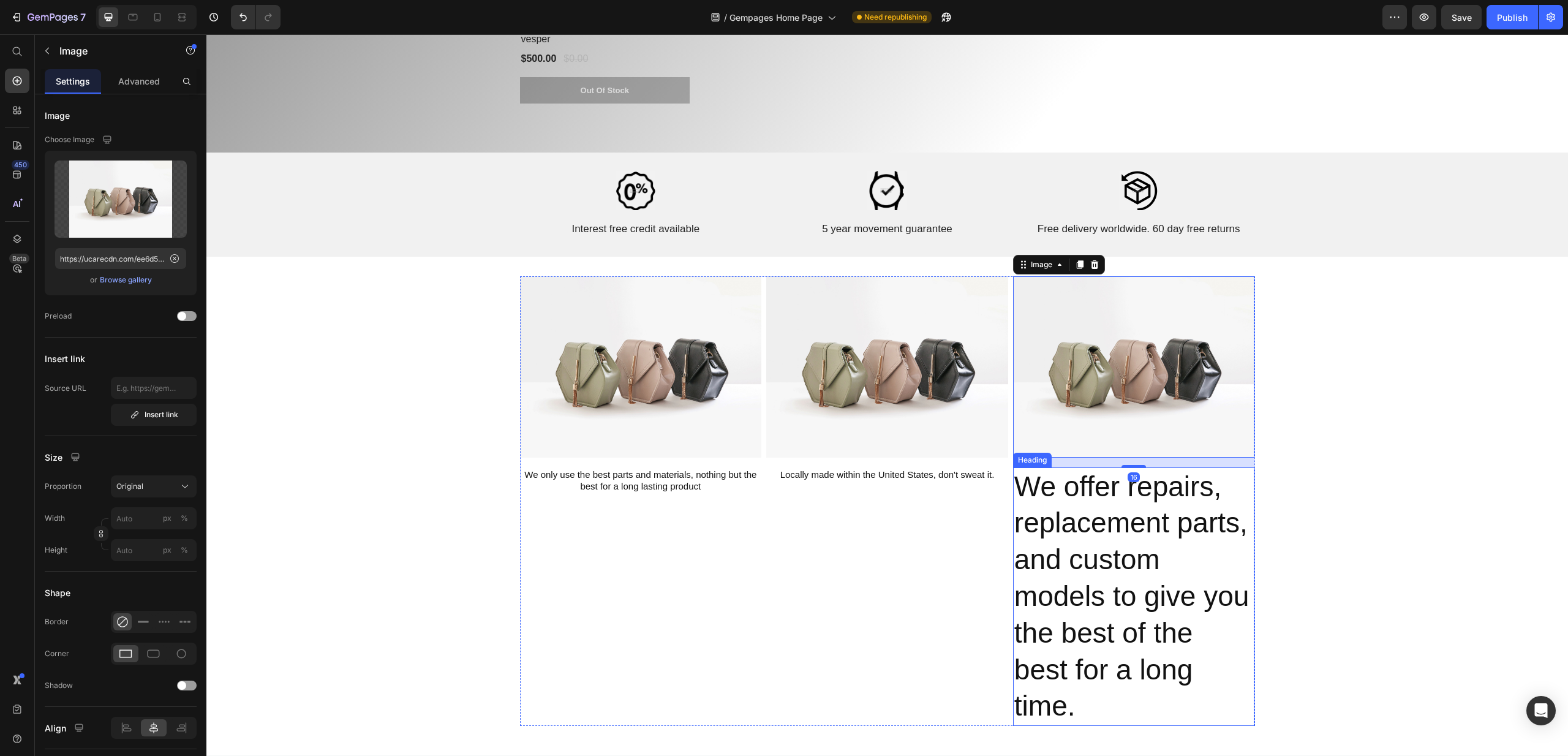 click on "We offer repairs, replacement parts, and custom models to give you the best of the best for a long time." at bounding box center [1134, 597] 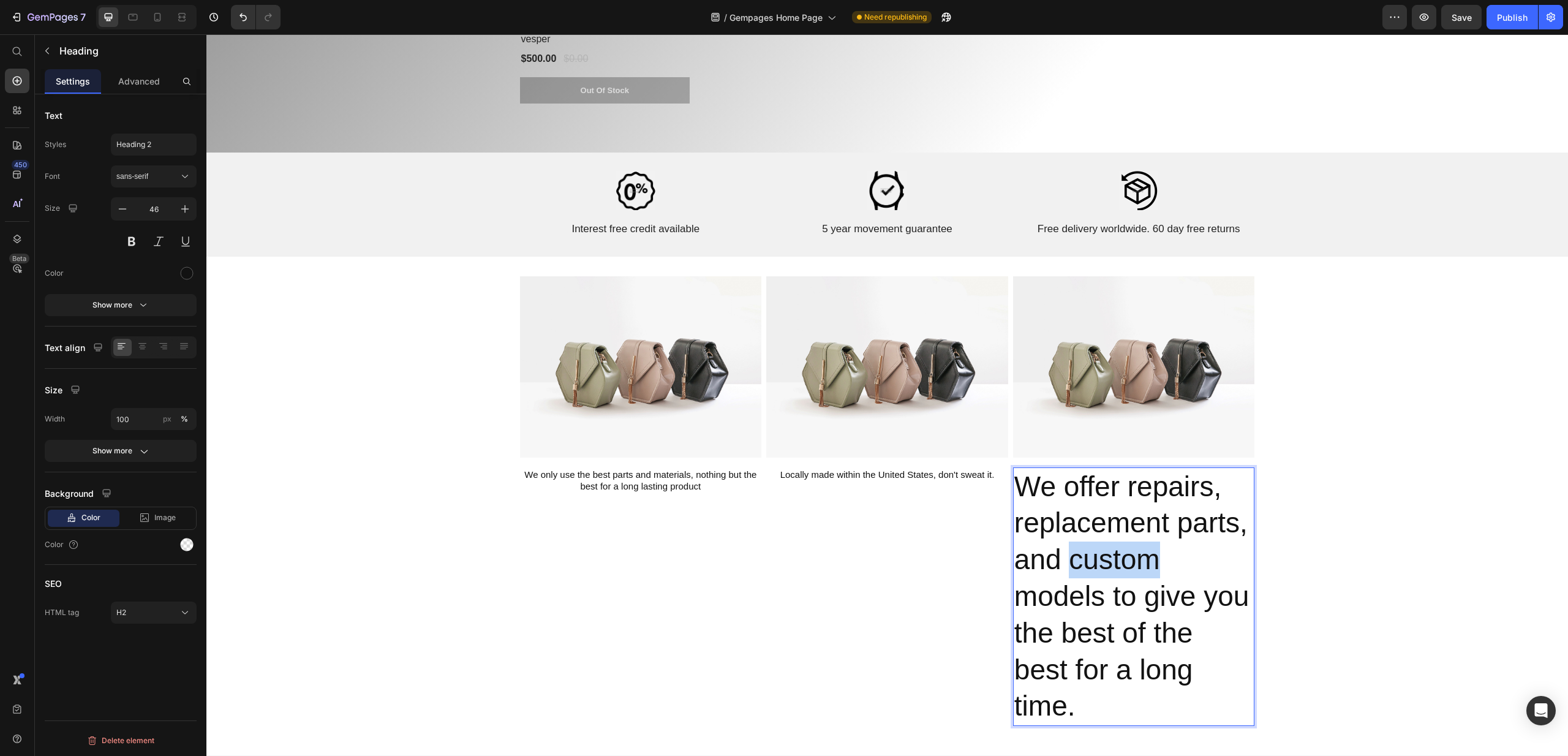 click on "We offer repairs, replacement parts, and custom models to give you the best of the best for a long time." at bounding box center [1134, 597] 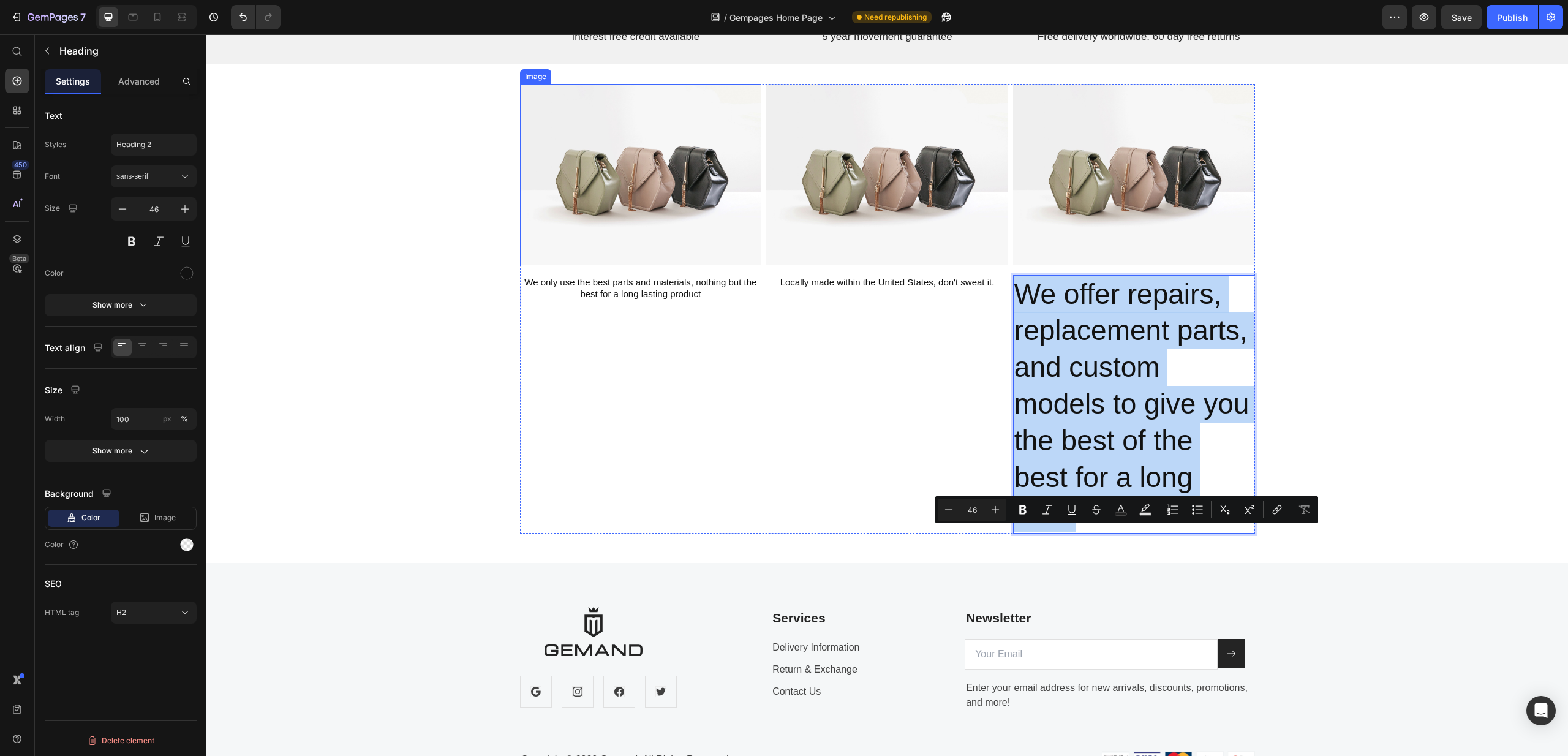 scroll, scrollTop: 4554, scrollLeft: 0, axis: vertical 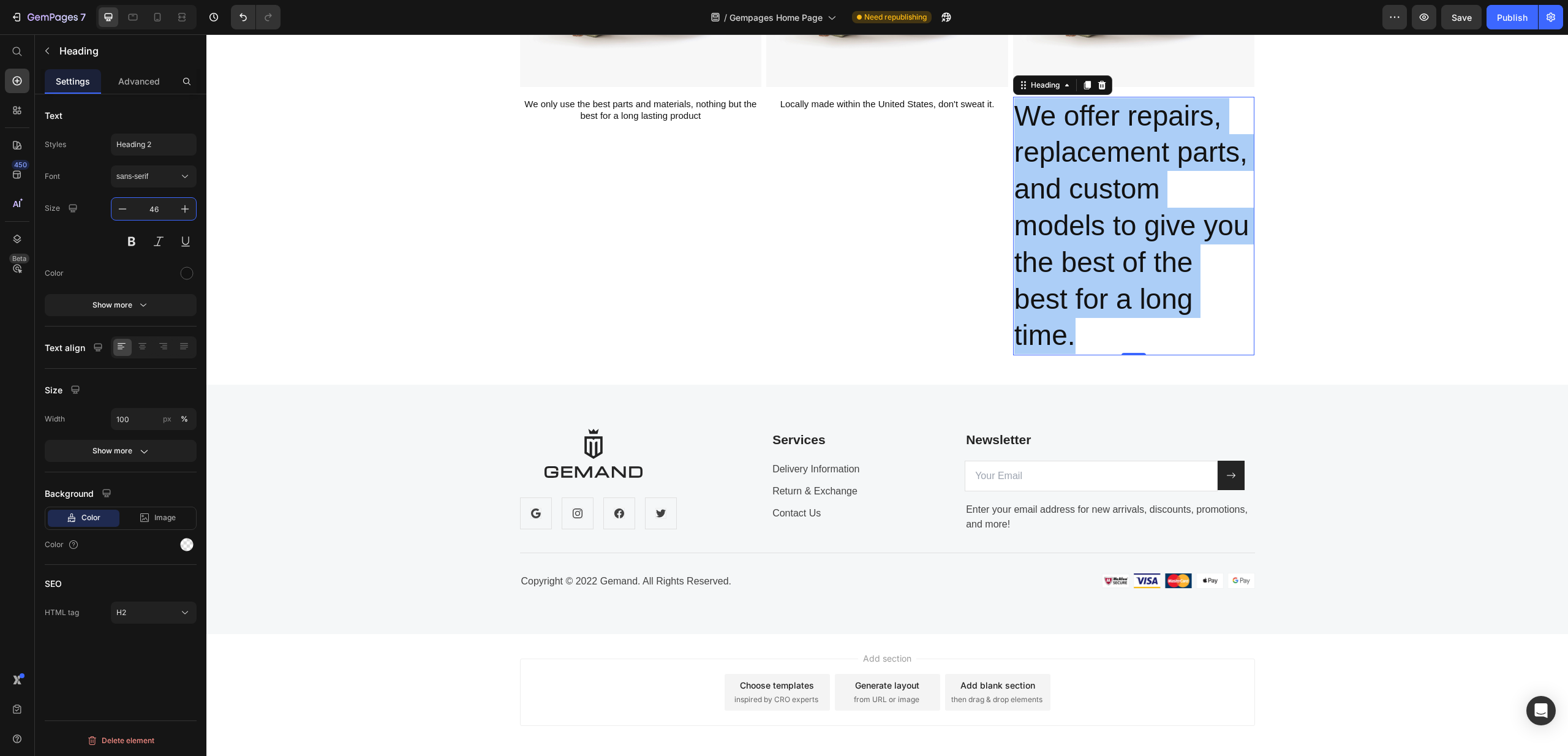 drag, startPoint x: 166, startPoint y: 210, endPoint x: 141, endPoint y: 204, distance: 25.70992 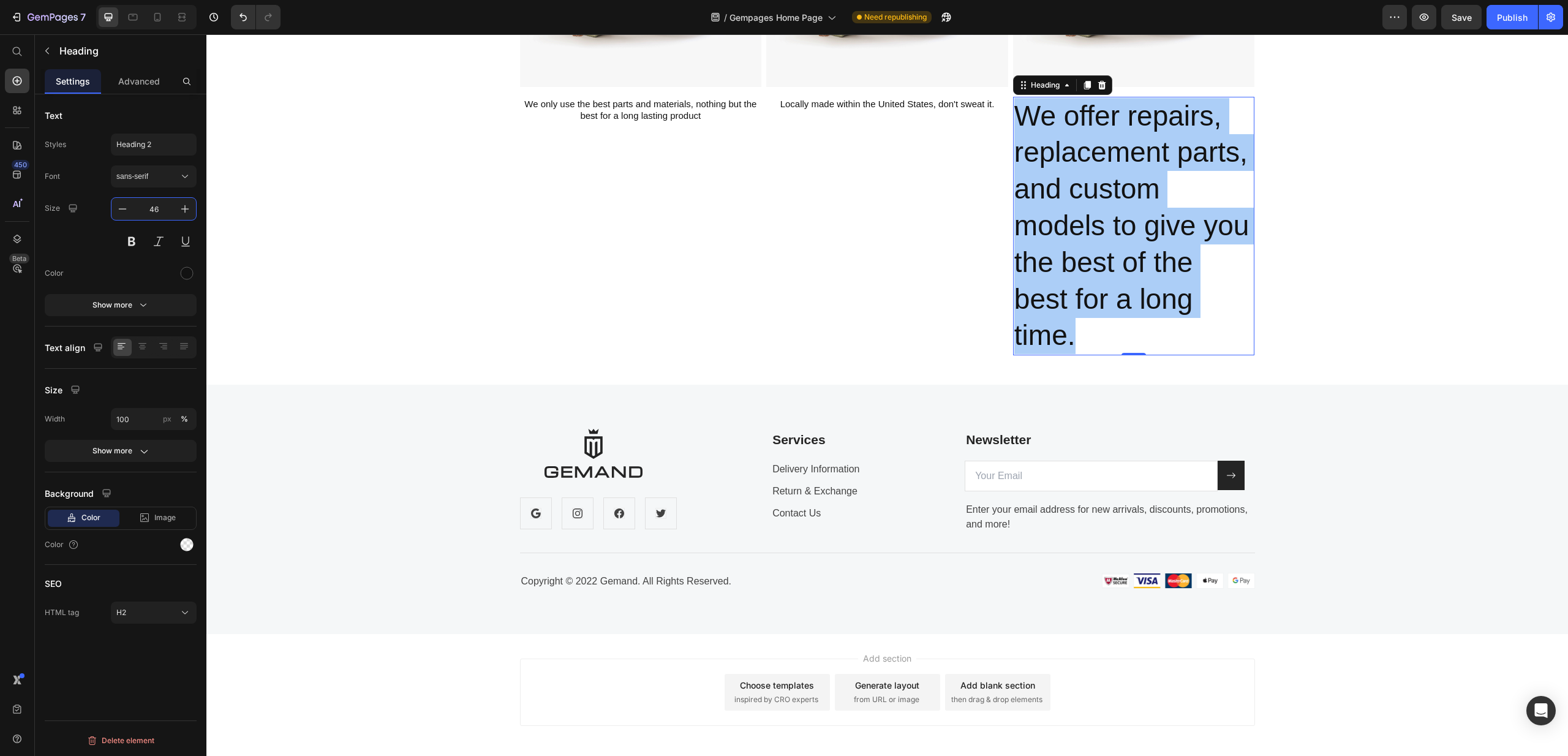 click on "46" at bounding box center [154, 209] 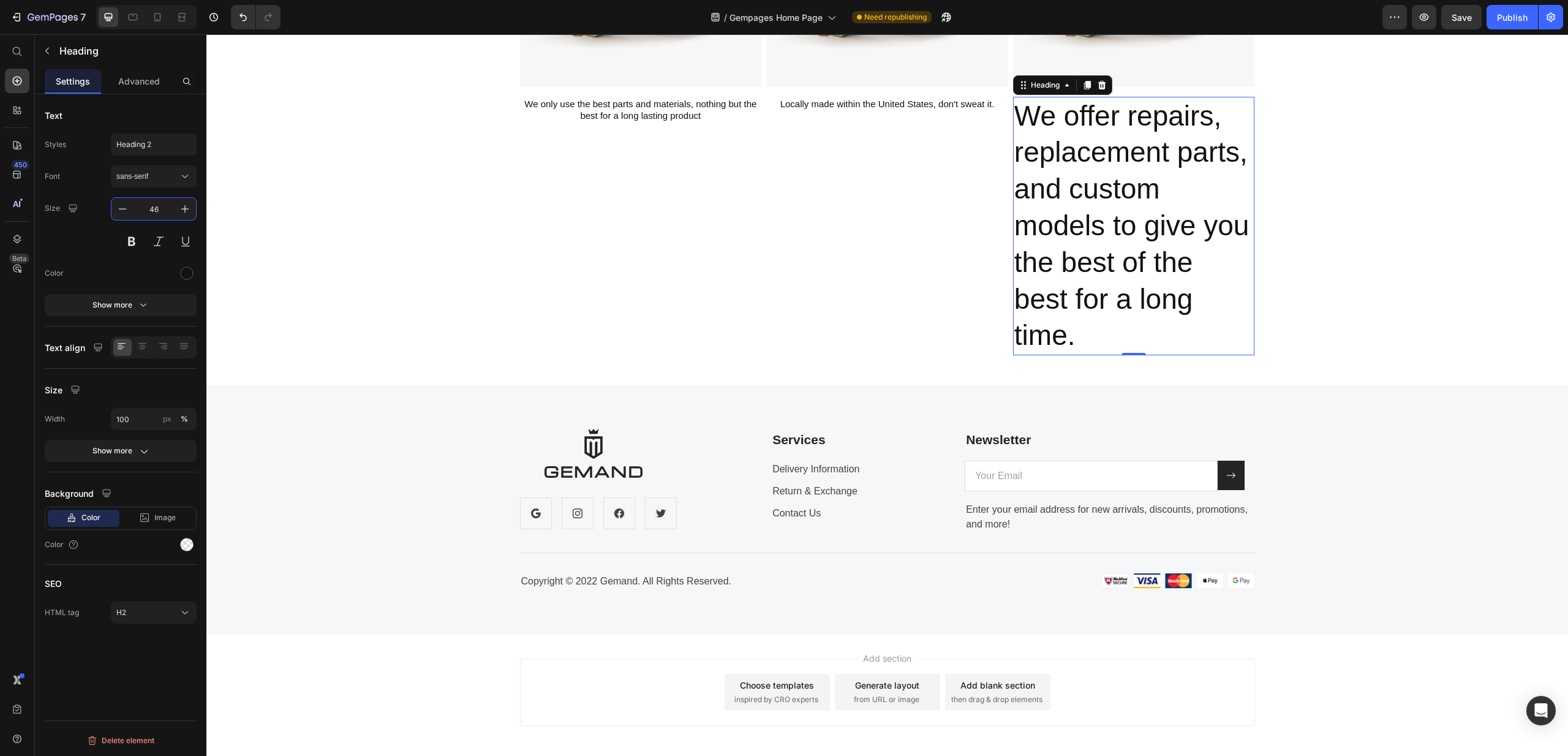 click on "46" at bounding box center (154, 209) 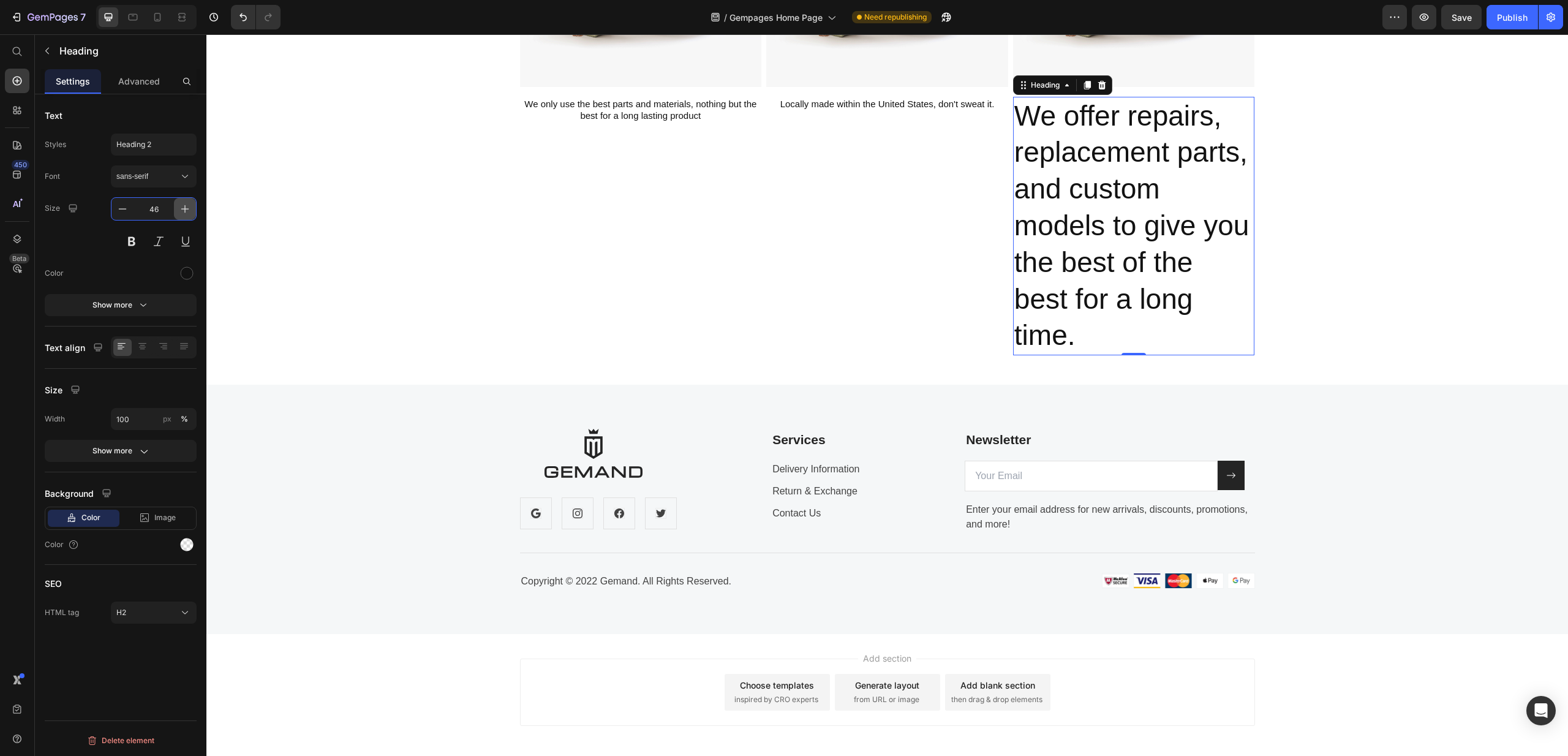 type on "4" 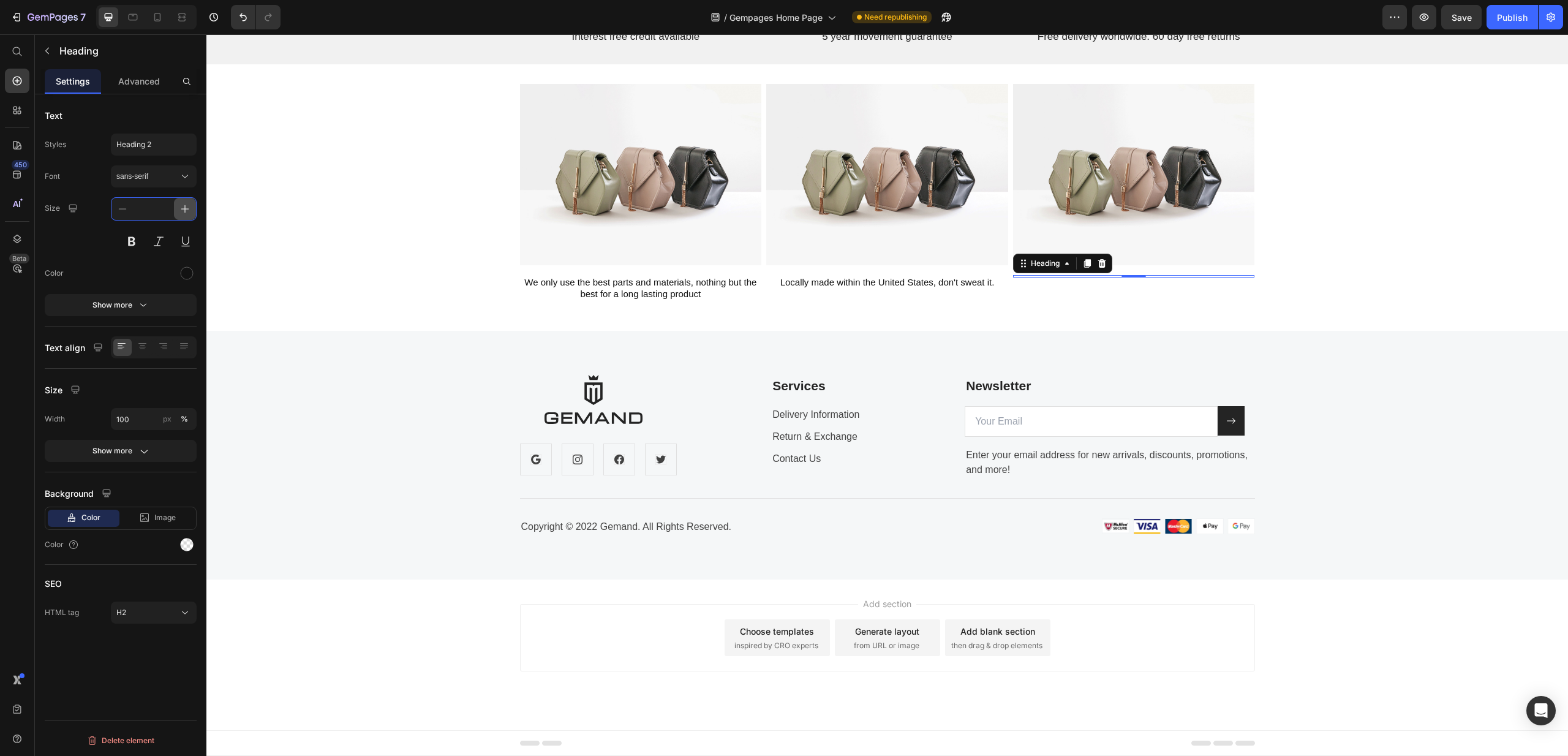 scroll, scrollTop: 4376, scrollLeft: 0, axis: vertical 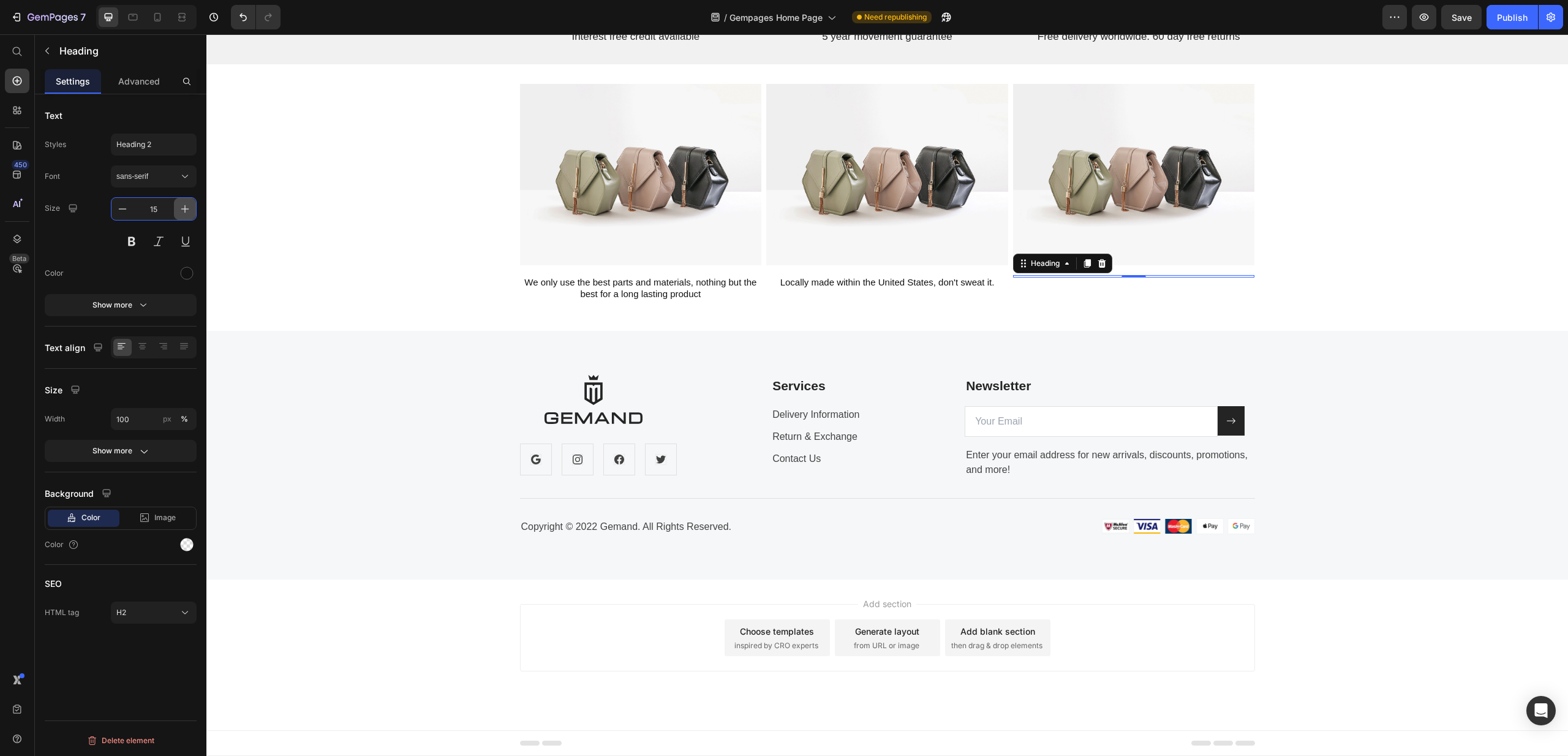 type on "15" 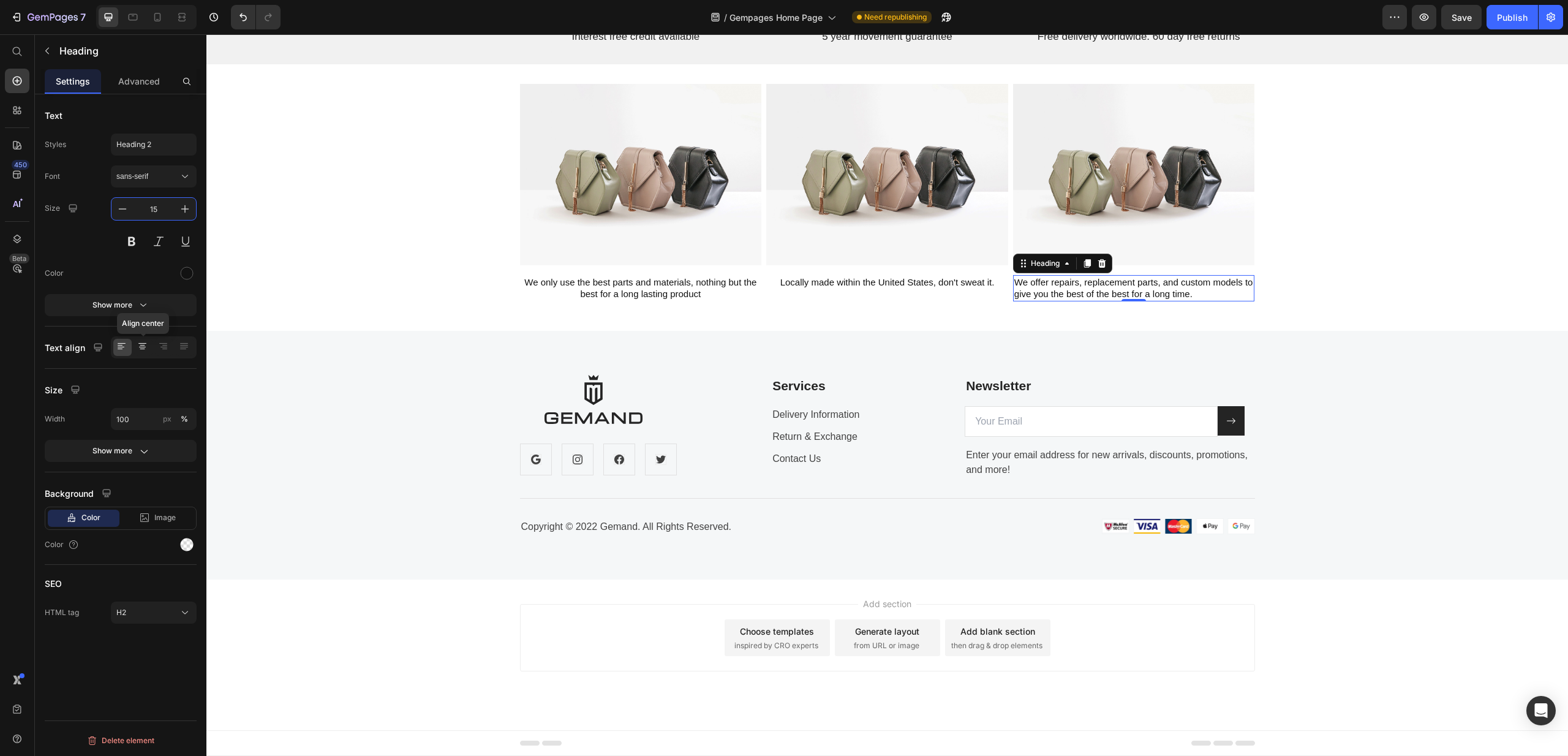 click 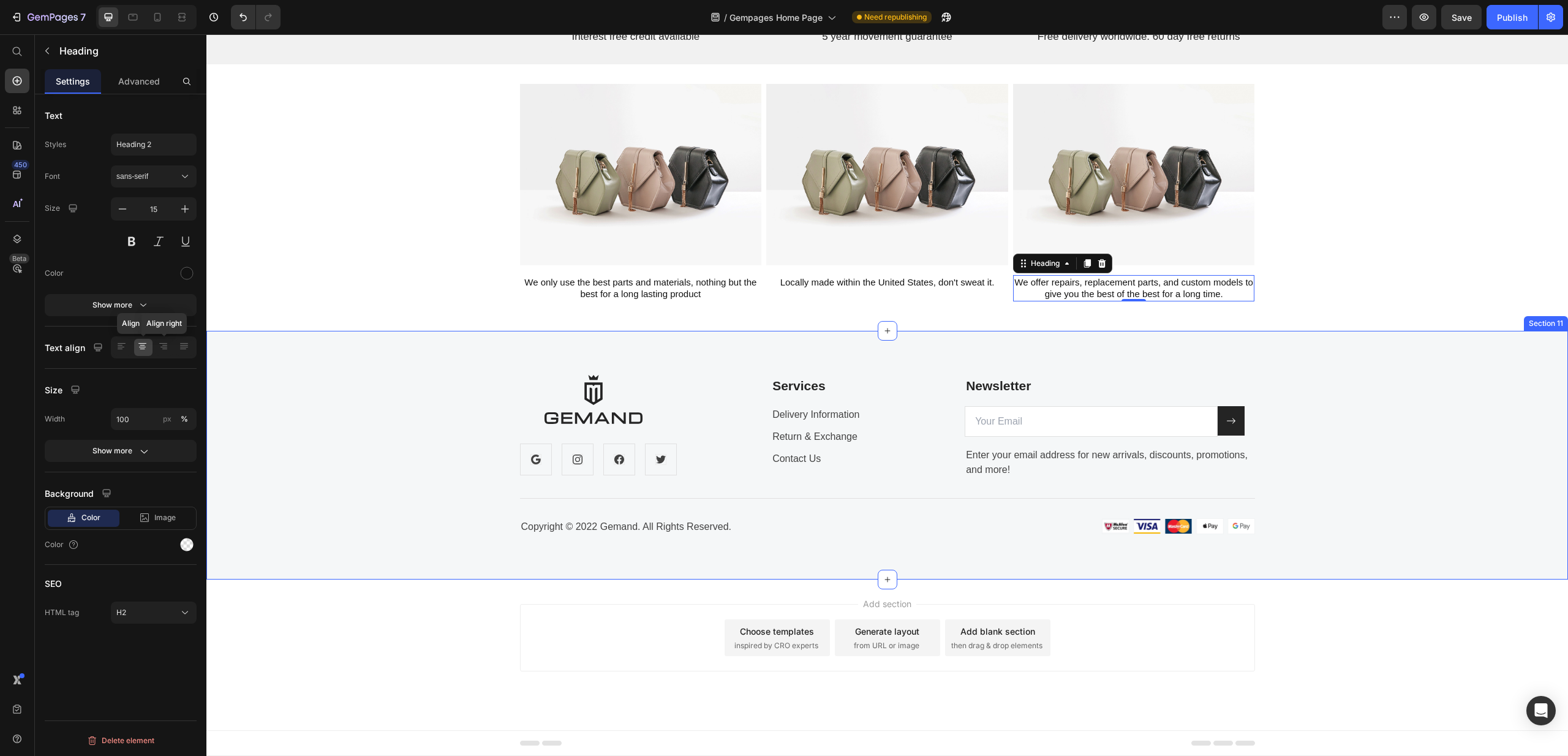 click at bounding box center (648, 399) 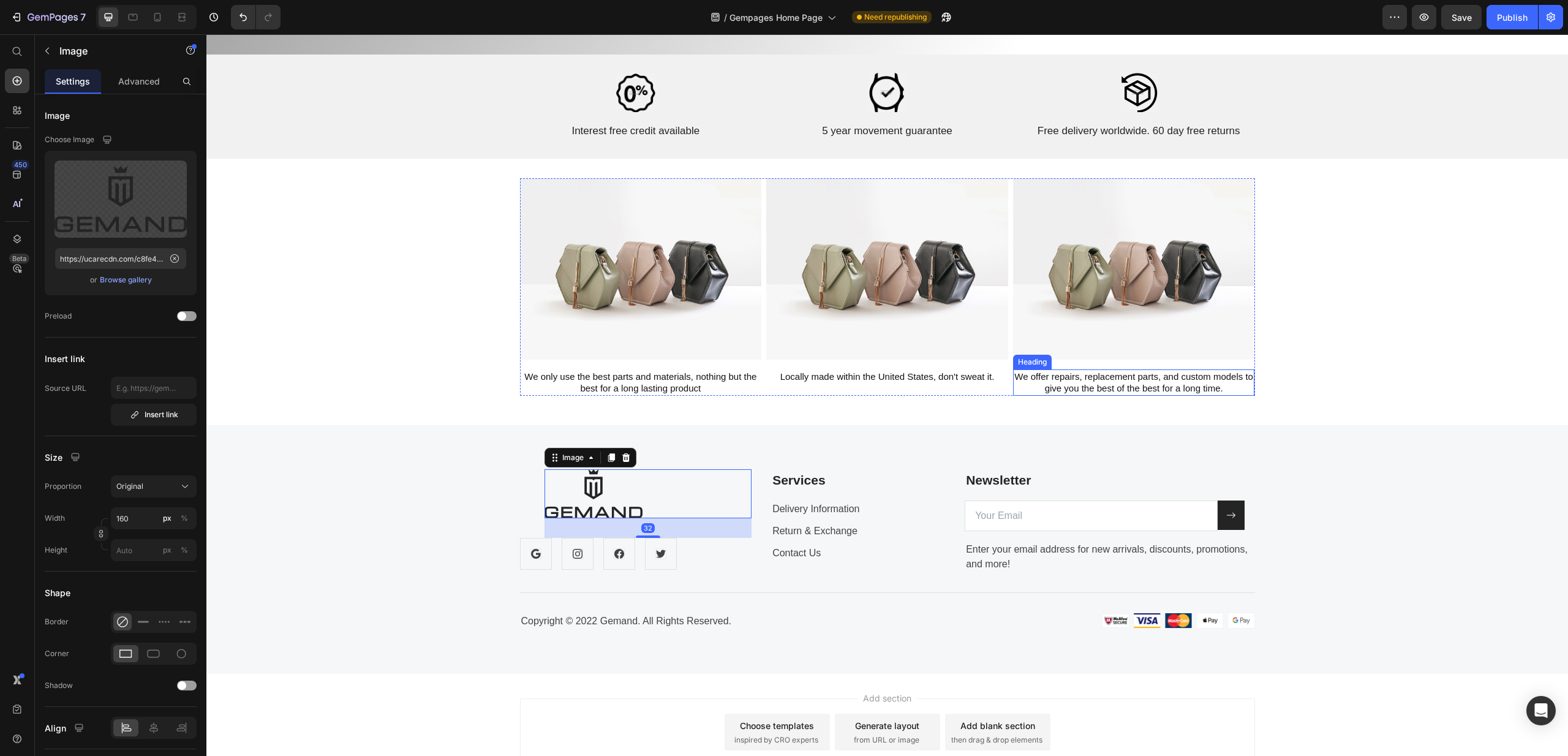 scroll, scrollTop: 4258, scrollLeft: 0, axis: vertical 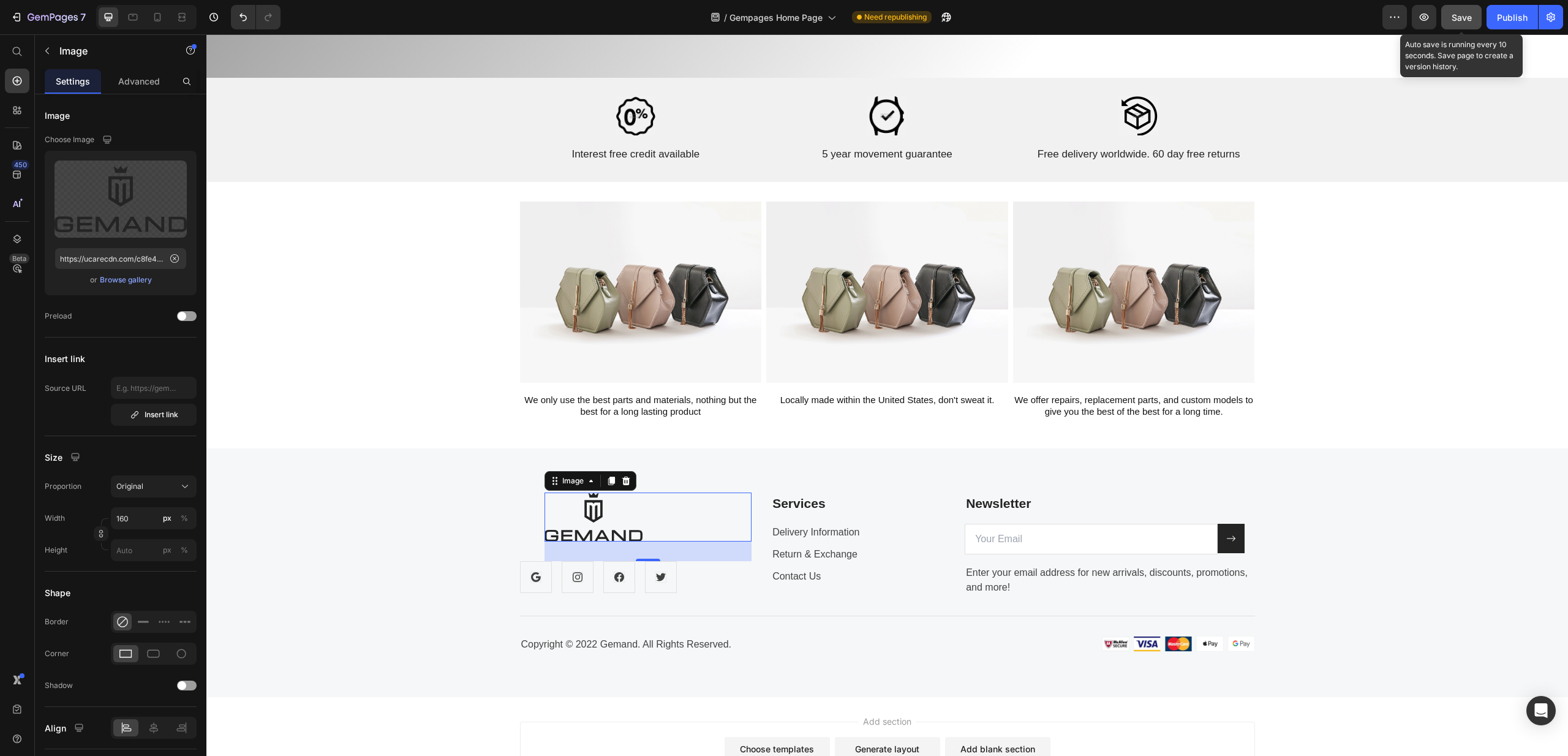 click on "Save" at bounding box center [1461, 17] 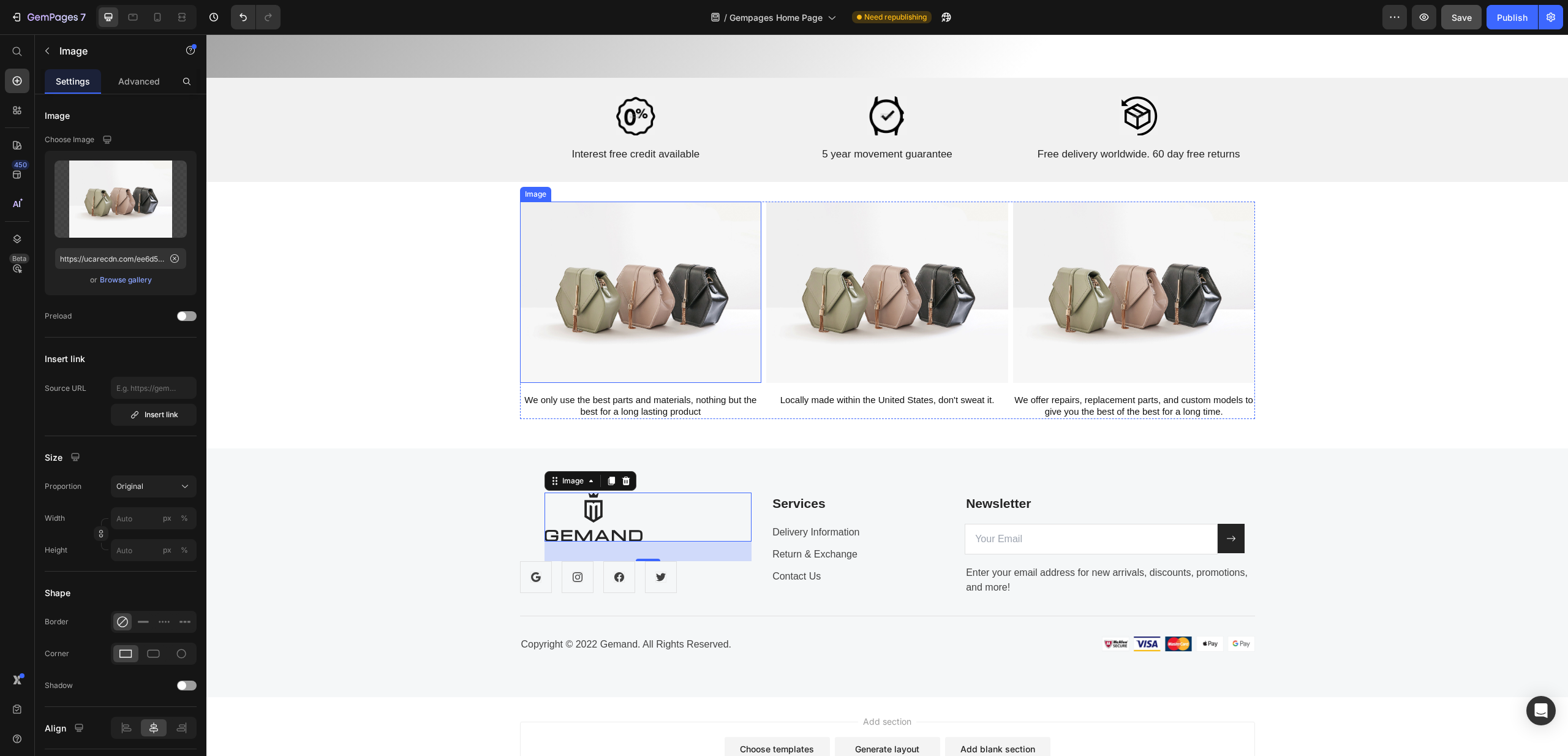 click at bounding box center (641, 292) 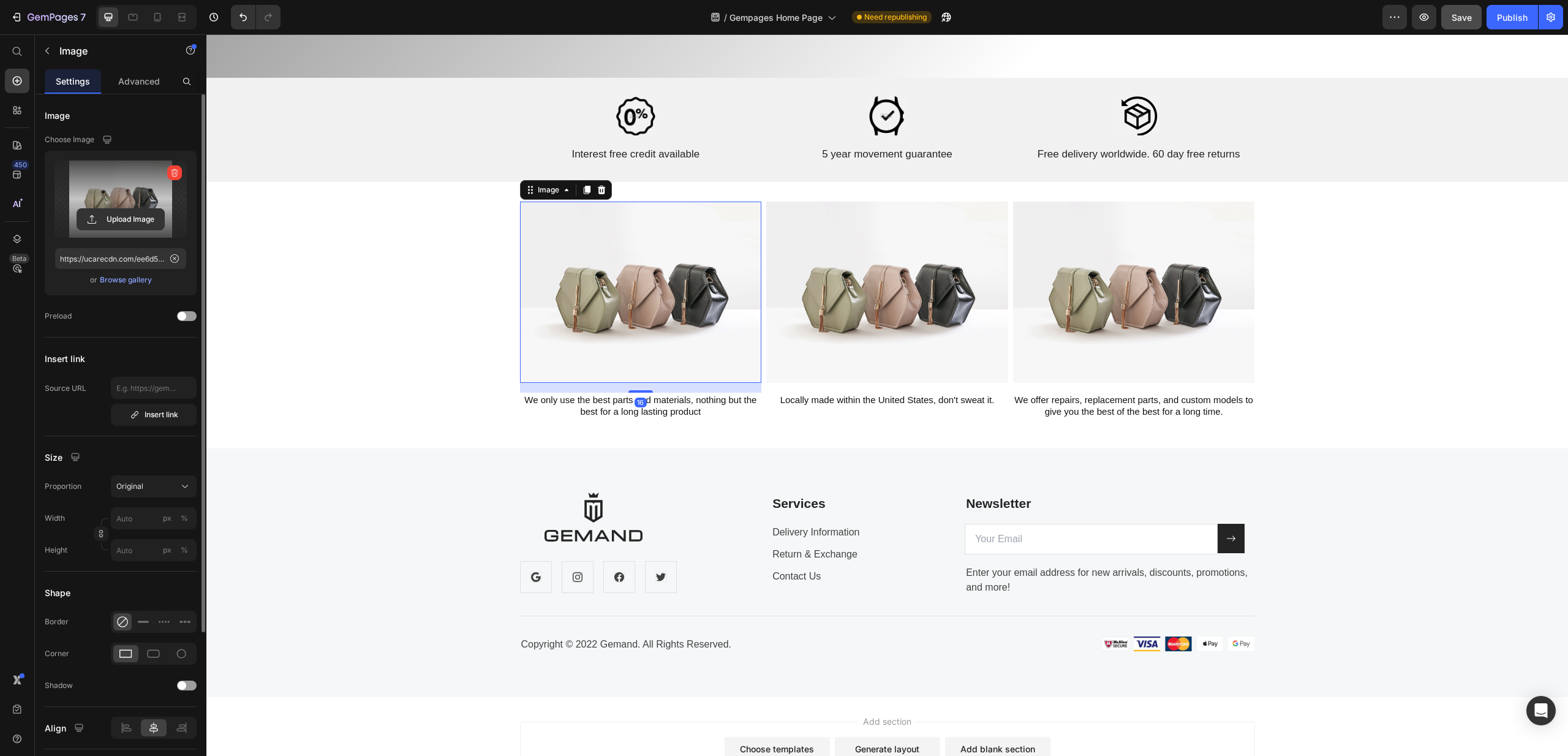 click at bounding box center [121, 199] 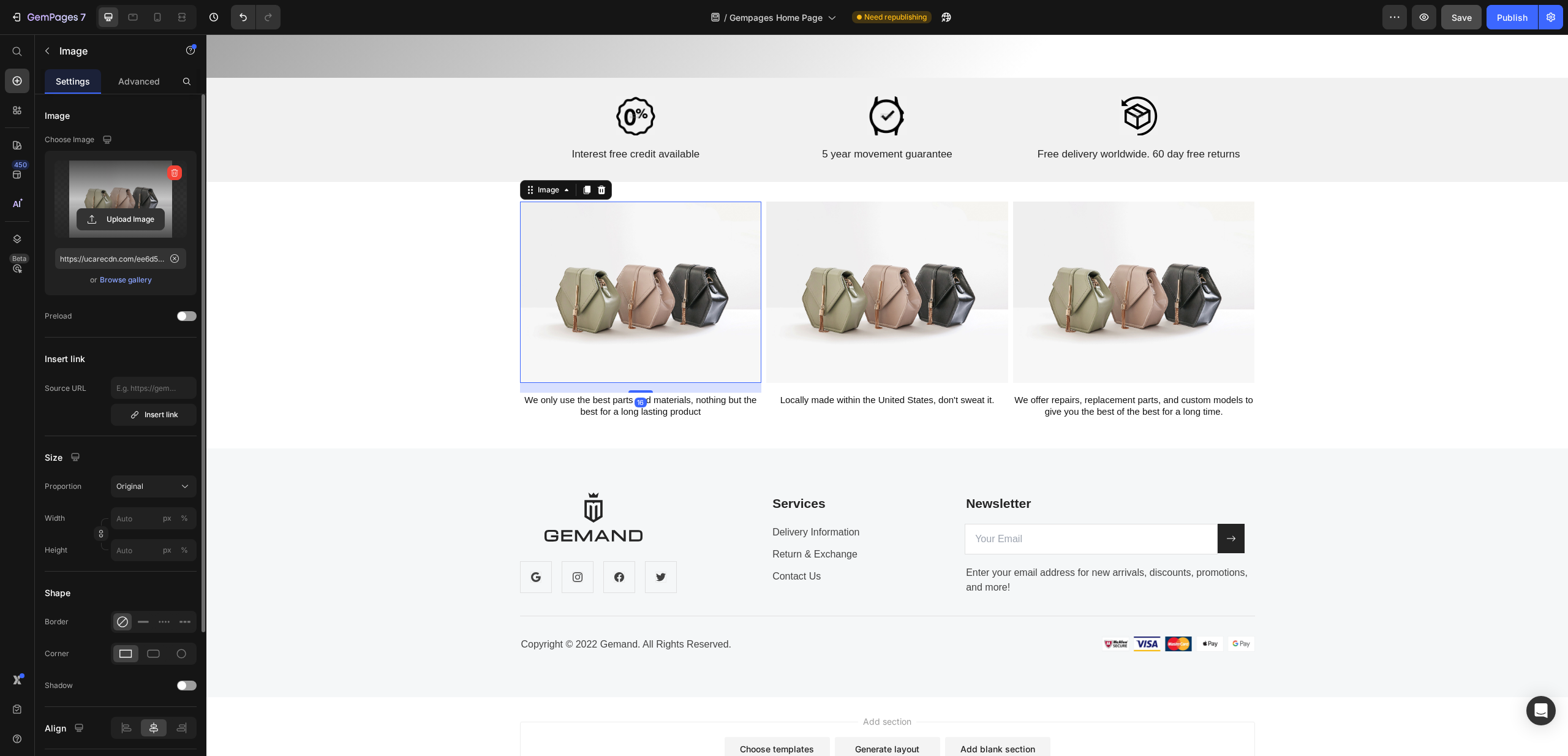 click 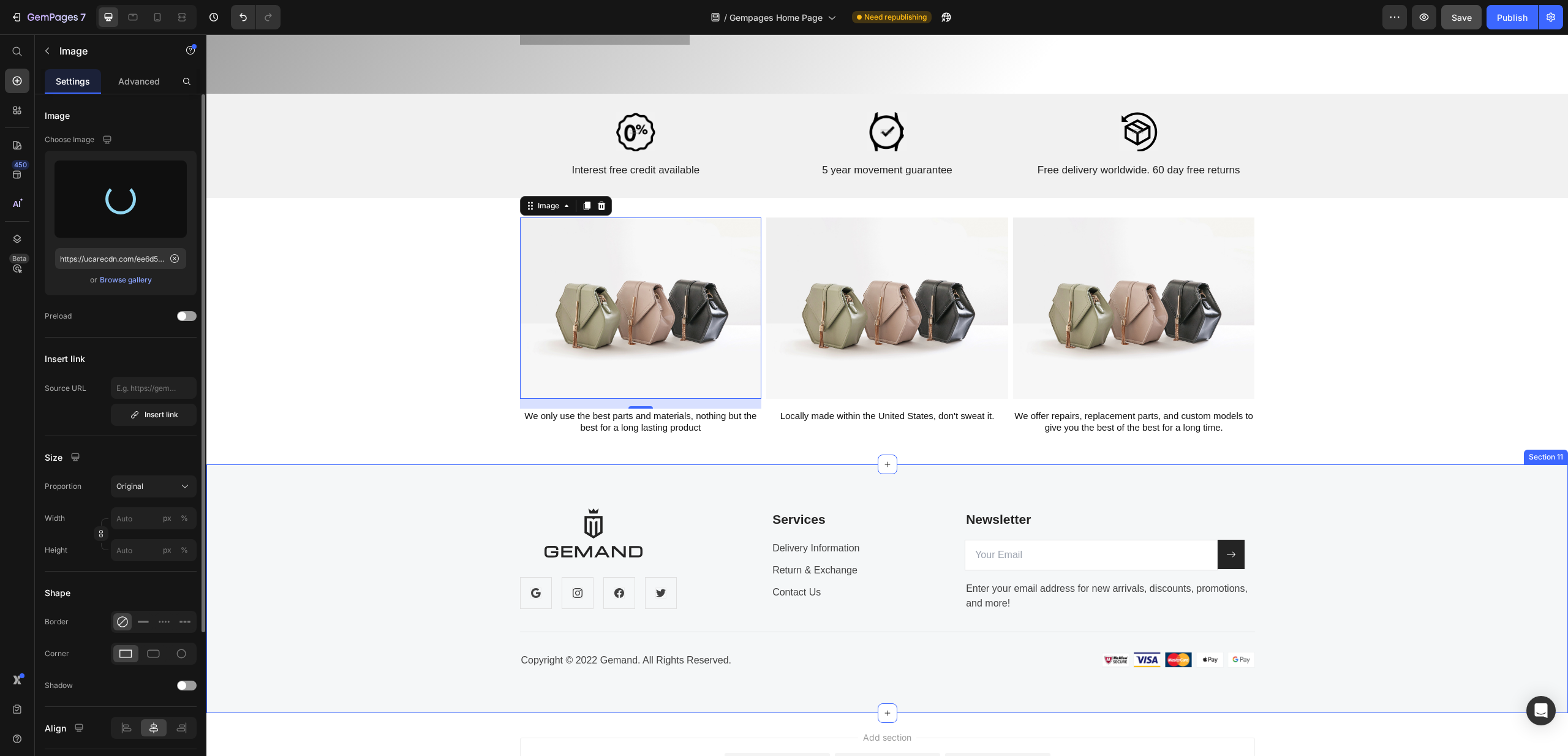scroll, scrollTop: 4235, scrollLeft: 0, axis: vertical 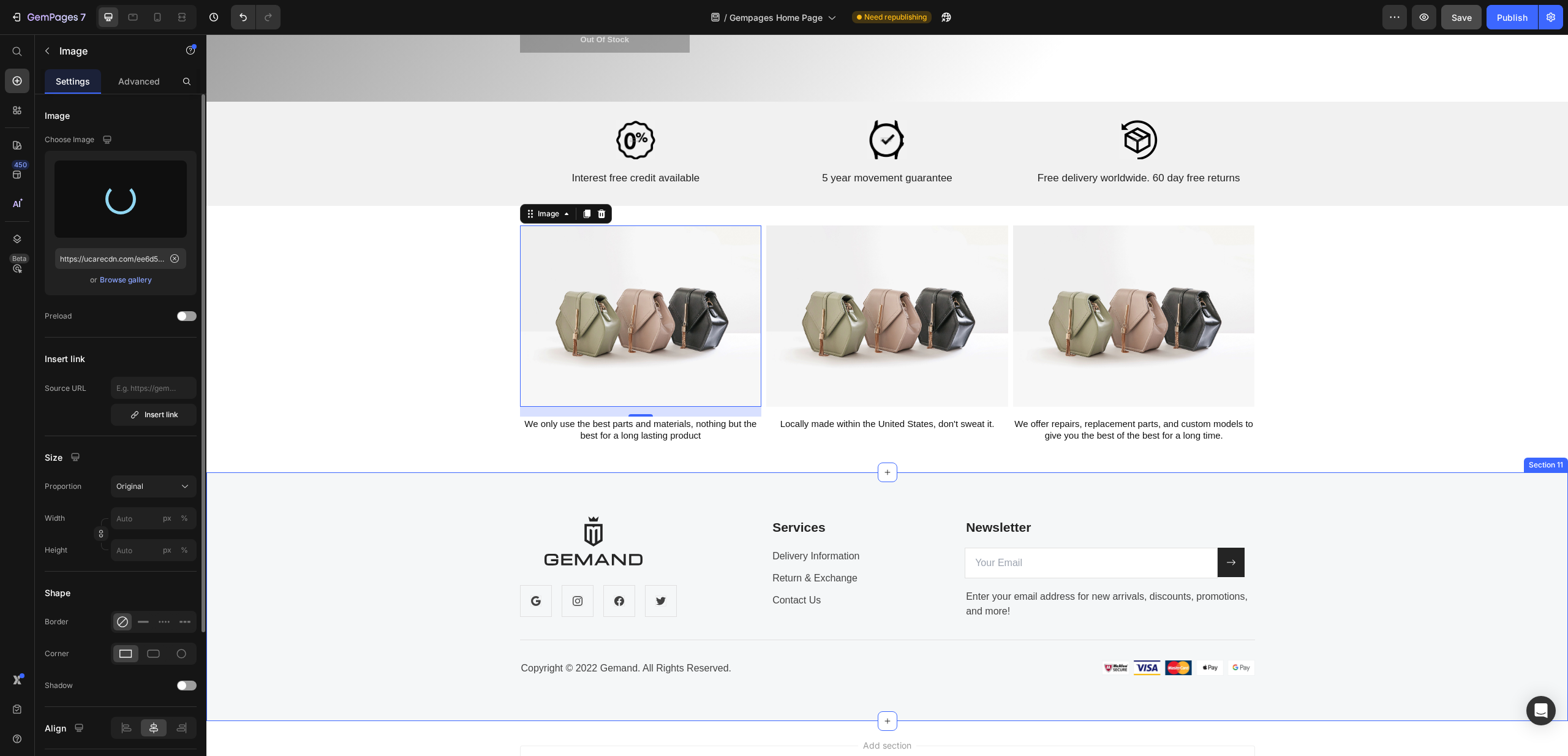 type on "https://cdn.shopify.com/s/files/1/0645/0751/0880/files/gempages_574191138357904430-4d4330b0-ca98-44e2-9148-671311a74912.svg" 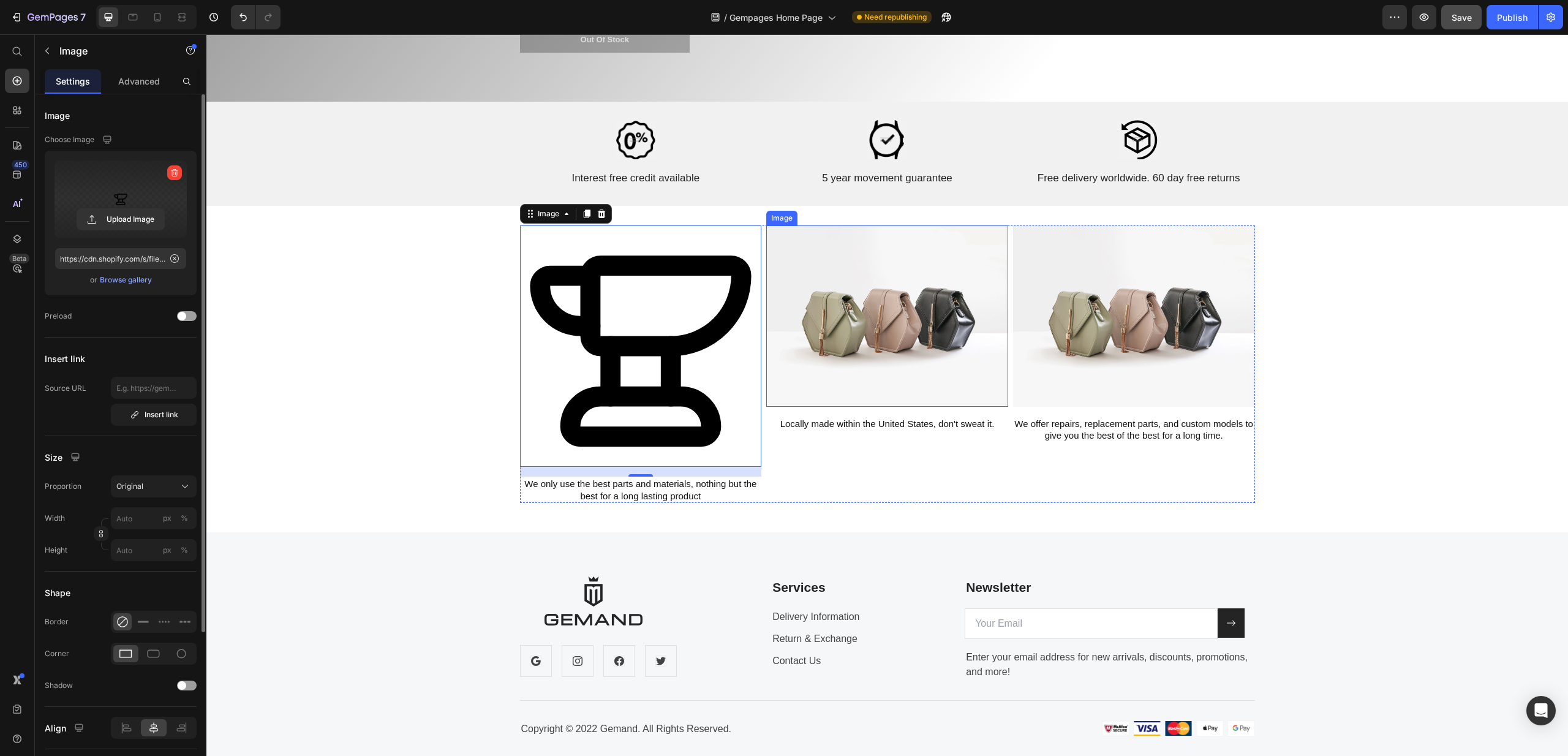 click at bounding box center (887, 316) 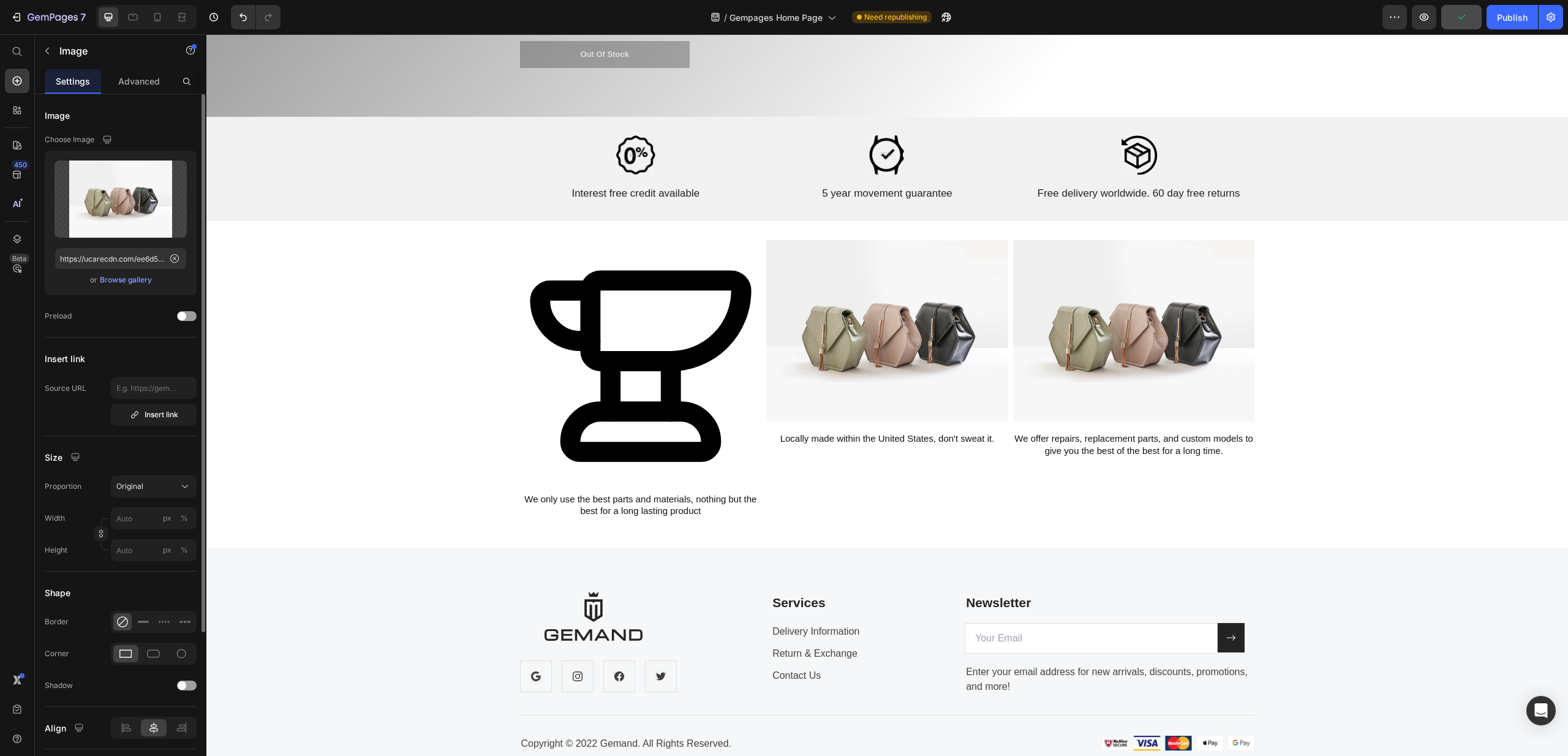 scroll, scrollTop: 4277, scrollLeft: 0, axis: vertical 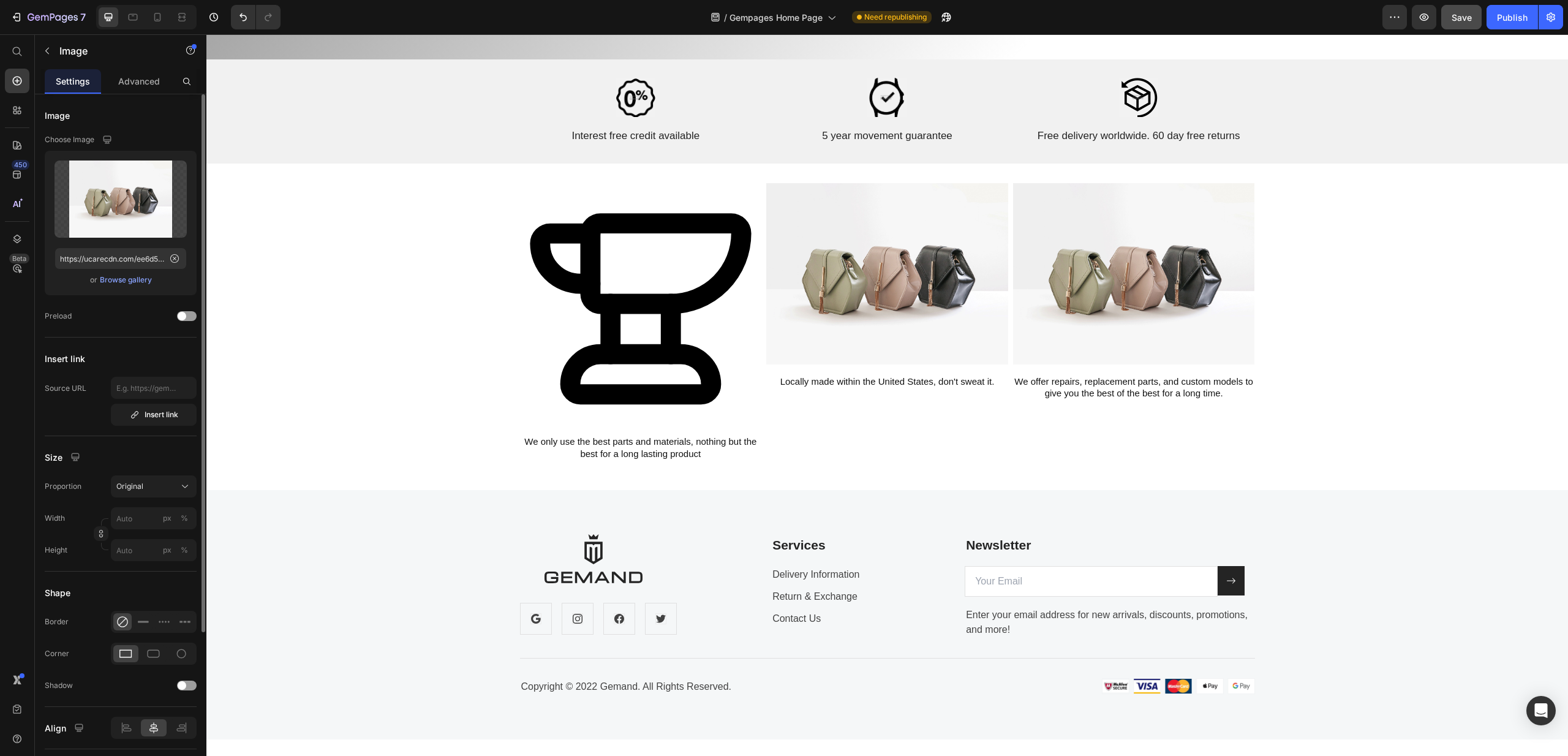 click at bounding box center [887, 274] 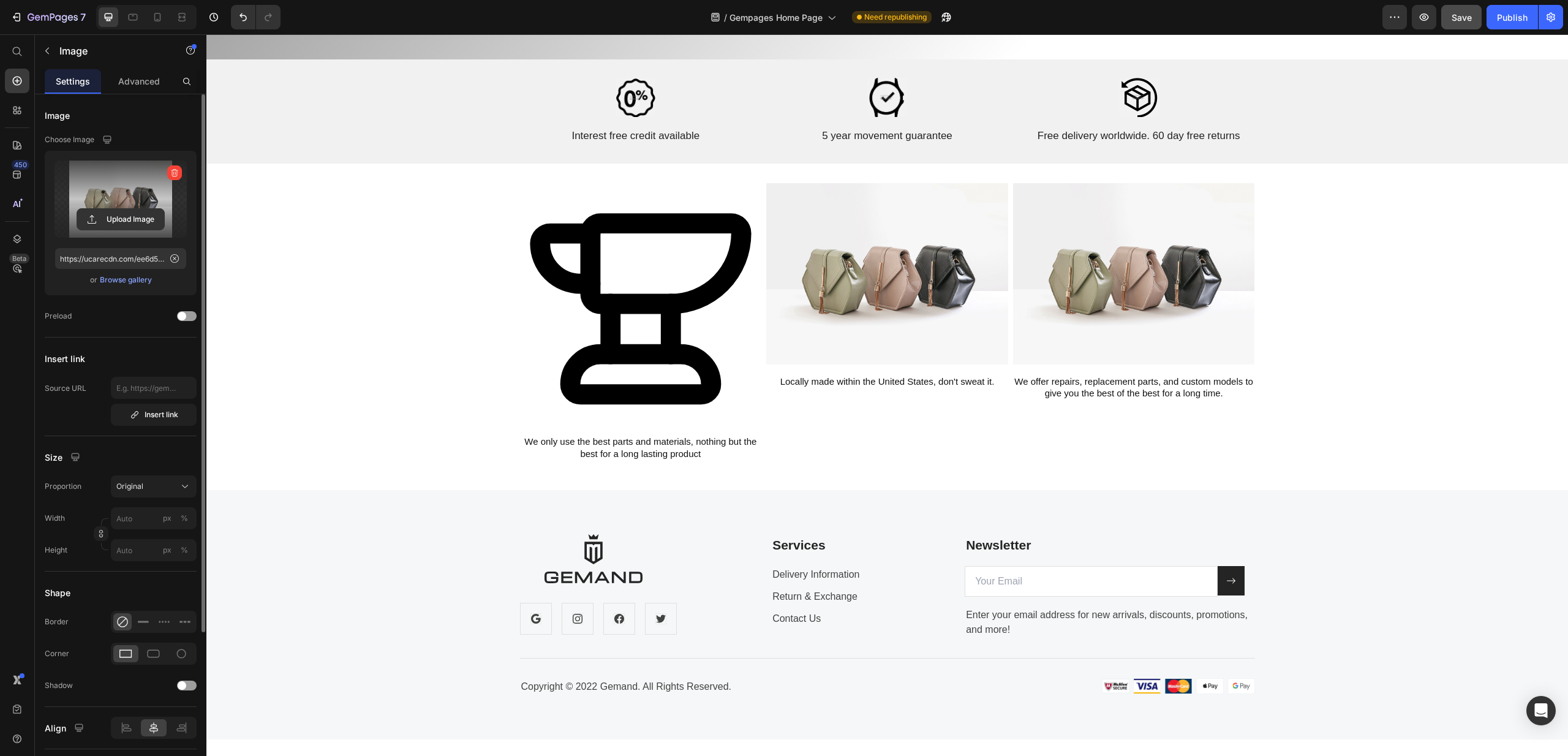 click at bounding box center [121, 199] 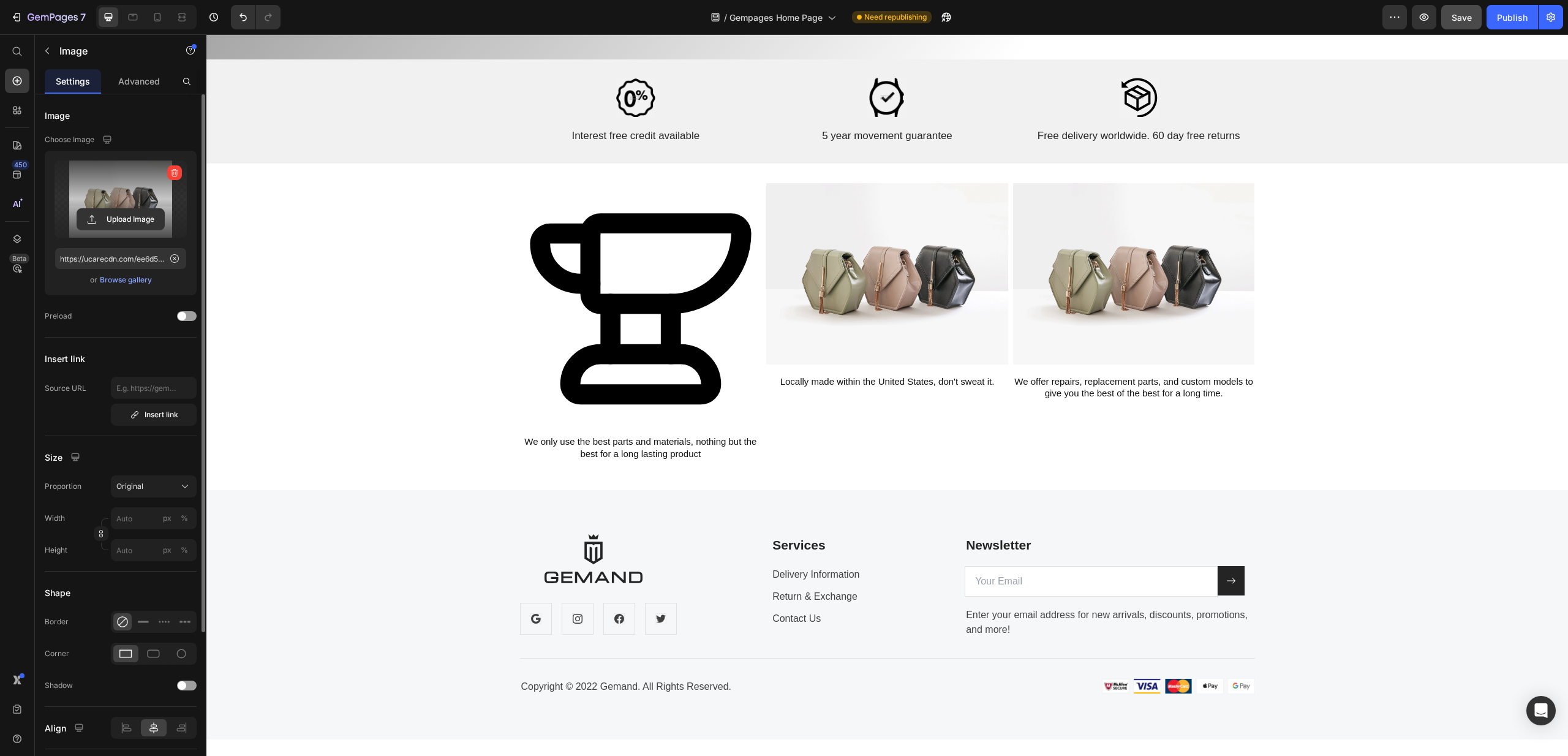 click 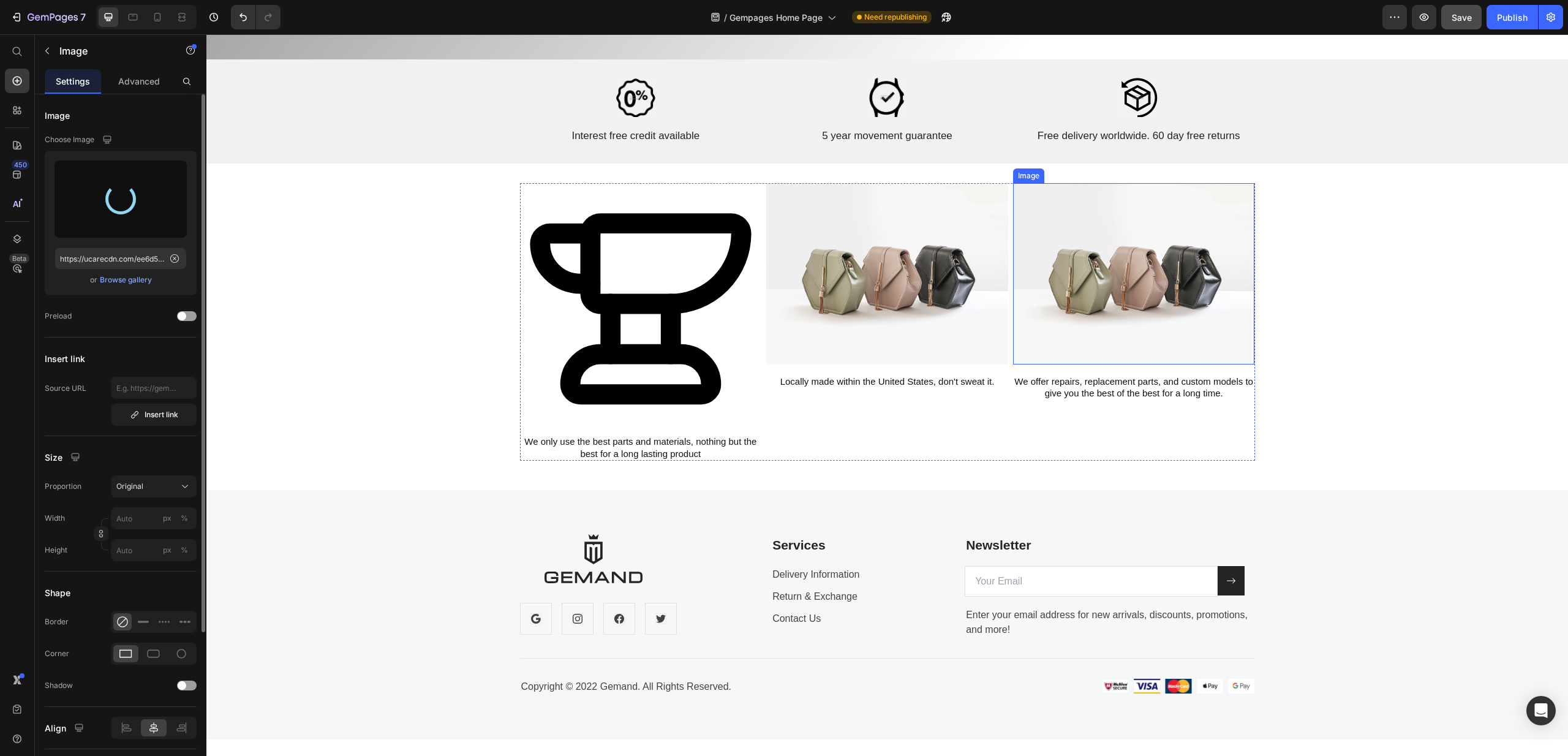 click at bounding box center [1134, 274] 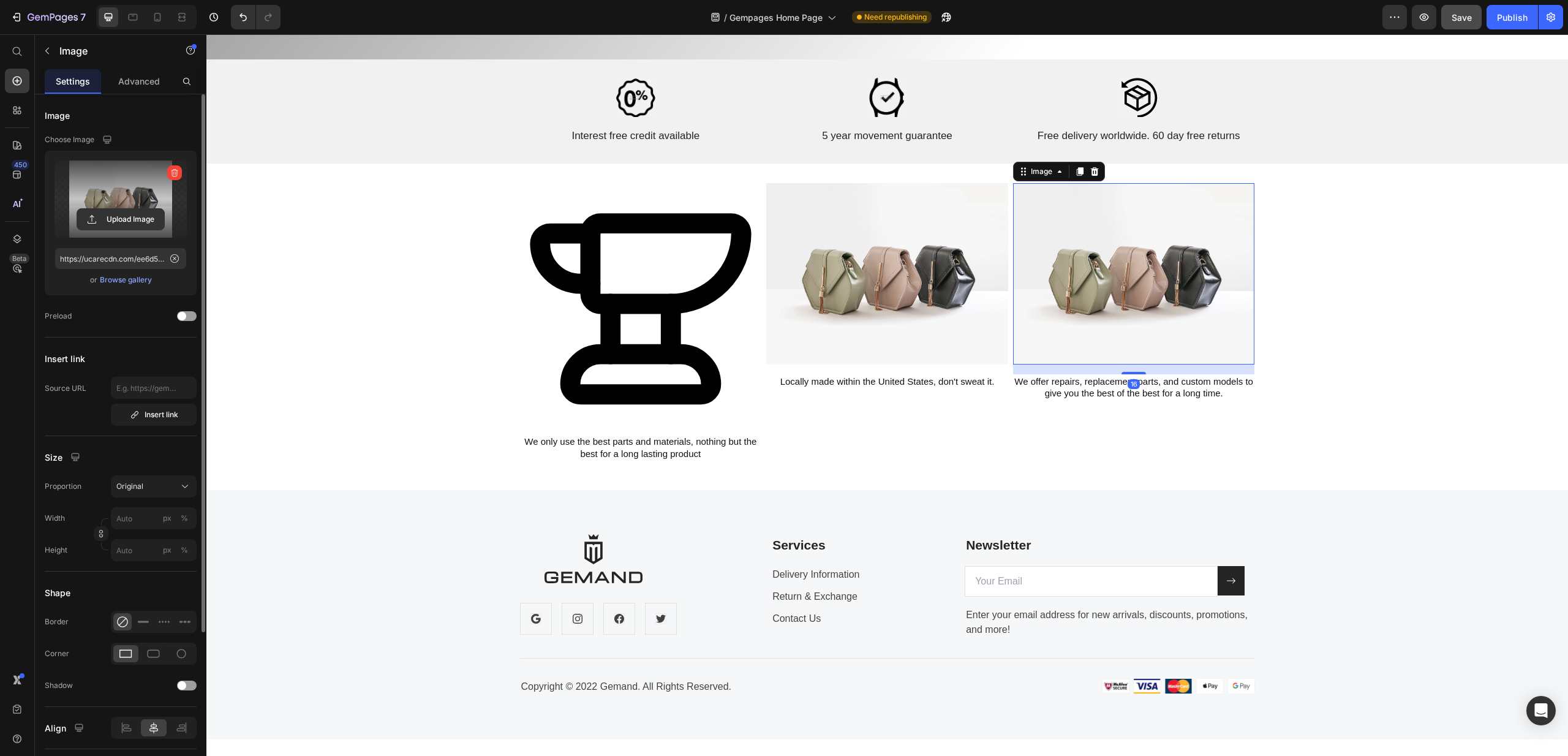 click at bounding box center [121, 199] 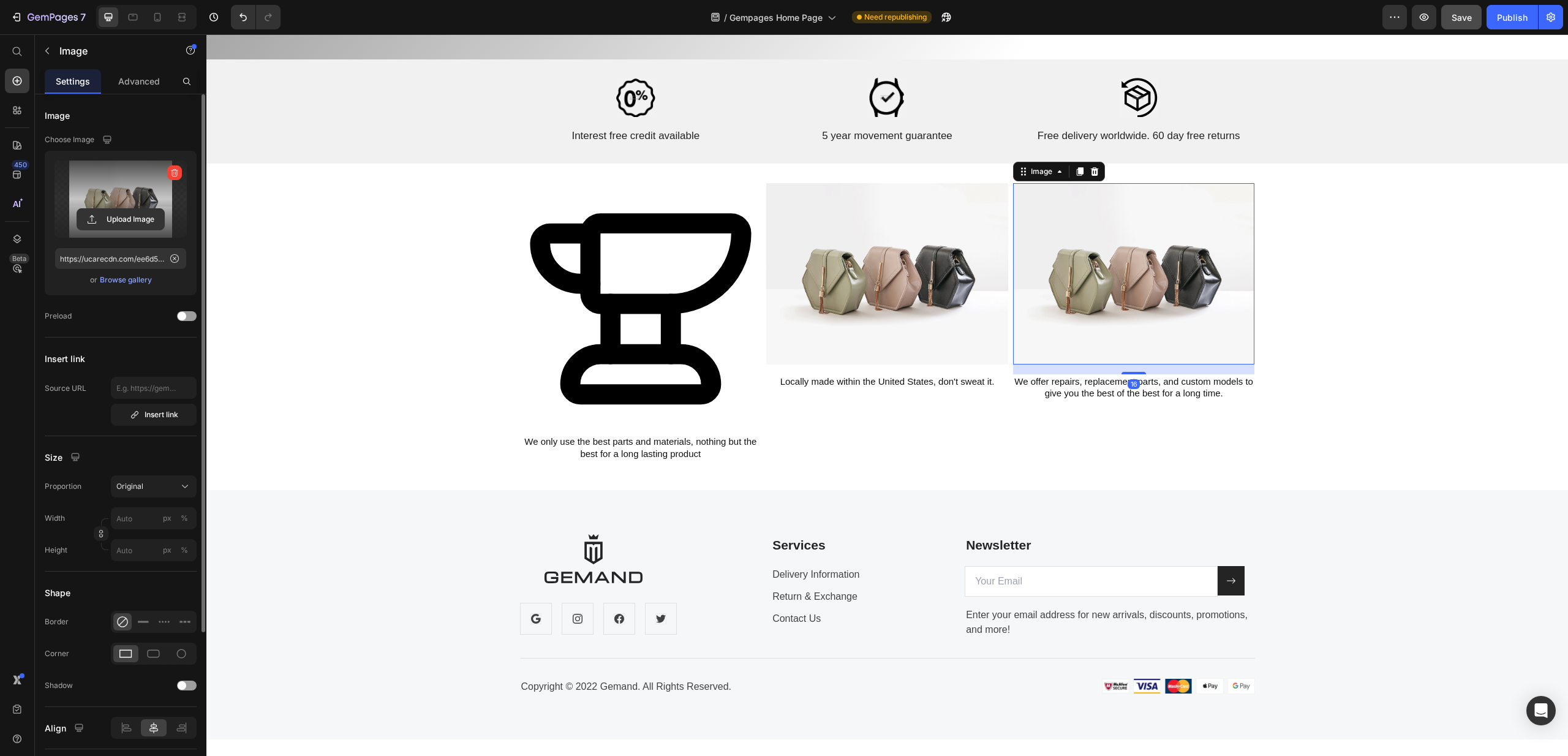 click 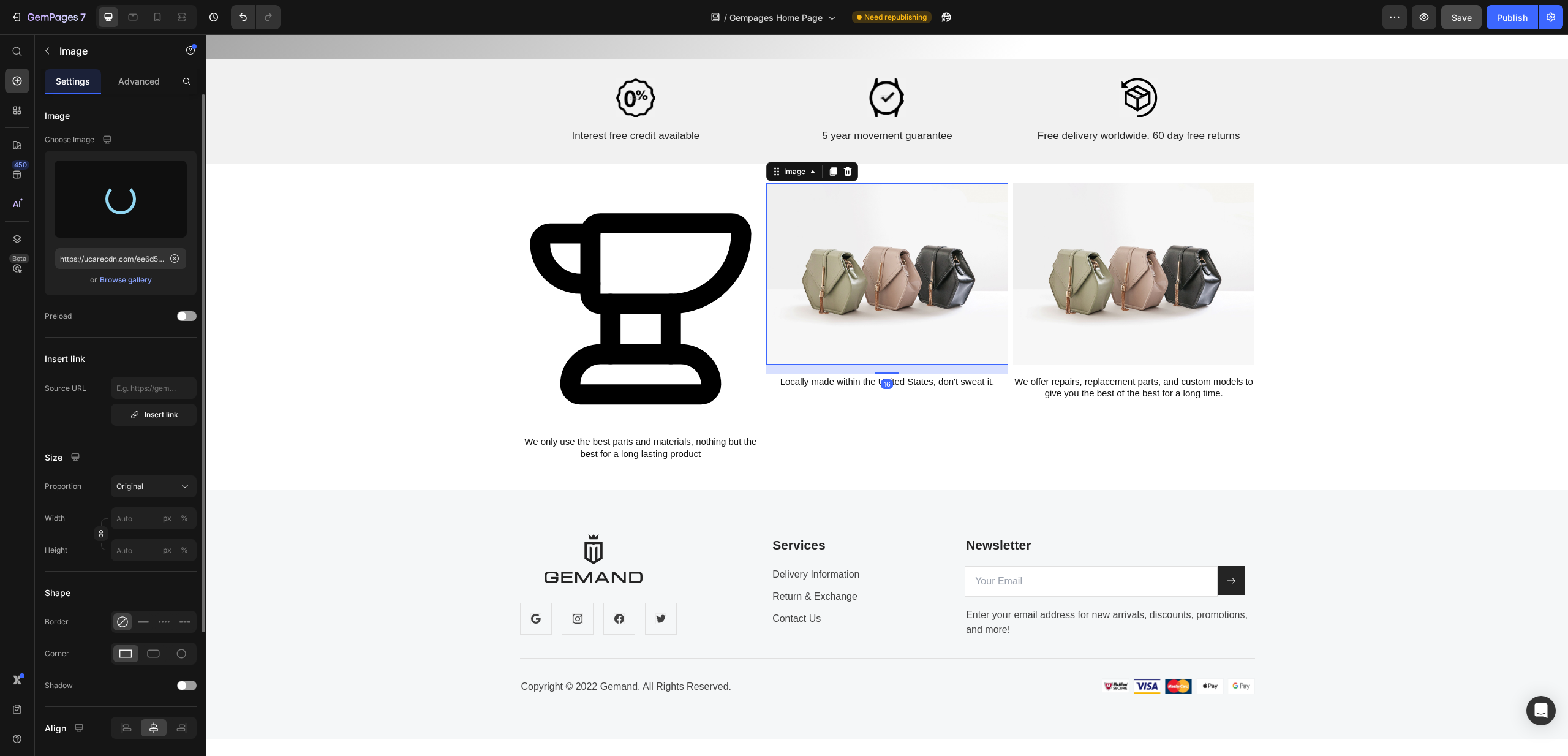 click at bounding box center (887, 274) 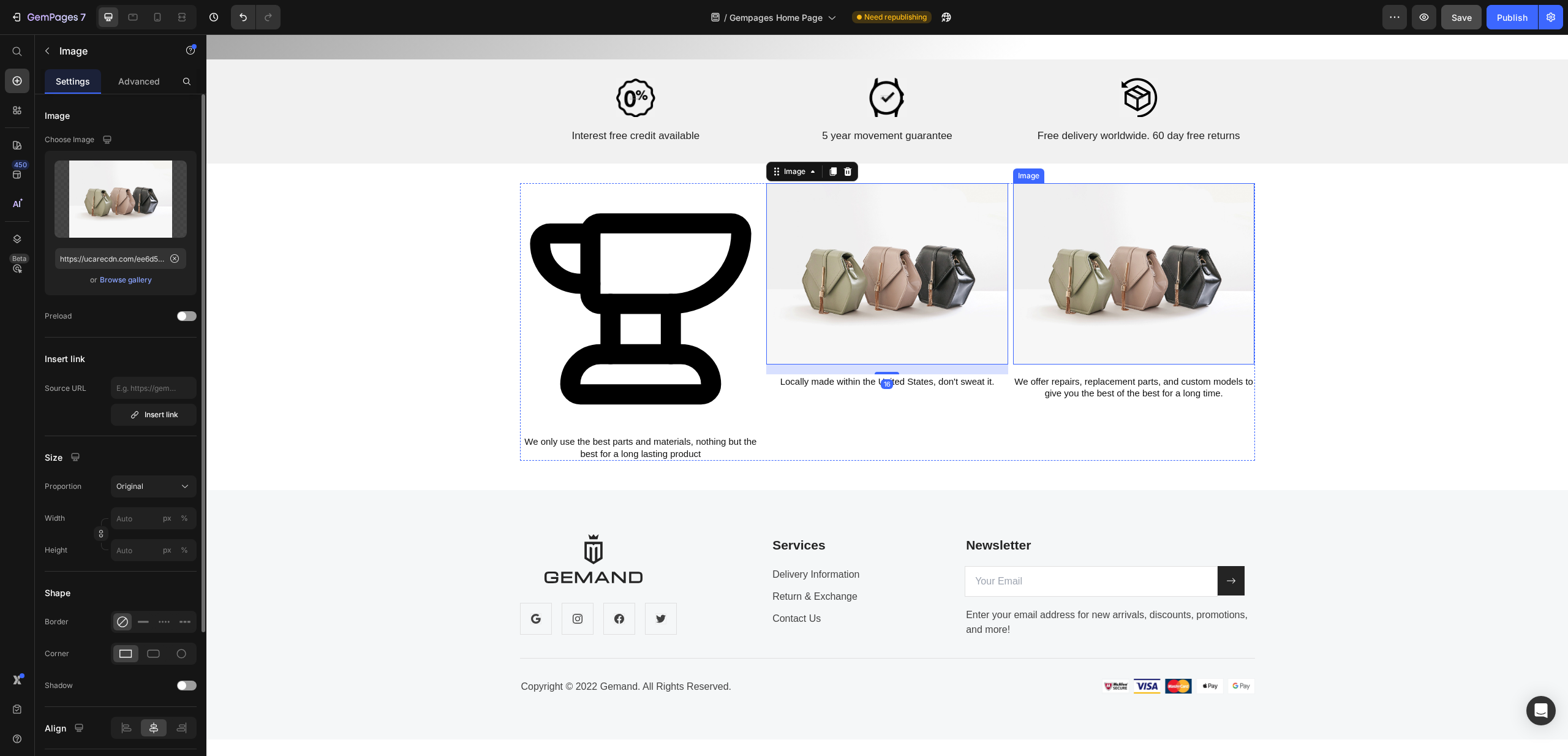 click at bounding box center [1134, 274] 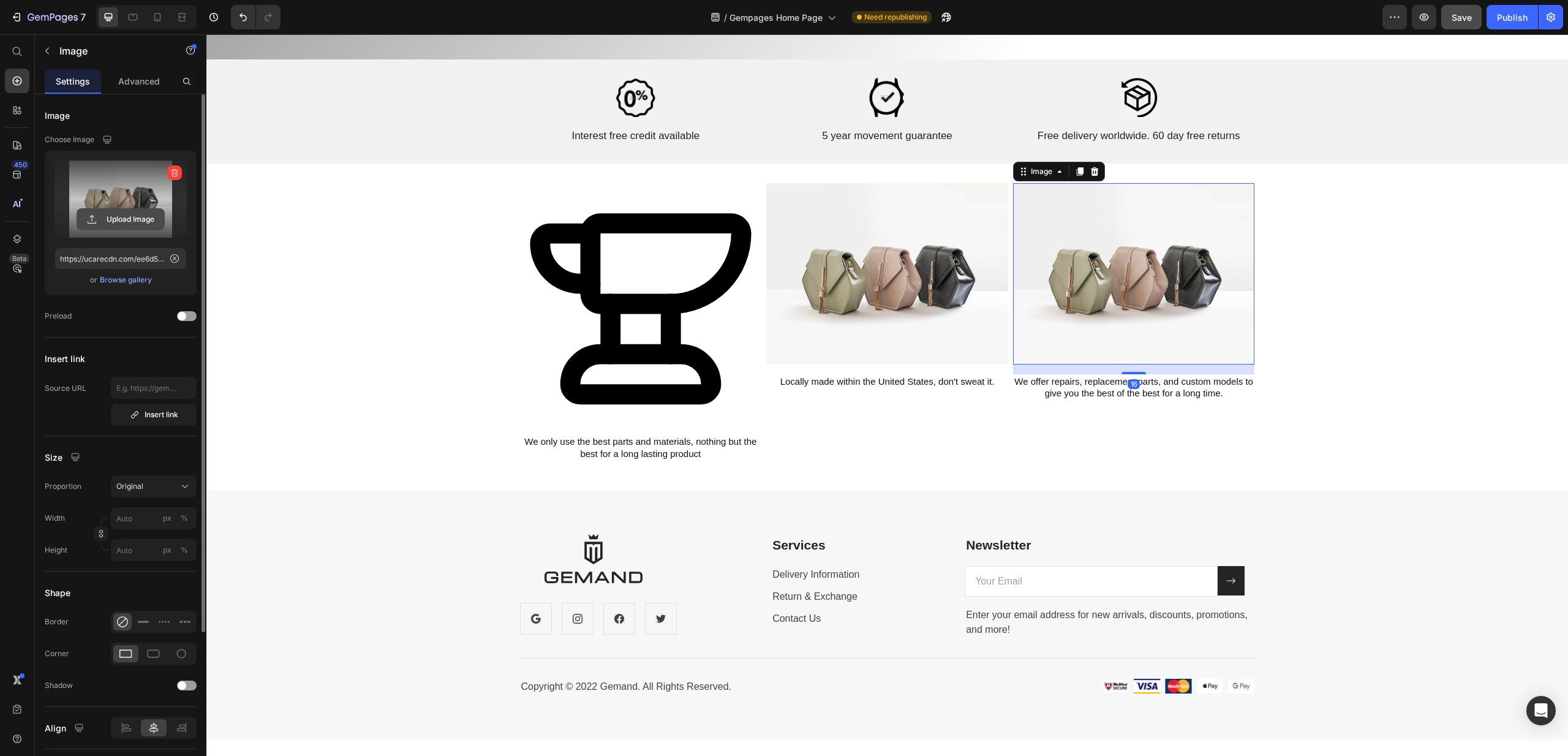 click 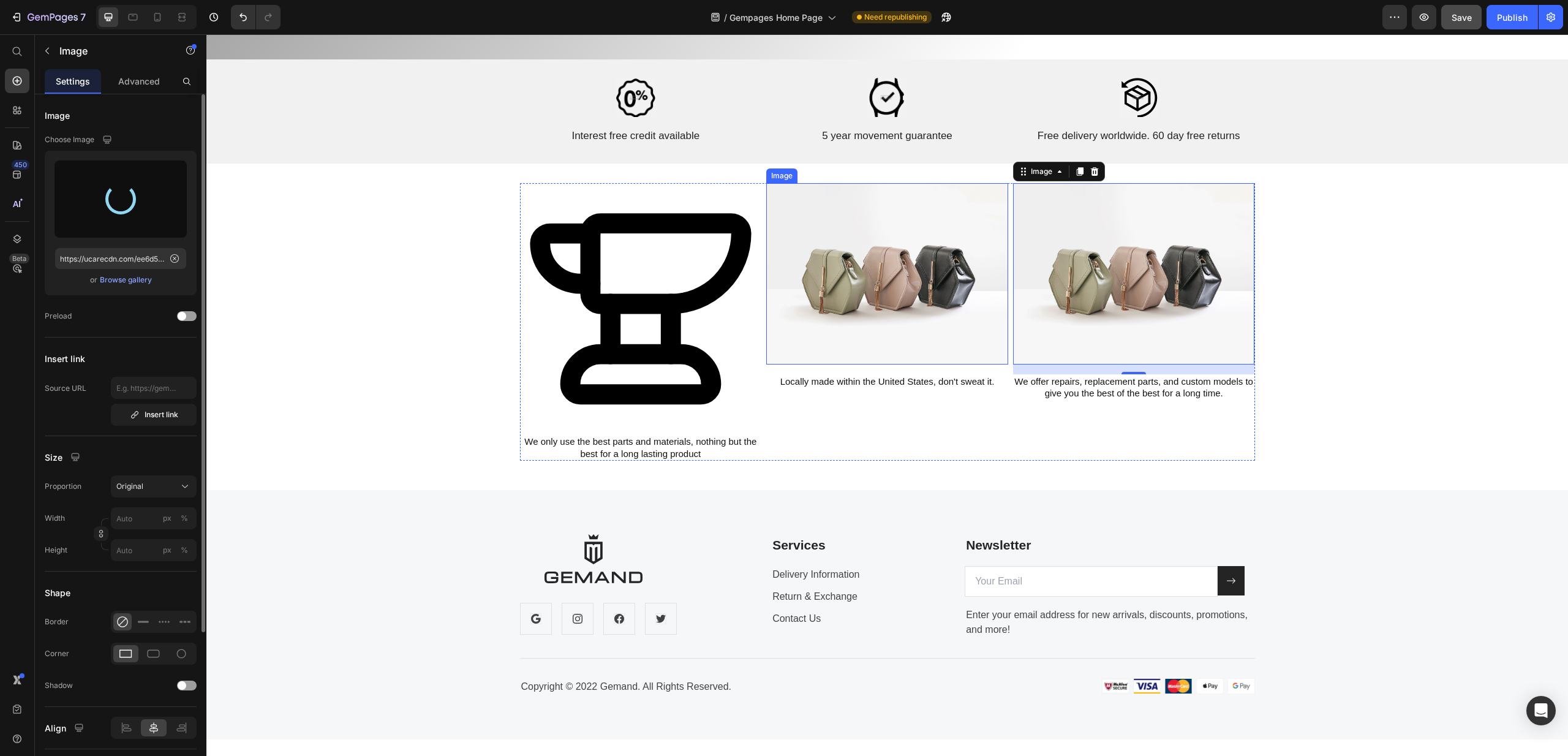 type on "https://cdn.shopify.com/s/files/1/0645/0751/0880/files/gempages_574191138357904430-17c5e8ca-4207-4e88-852f-a288f8163ab2.svg" 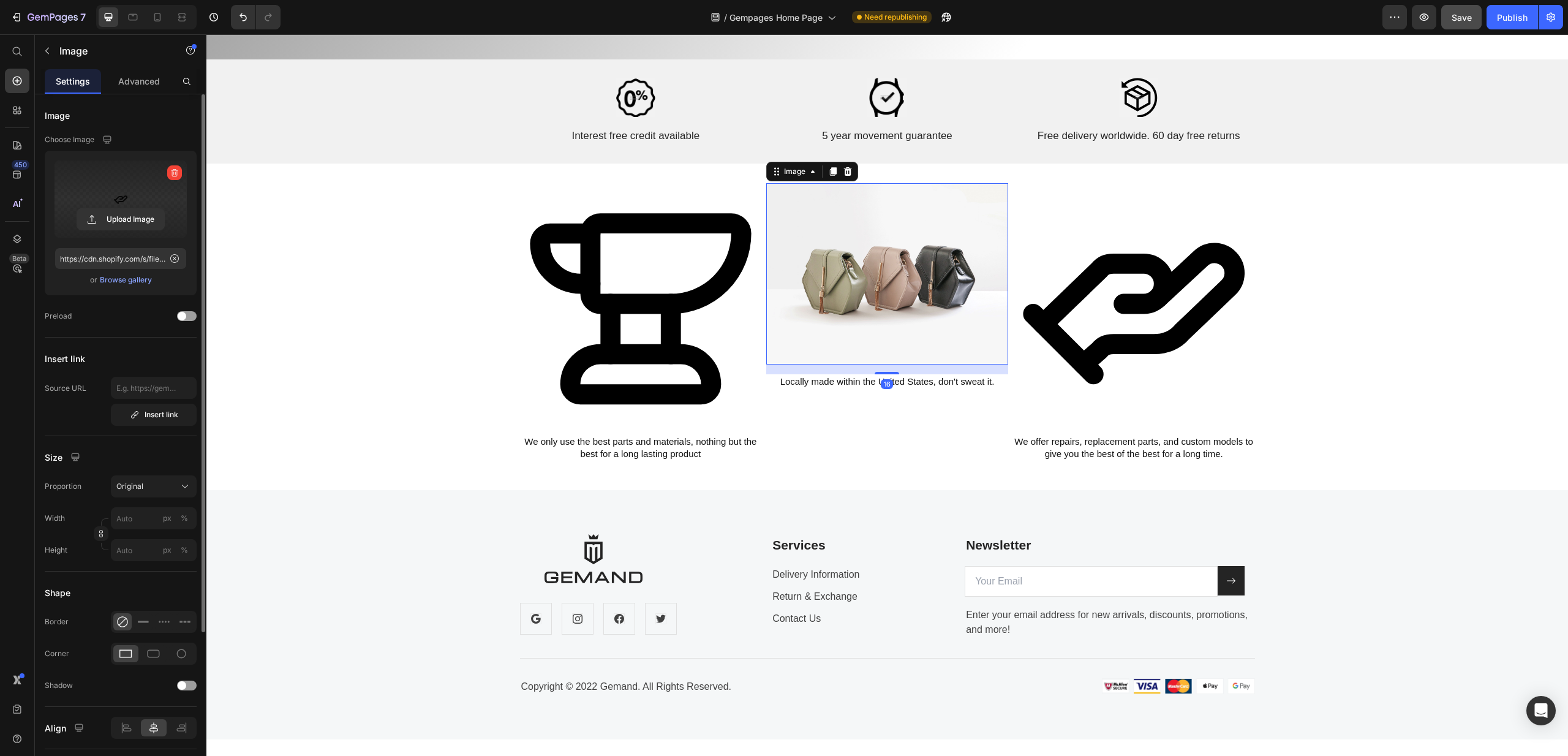 click at bounding box center (887, 274) 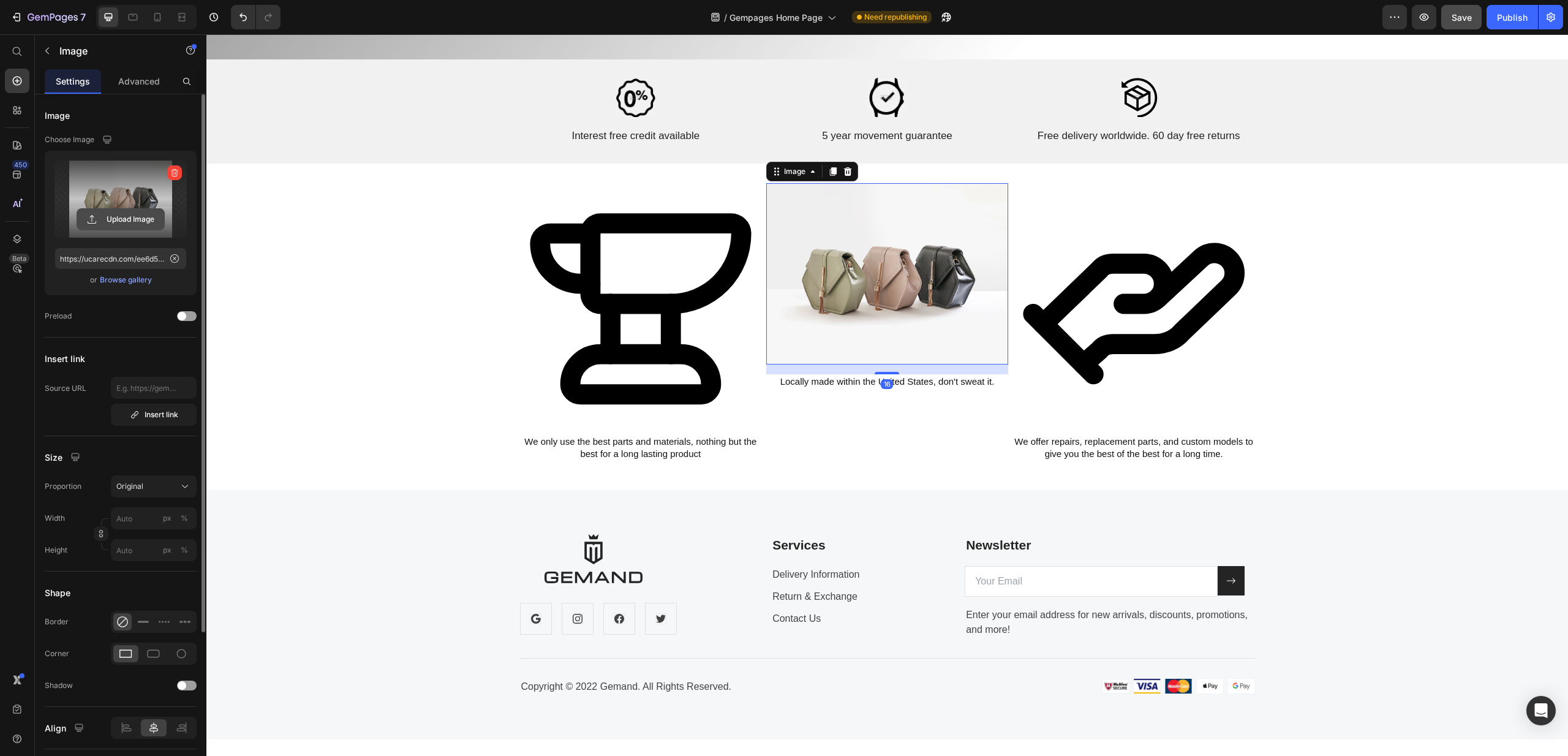 click 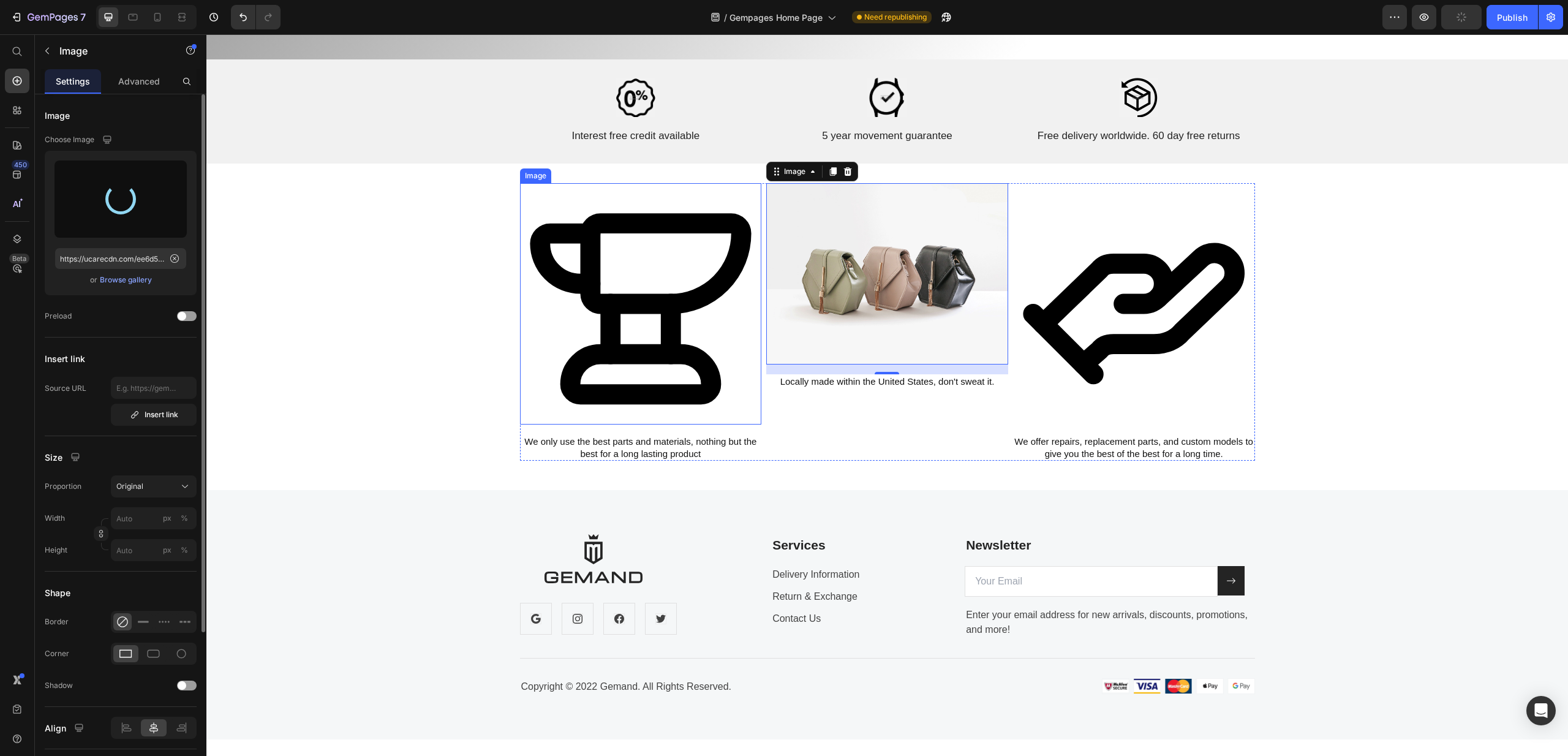 type on "https://cdn.shopify.com/s/files/1/0645/0751/0880/files/gempages_574191138357904430-66273952-6251-45c3-832a-85a6356577aa.svg" 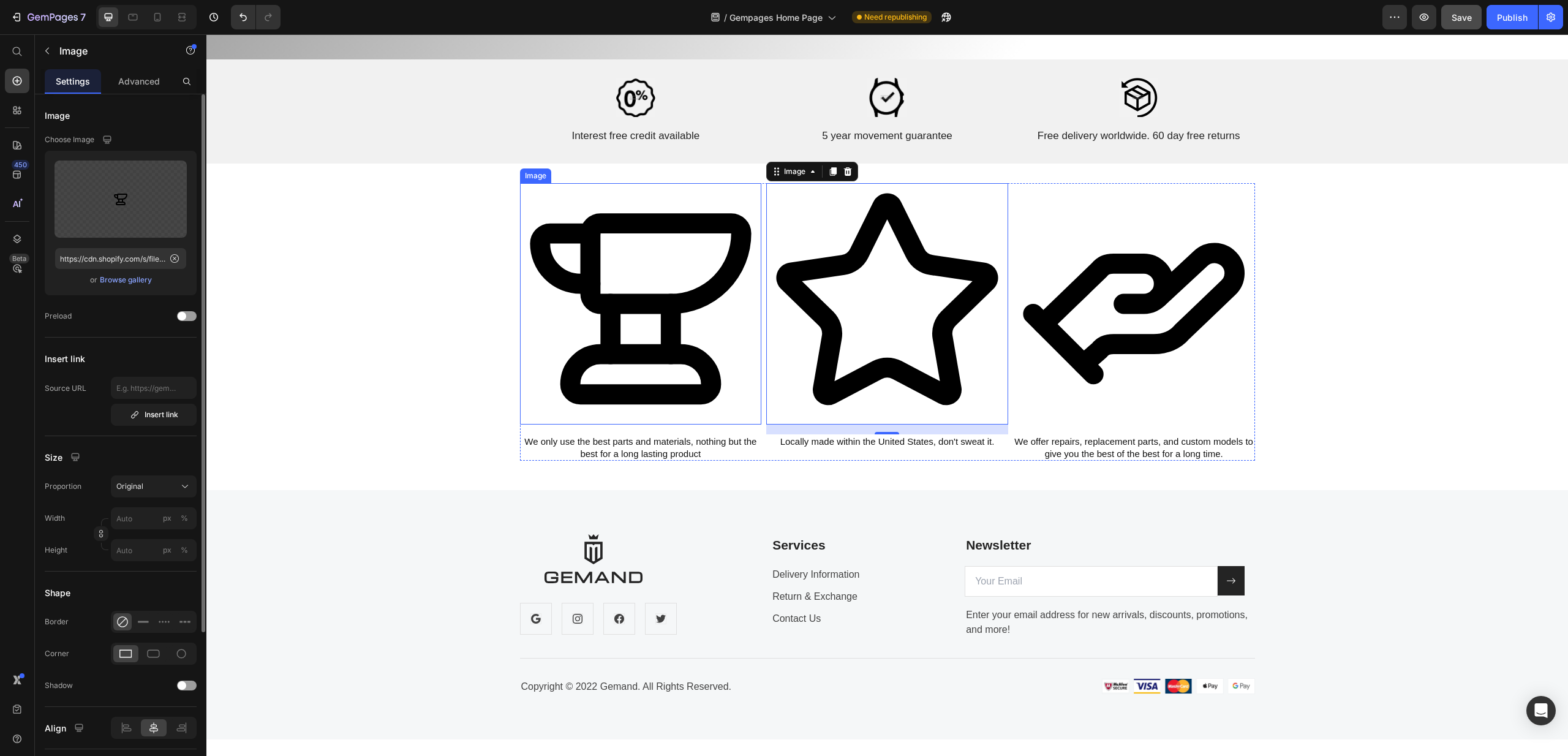 click at bounding box center [641, 304] 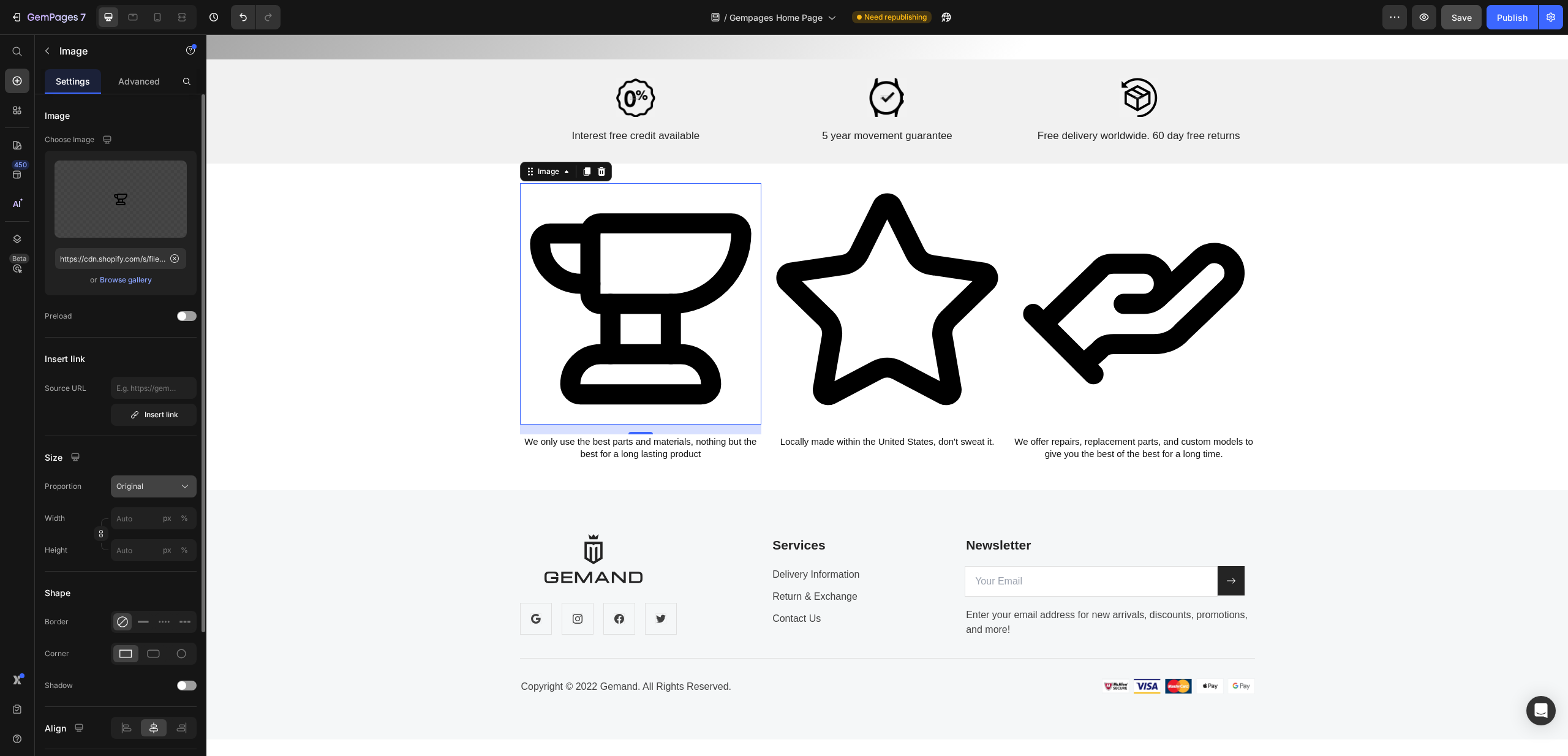 click on "Original" 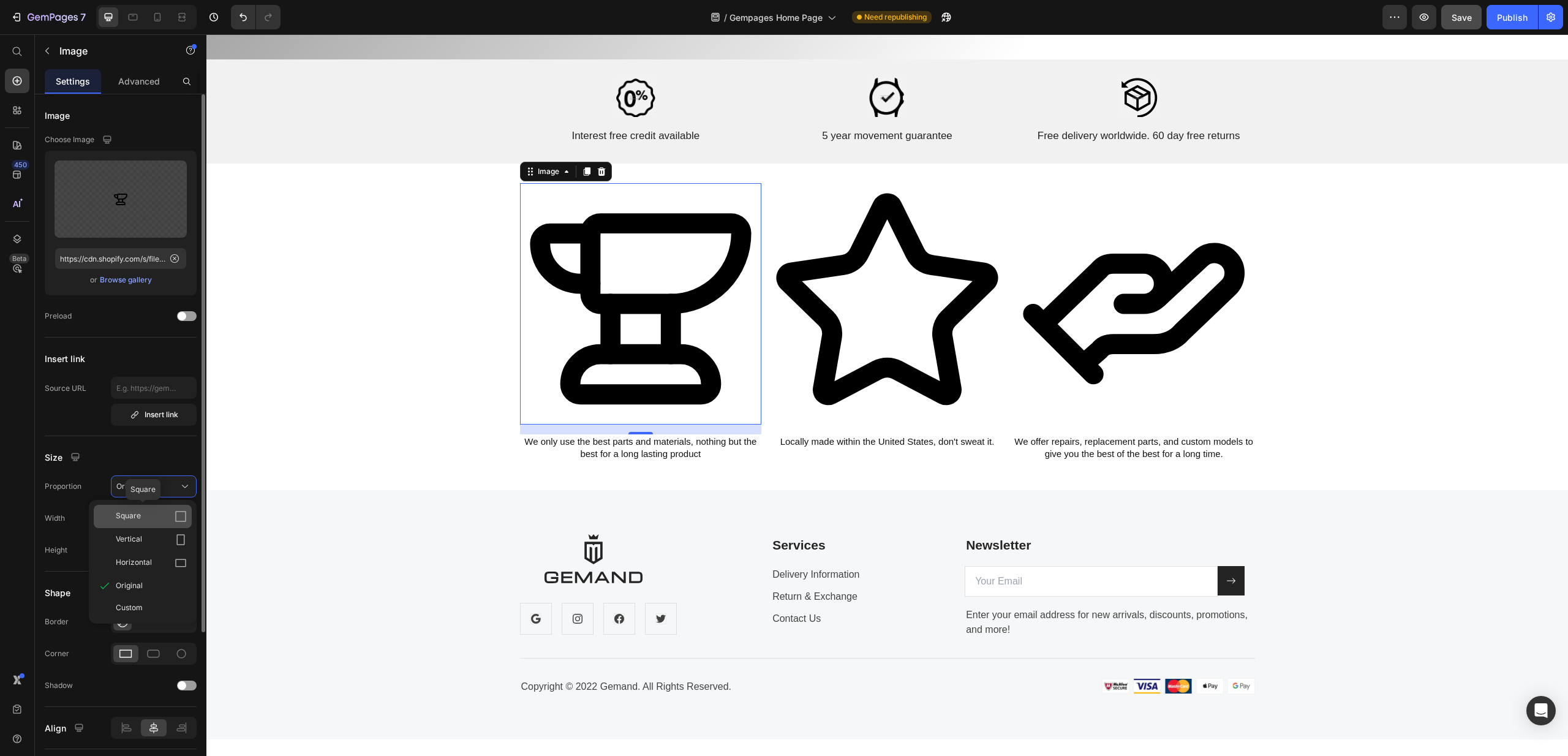 click 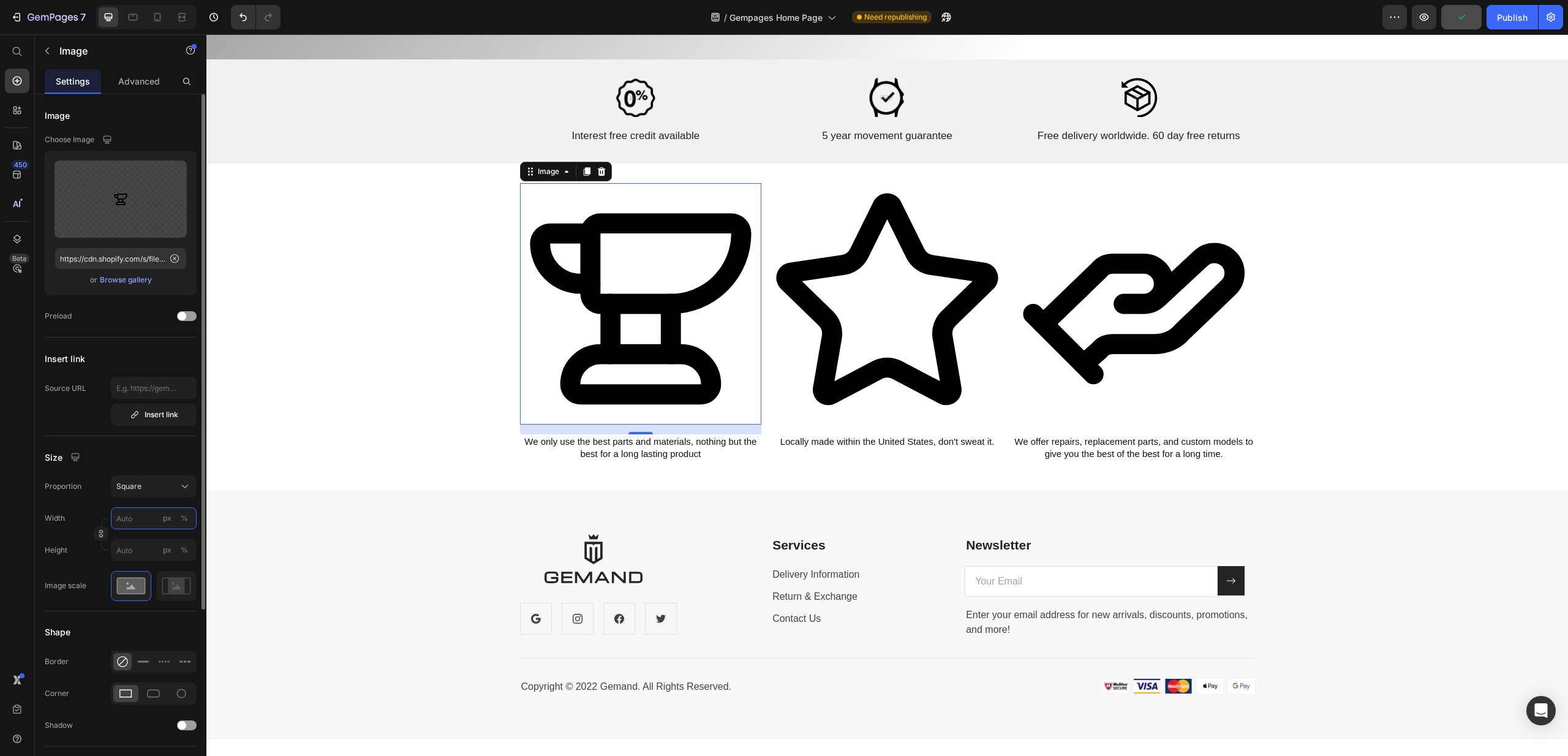 click on "px %" at bounding box center [154, 518] 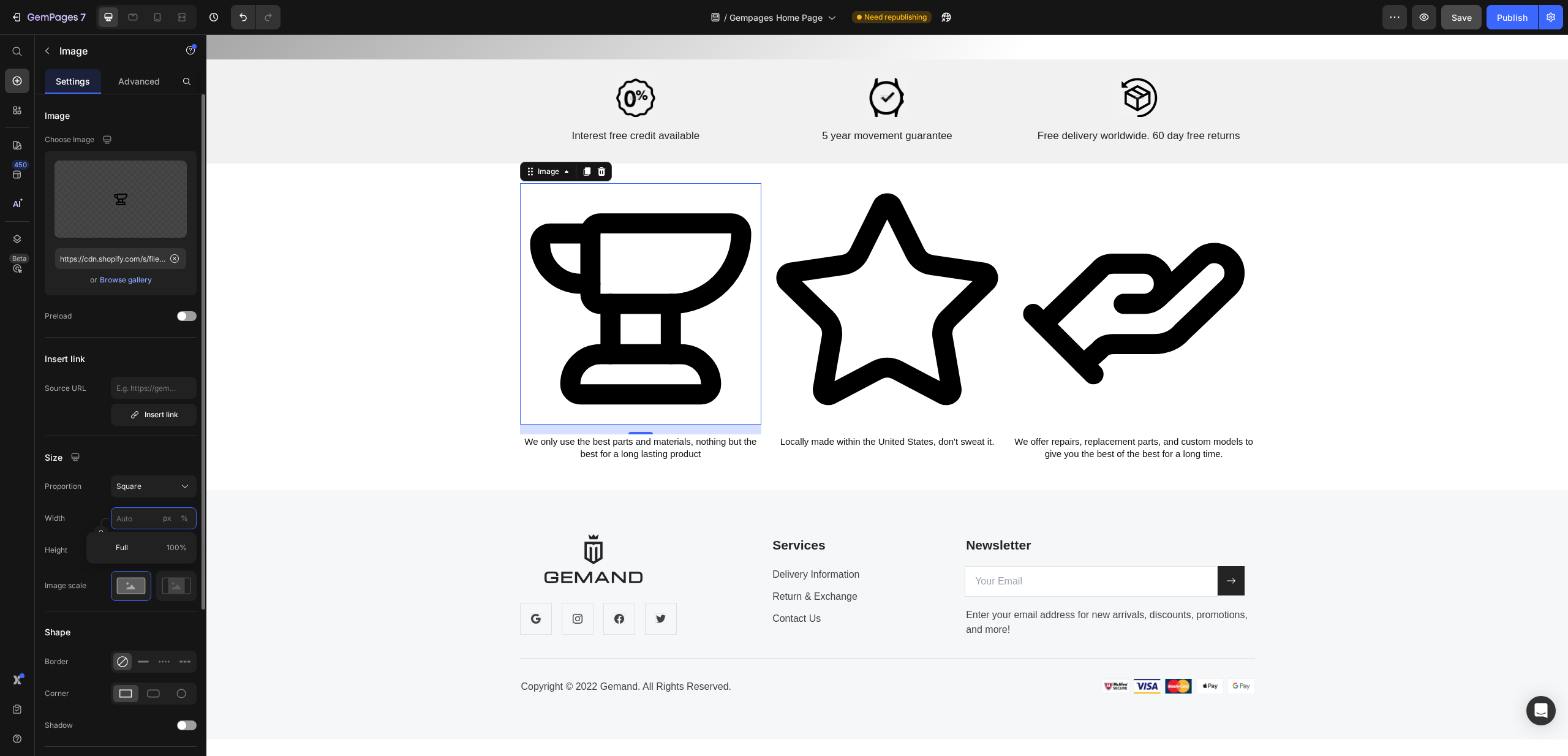 type on "1" 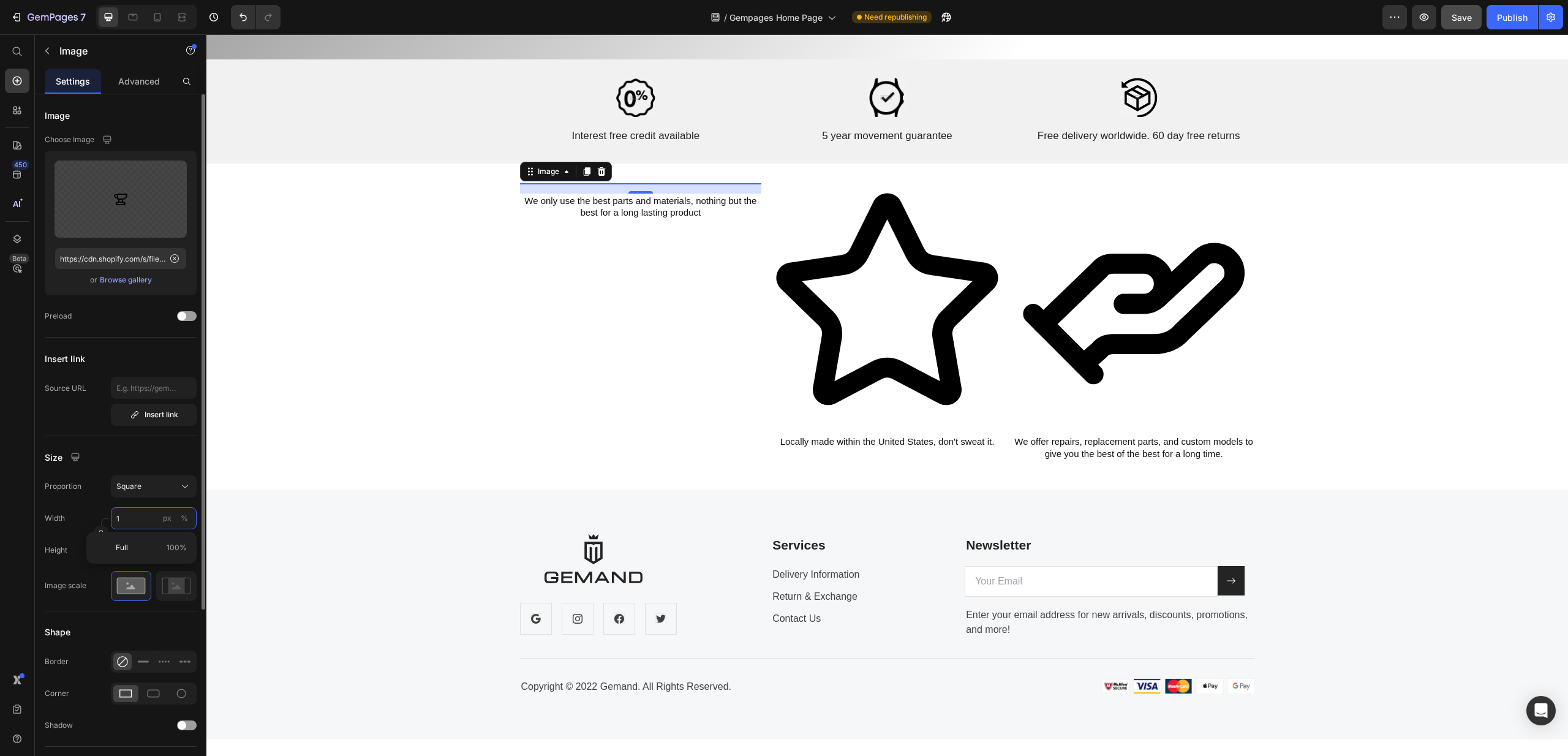 type on "10" 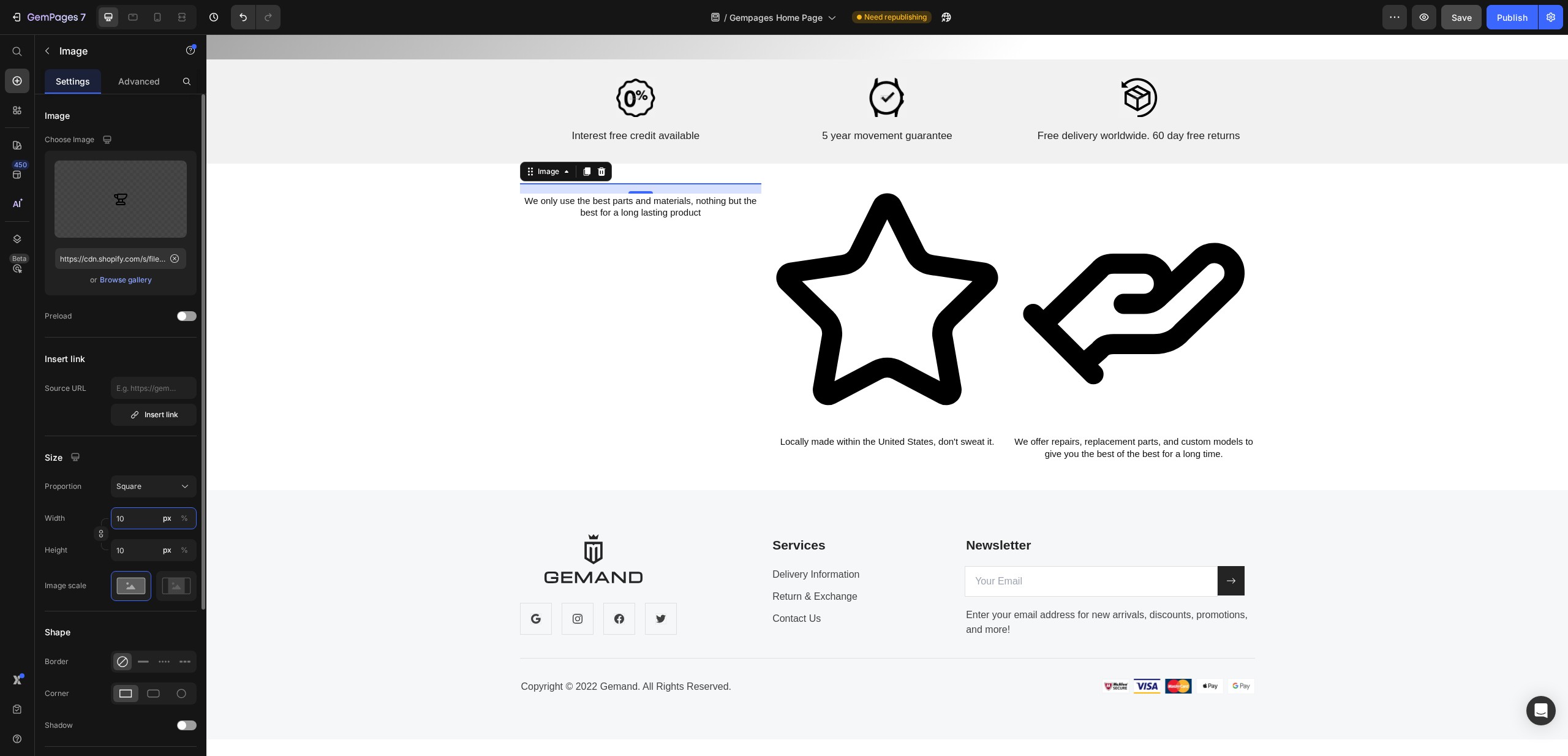 type on "100" 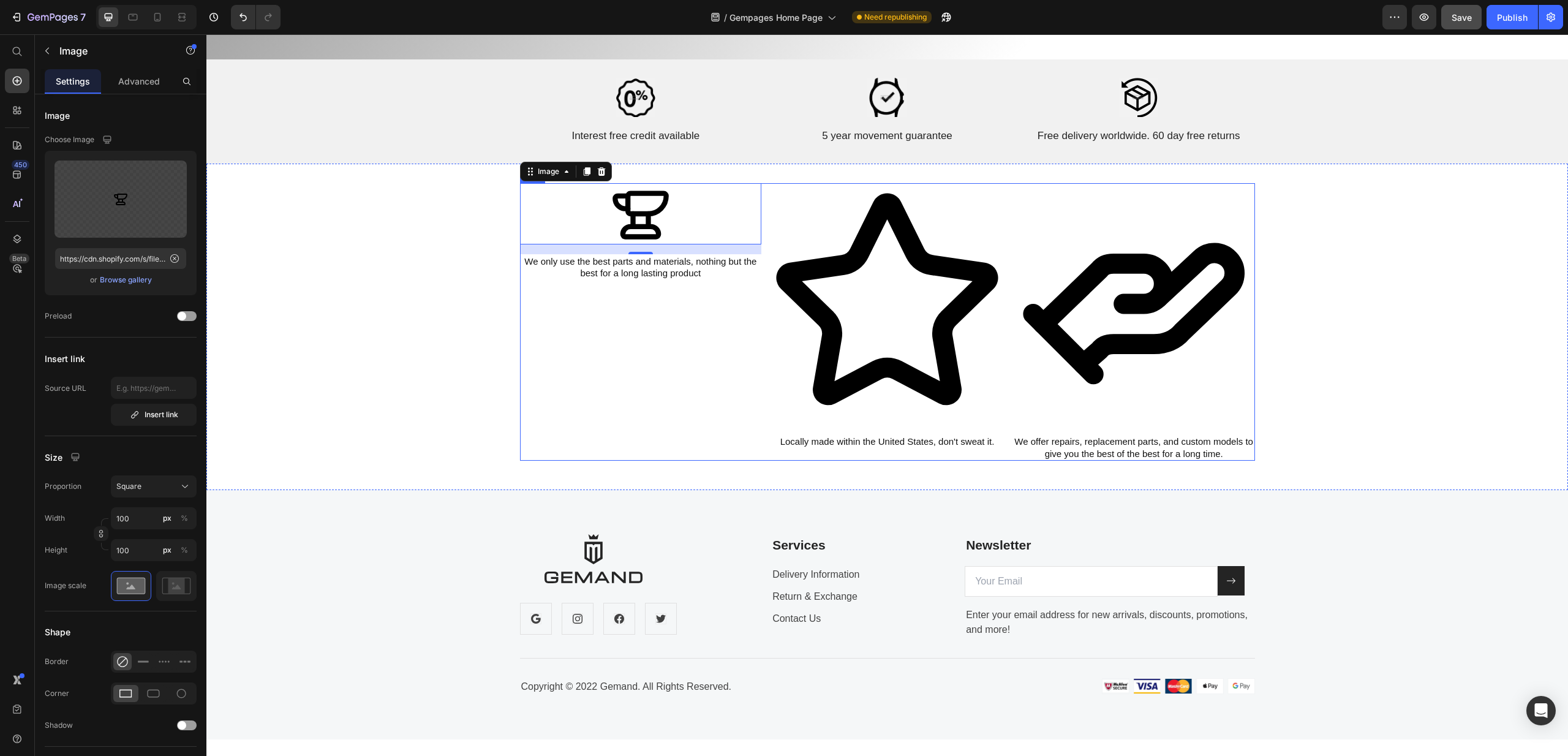 click on "Image   16 We only use the best parts and materials, nothing but the best for a long lasting product Heading" at bounding box center (641, 322) 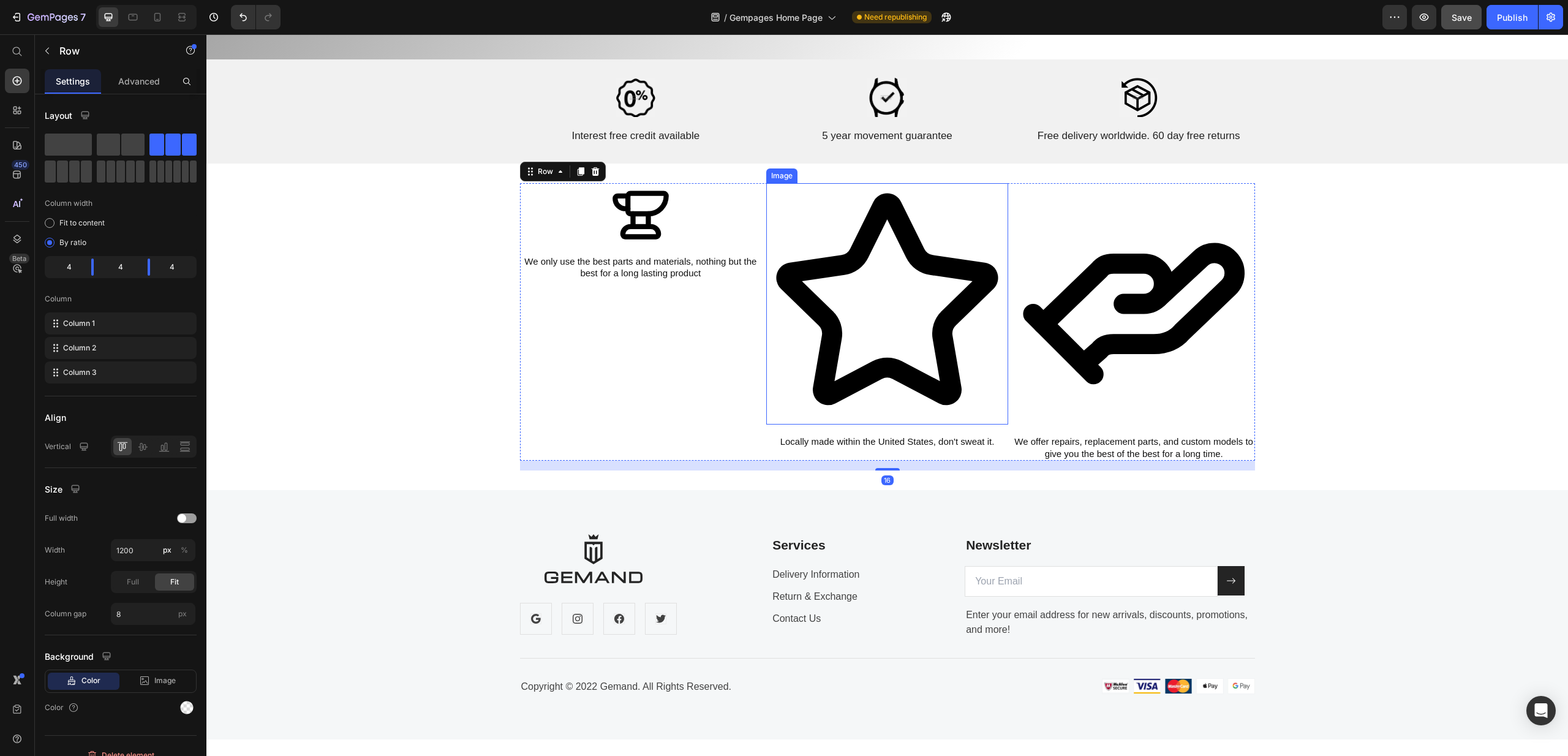 click at bounding box center [887, 304] 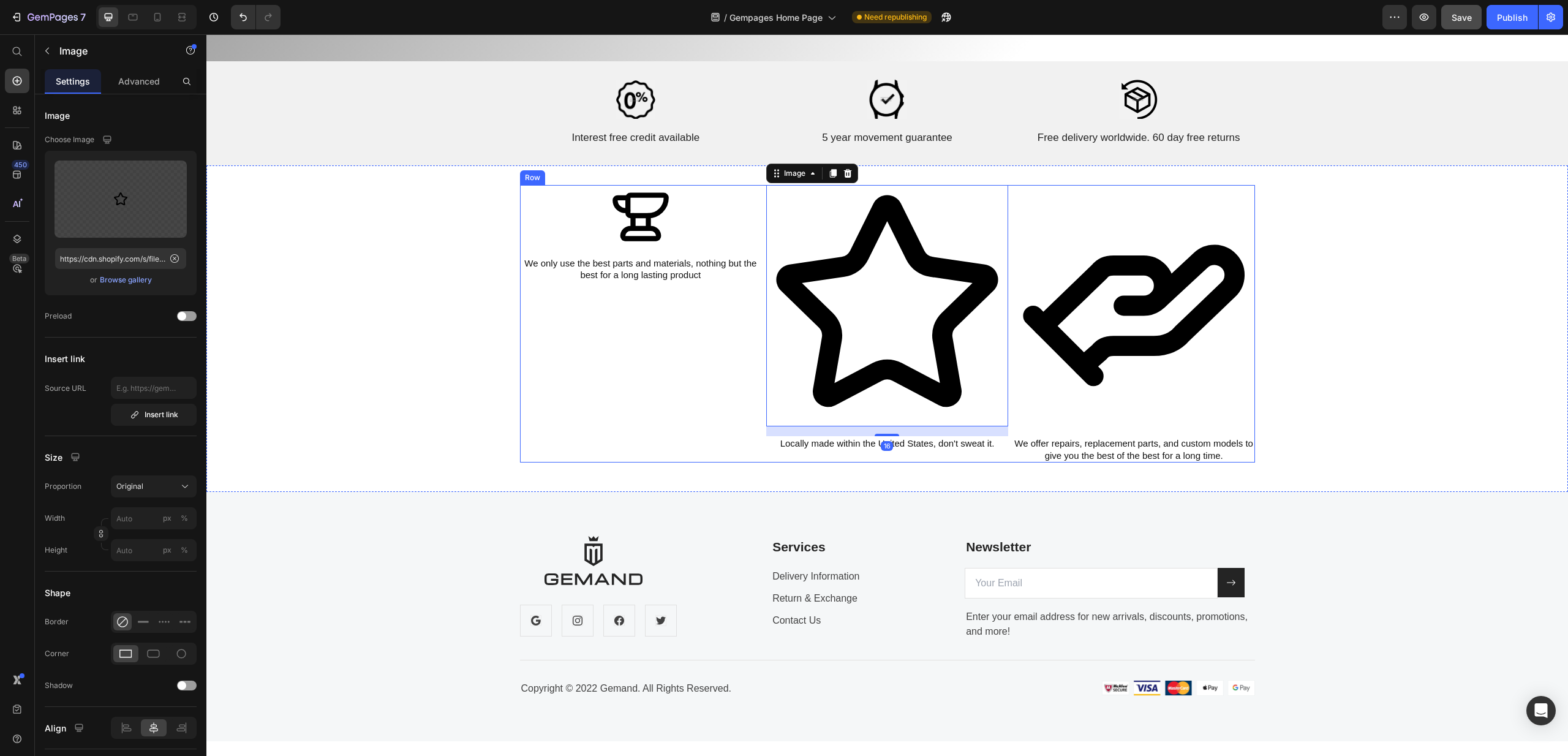 scroll, scrollTop: 4171, scrollLeft: 0, axis: vertical 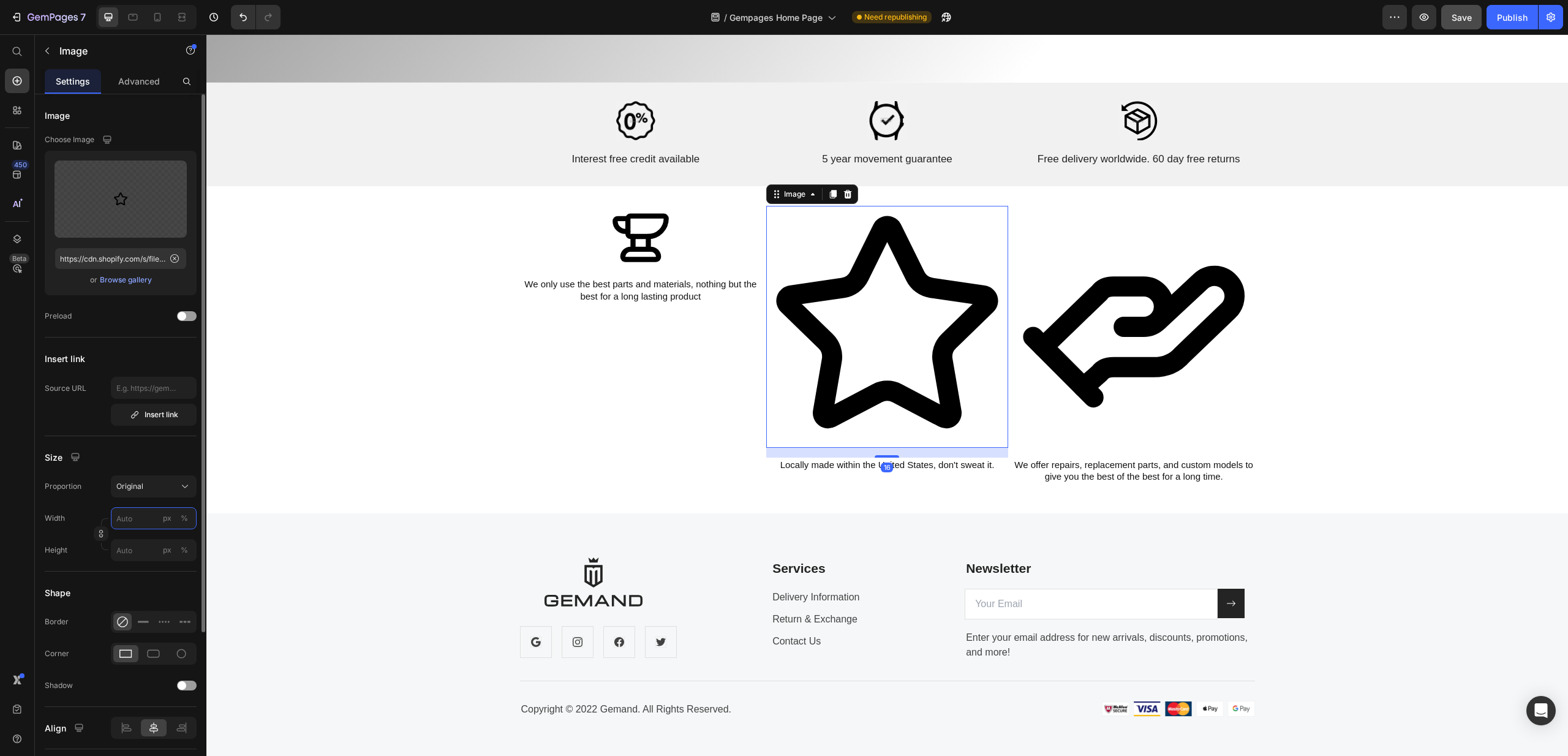 click on "px %" at bounding box center [154, 518] 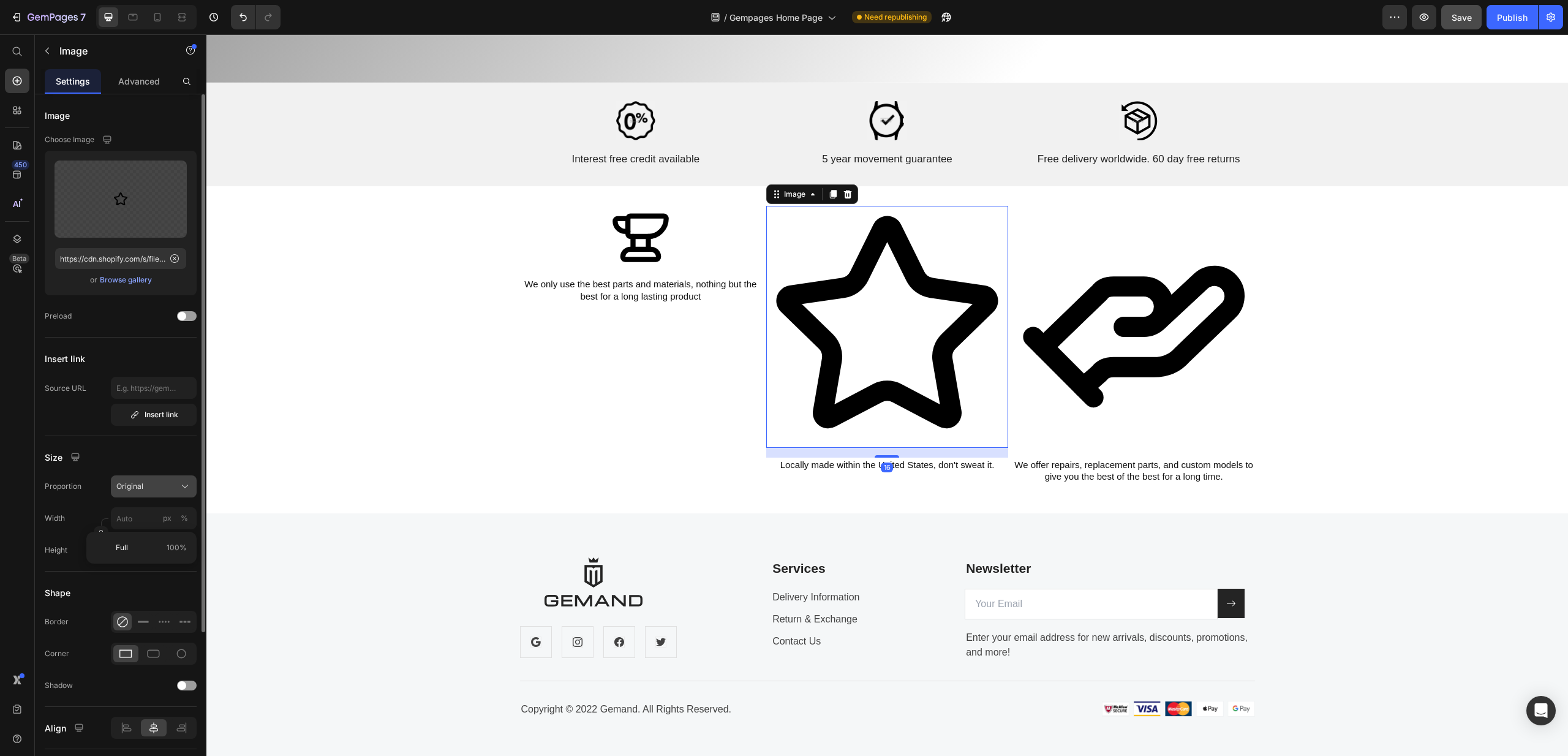 click on "Original" 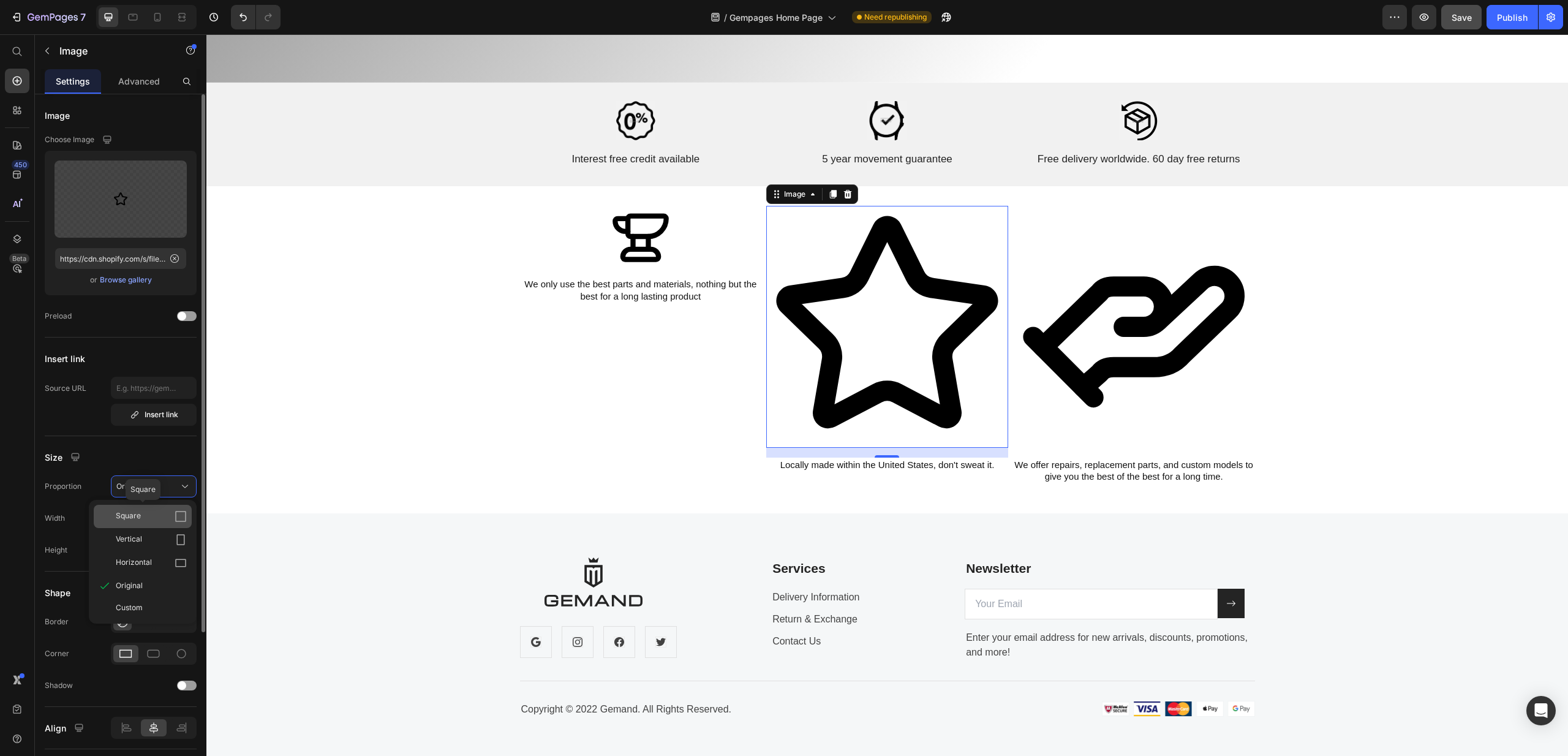 click on "Square" at bounding box center [151, 516] 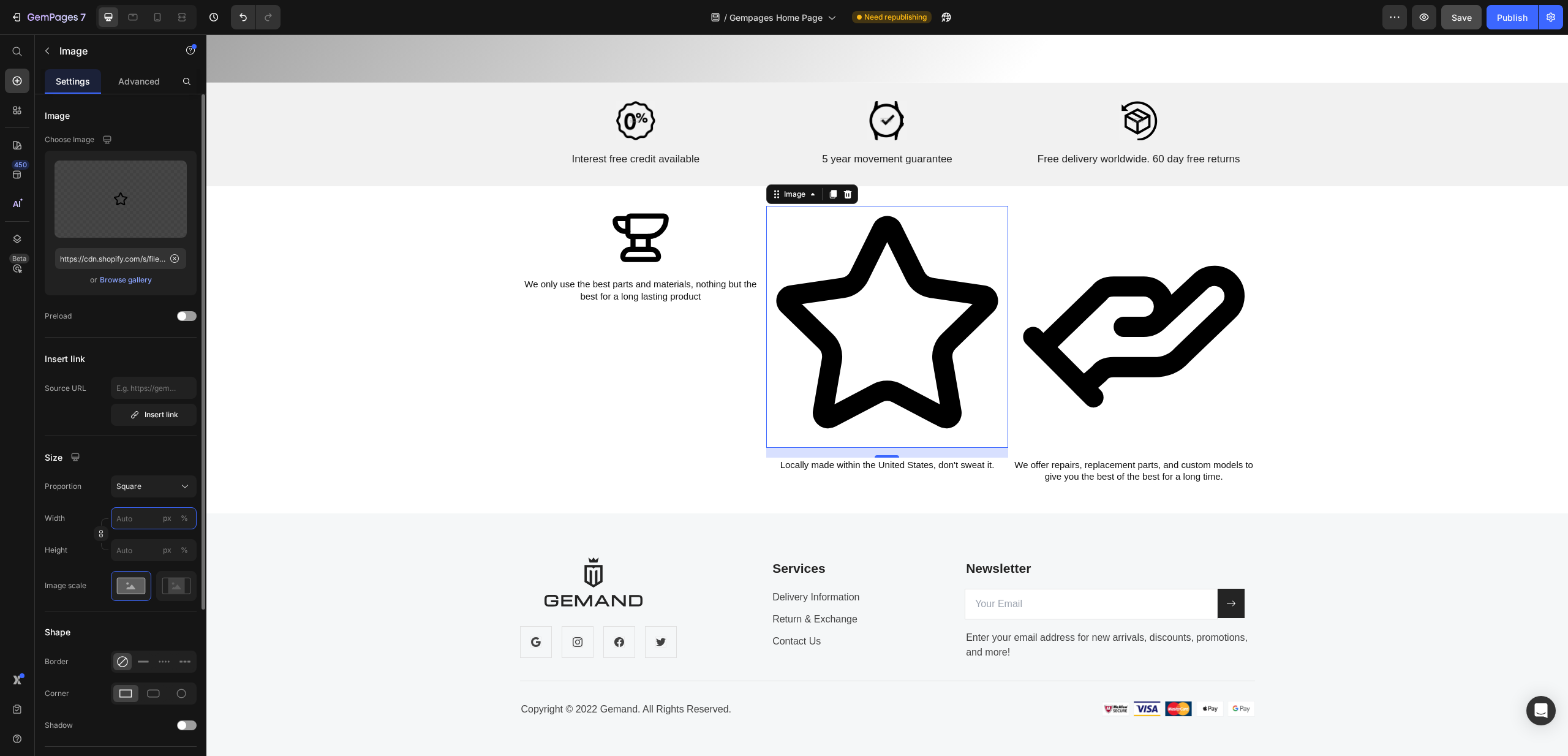 click on "px %" at bounding box center [154, 518] 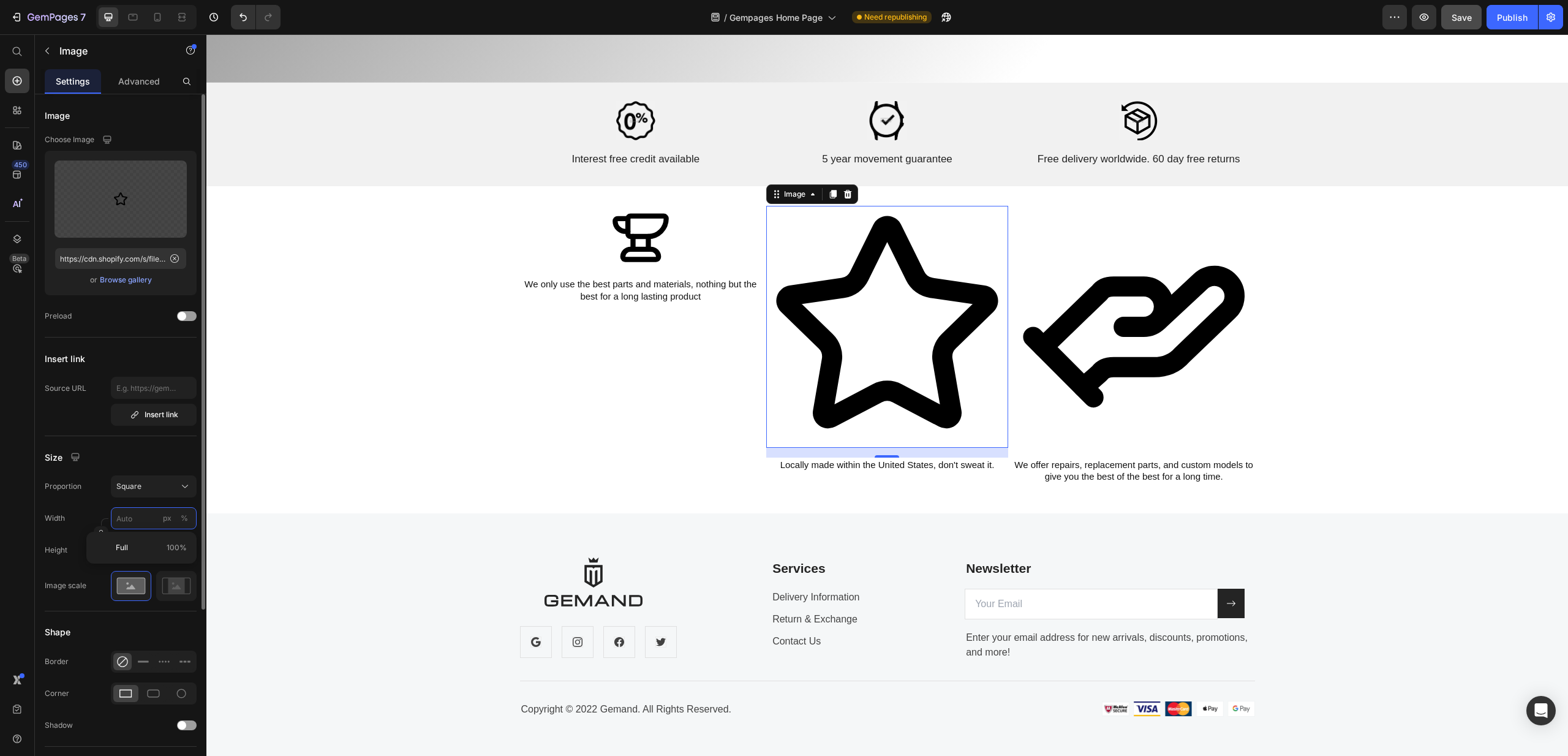 type on "1" 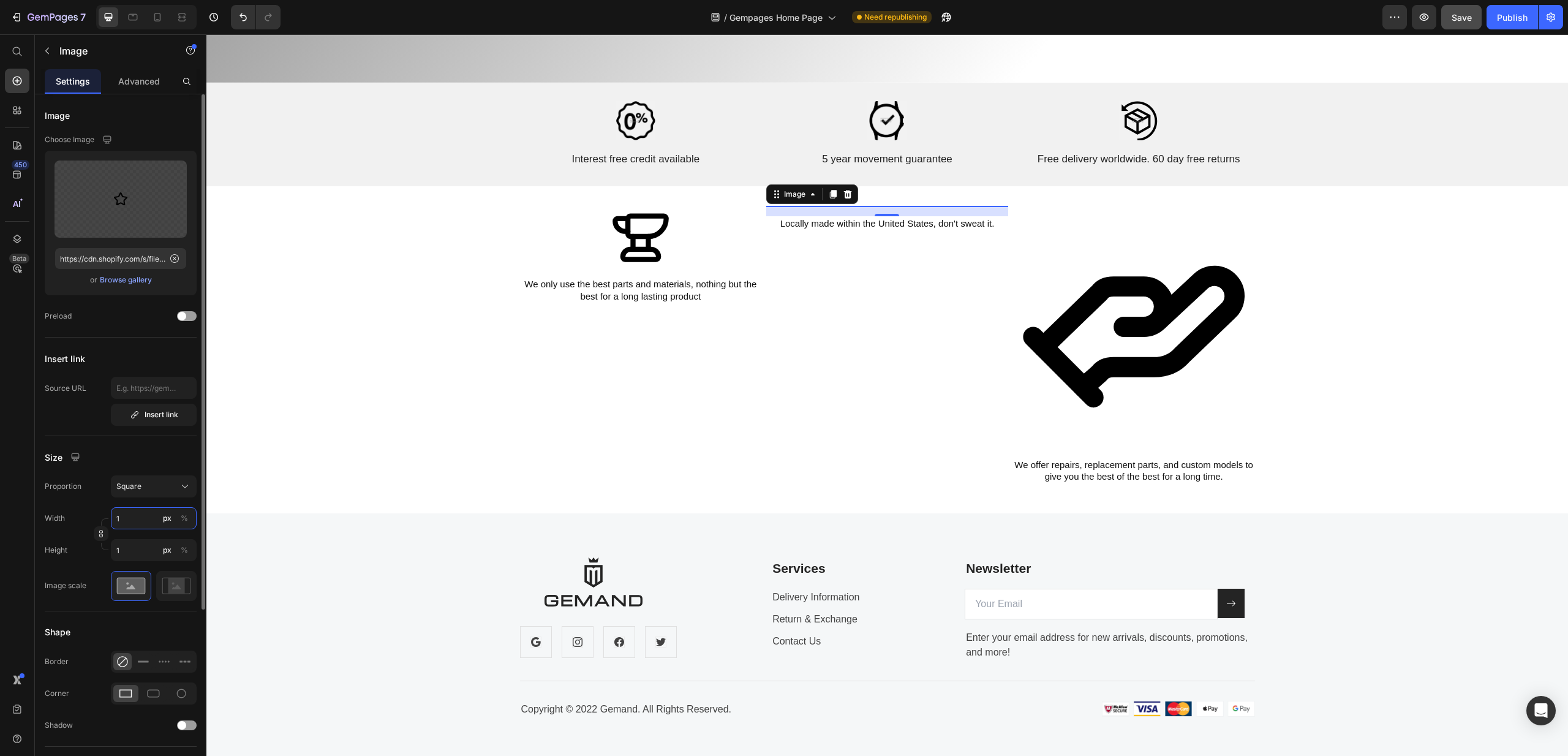 type on "10" 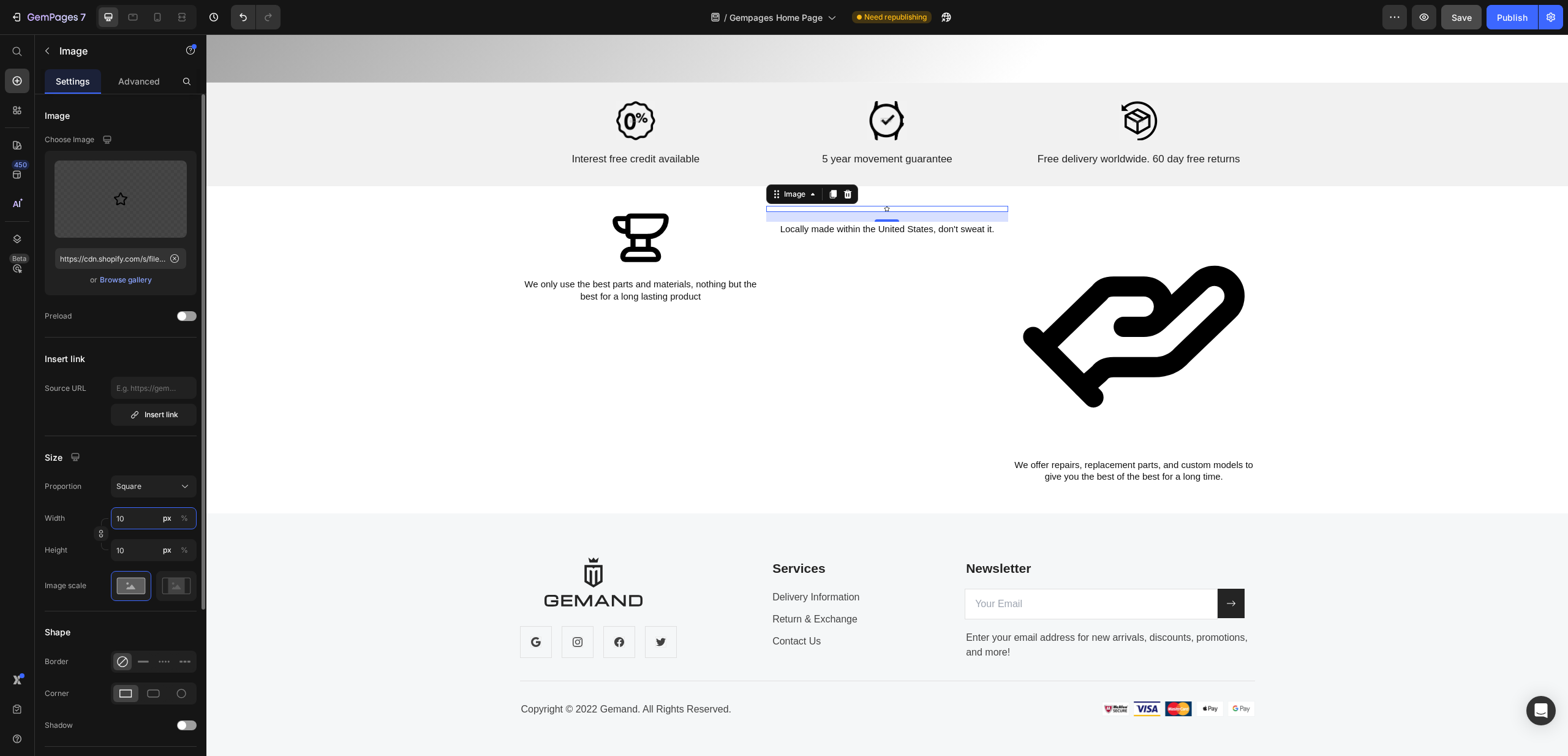type on "100" 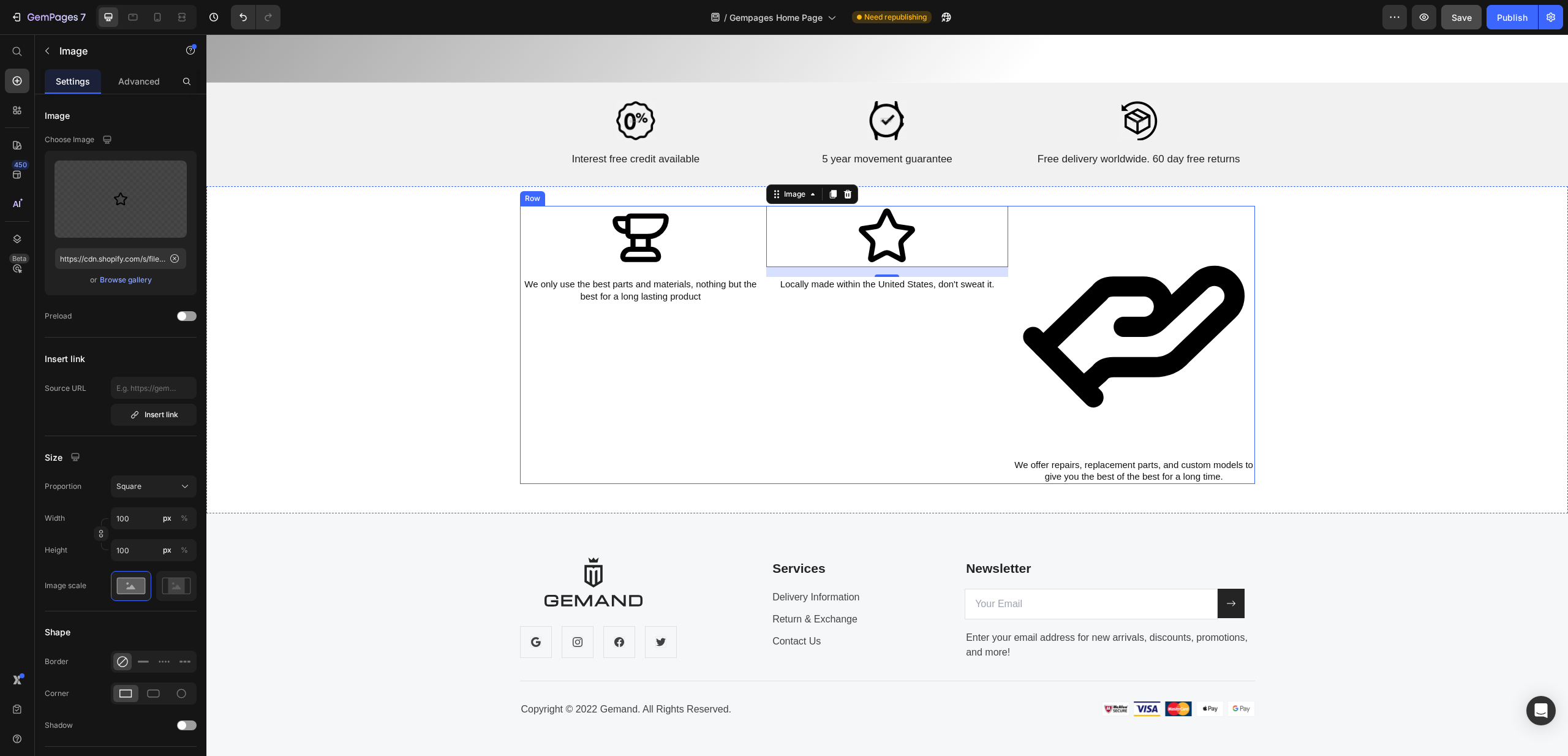 click at bounding box center (1134, 327) 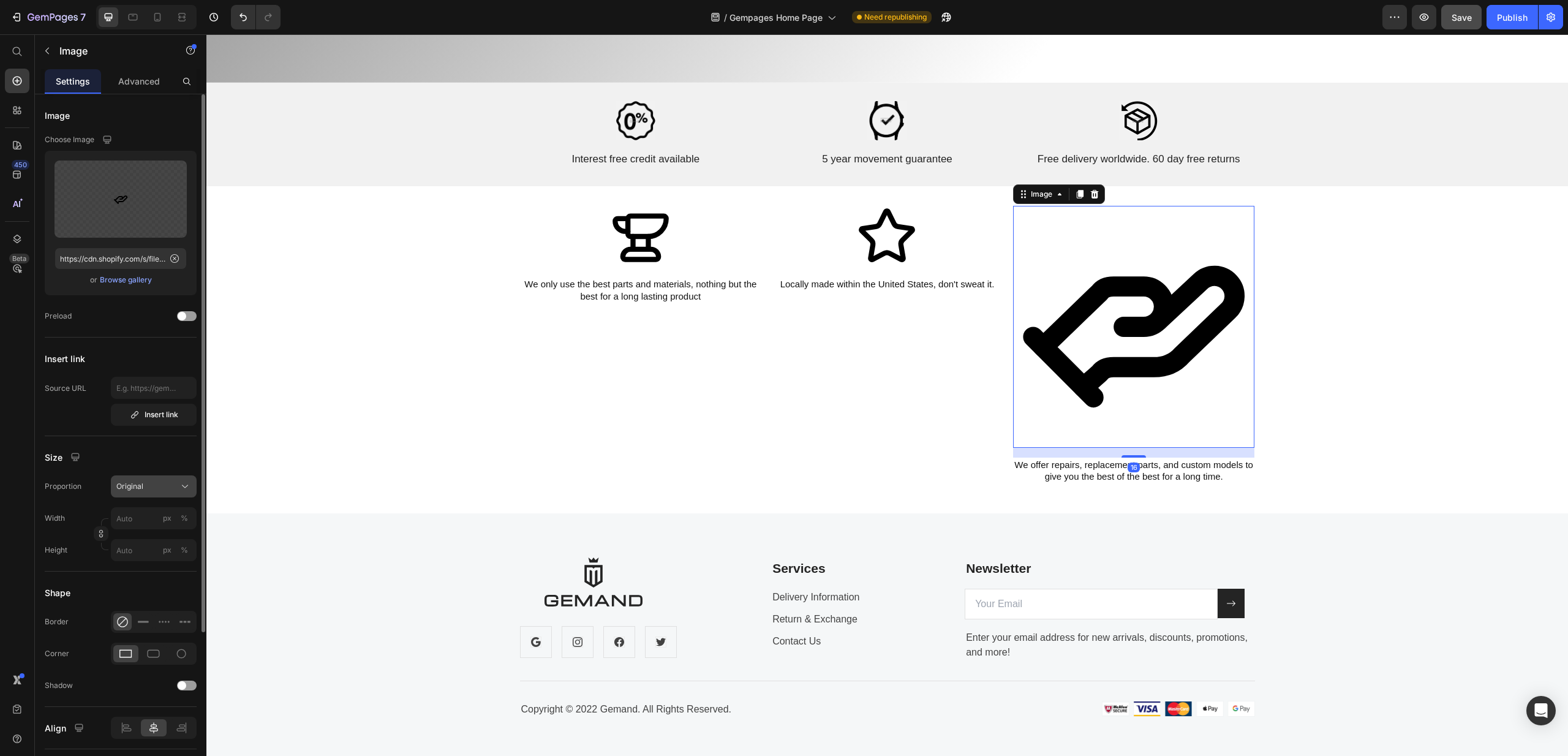 click on "Original" at bounding box center [154, 486] 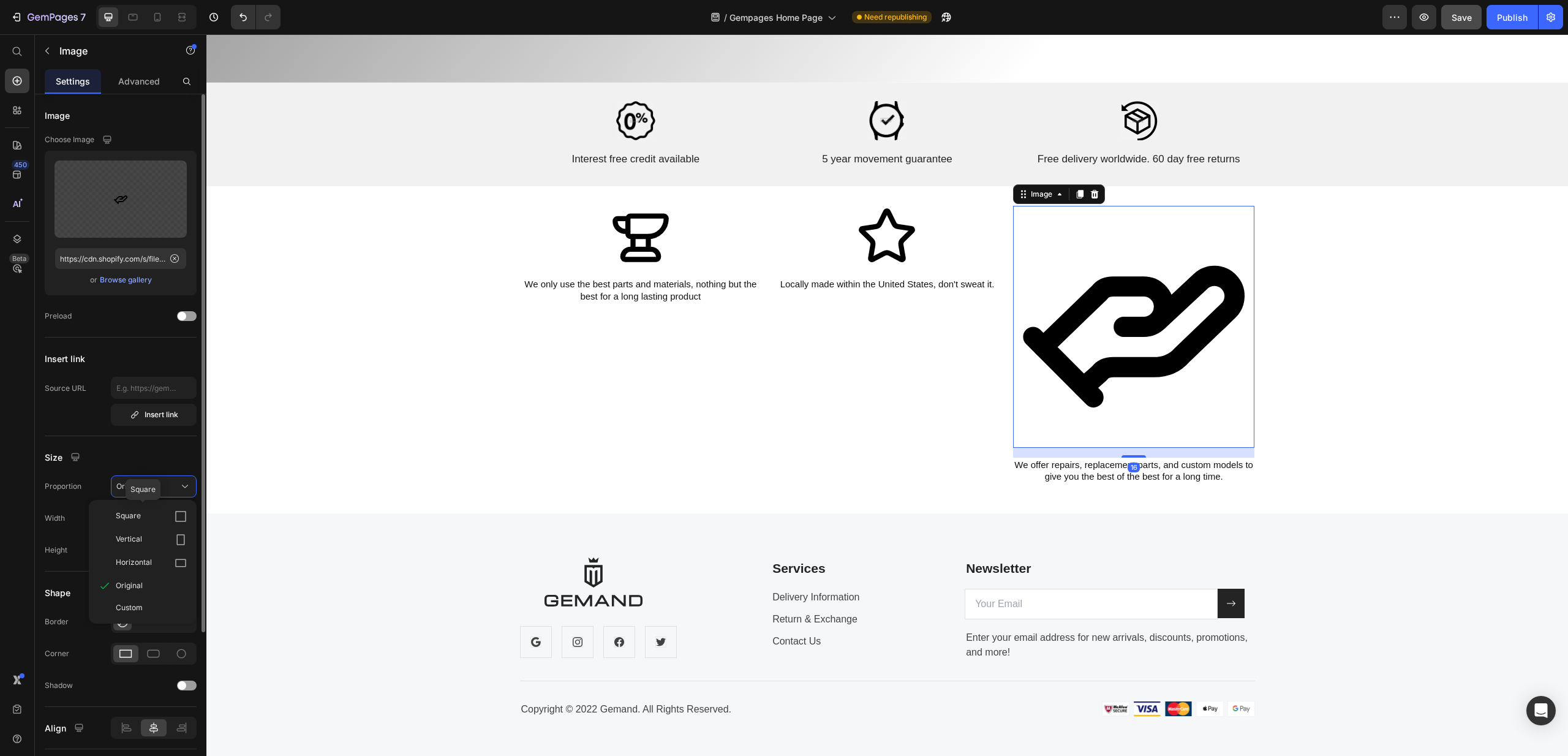 click on "Square" 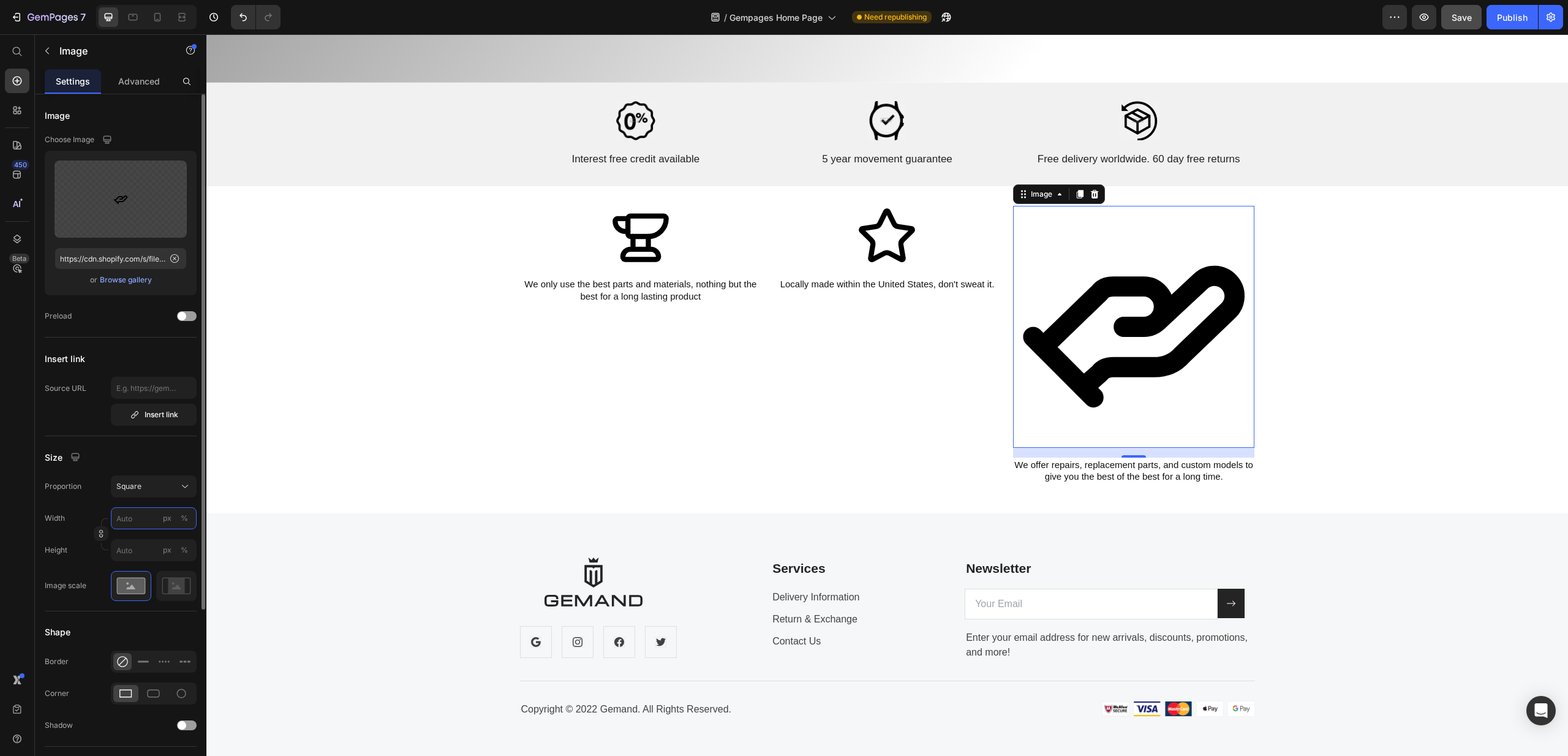 click on "px %" at bounding box center [154, 518] 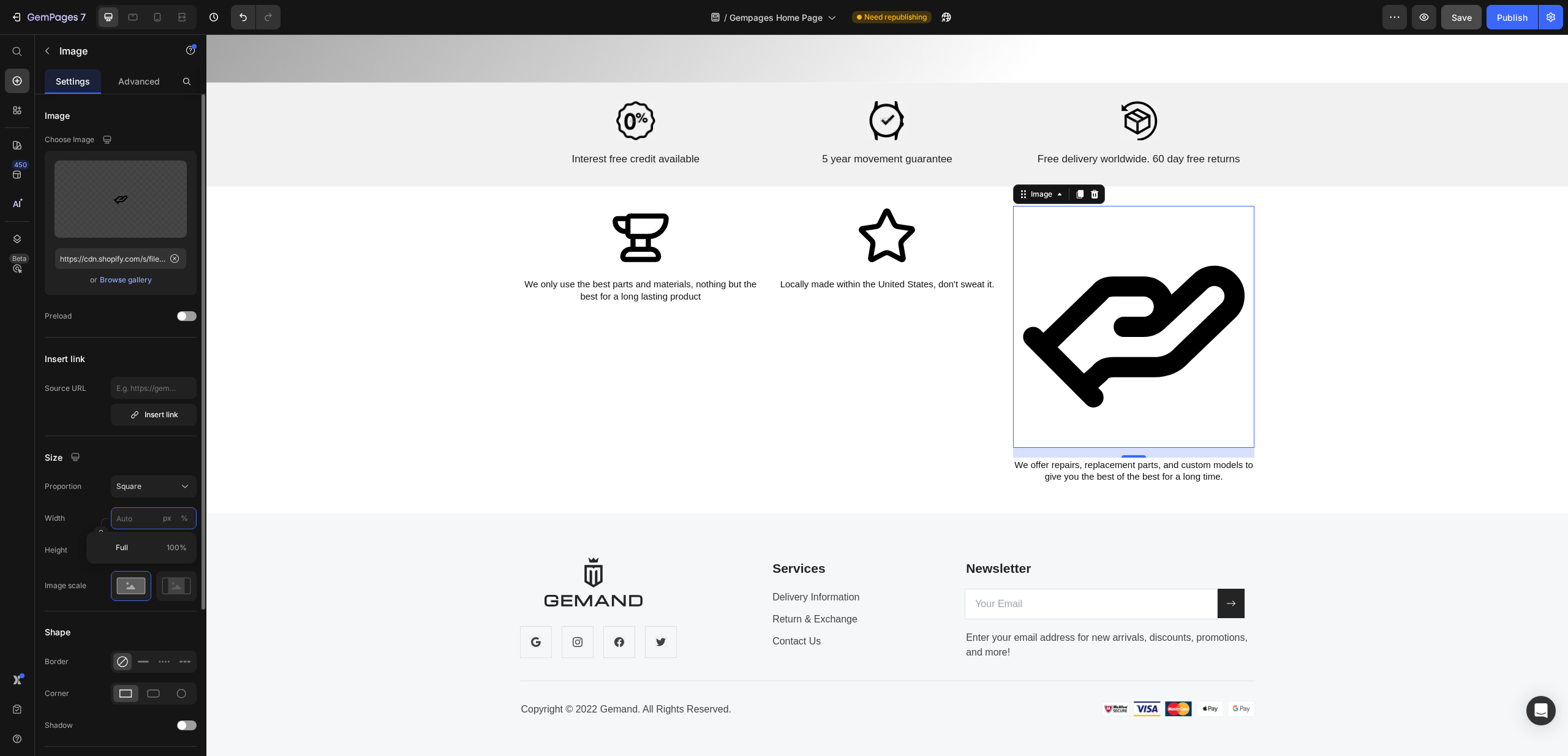 type on "1" 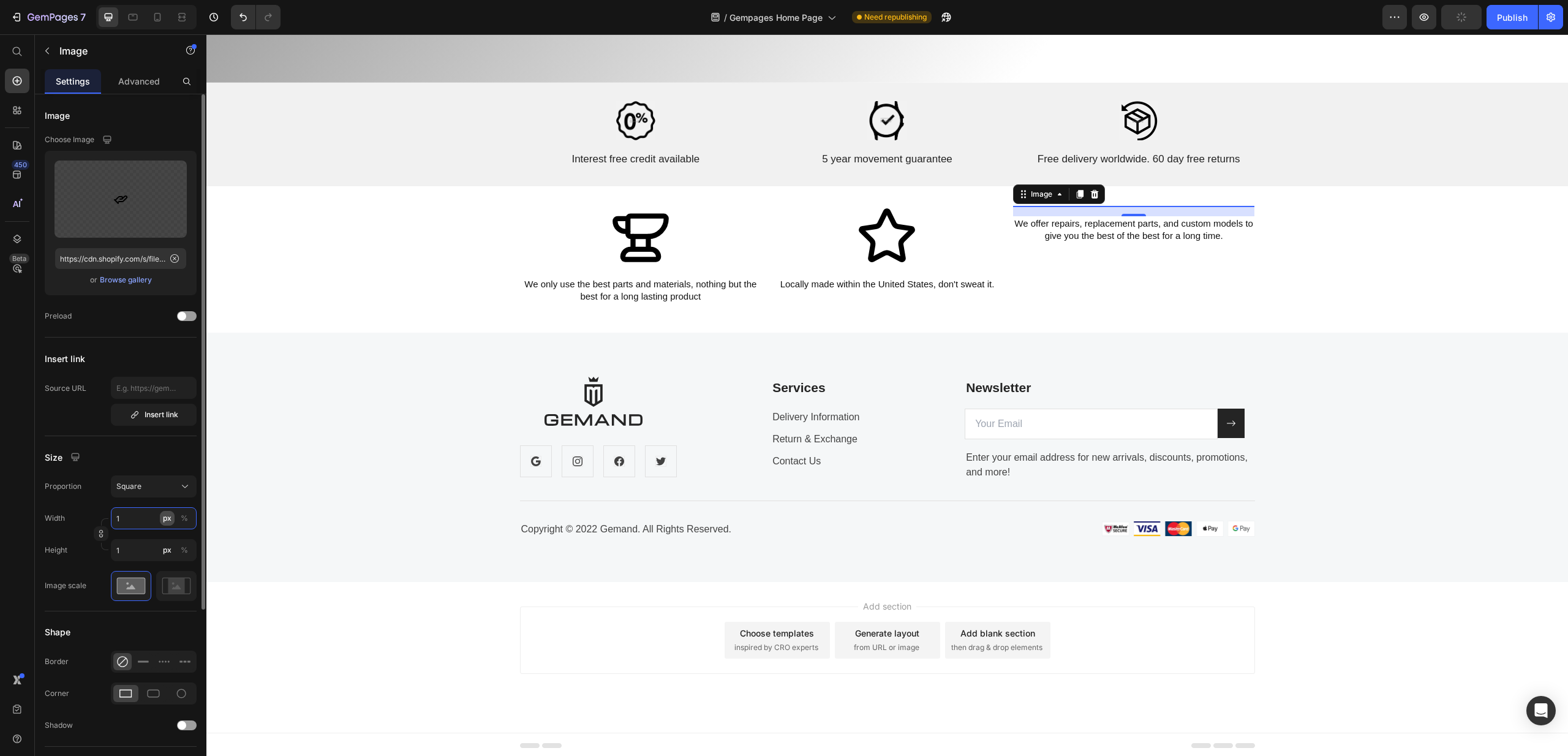 type on "10" 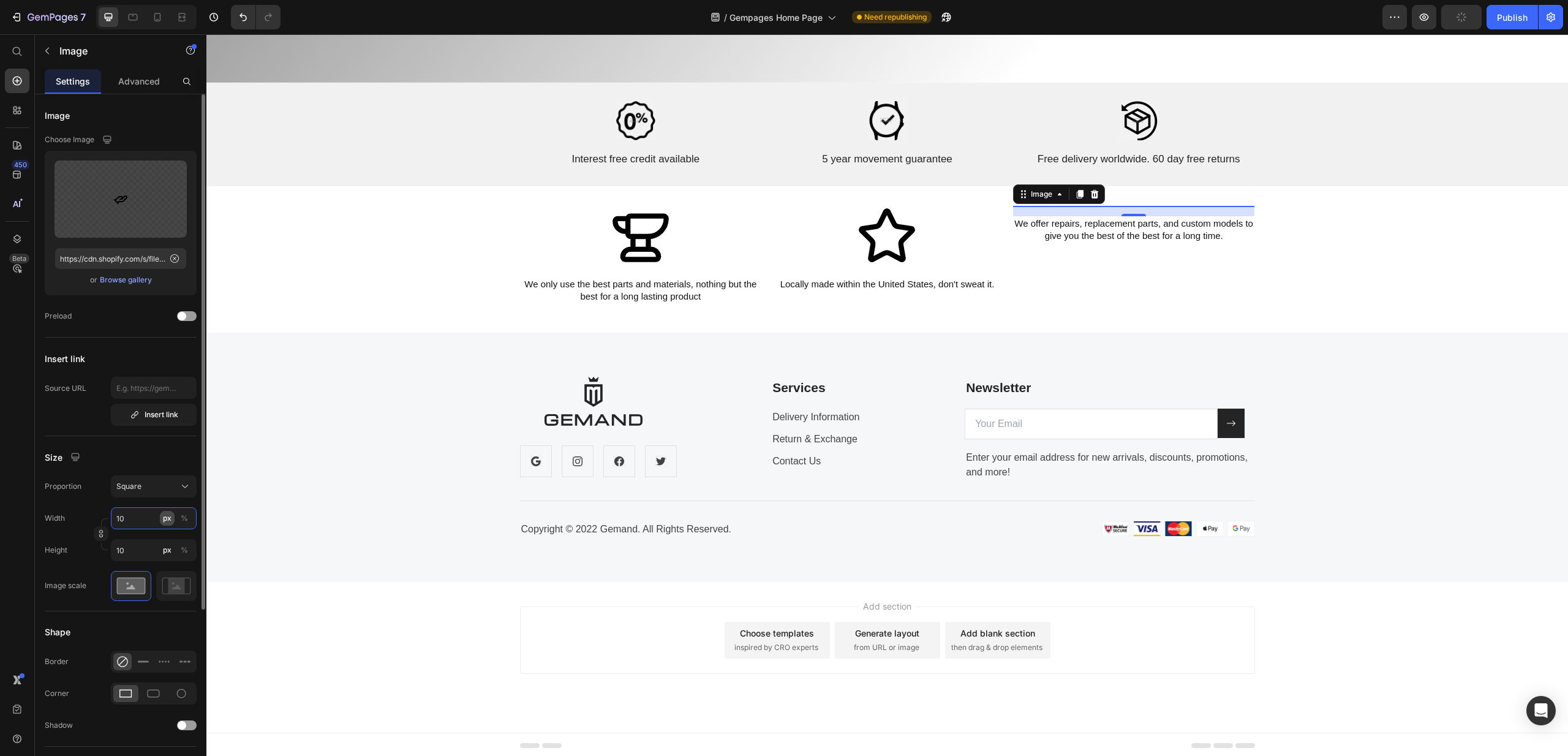 type 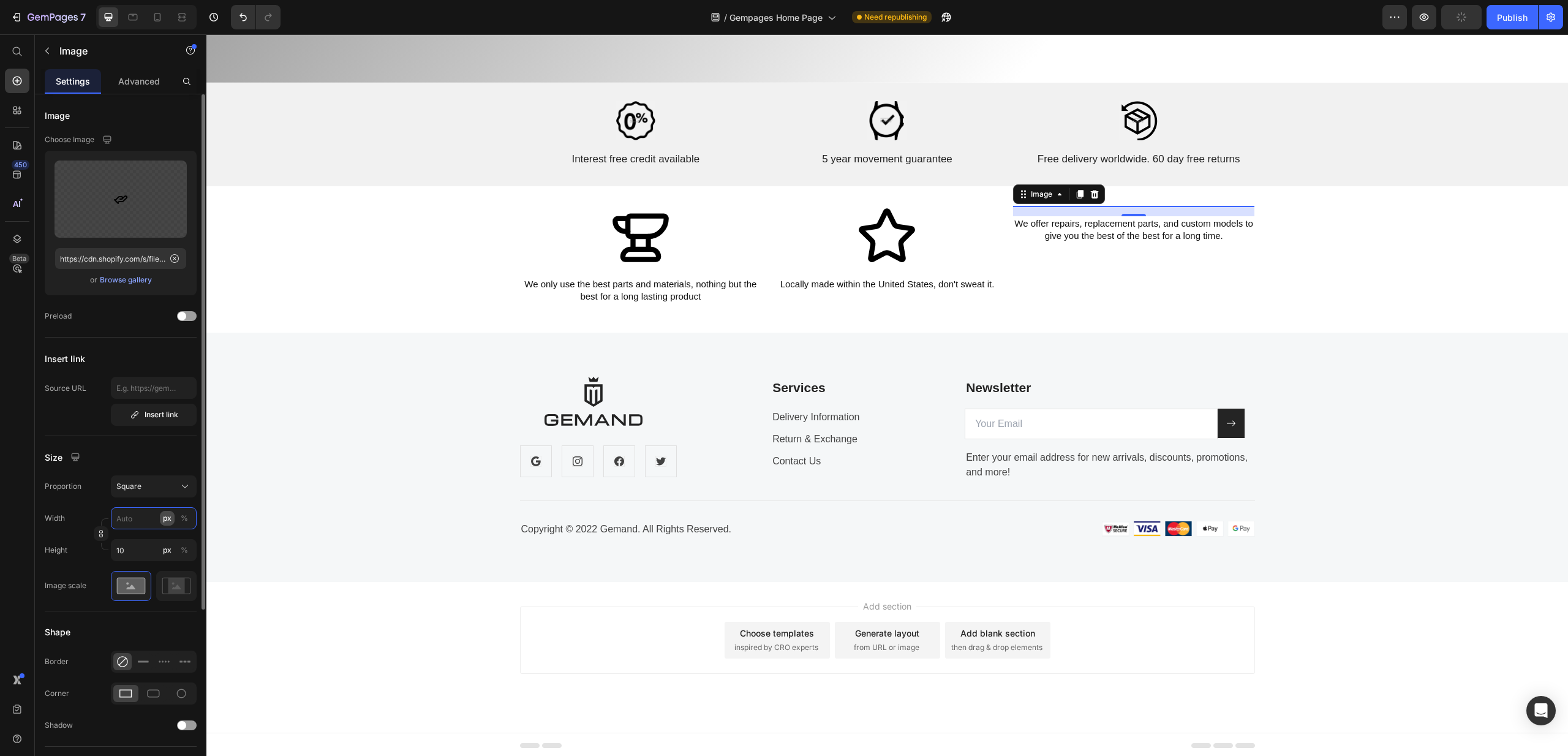 type 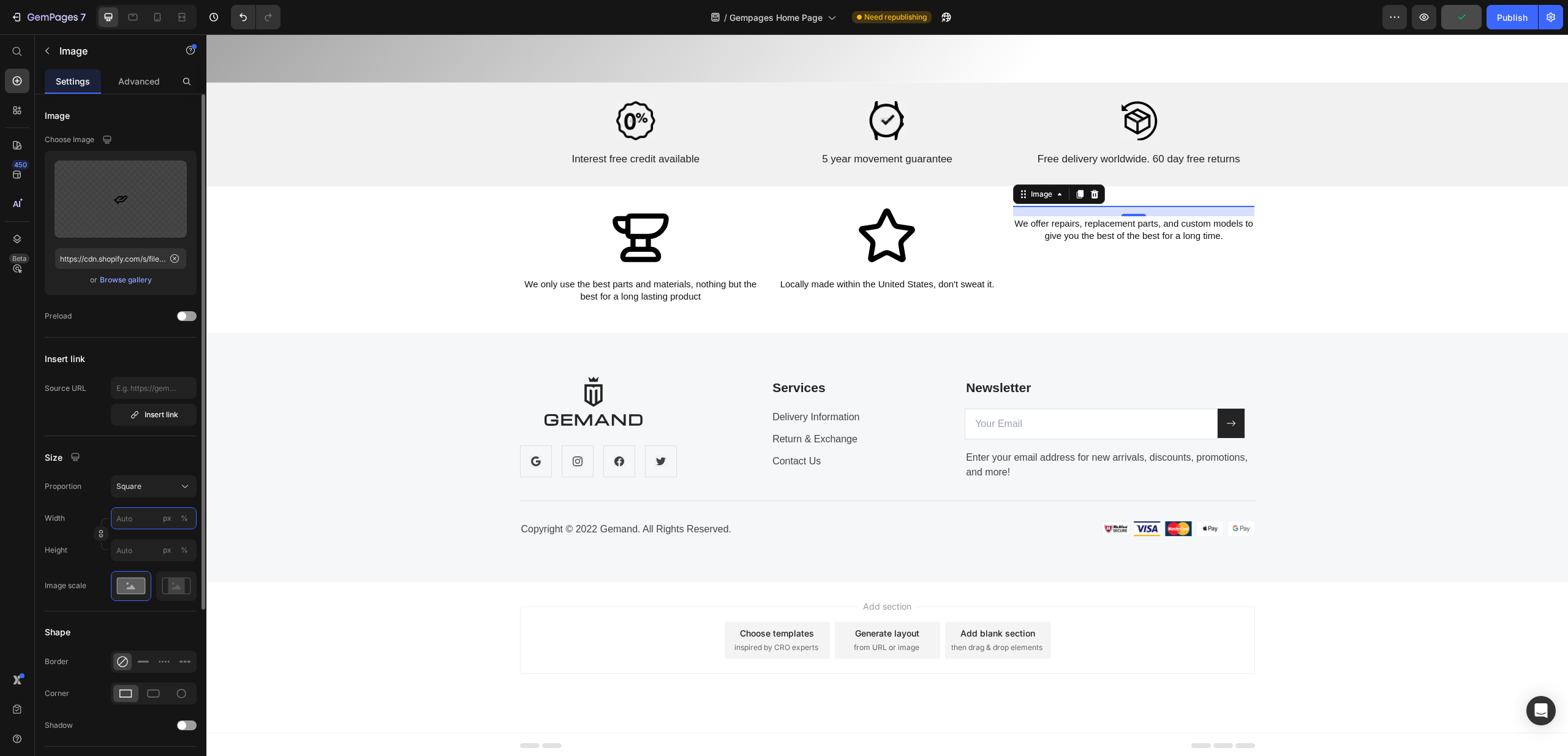 type on "0" 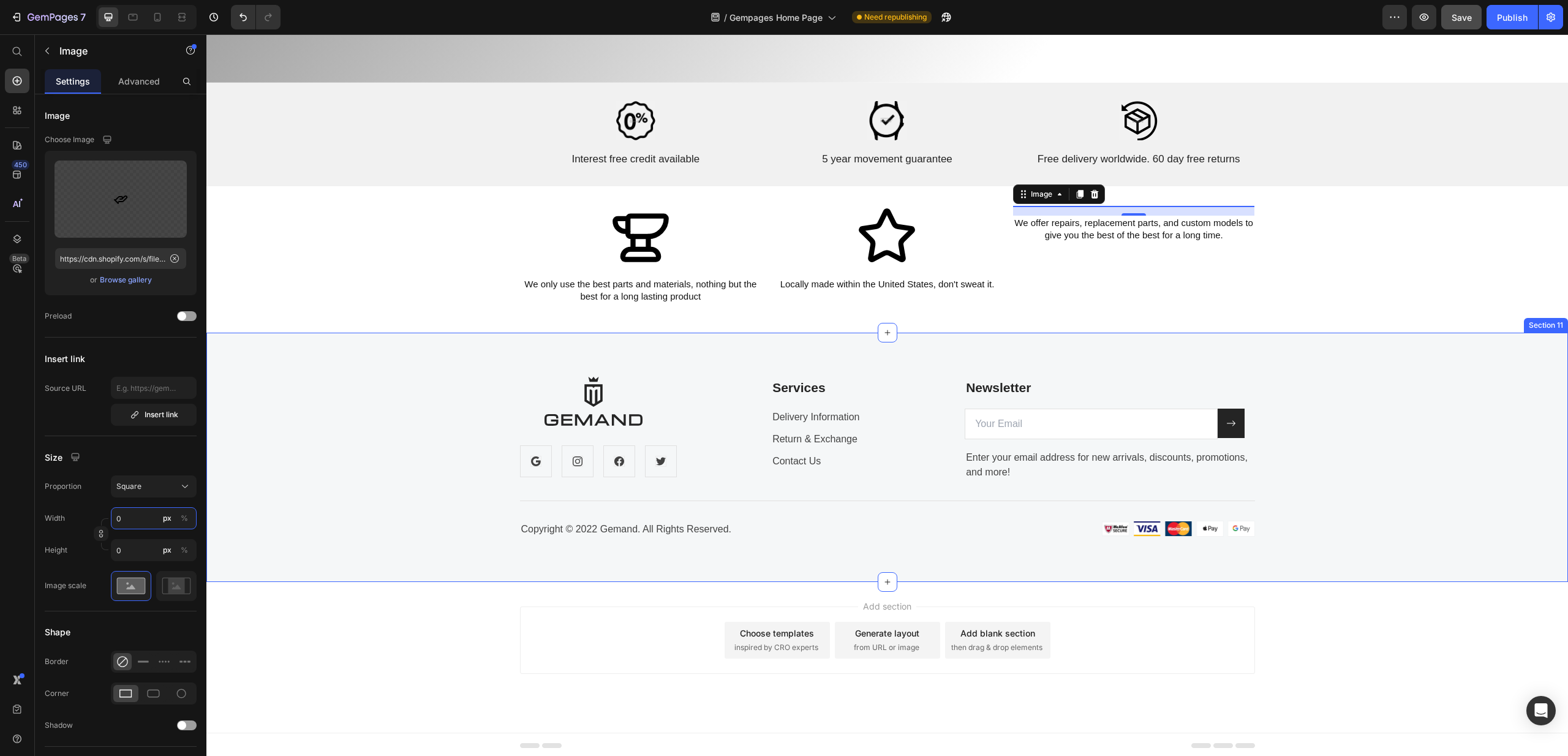 type 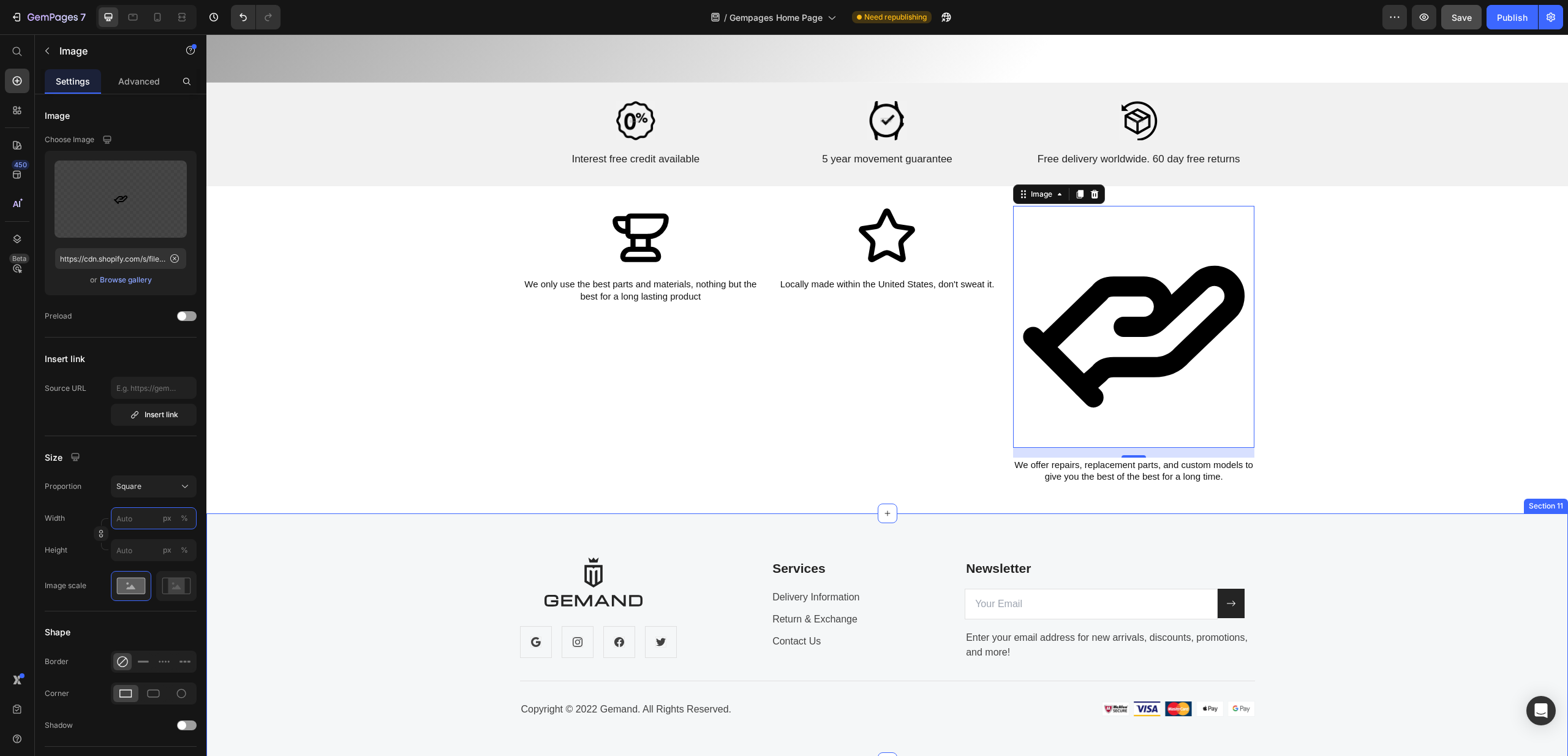 type on "1" 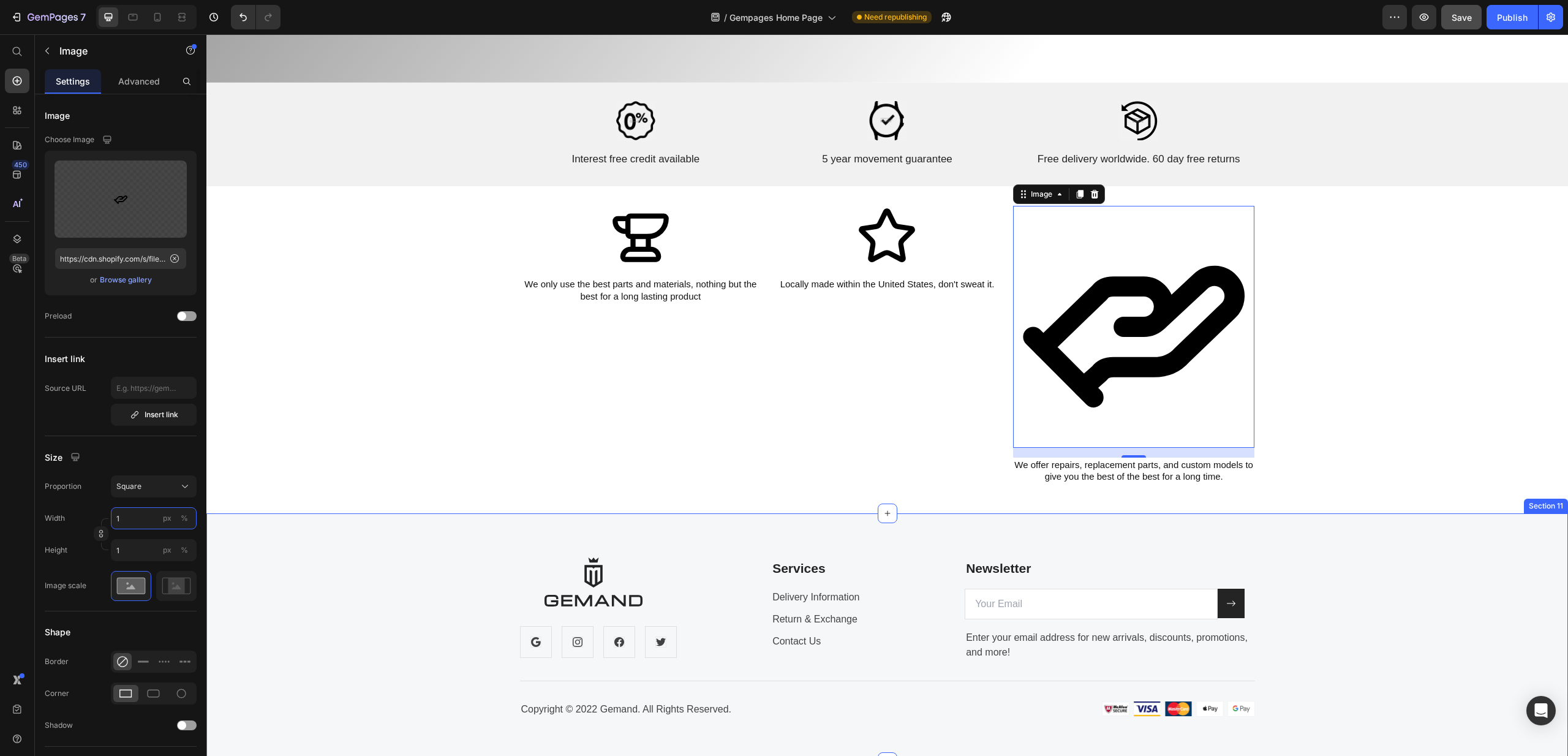 type on "10" 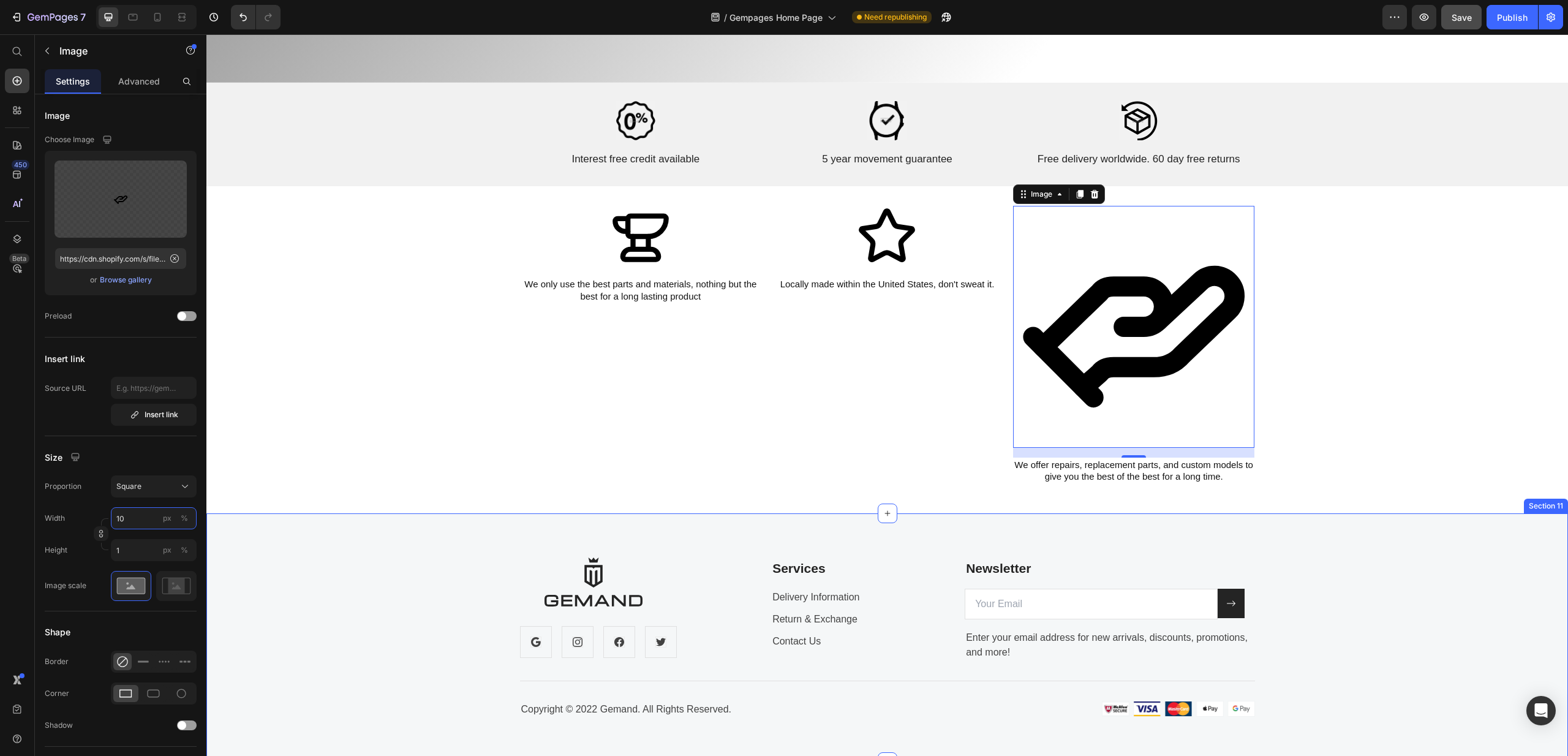 type on "10" 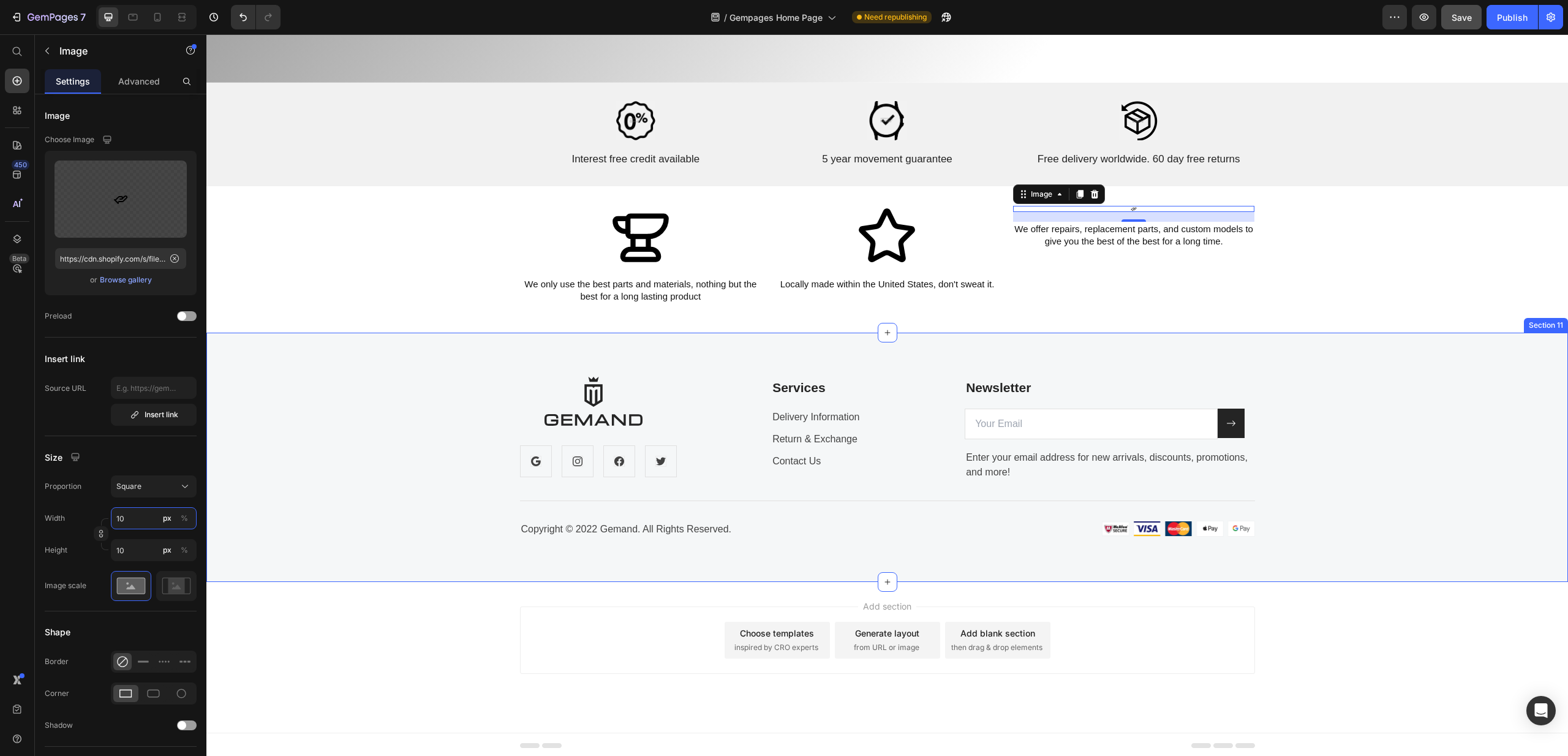 type on "100" 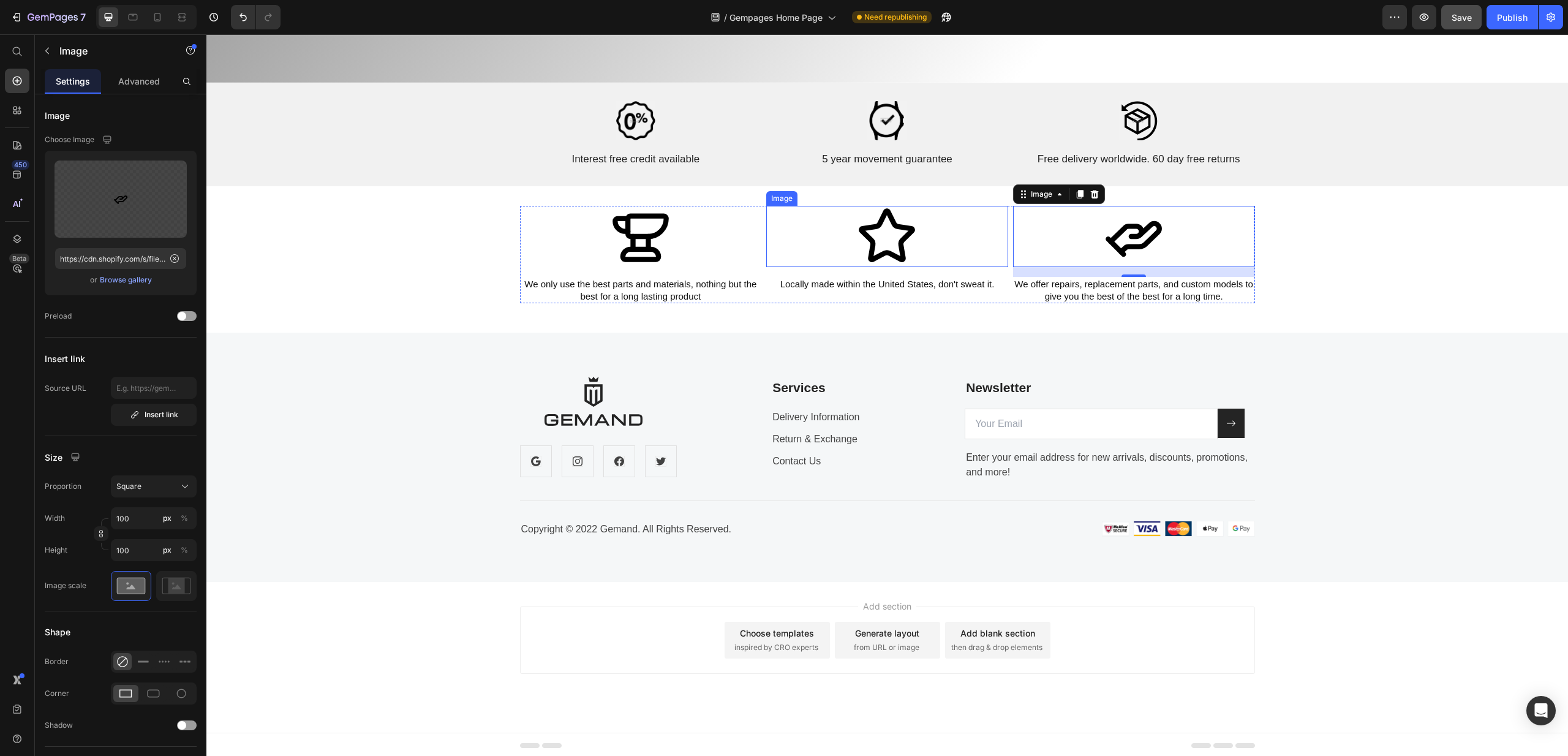 click at bounding box center [887, 236] 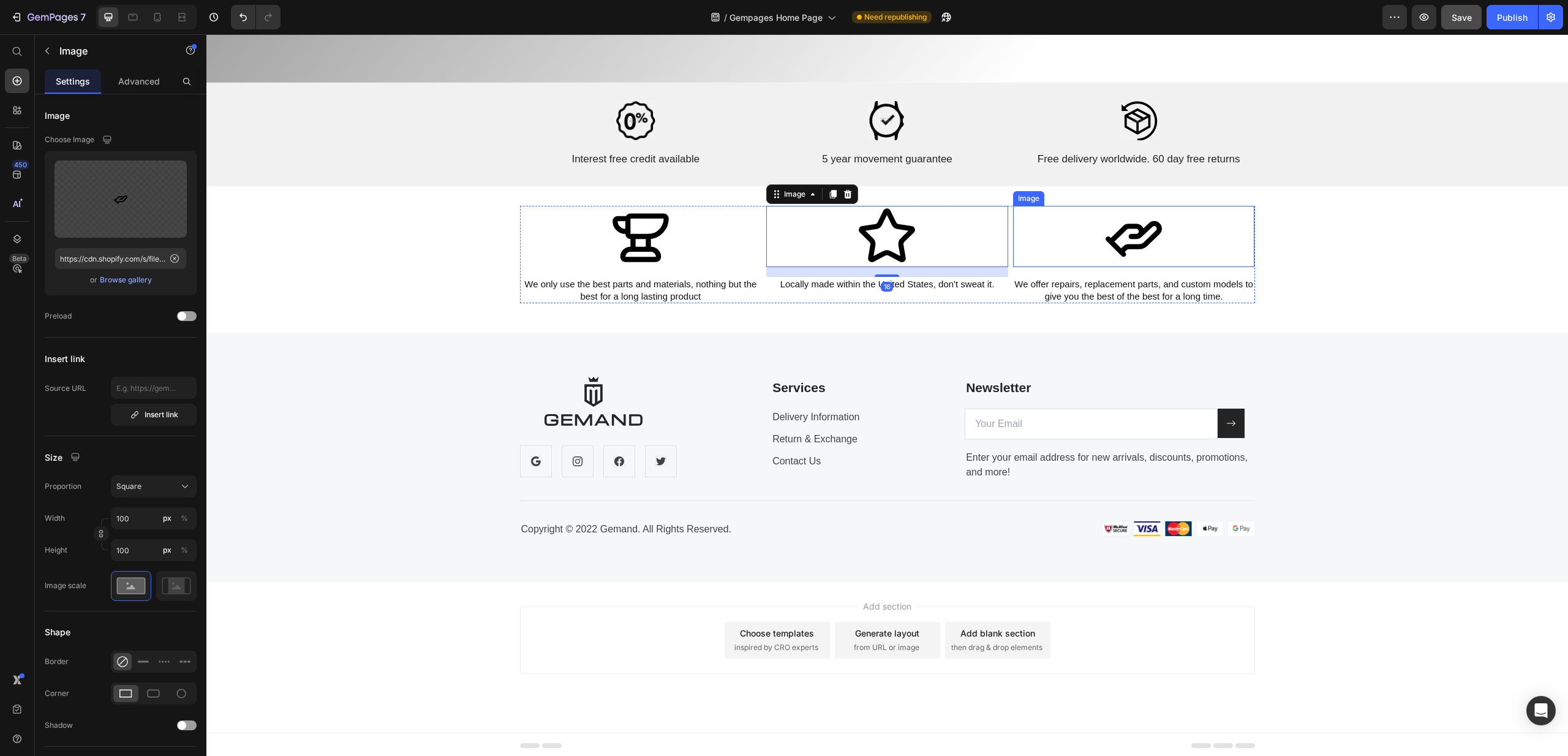 click at bounding box center (1134, 236) 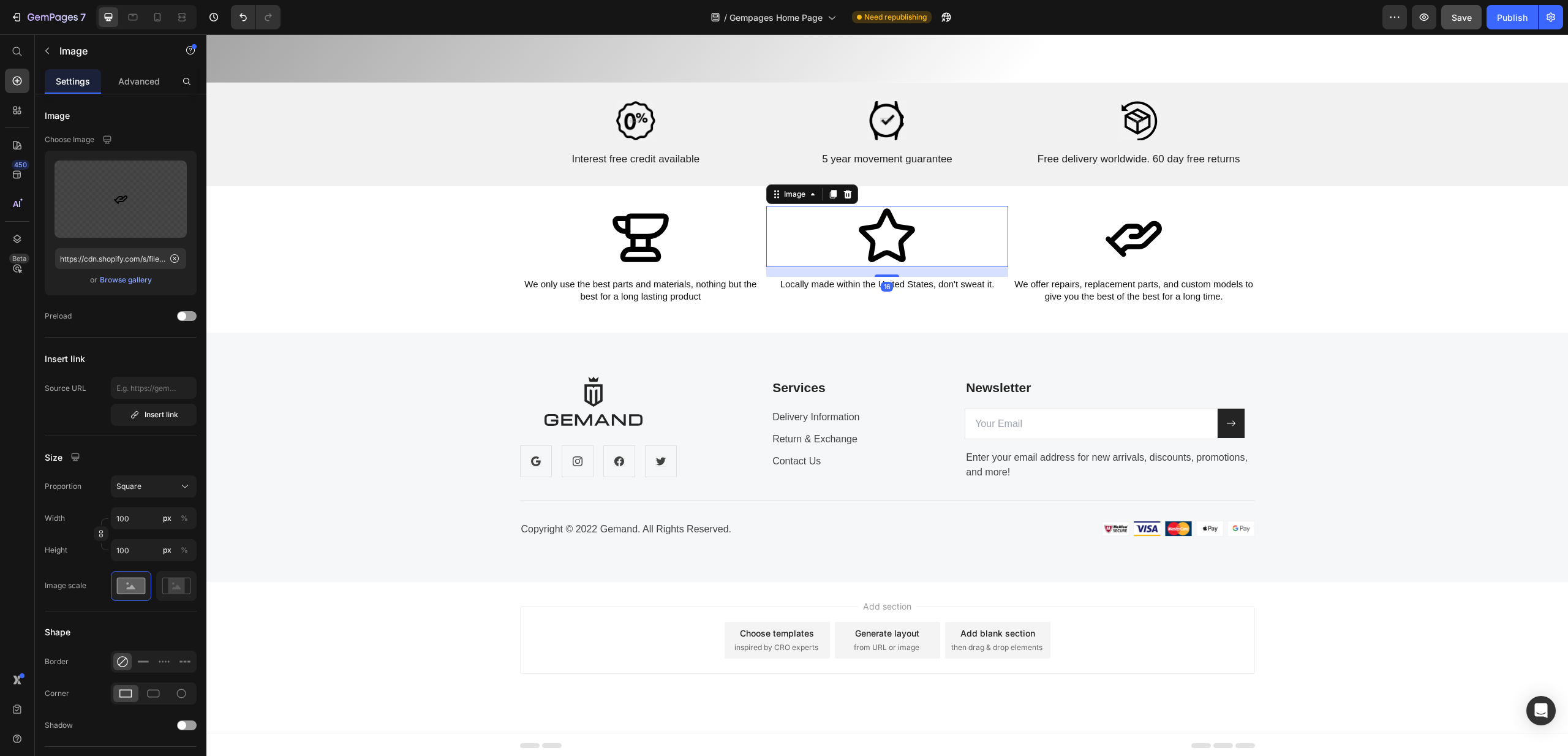 click at bounding box center (887, 236) 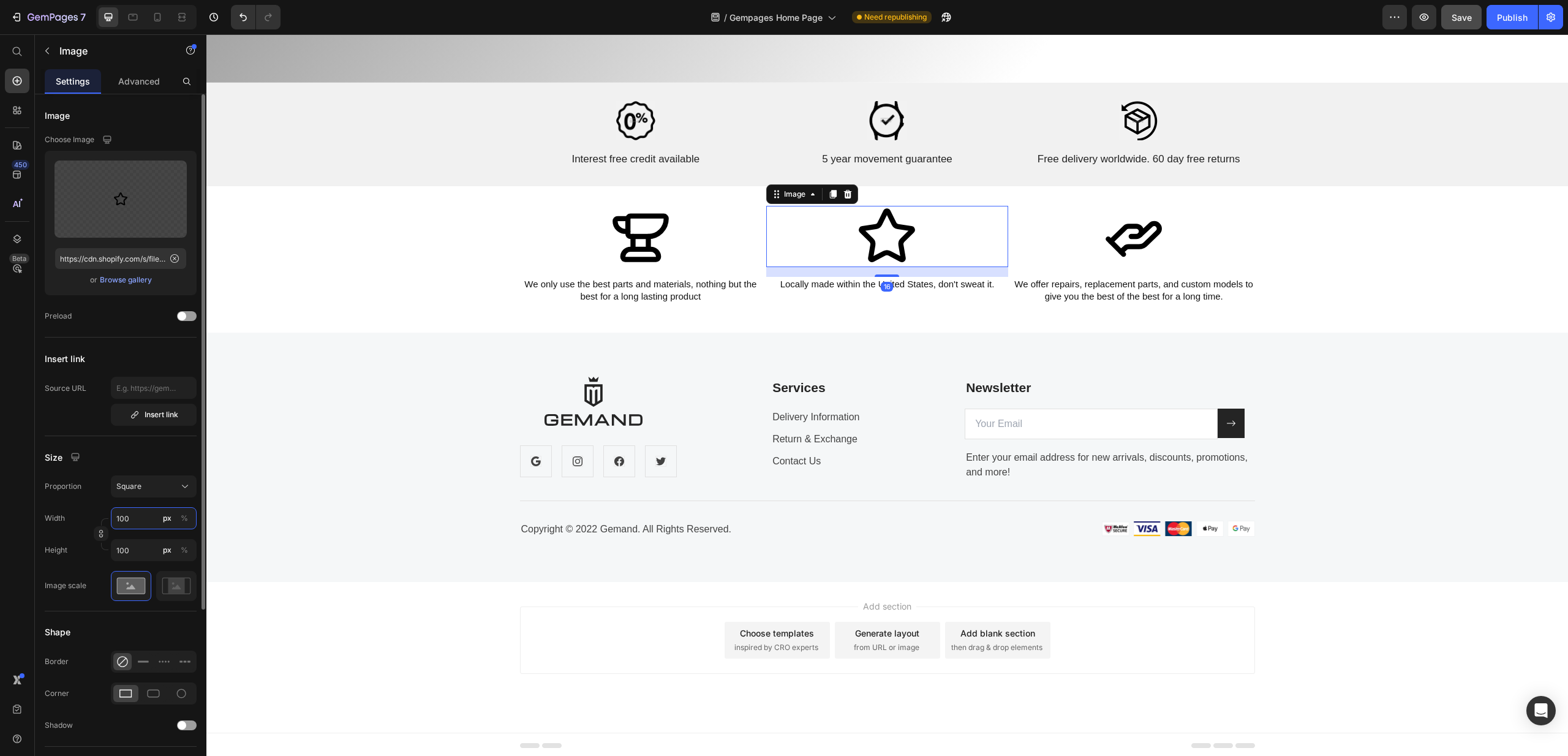 click on "100" at bounding box center [154, 518] 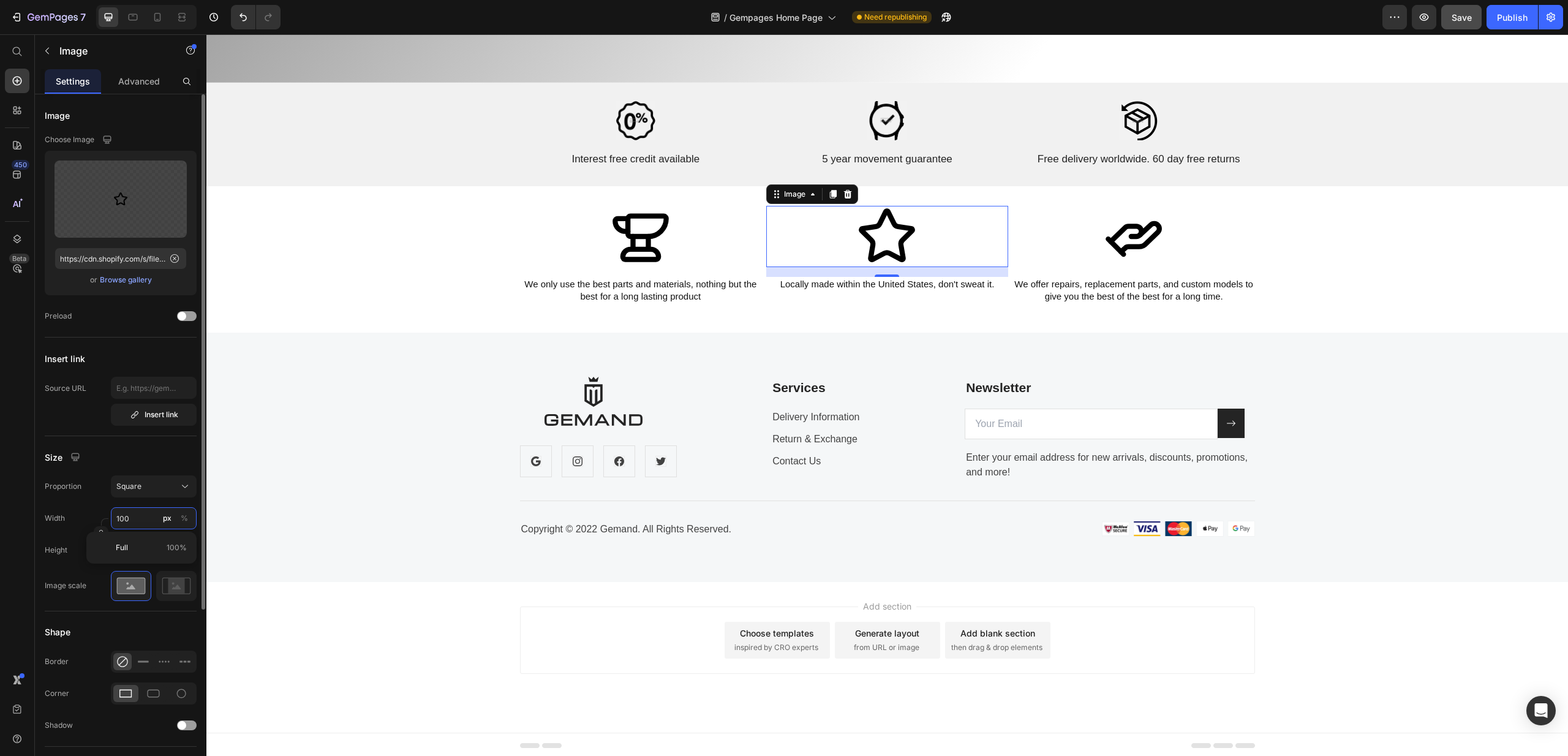 type on "7" 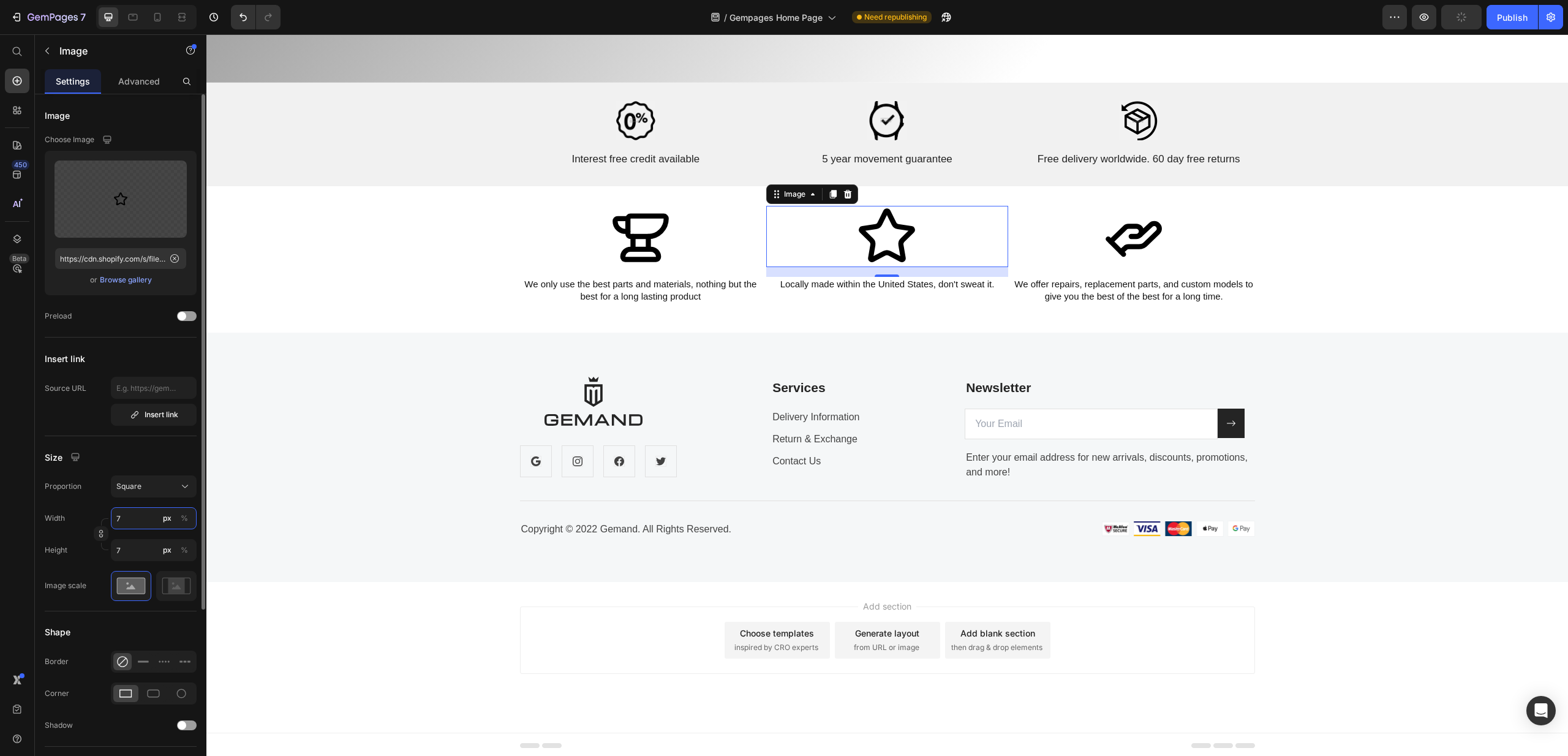 type on "75" 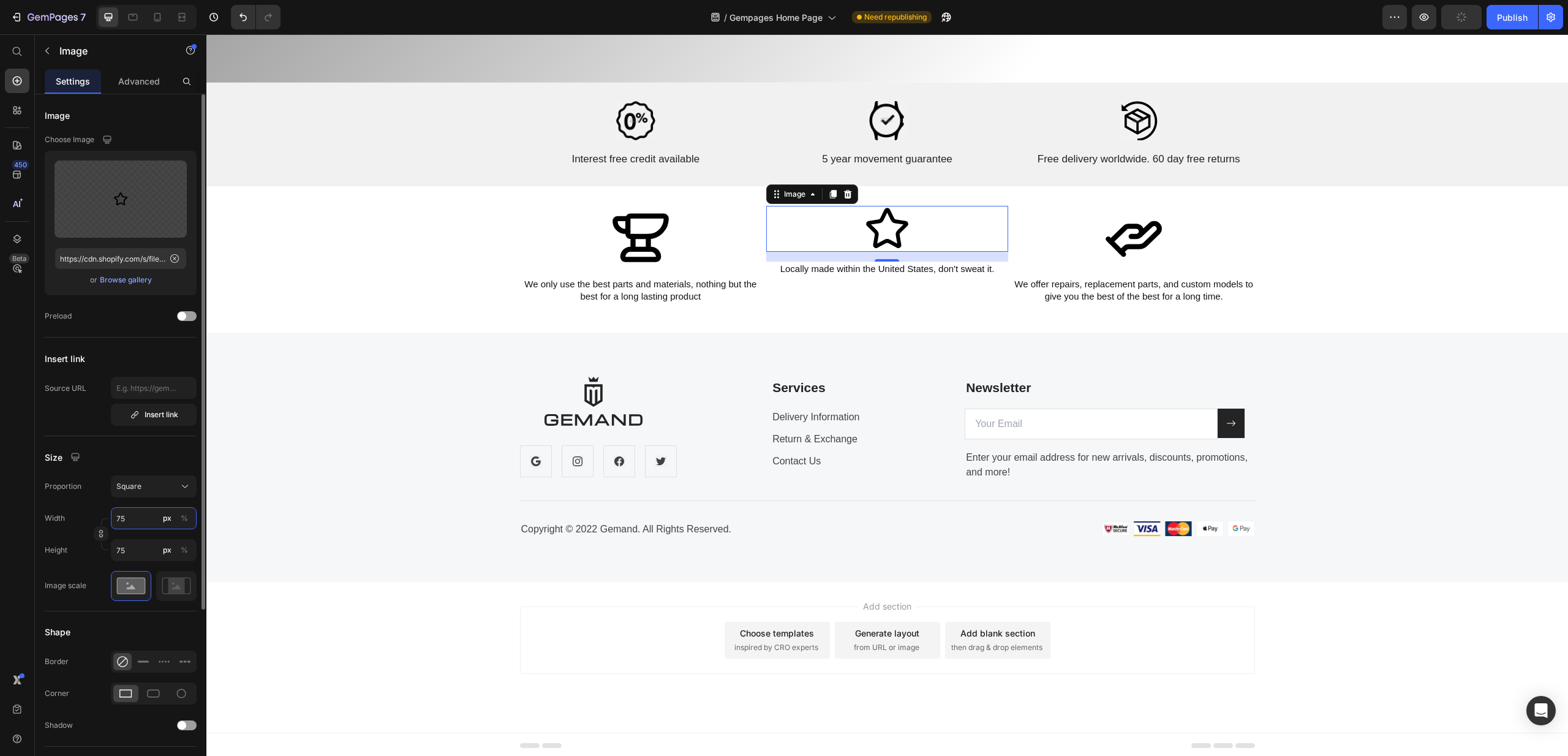 type on "100" 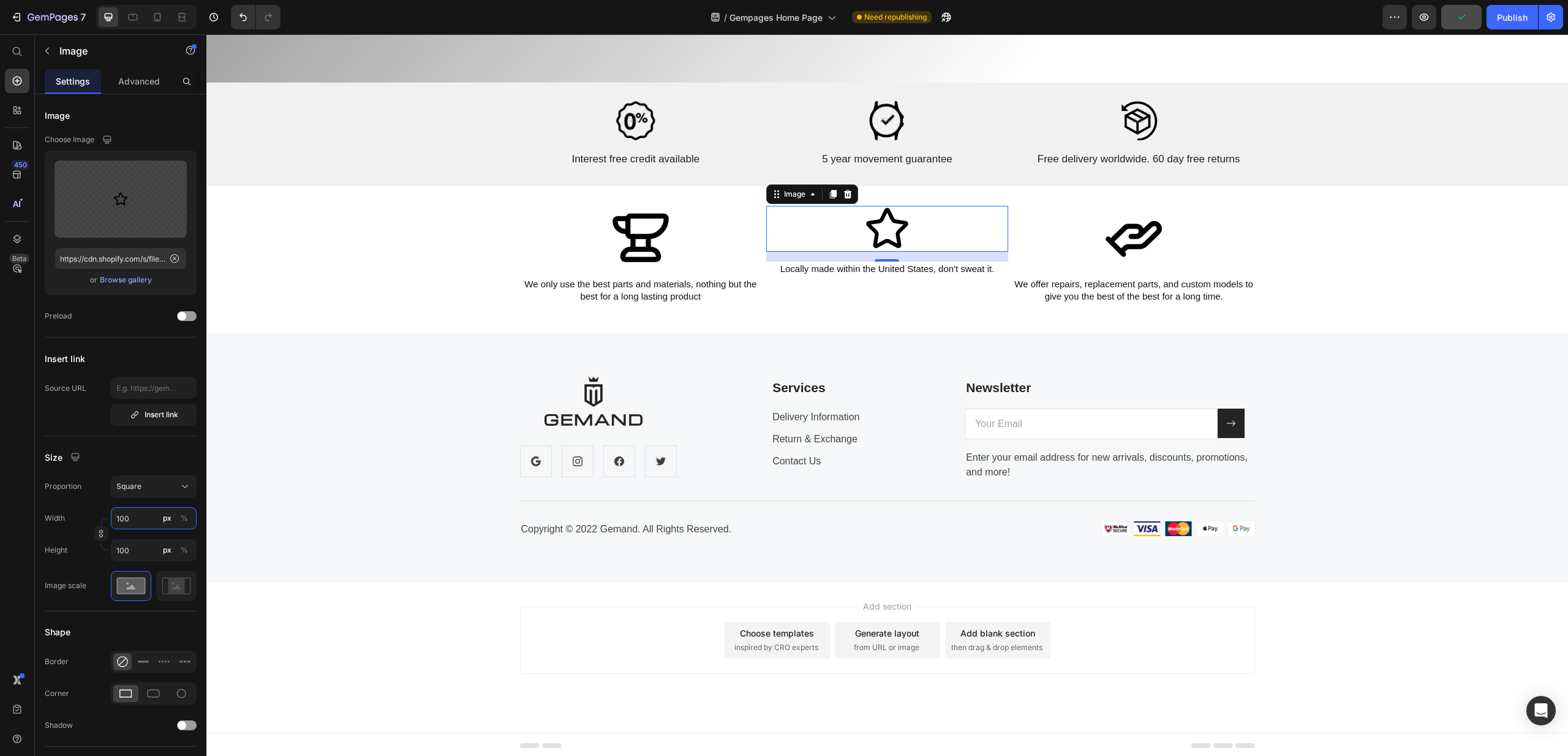 type on "75" 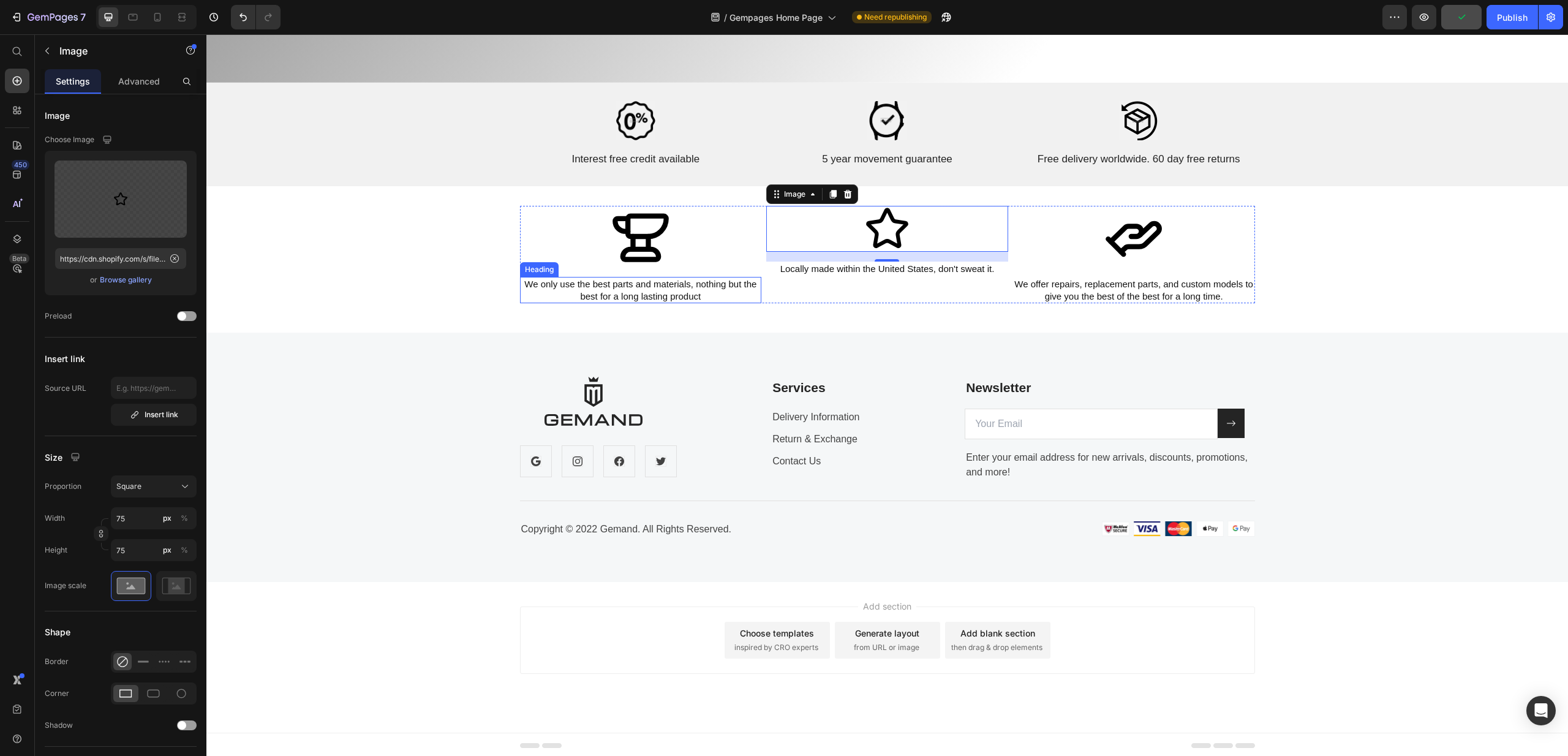 click at bounding box center (641, 236) 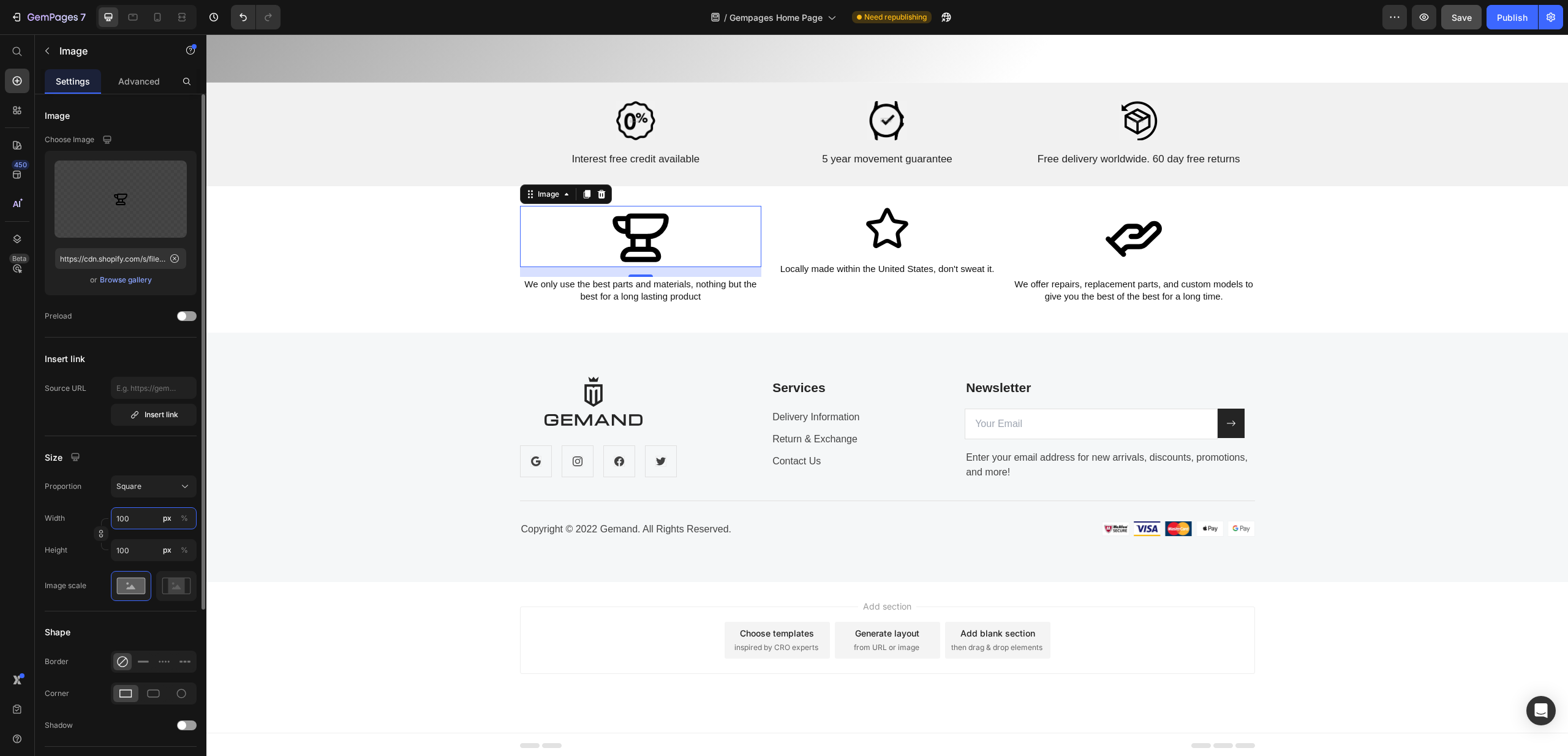 drag, startPoint x: 146, startPoint y: 518, endPoint x: 83, endPoint y: 513, distance: 63.1981 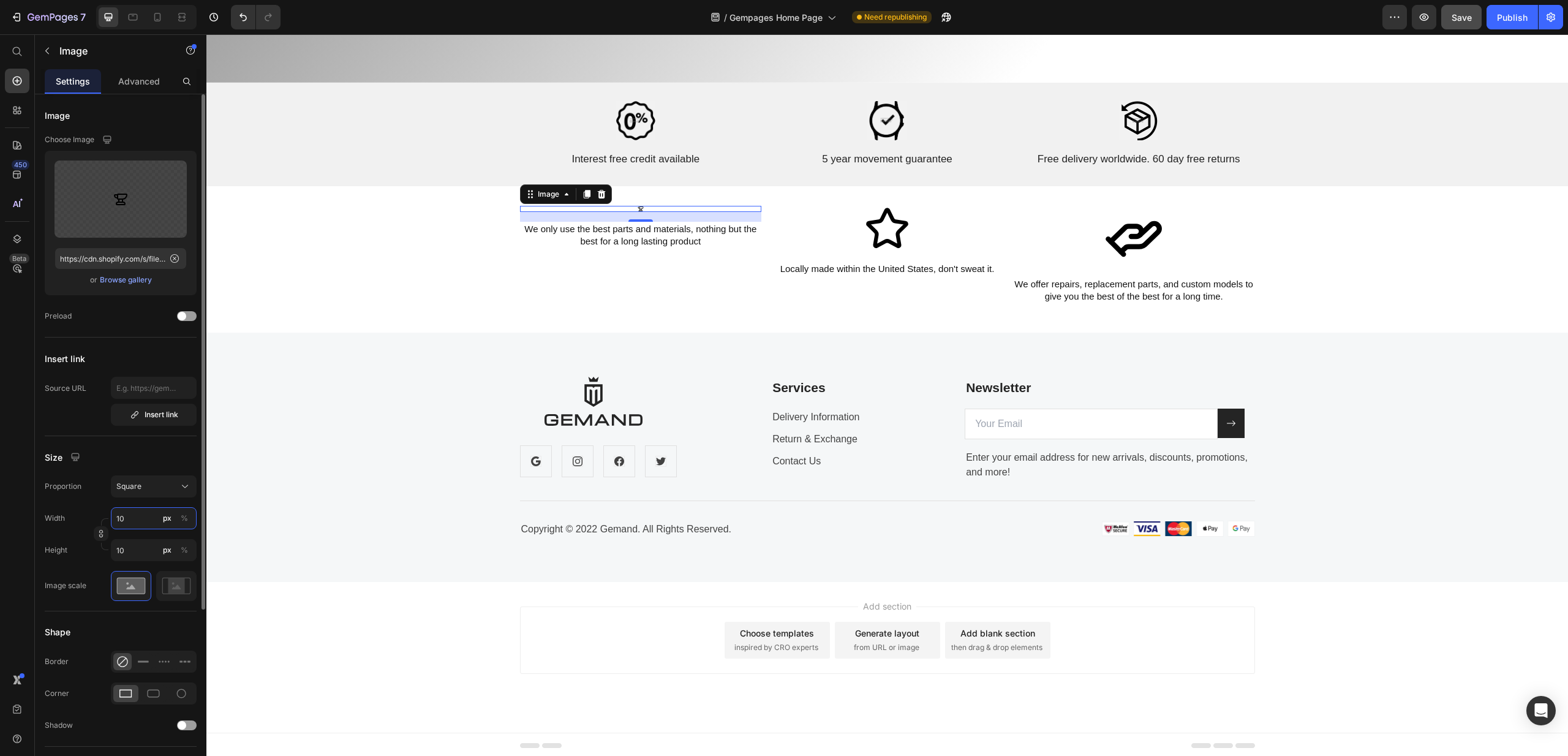 type on "1" 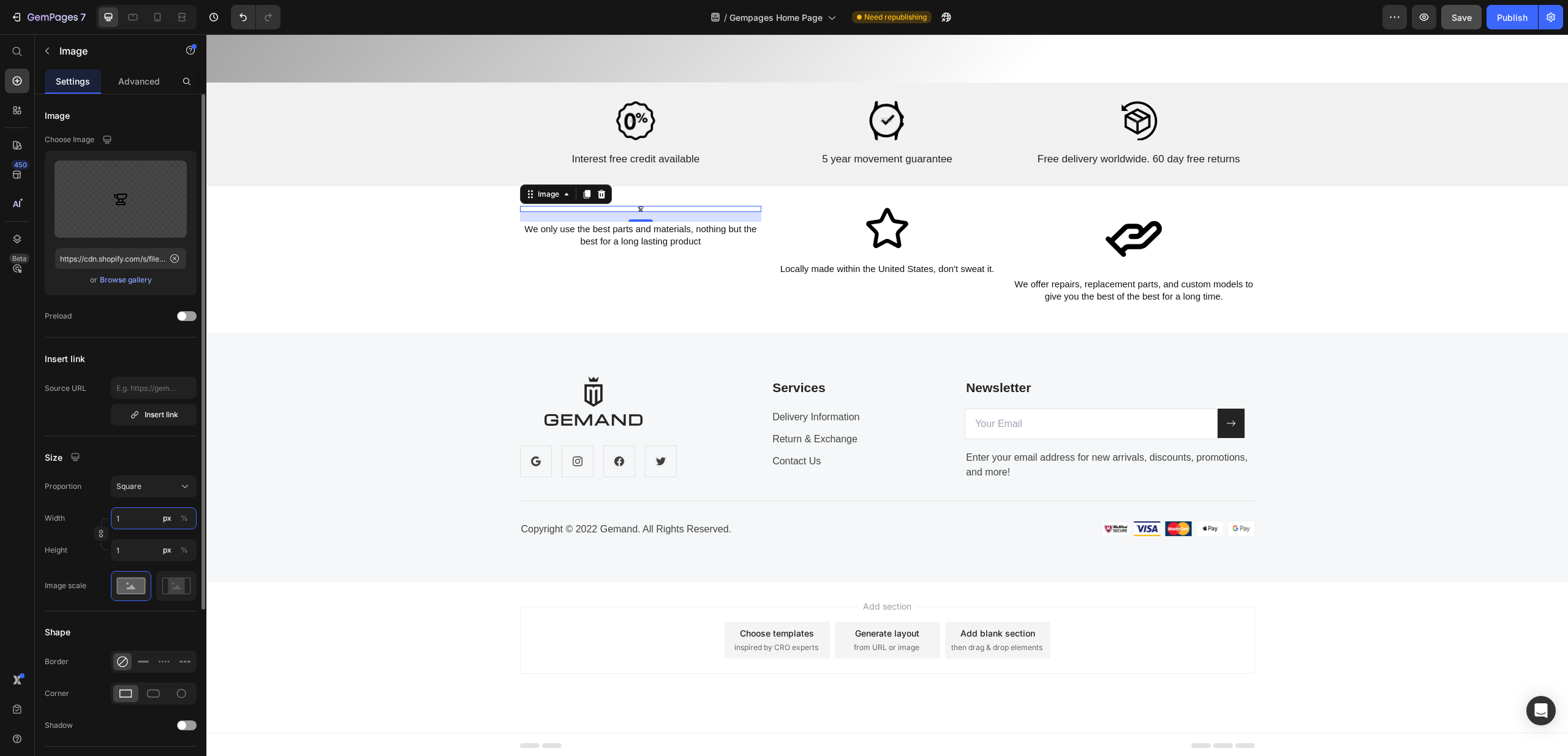 type 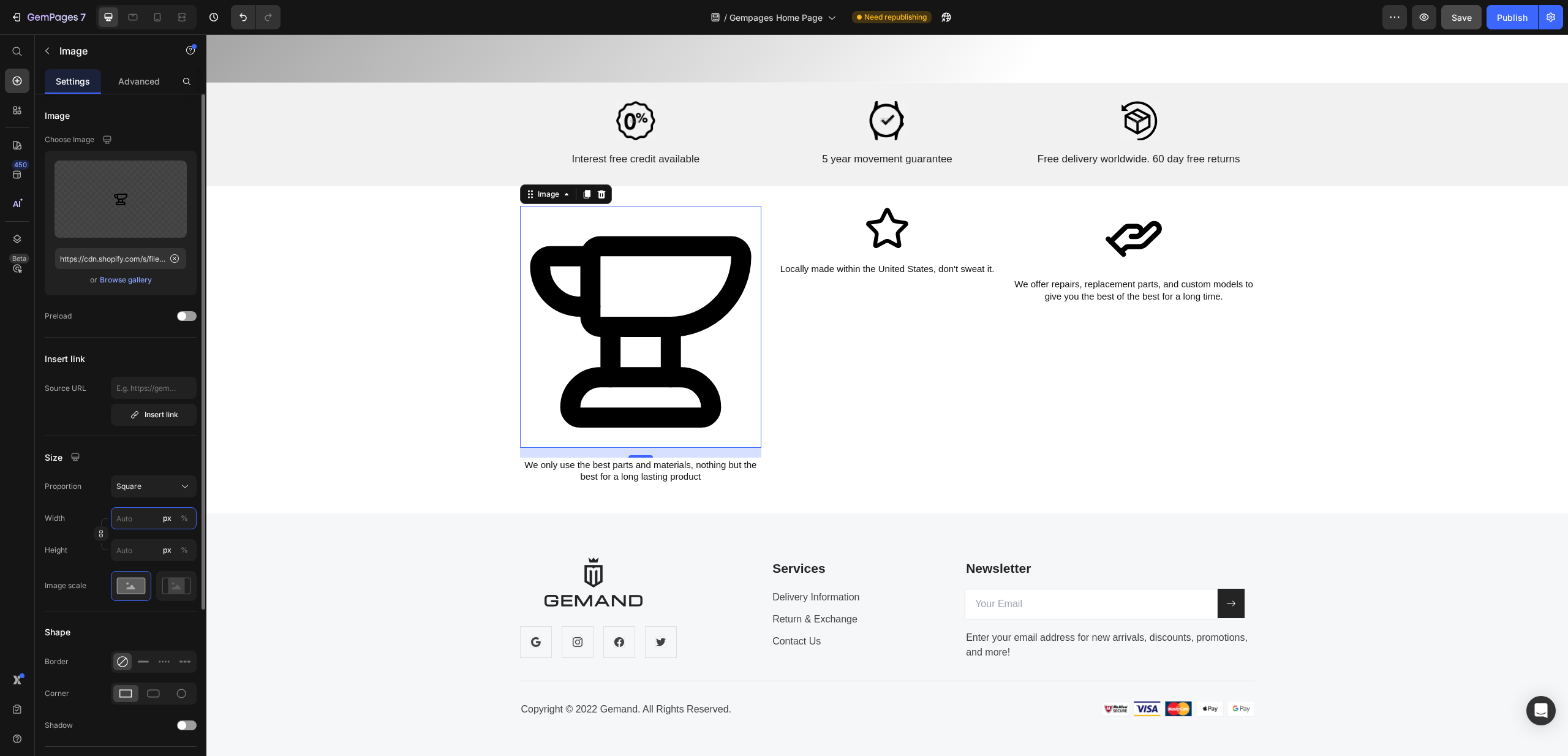 type on "7" 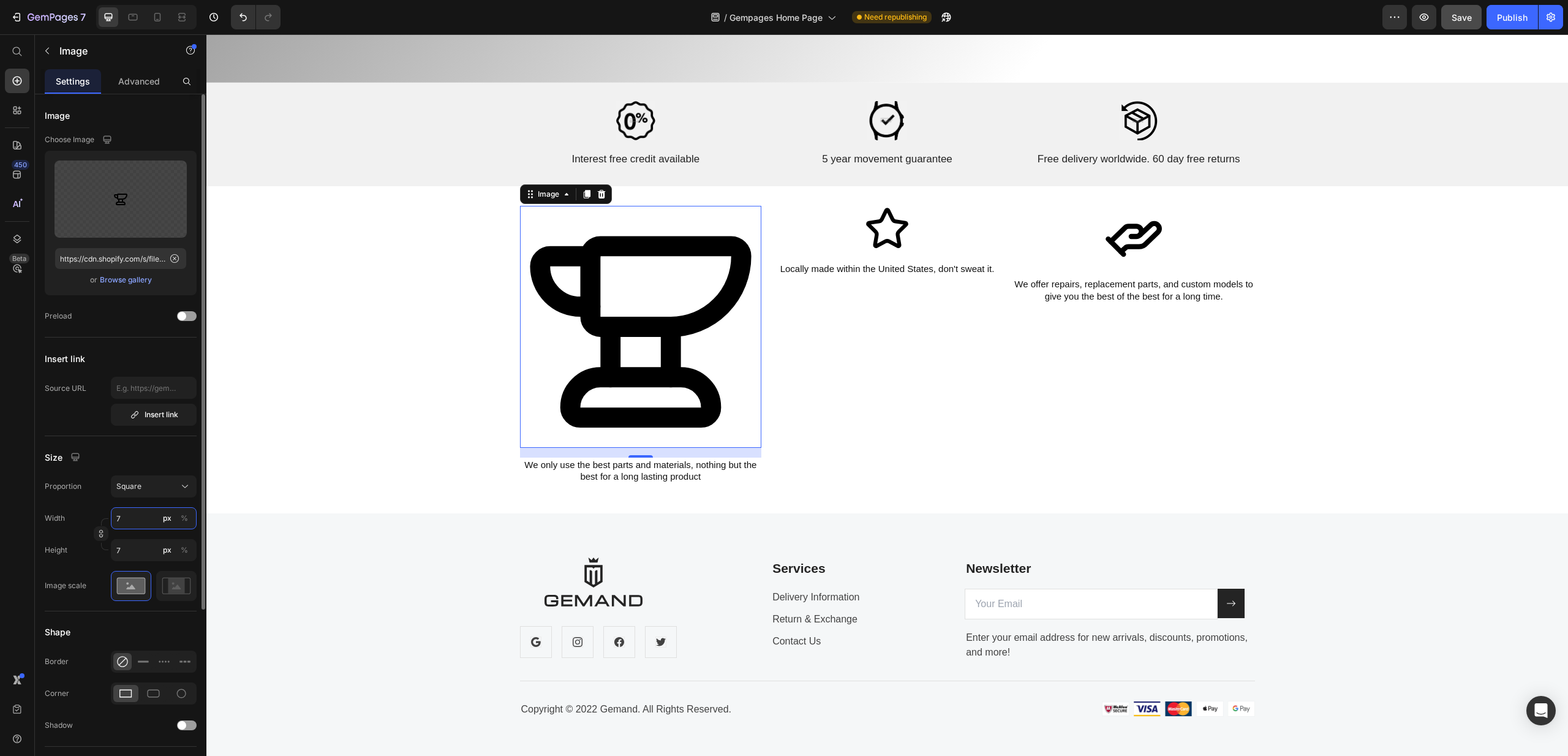 type on "75" 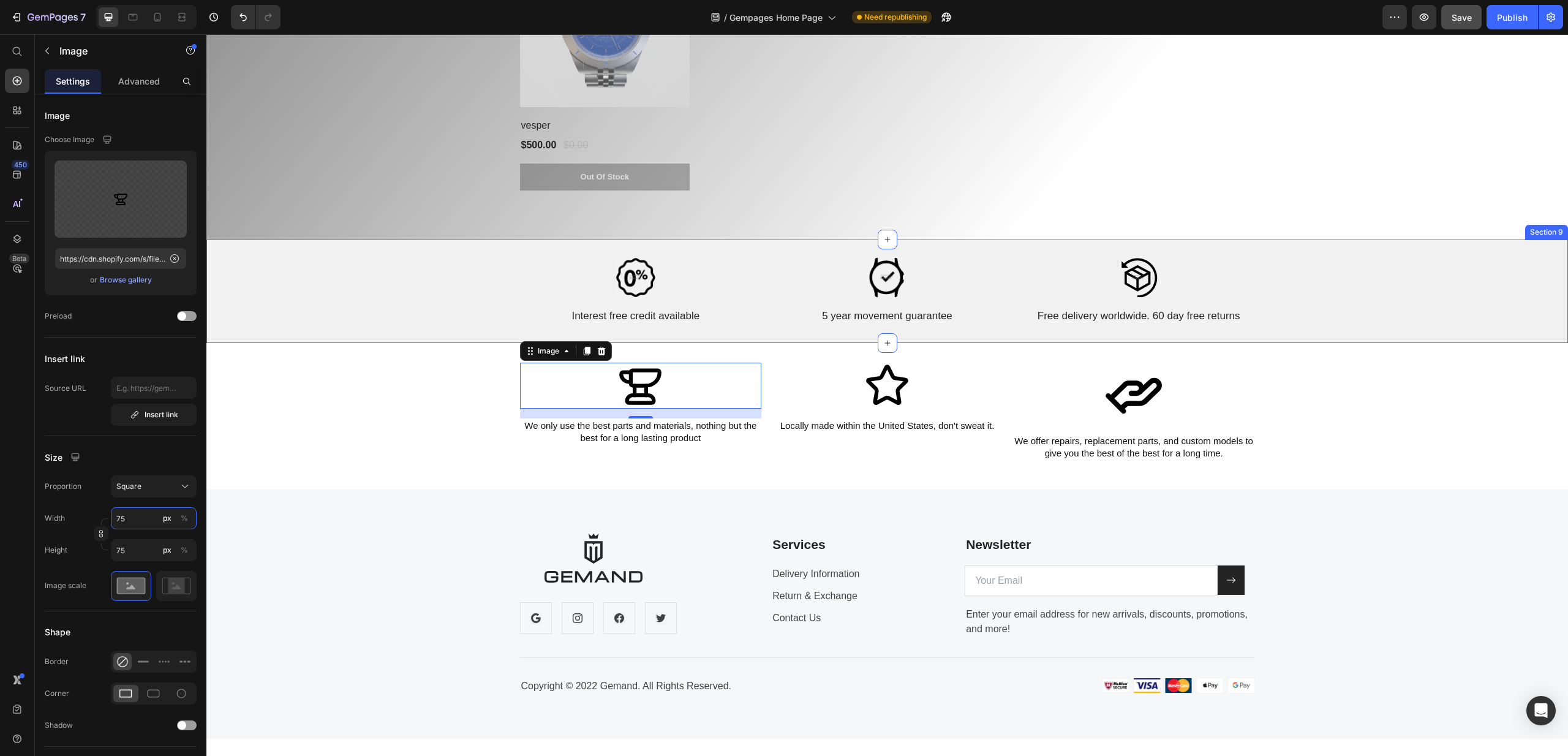 scroll, scrollTop: 3920, scrollLeft: 0, axis: vertical 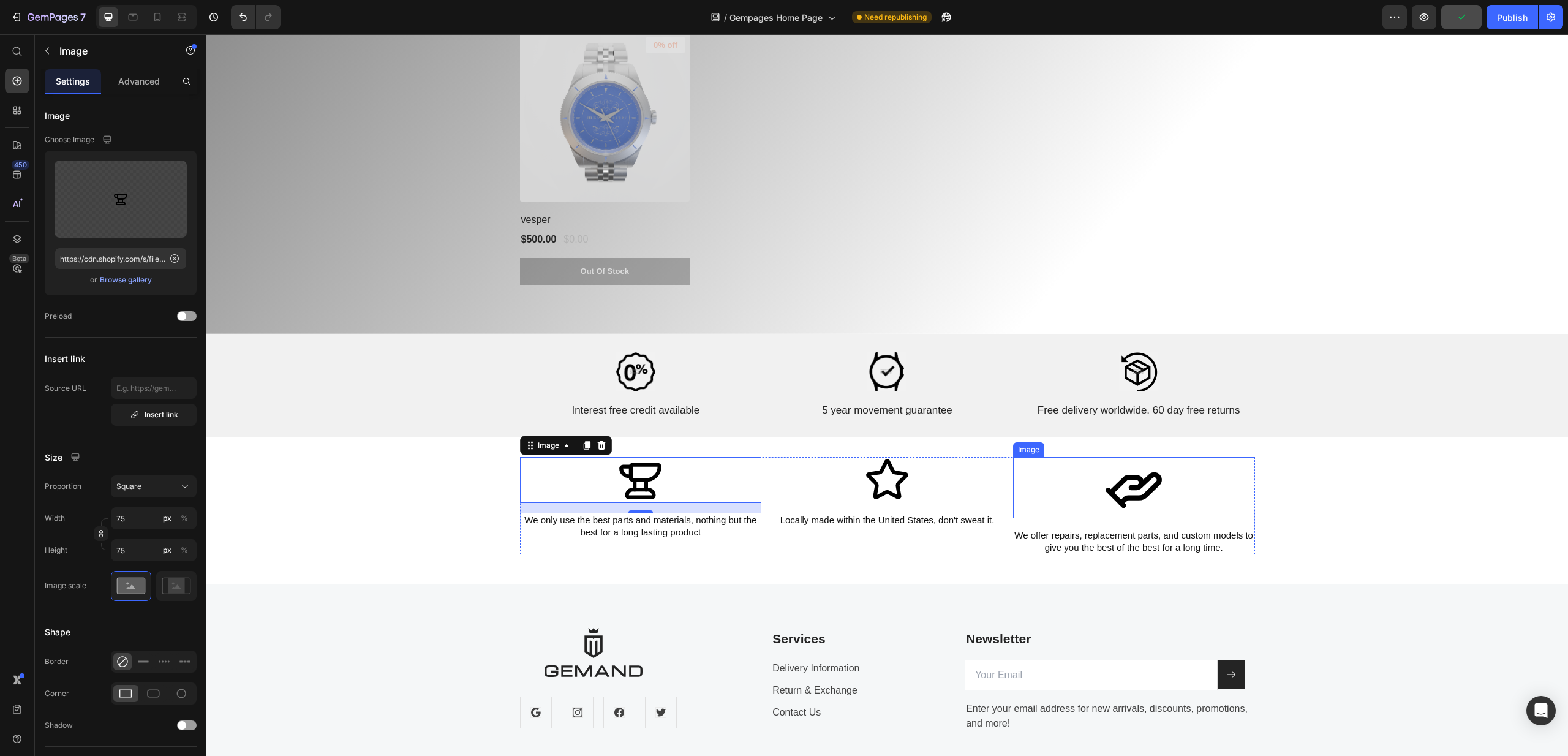 click at bounding box center (1134, 488) 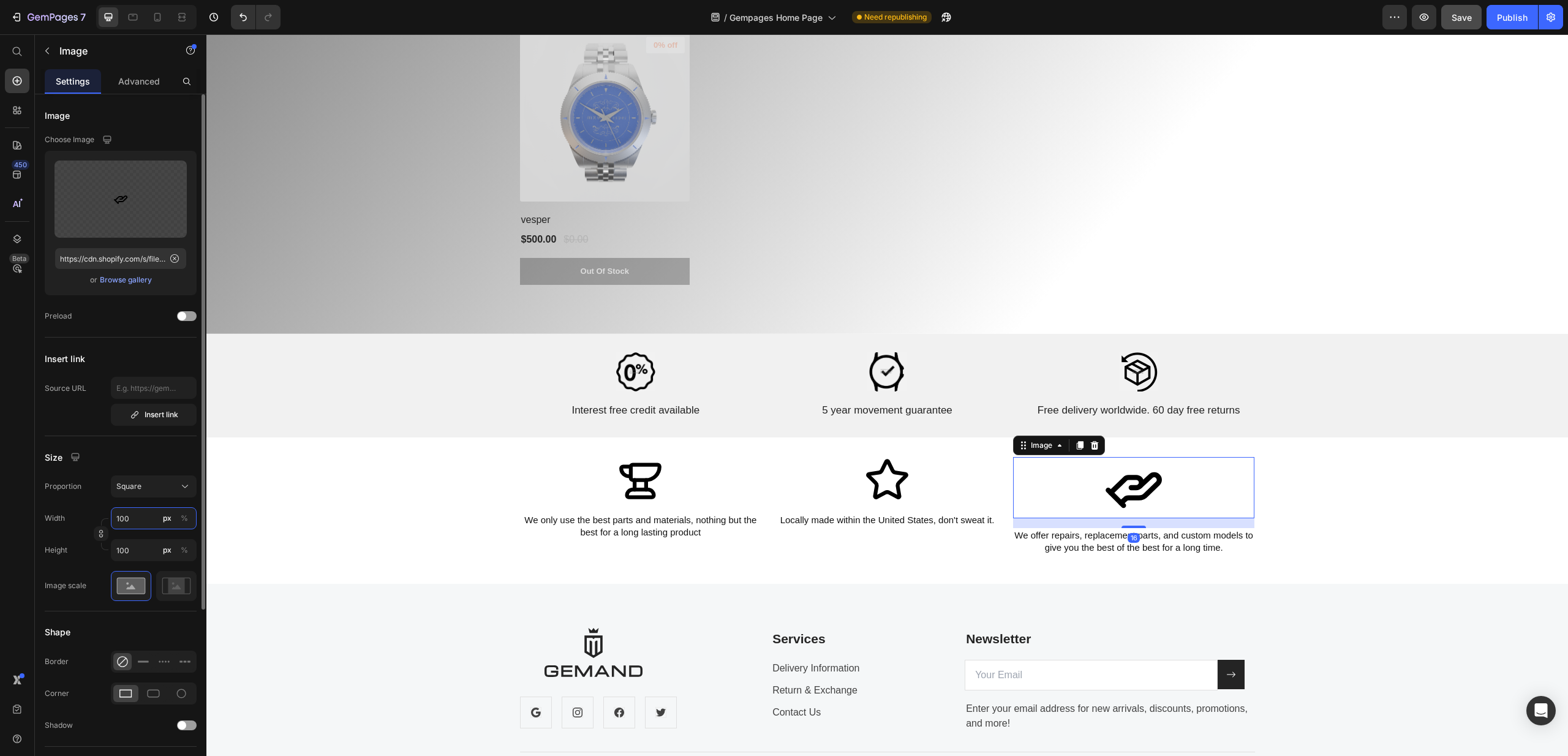 drag, startPoint x: 137, startPoint y: 517, endPoint x: 73, endPoint y: 512, distance: 64.195015 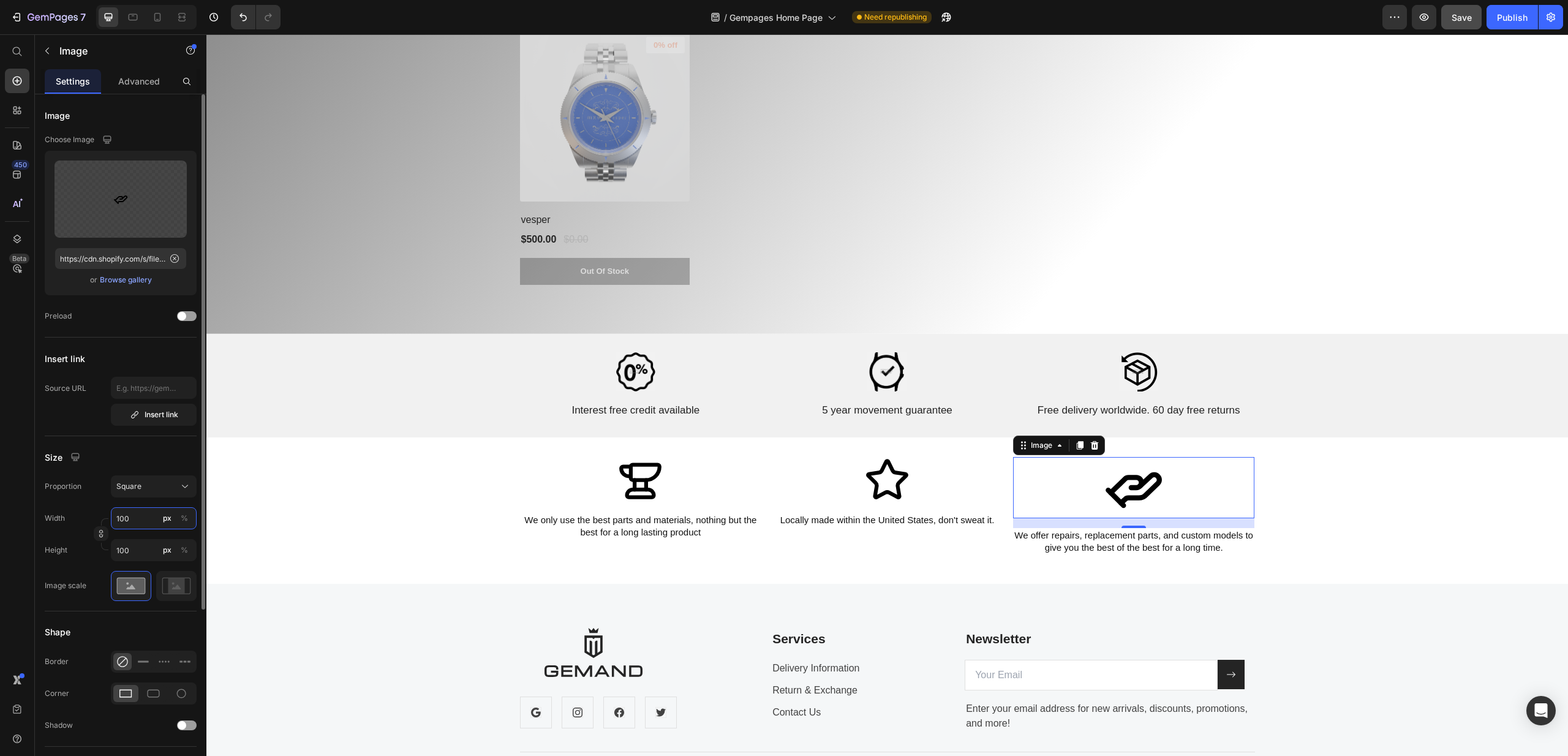 type on "7" 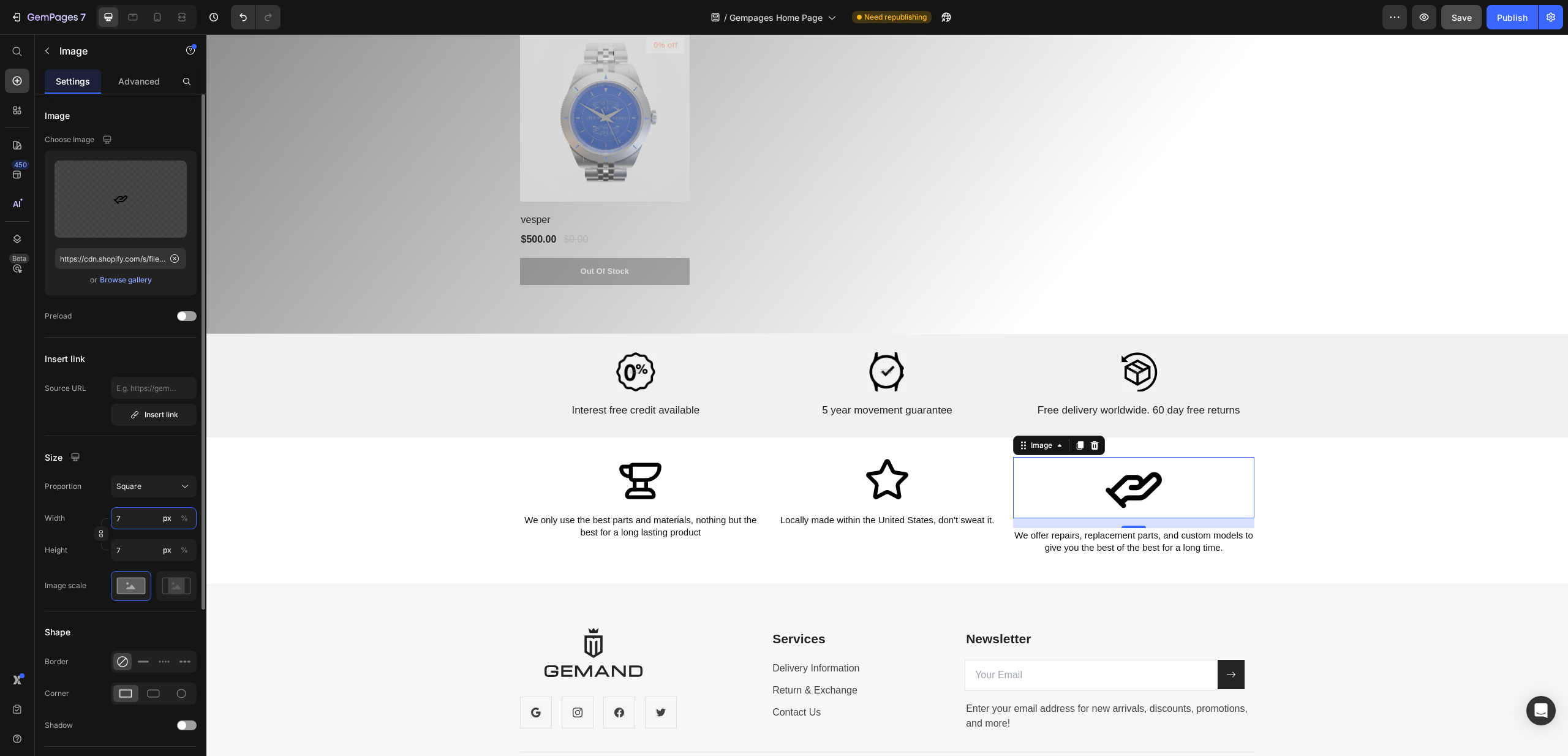 type on "75" 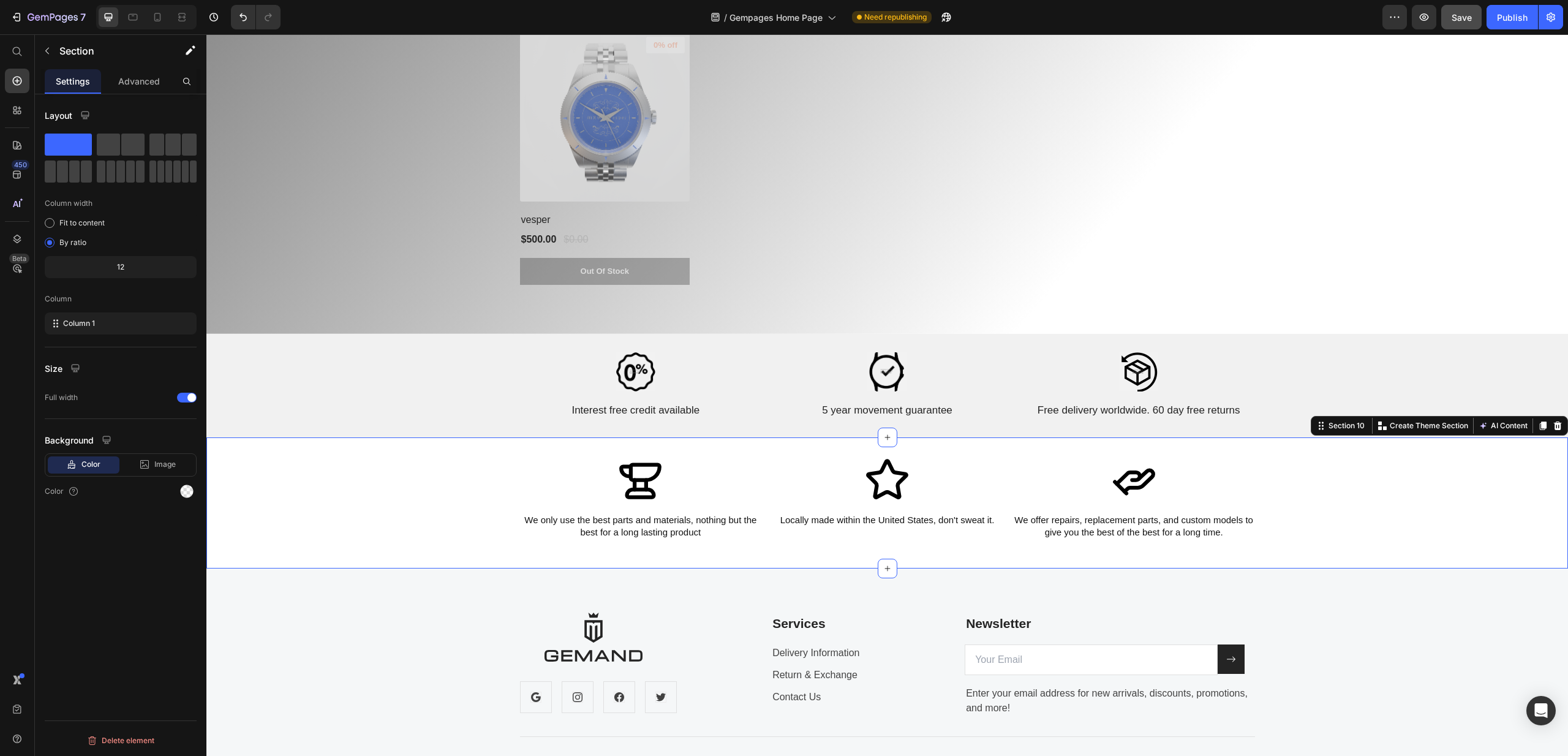 click on "Image We only use the best parts and materials, nothing but the best for a long lasting product Heading Image Locally made within the United States, don't sweat it. Heading Image We offer repairs, replacement parts, and custom models to give you the best of the best for a long time. Heading Row Section 10   You can create reusable sections Create Theme Section AI Content Write with GemAI What would you like to describe here? Tone and Voice Persuasive Product vesper Show more Generate" at bounding box center [887, 503] 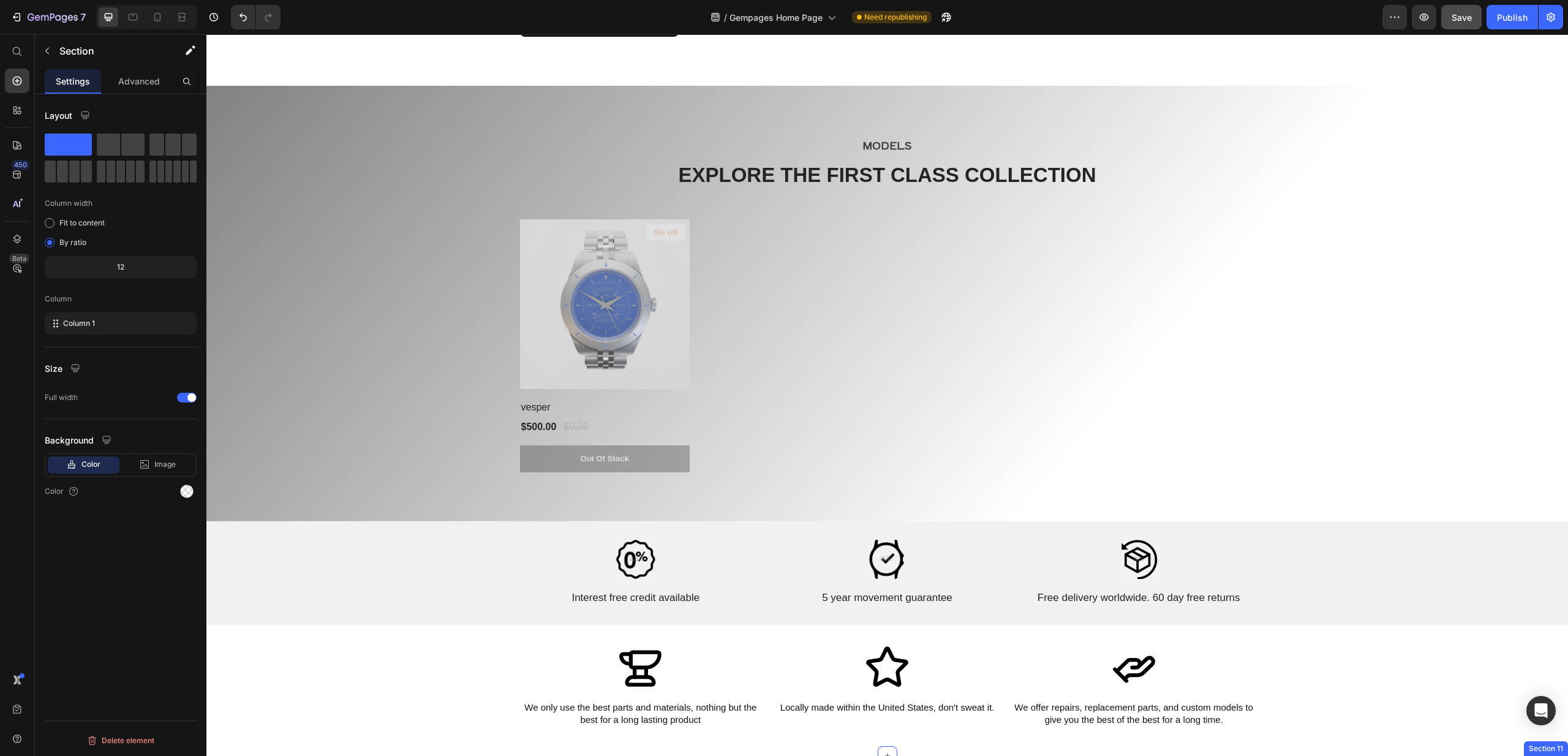 scroll, scrollTop: 3977, scrollLeft: 0, axis: vertical 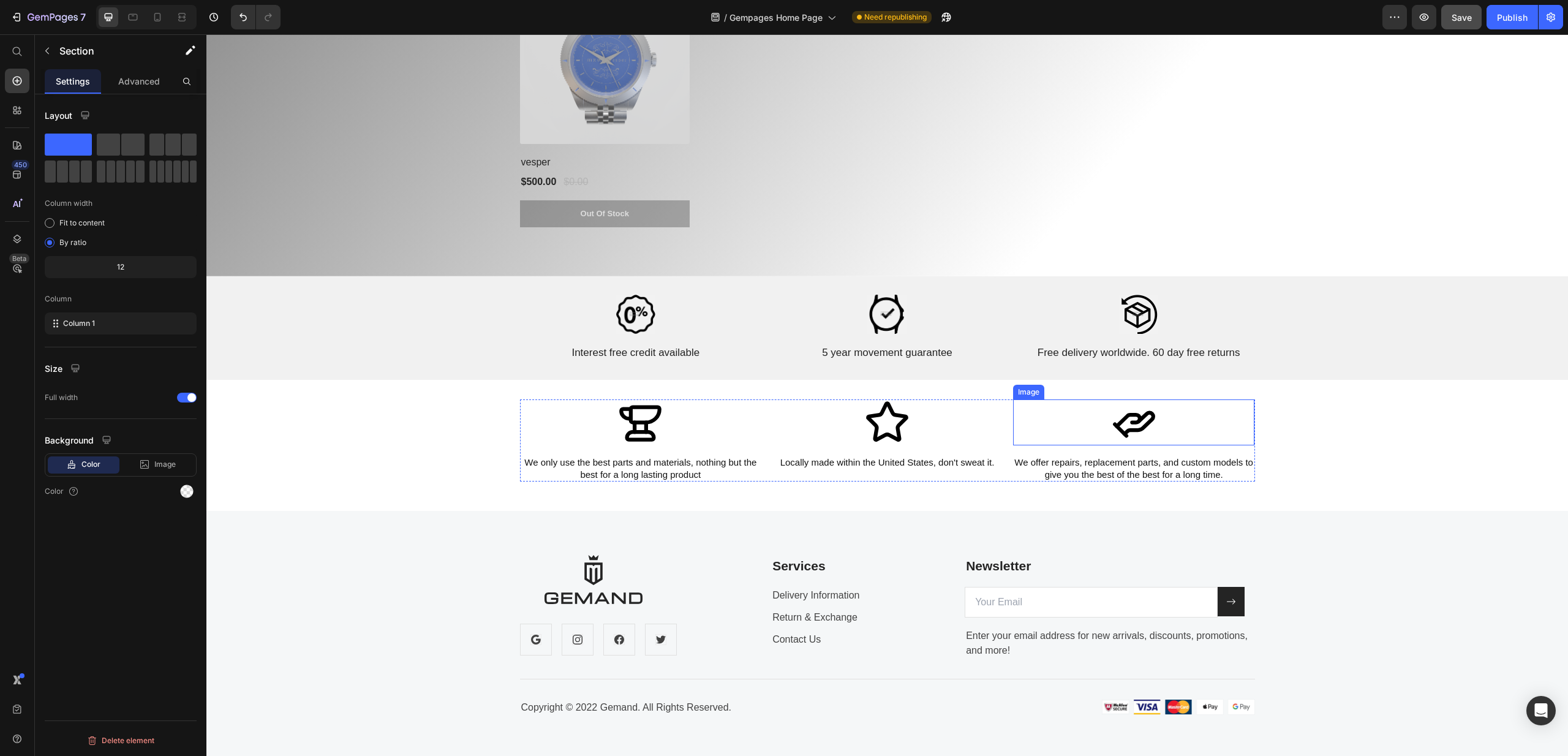 click at bounding box center (1134, 422) 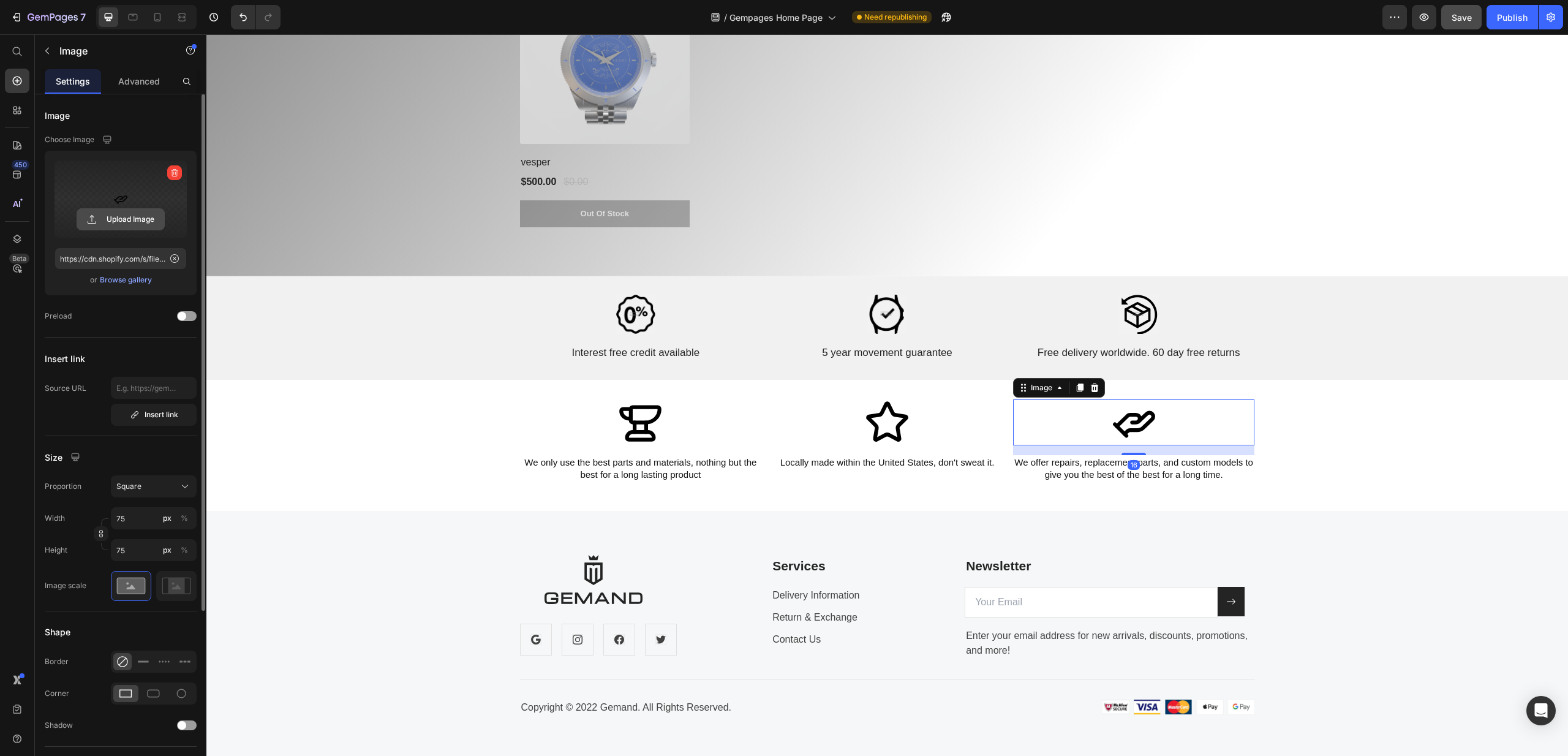 click 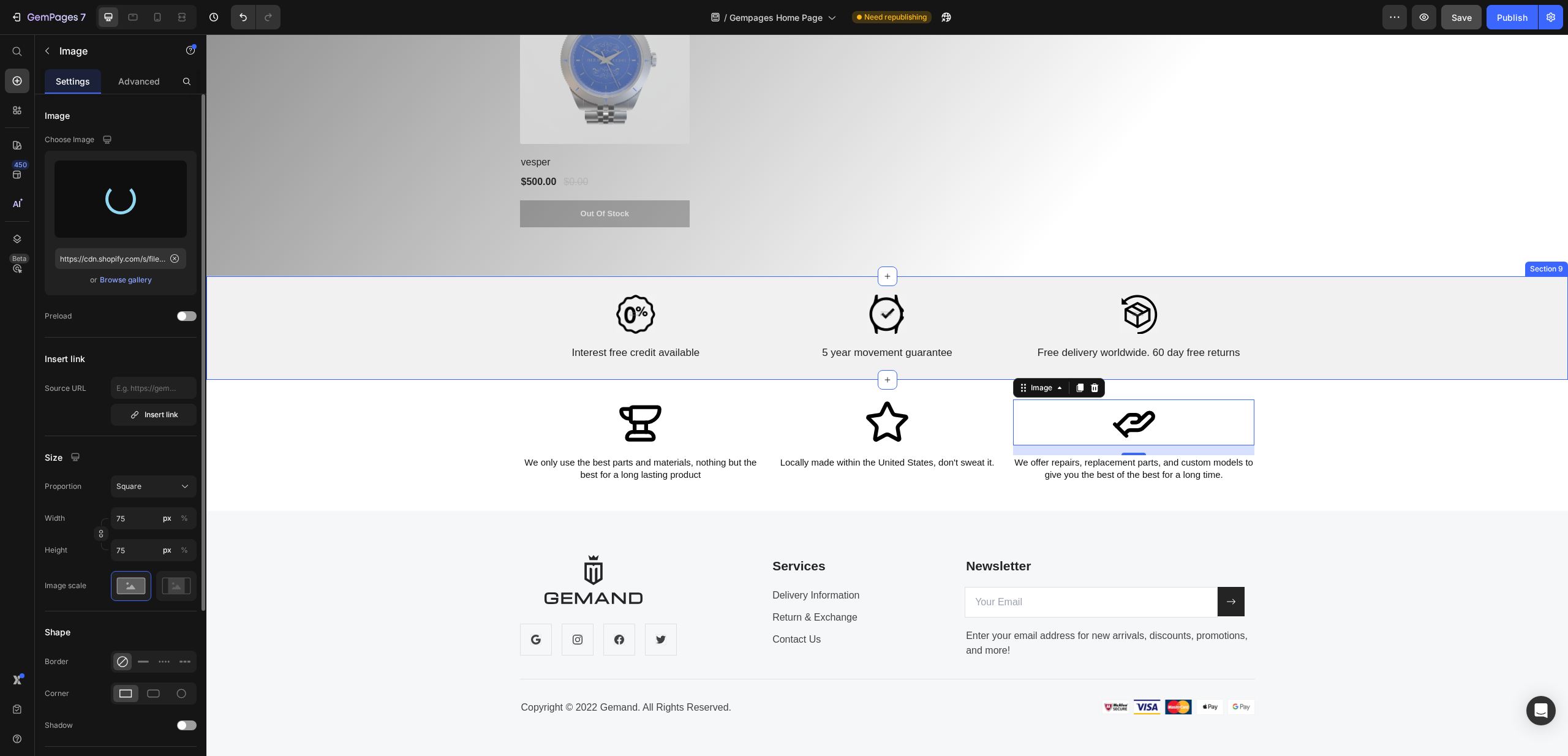 type on "https://cdn.shopify.com/s/files/1/0645/0751/0880/files/gempages_574191138357904430-392f86b1-d5f4-421a-ac36-061bb764e296.png" 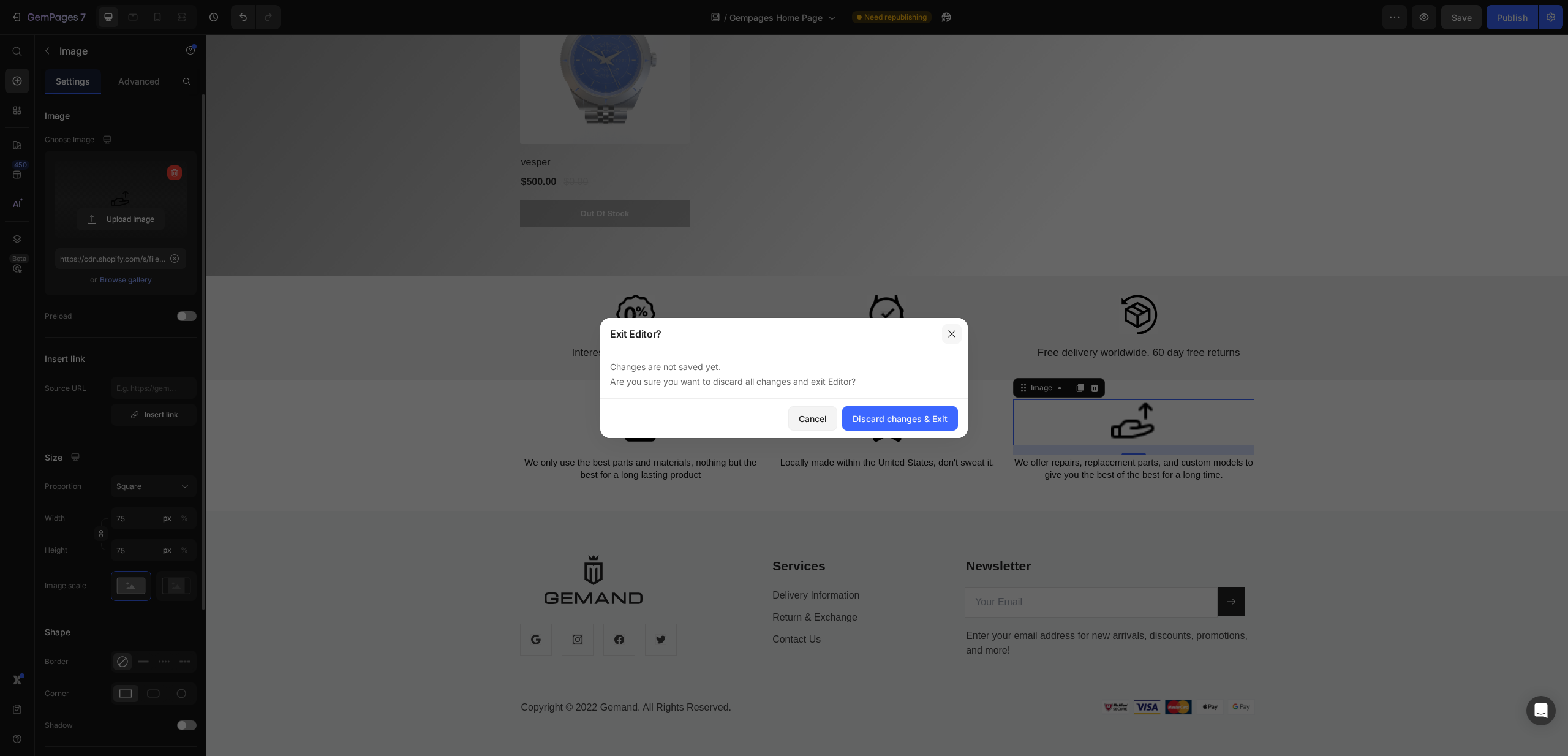 click at bounding box center [952, 334] 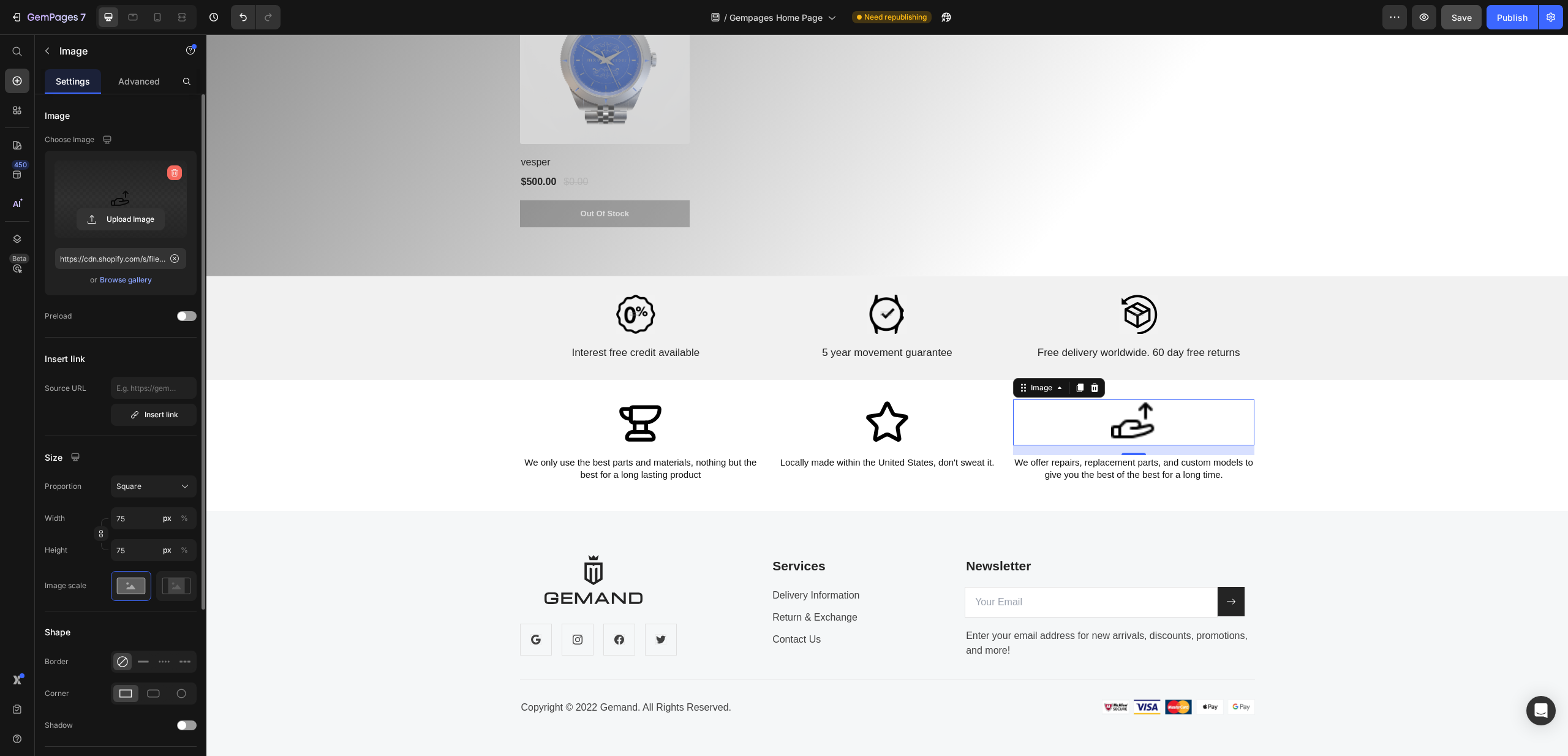 click at bounding box center [175, 173] 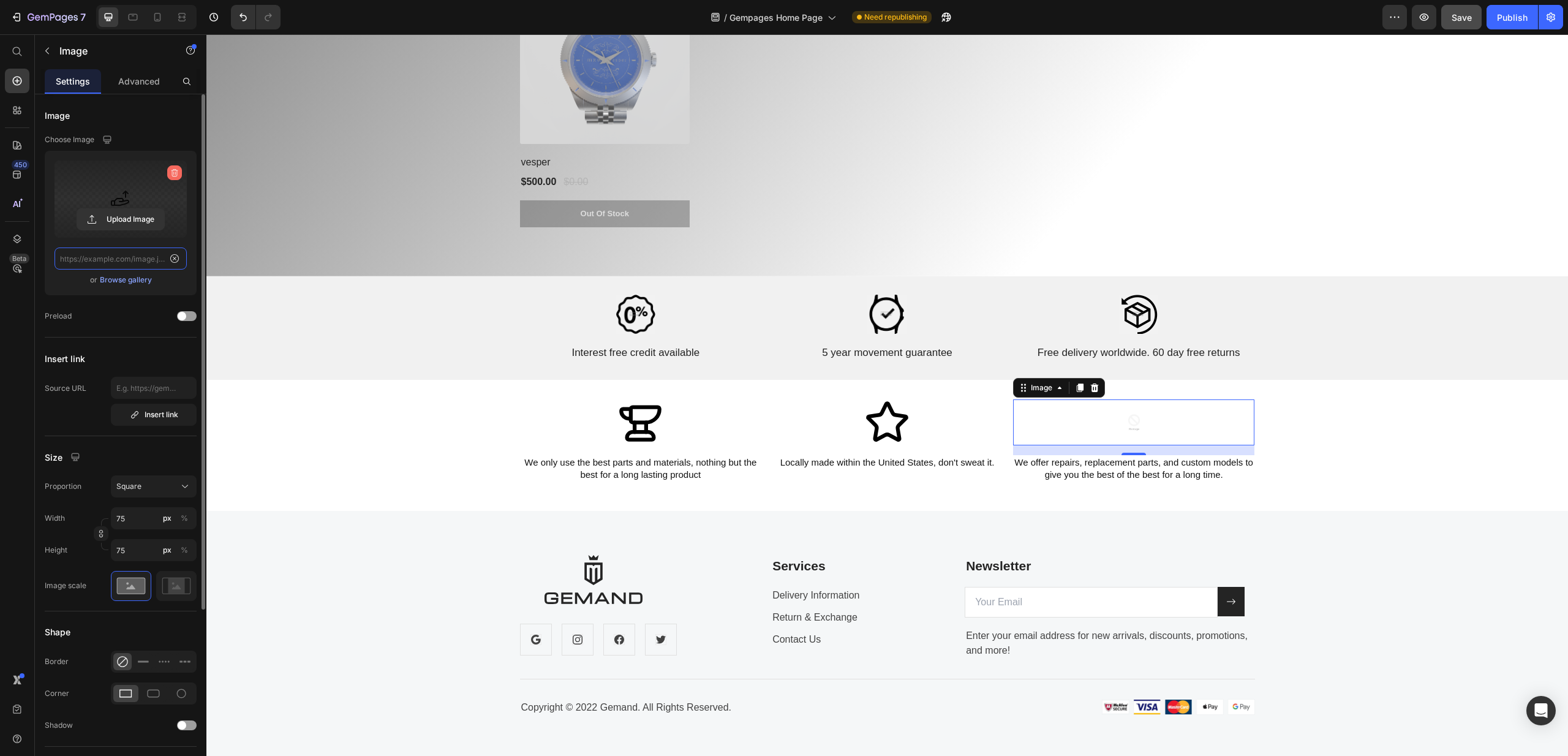 scroll, scrollTop: 0, scrollLeft: 0, axis: both 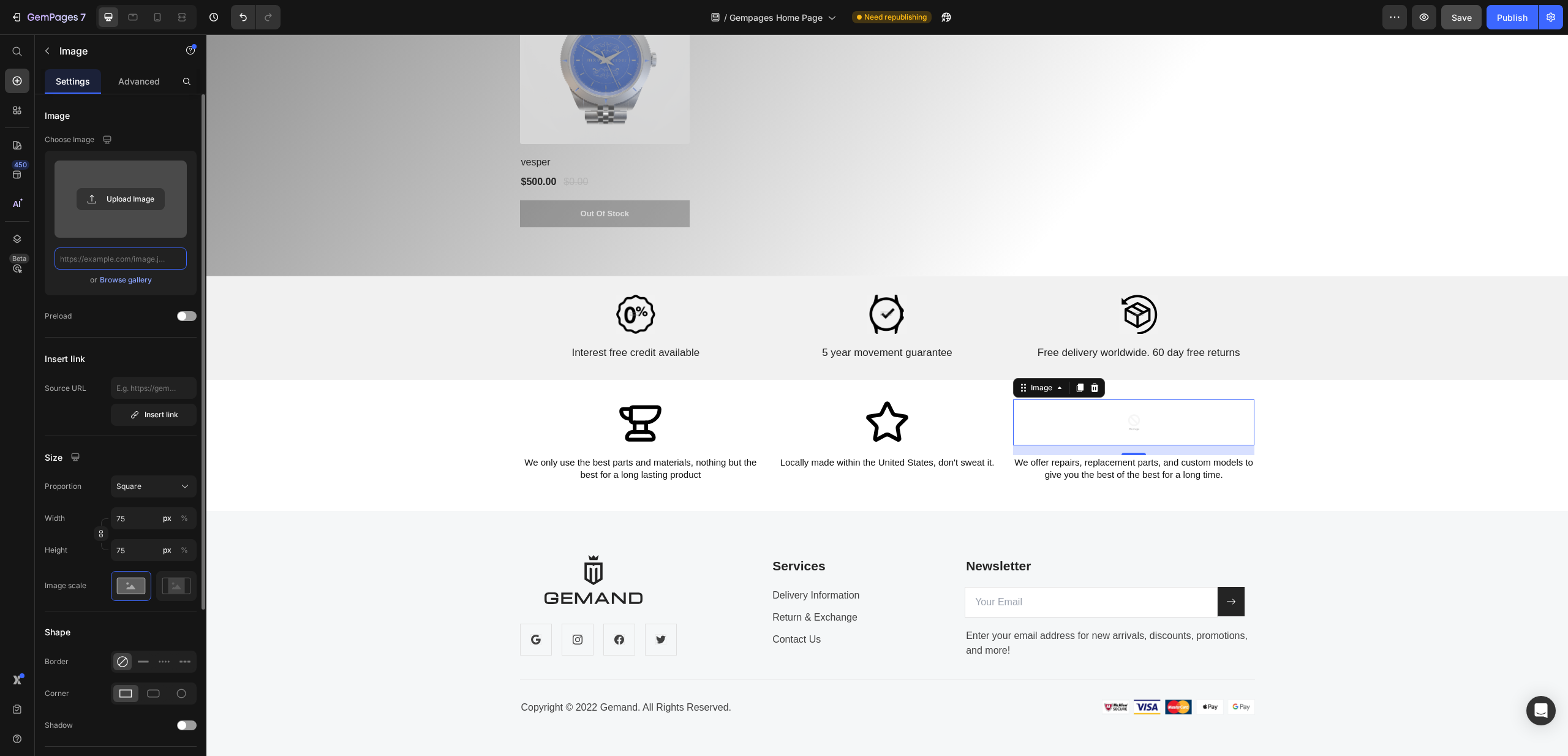 paste on "<svg xmlns="http://www.w3.org/2000/svg" width="32" height="32" fill="#000000" viewBox="0 0 256 256"><path d="M230.33,141.06a24.43,24.43,0,0,0-21.24-4.23l-41.84,9.62A28,28,0,0,0,140,112H89.94a31.82,31.82,0,0,0-22.63,9.37L44.69,144H16A16,16,0,0,0,0,160v40a16,16,0,0,0,16,16H120a7.93,7.93,0,0,0,1.94-.24l64-16a7.35,7.35,0,0,0,1.2-.4L226,182.82l.44-.2a24.6,24.6,0,0,0,3.93-41.56ZM40,200H16V160H40Zm179.43-31.79-38,16.18L119,200H56V155.31l22.63-22.62A15.86,15.86,0,0,1,89.94,128H140a12,12,0,0,1,0,24H112a8,8,0,0,0,0,16h32a8.32,8.32,0,0,0,1.79-.2l67-15.41.31-.08a8.6,8.6,0,0,1,6.3,15.9ZM154.34,61.66a8,8,0,0,1,0-11.32l32-32a8,8,0,0,1,11.32,0l32,32a8,8,0,0,1-11.32,11.32L200,43.31V104a8,8,0,0,1-16,0V43.31L165.66,61.66A8,8,0,0,1,154.34,61.66Z"></path></svg>" 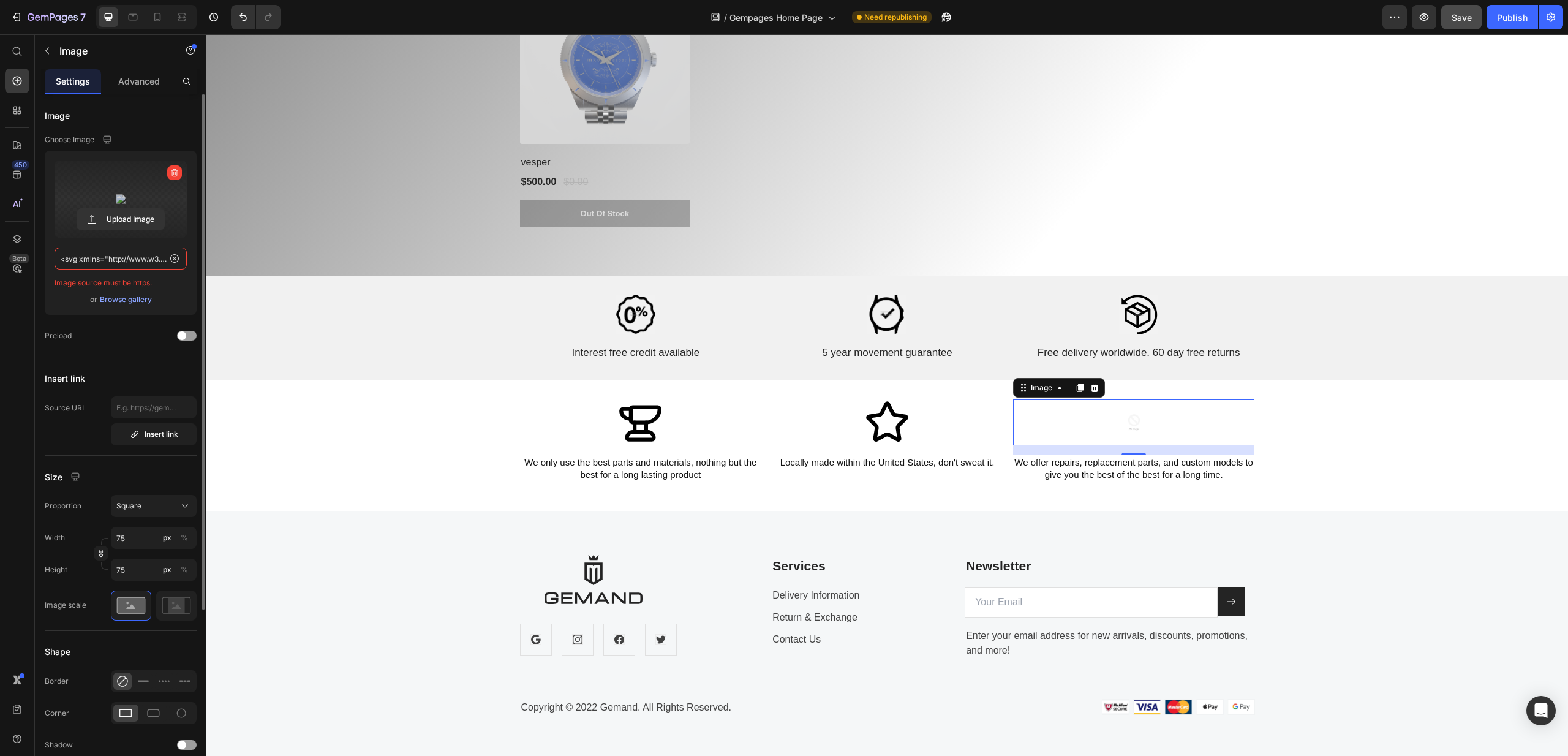 scroll, scrollTop: 0, scrollLeft: 2593, axis: horizontal 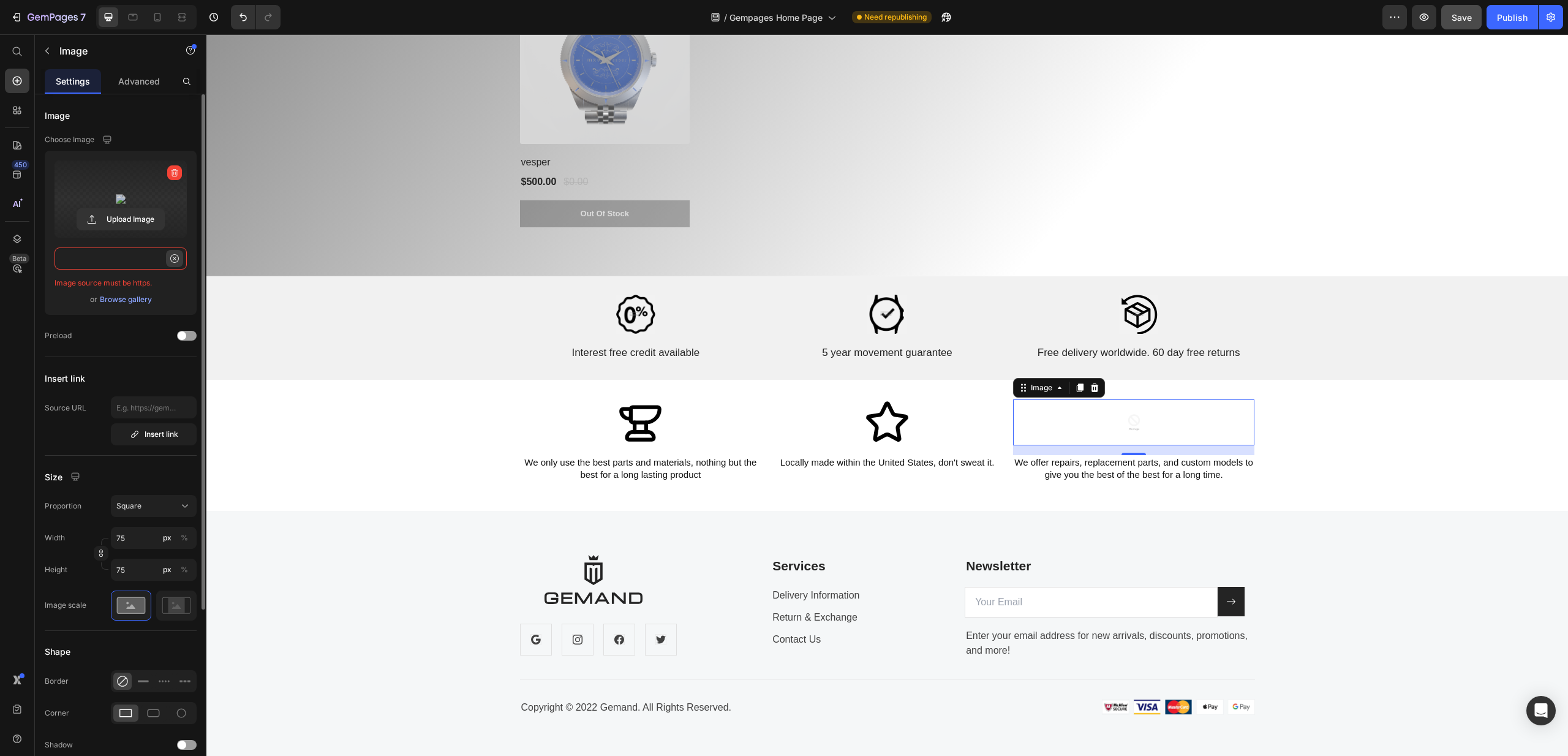 type on "<svg xmlns="http://www.w3.org/2000/svg" width="32" height="32" fill="#000000" viewBox="0 0 256 256"><path d="M230.33,141.06a24.43,24.43,0,0,0-21.24-4.23l-41.84,9.62A28,28,0,0,0,140,112H89.94a31.82,31.82,0,0,0-22.63,9.37L44.69,144H16A16,16,0,0,0,0,160v40a16,16,0,0,0,16,16H120a7.93,7.93,0,0,0,1.94-.24l64-16a7.35,7.35,0,0,0,1.2-.4L226,182.82l.44-.2a24.6,24.6,0,0,0,3.93-41.56ZM40,200H16V160H40Zm179.43-31.79-38,16.18L119,200H56V155.31l22.63-22.62A15.86,15.86,0,0,1,89.94,128H140a12,12,0,0,1,0,24H112a8,8,0,0,0,0,16h32a8.32,8.32,0,0,0,1.79-.2l67-15.41.31-.08a8.6,8.6,0,0,1,6.3,15.9ZM154.34,61.66a8,8,0,0,1,0-11.32l32-32a8,8,0,0,1,11.32,0l32,32a8,8,0,0,1-11.32,11.32L200,43.31V104a8,8,0,0,1-16,0V43.31L165.66,61.66A8,8,0,0,1,154.34,61.66Z"></path></svg>" 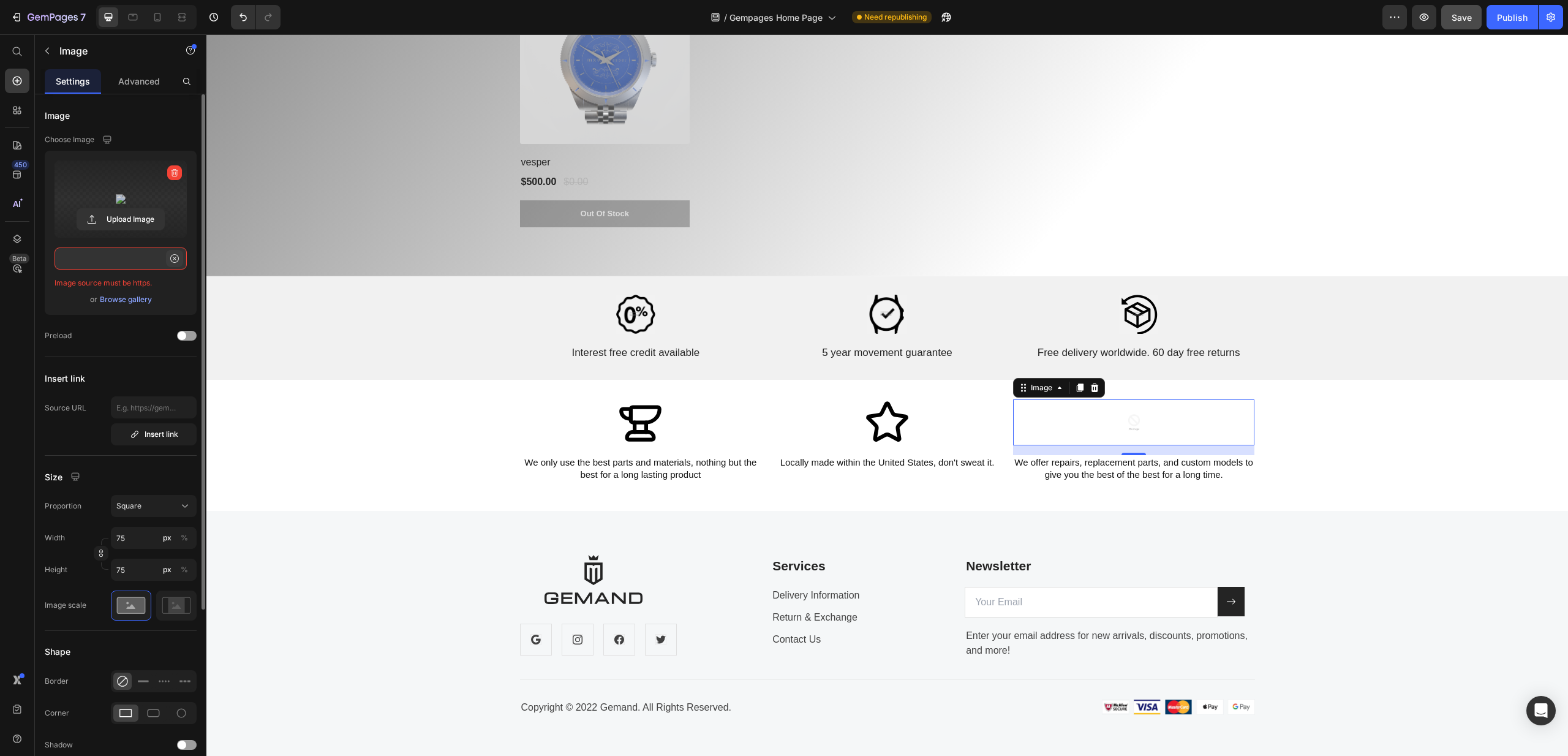 click 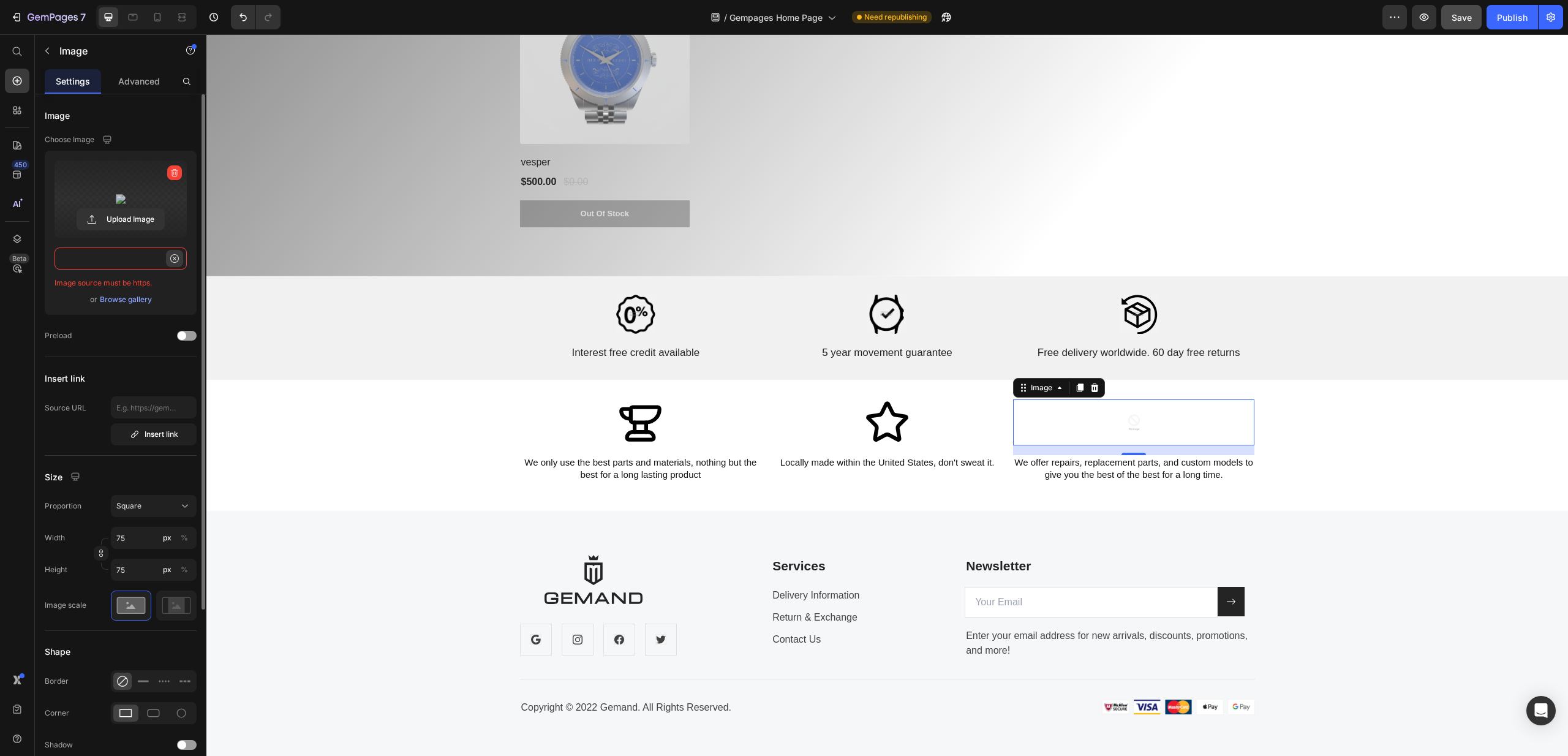 type 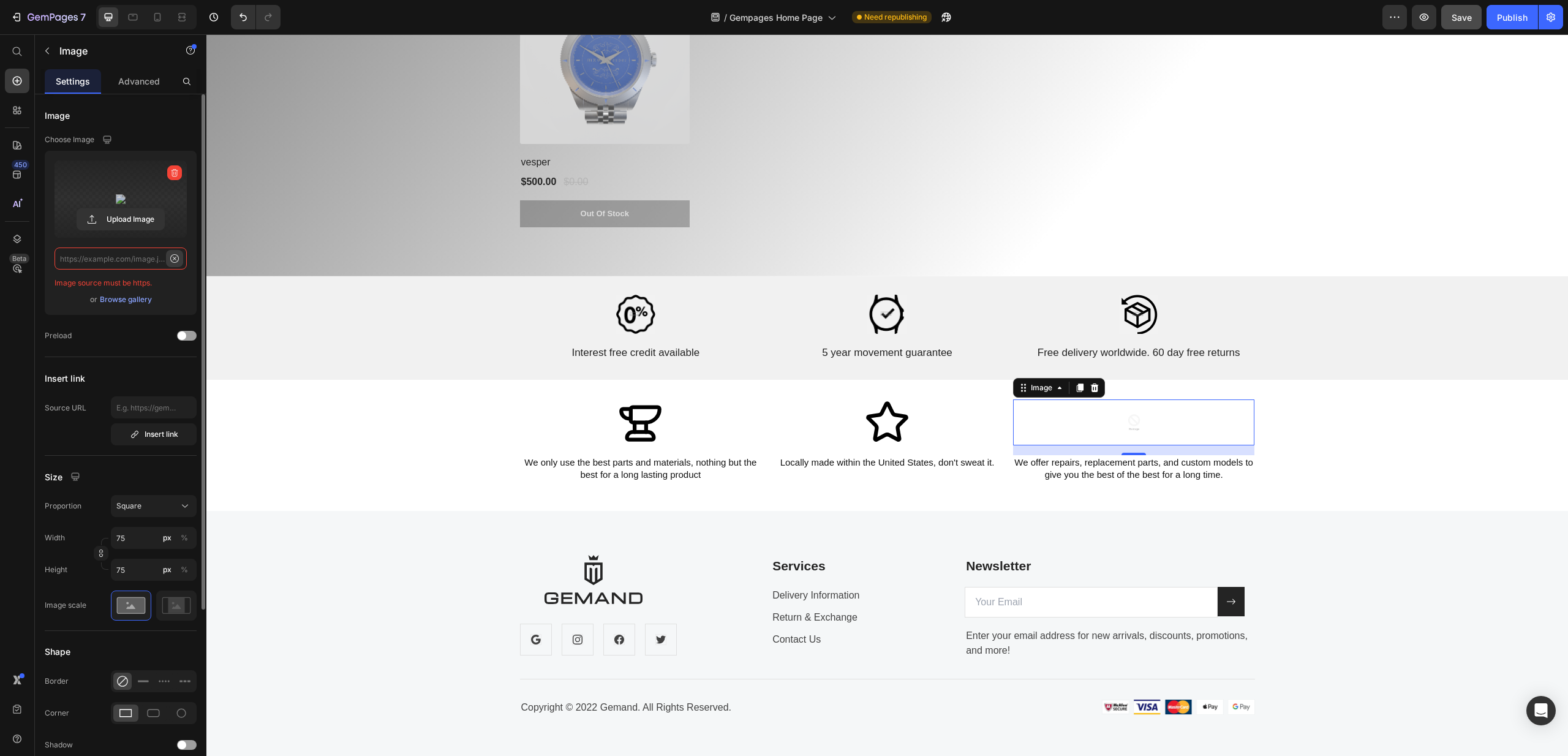 scroll, scrollTop: 0, scrollLeft: 0, axis: both 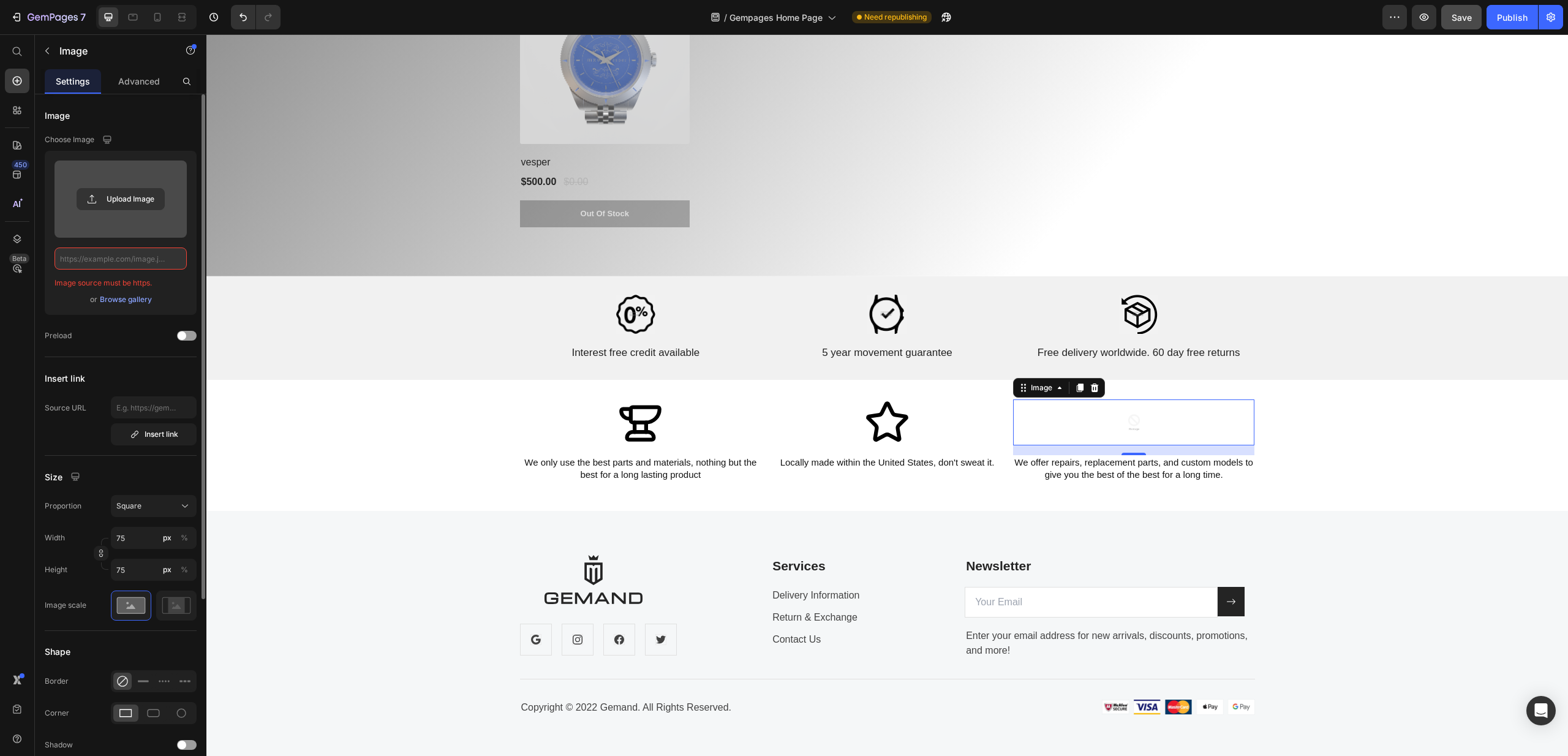 click on "Browse gallery" at bounding box center (126, 300) 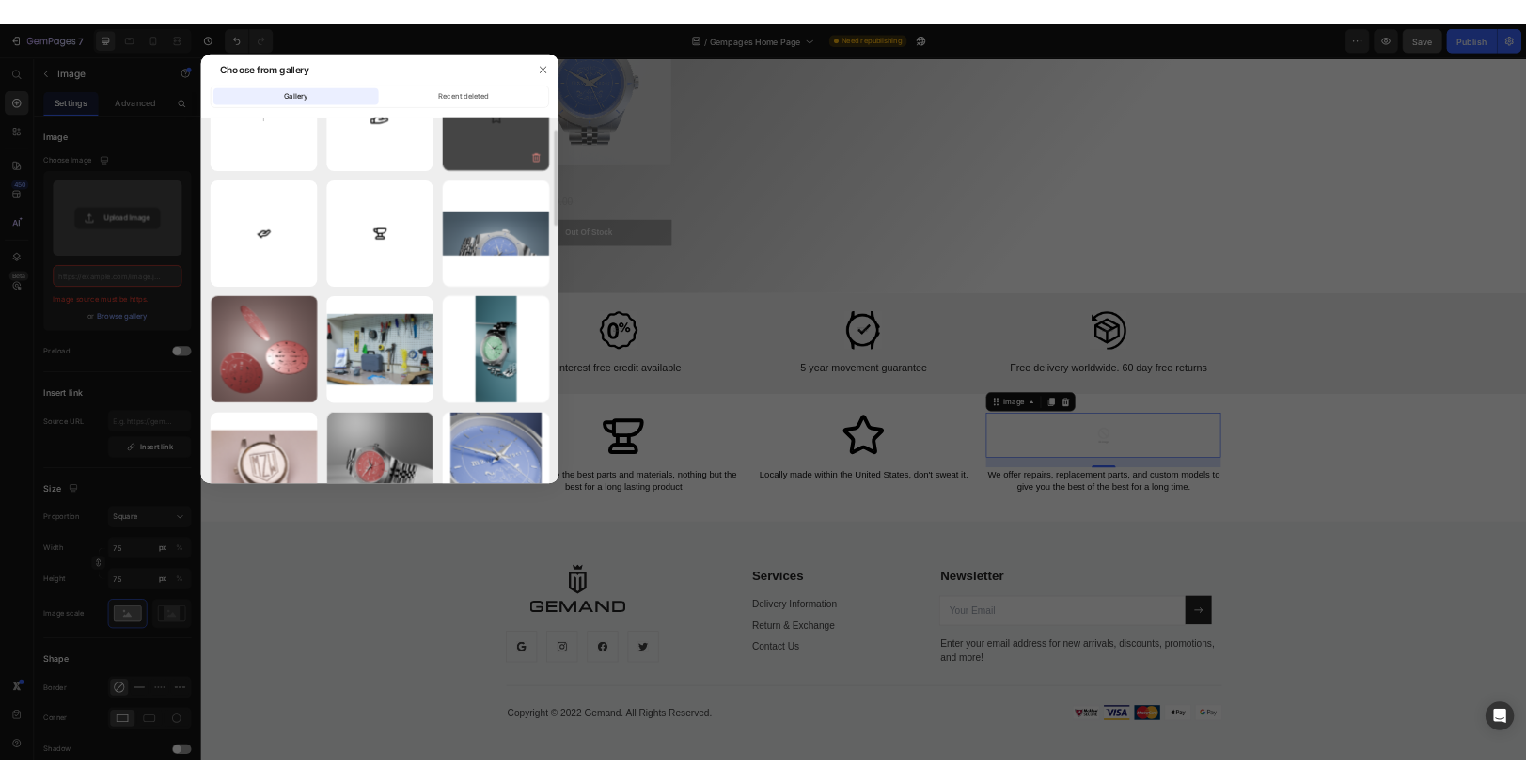 scroll, scrollTop: 0, scrollLeft: 0, axis: both 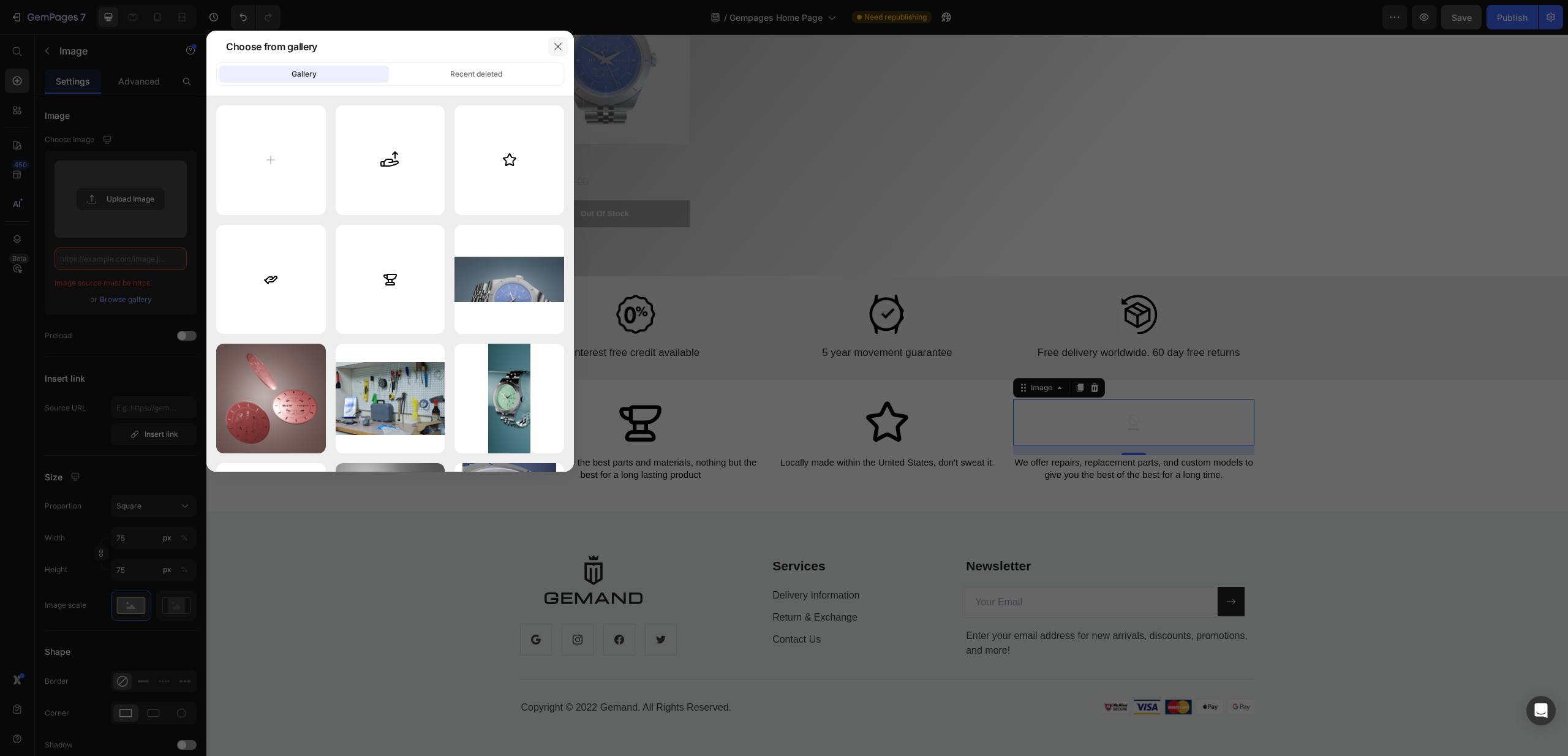 click at bounding box center (558, 47) 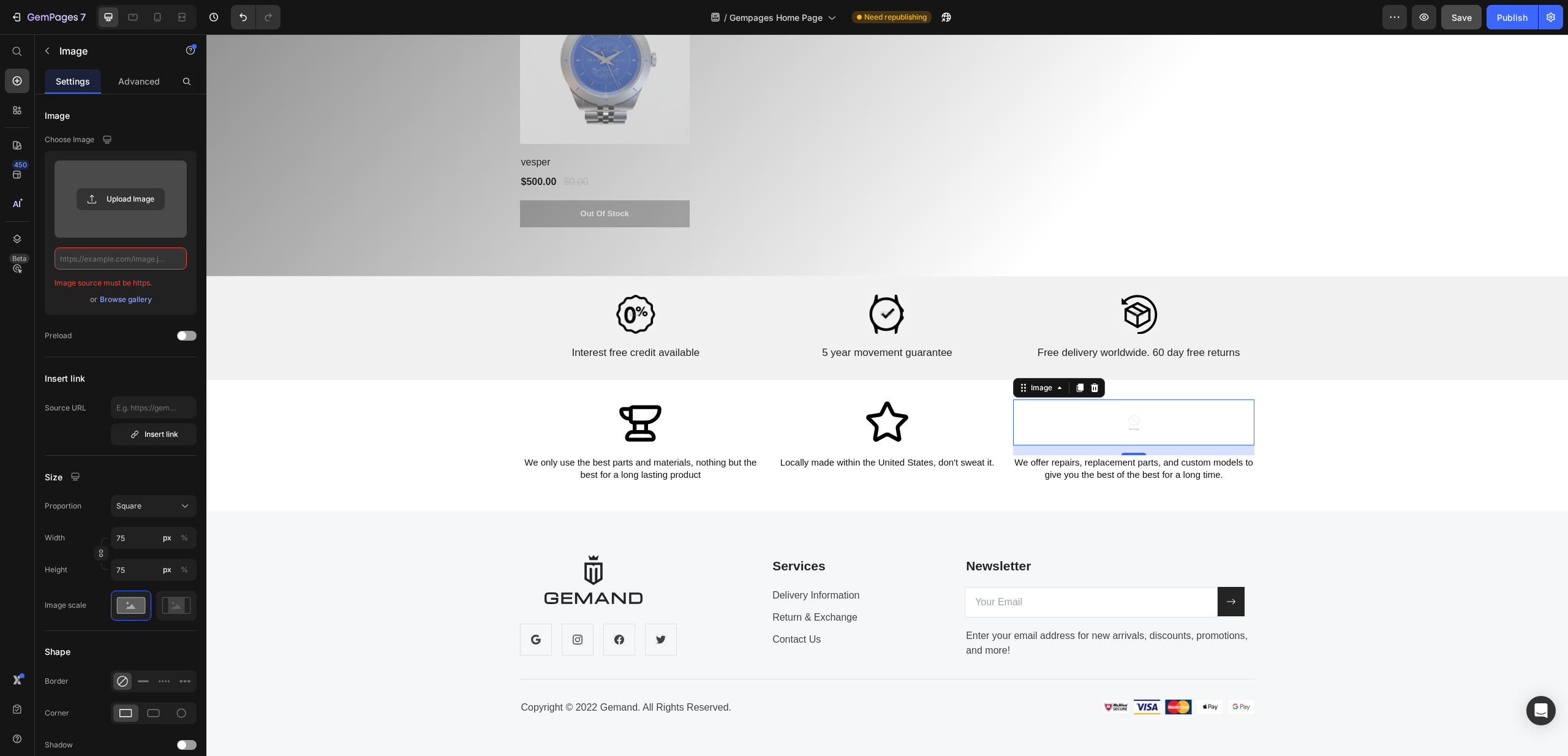 click on "16" at bounding box center [1134, 450] 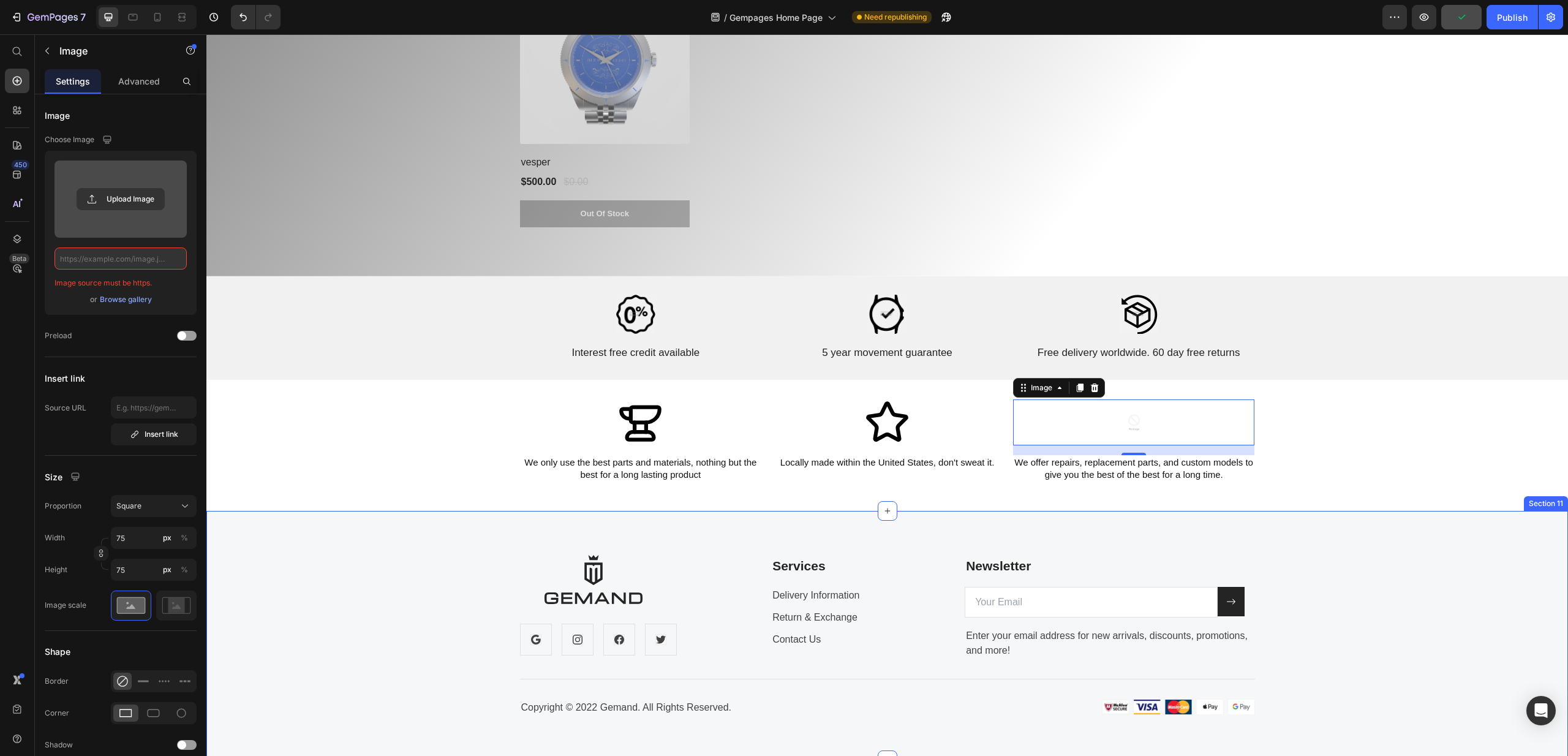 click on "Image
Icon
Icon
Icon
Icon Row Services Text block Delivery Information Text block Return & Exchange  Text block Contact Us Text block Newsletter Text block Email Field
Submit Button Row Enter your email address for new arrivals, discounts, promotions, and more! Text block Row                Title Line Row Copyright © 2022 Gemand. All Rights Reserved. Text block Image Row Section 11" at bounding box center (887, 635) 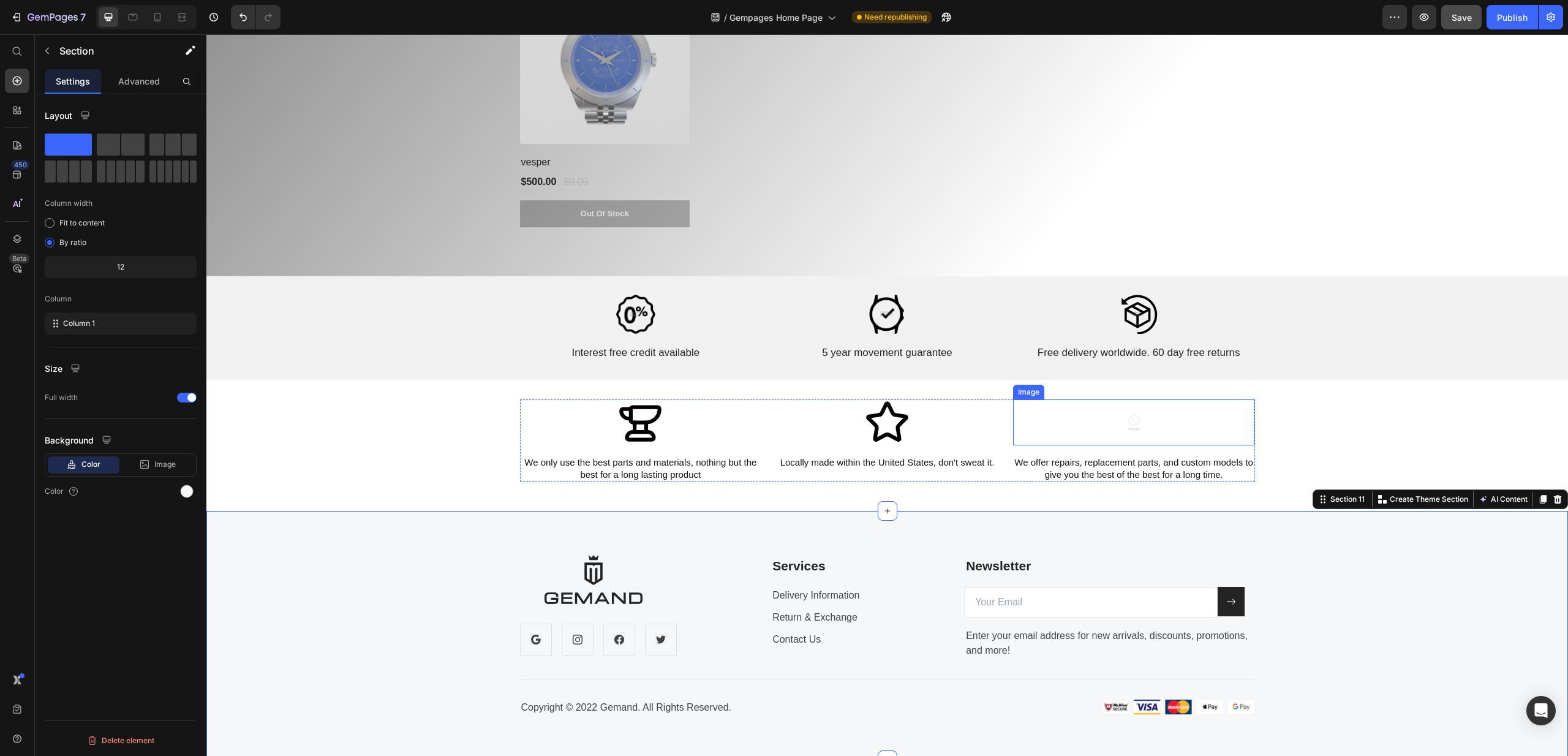 click at bounding box center (1134, 422) 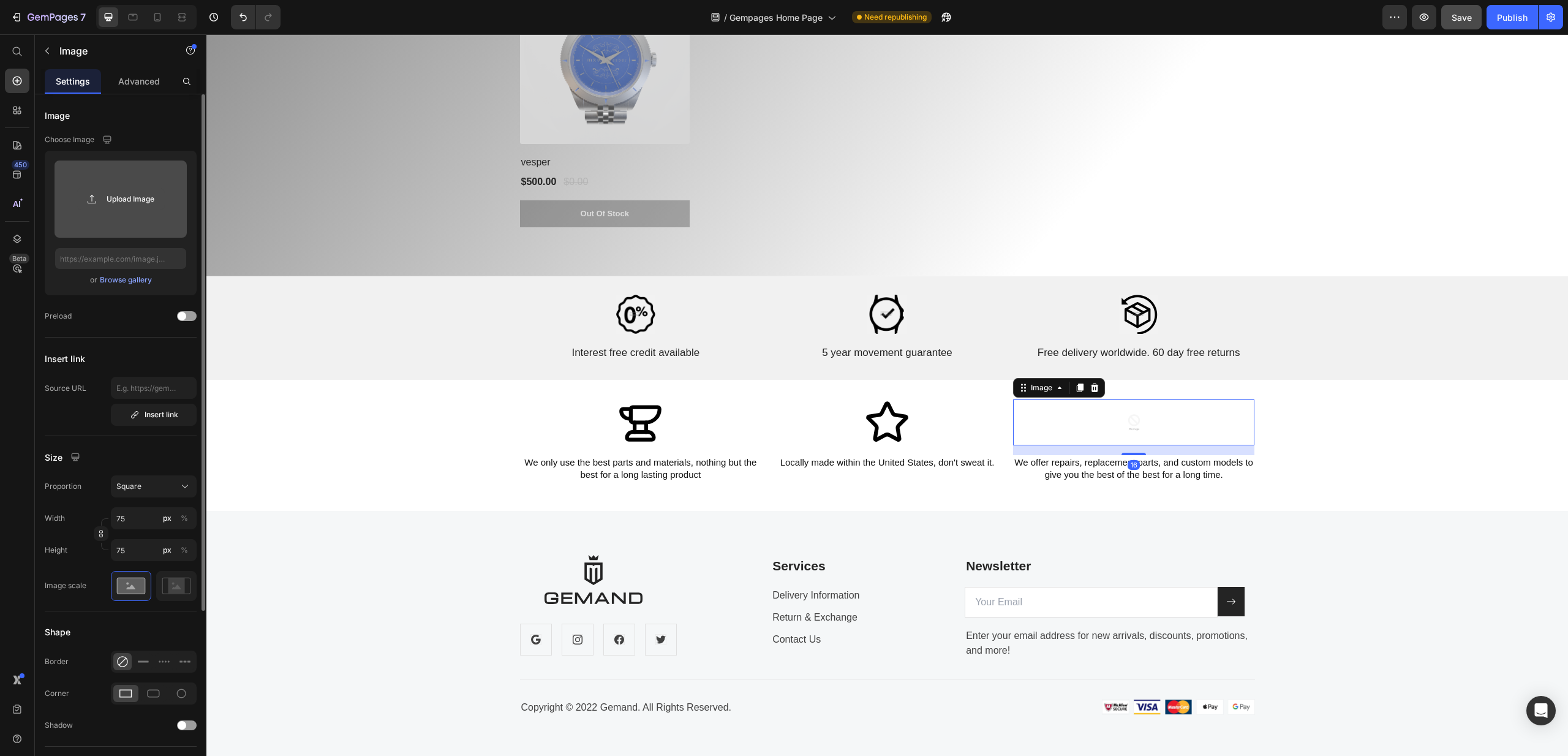 click 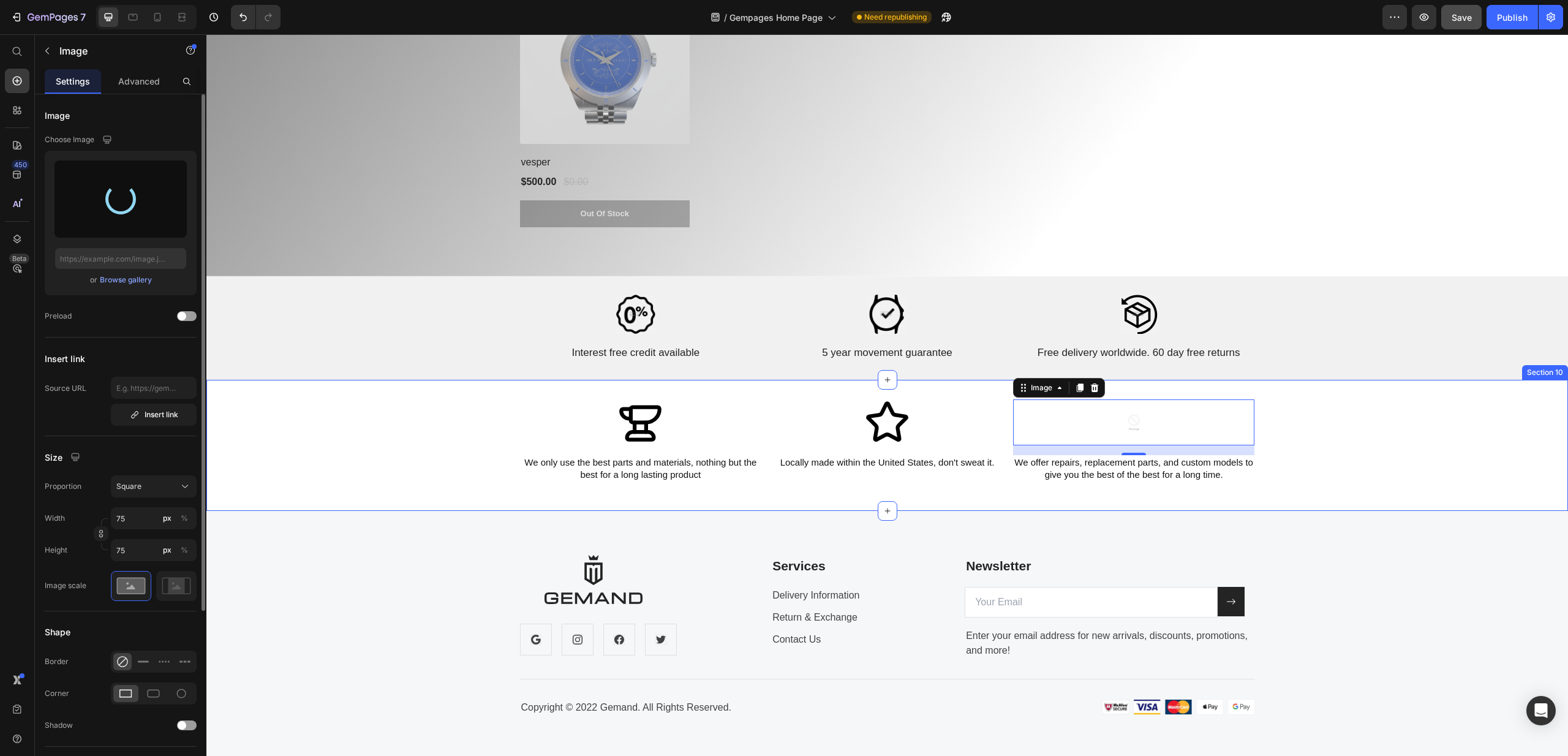 type on "https://cdn.shopify.com/s/files/1/0645/0751/0880/files/gempages_574191138357904430-7ebbf84f-4a66-46d8-aed5-450645489243.png" 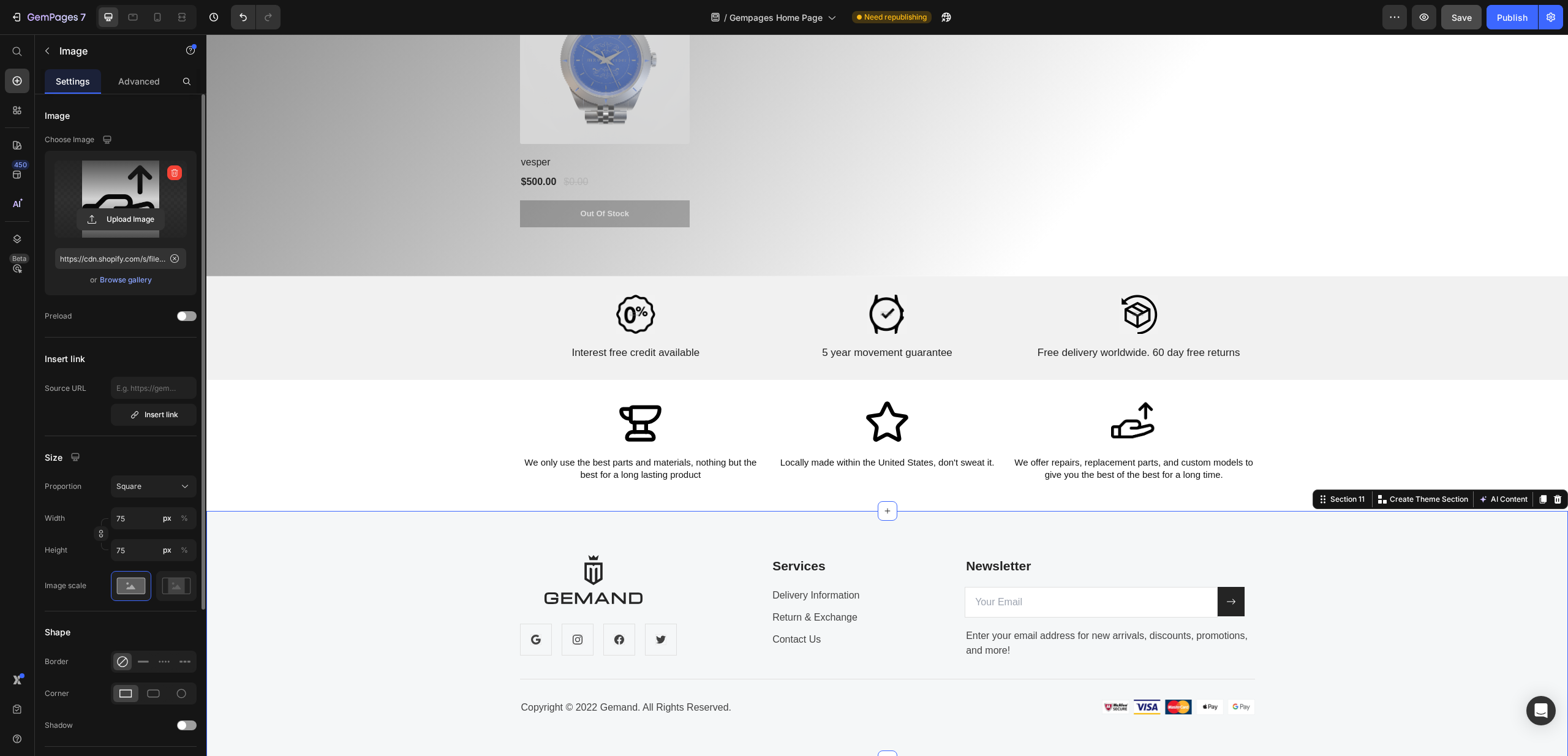 click on "Image
Icon
Icon
Icon
Icon Row Services Text block Delivery Information Text block Return & Exchange  Text block Contact Us Text block Newsletter Text block Email Field
Submit Button Row Enter your email address for new arrivals, discounts, promotions, and more! Text block Row                Title Line Row Copyright © 2022 Gemand. All Rights Reserved. Text block Image Row Section 11   You can create reusable sections Create Theme Section AI Content Write with GemAI What would you like to describe here? Tone and Voice Persuasive Product vesper Show more Generate" at bounding box center [887, 635] 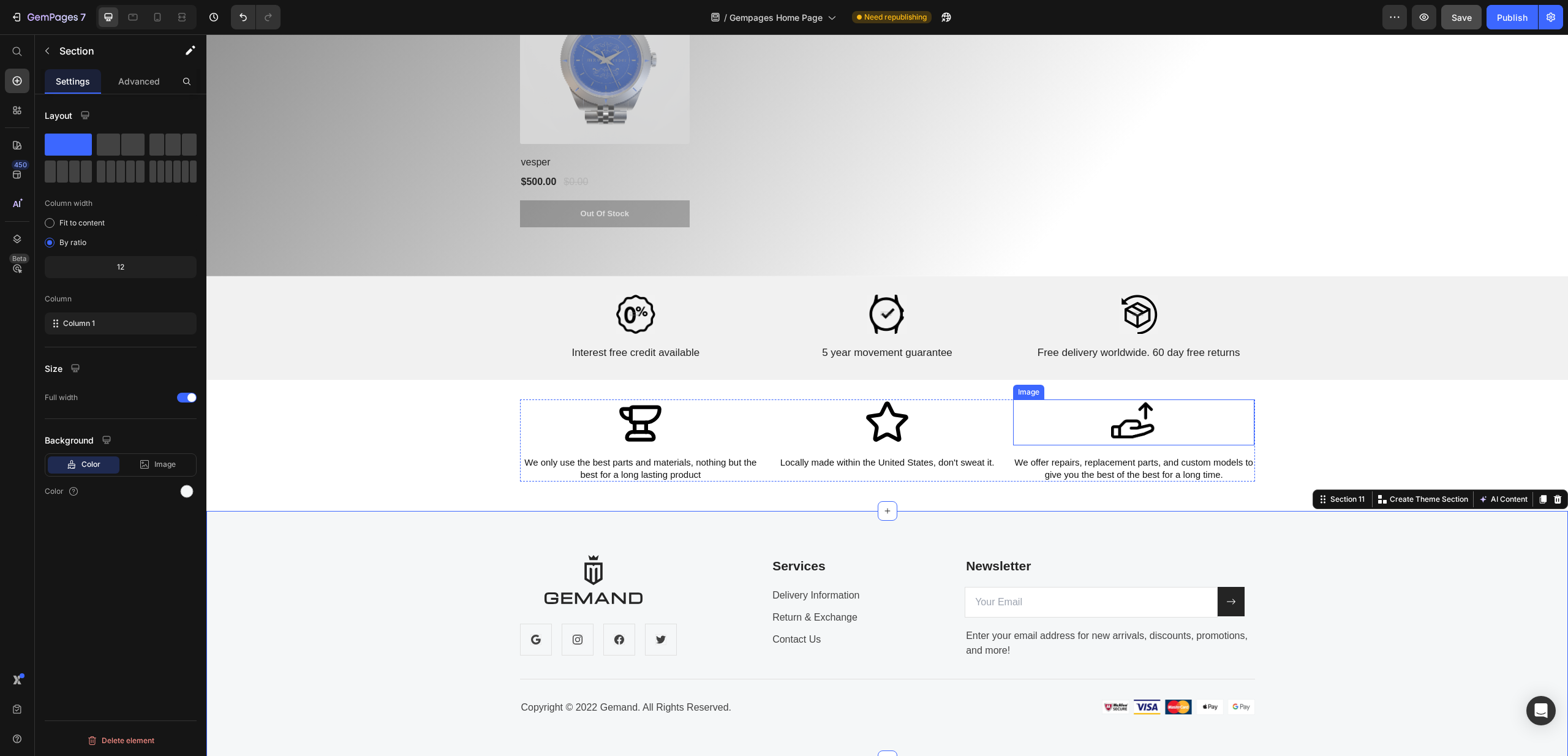 click at bounding box center [1134, 422] 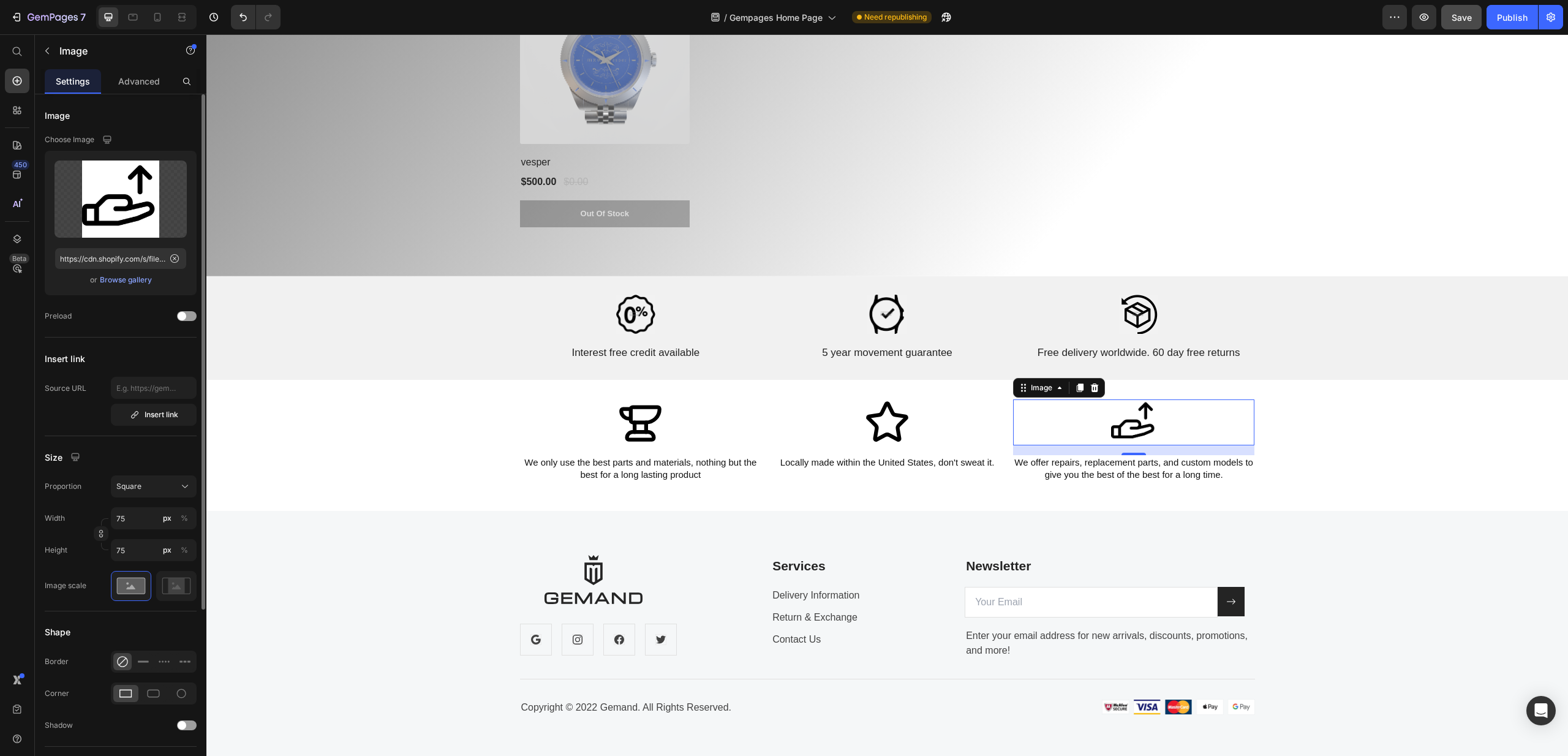 click at bounding box center (1134, 422) 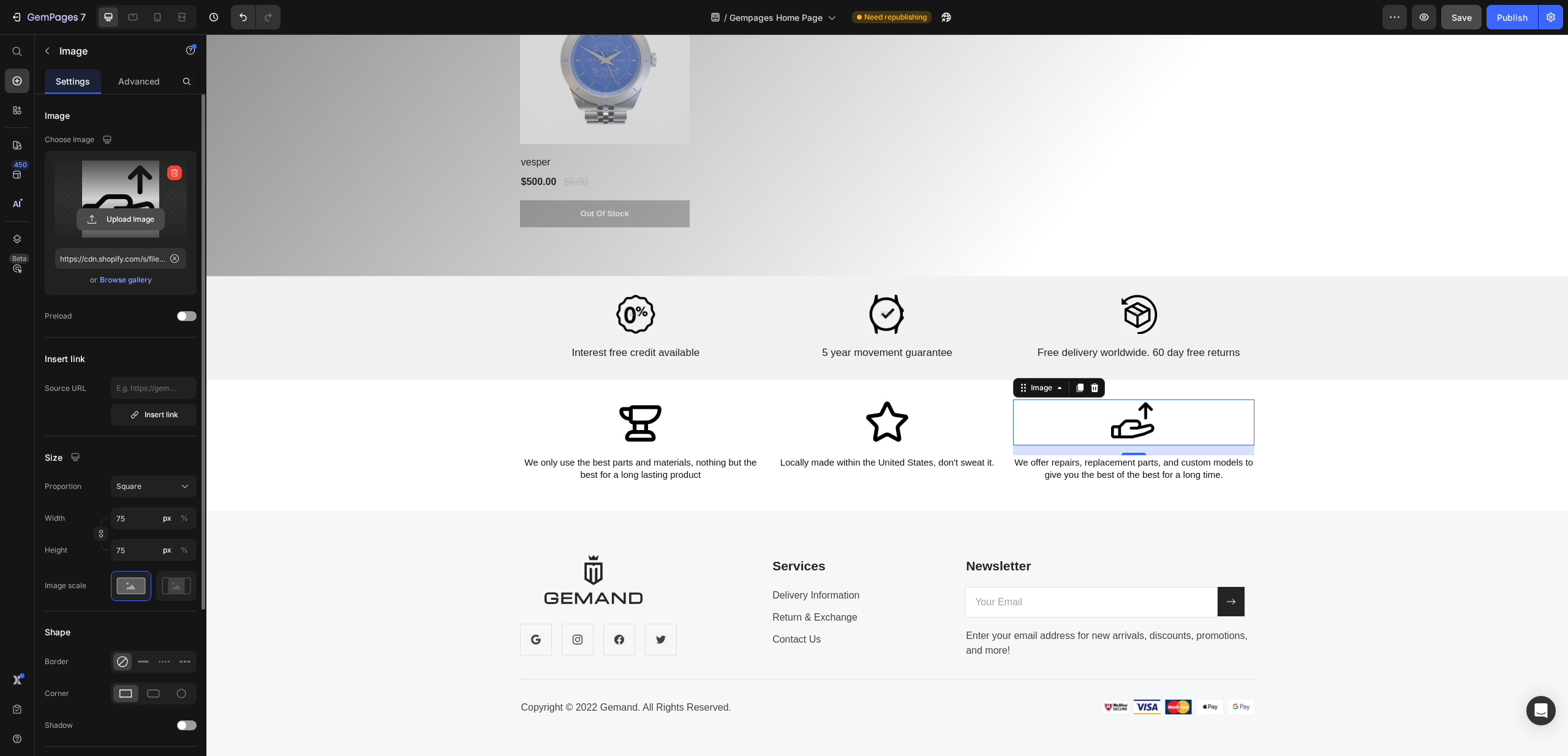 click 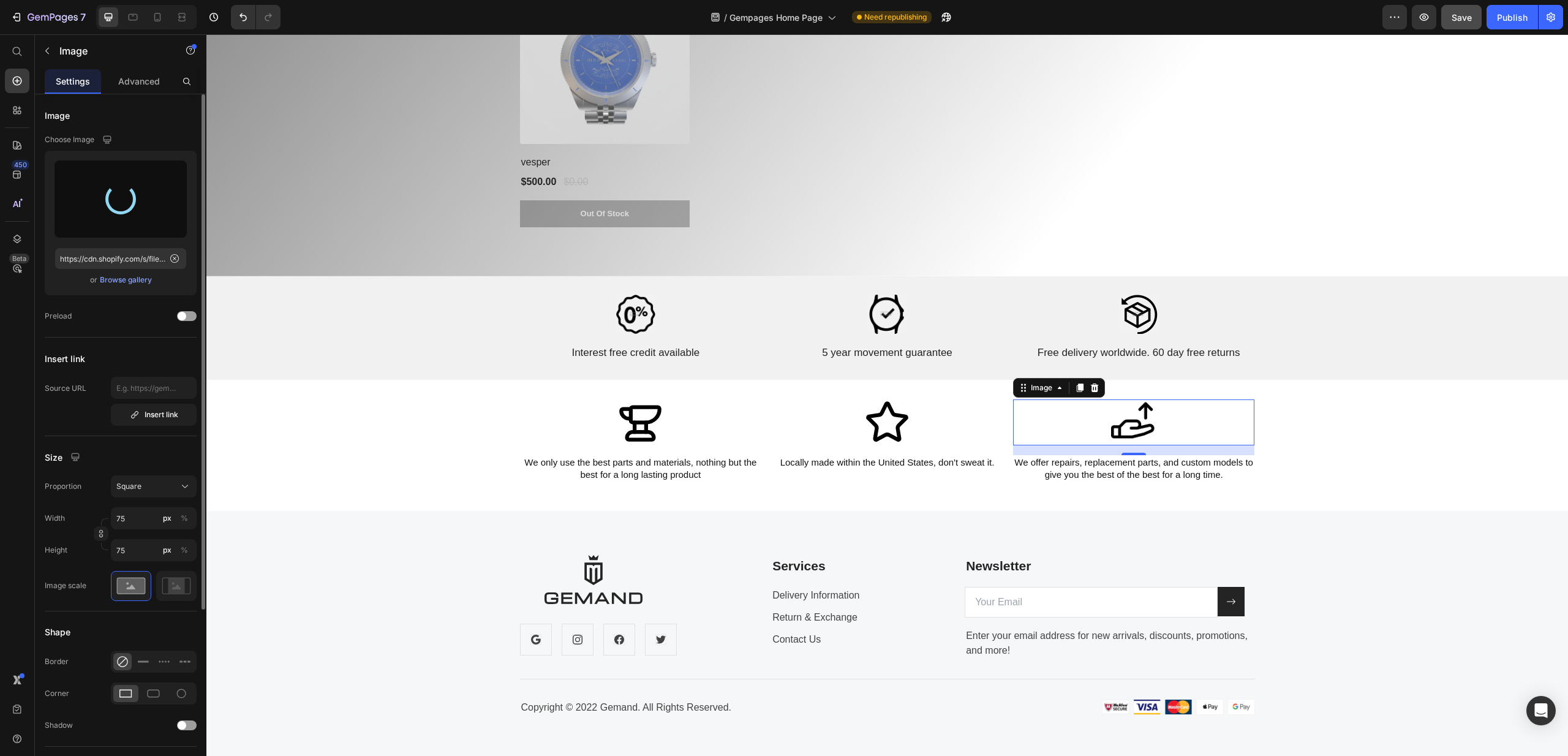 type on "https://cdn.shopify.com/s/files/1/0645/0751/0880/files/gempages_574191138357904430-ae880092-7f22-4090-8a99-76aed7cde7af.png" 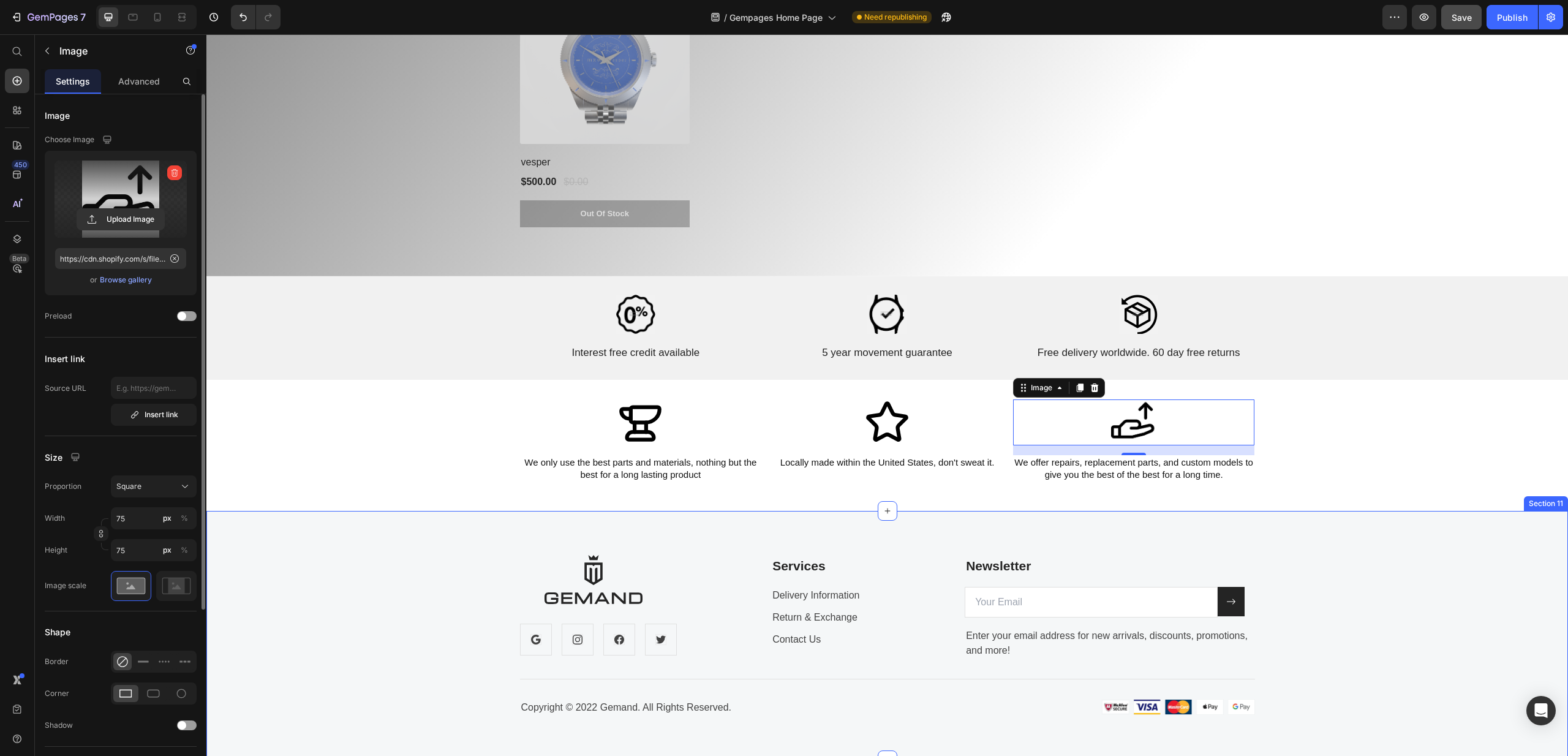 click on "Image
Icon
Icon
Icon
Icon Row Services Text block Delivery Information Text block Return & Exchange  Text block Contact Us Text block Newsletter Text block Email Field
Submit Button Row Enter your email address for new arrivals, discounts, promotions, and more! Text block Row                Title Line Row Copyright © 2022 Gemand. All Rights Reserved. Text block Image Row Section 11" at bounding box center (887, 635) 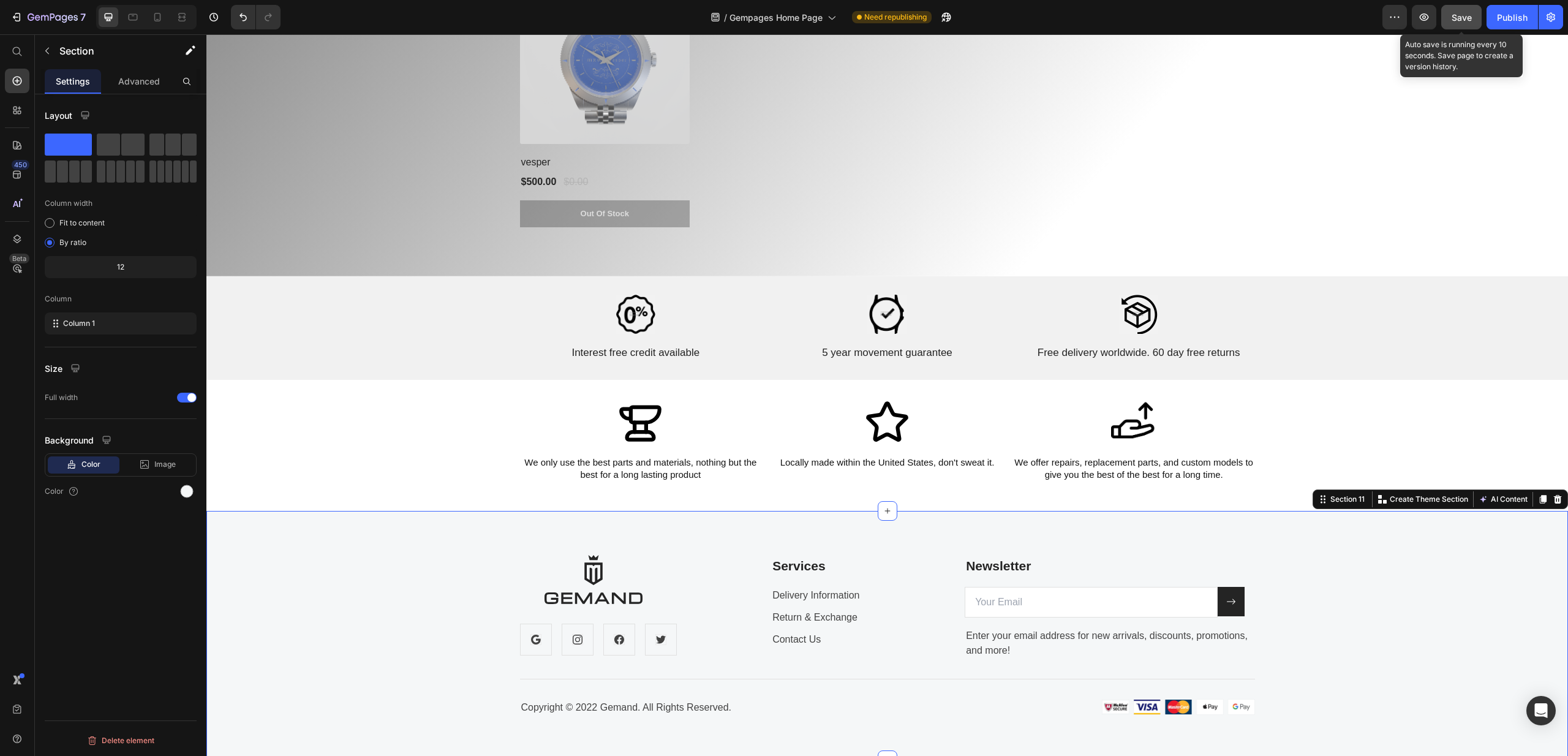 click on "Save" at bounding box center [1461, 17] 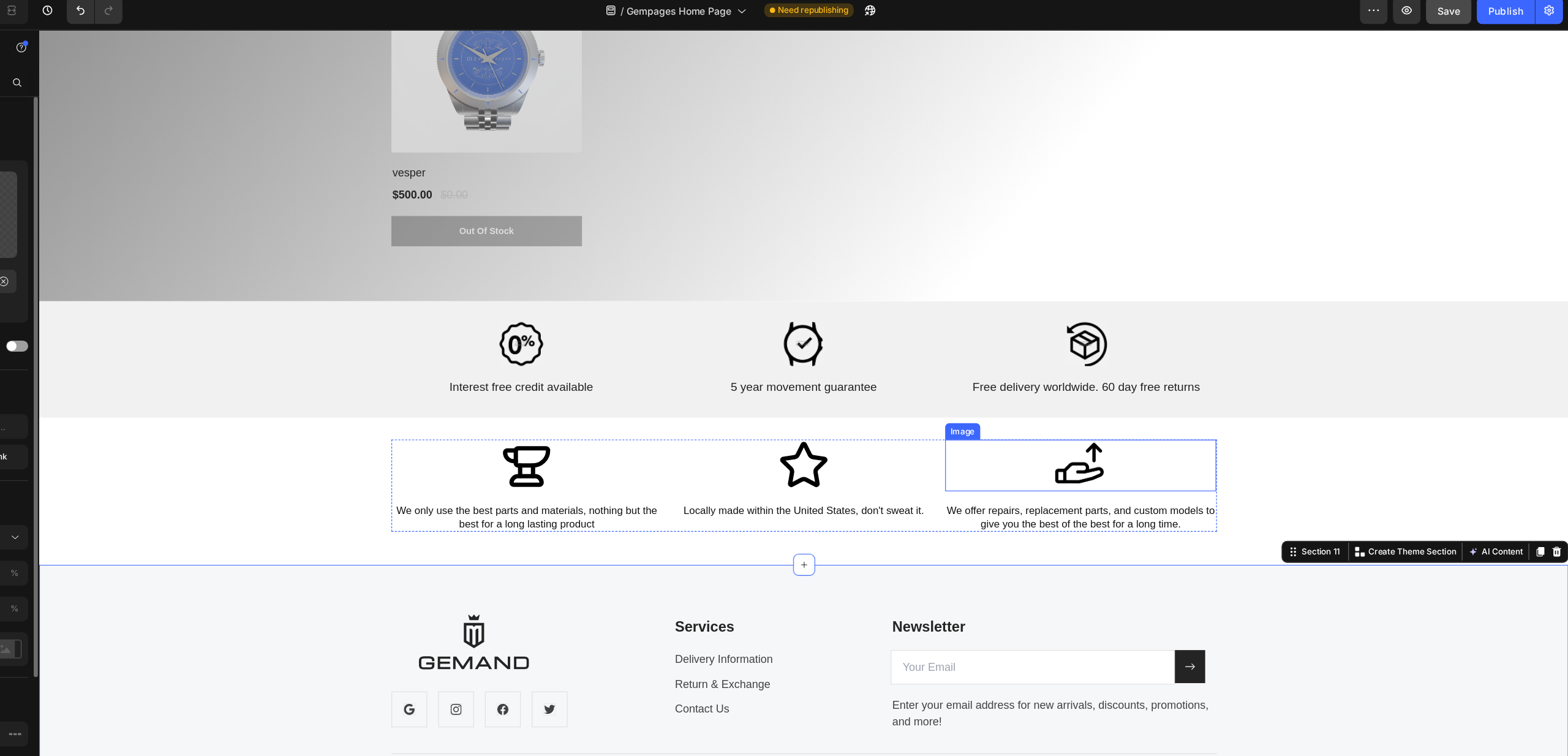 click at bounding box center (967, 417) 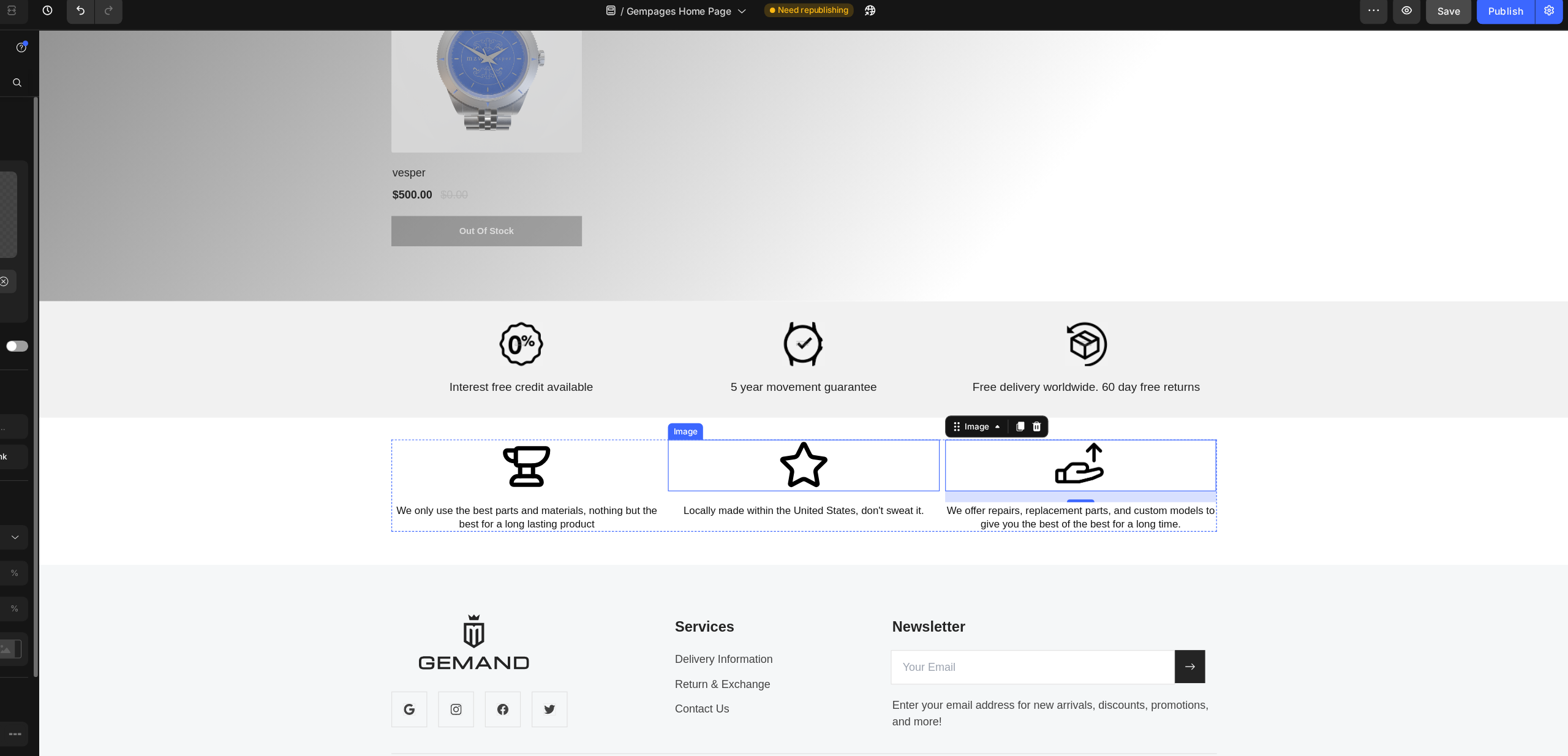 click at bounding box center (720, 417) 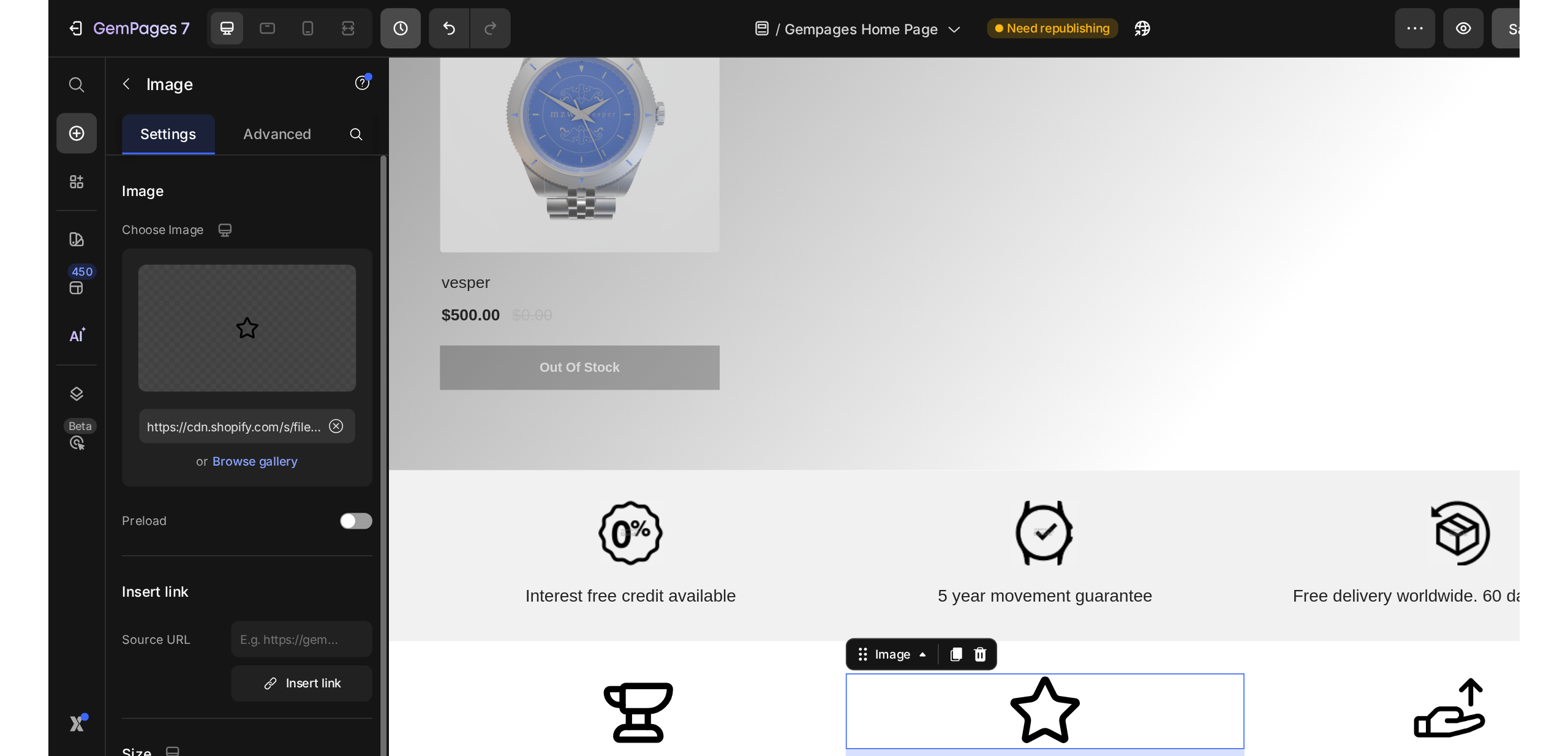 scroll, scrollTop: 3974, scrollLeft: 0, axis: vertical 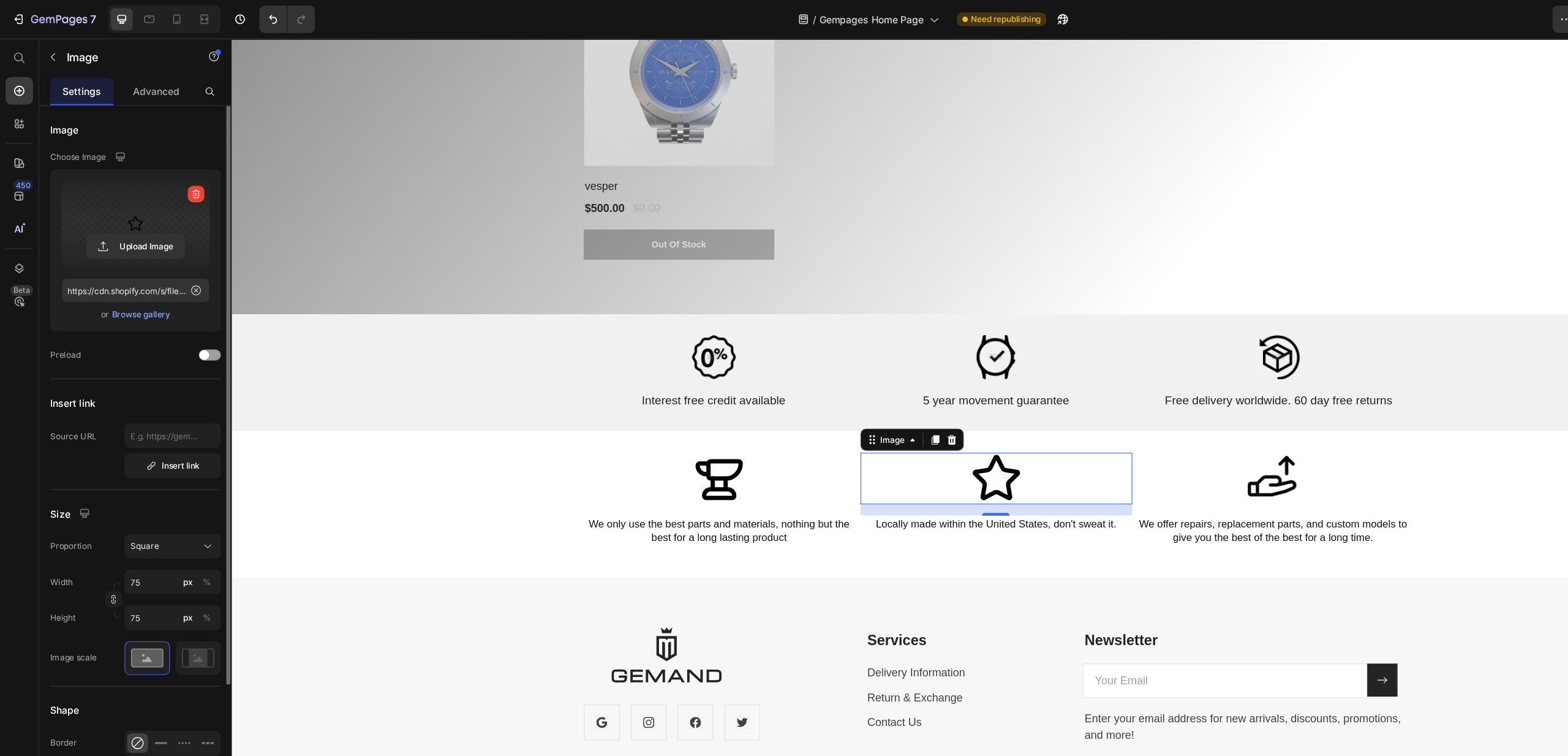 click at bounding box center (121, 199) 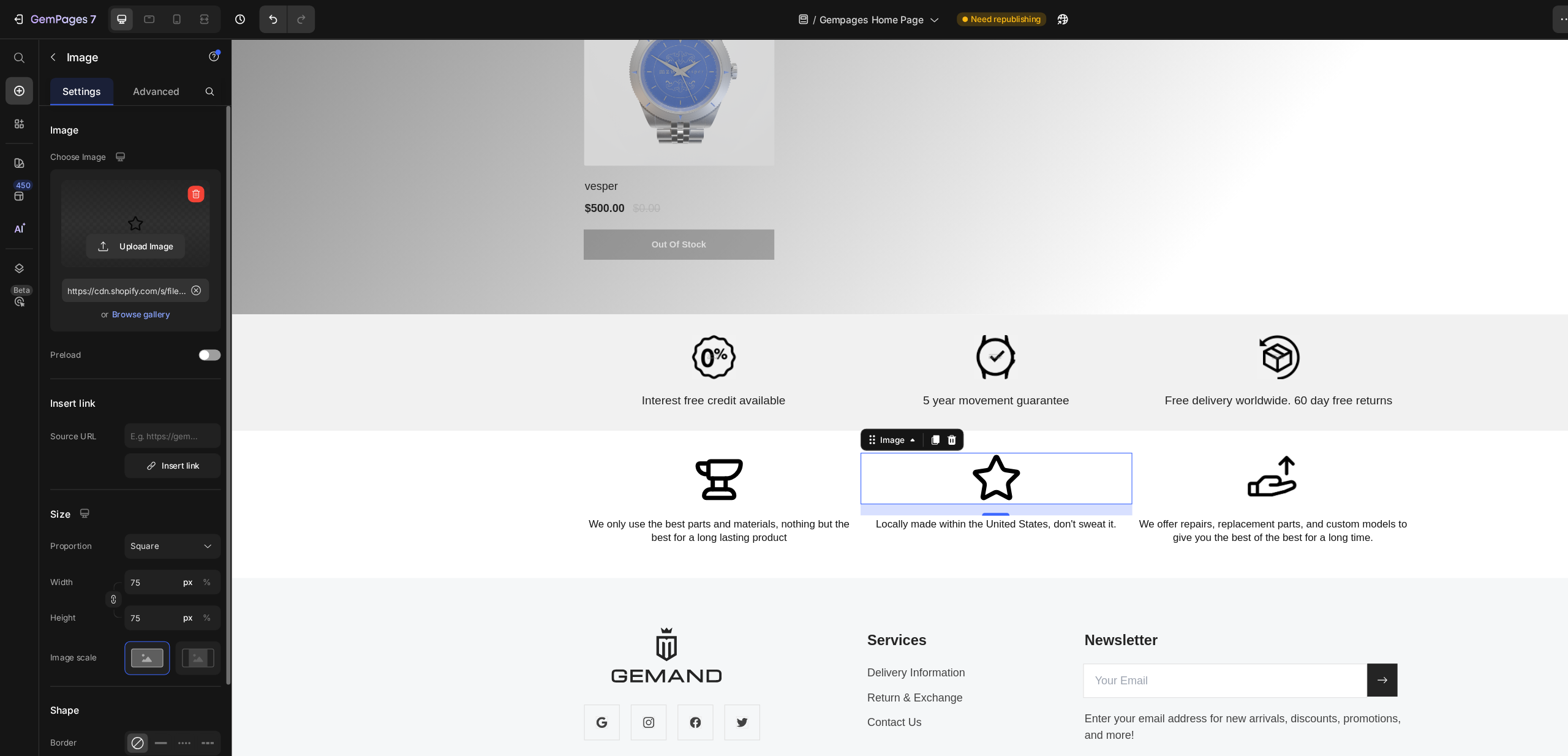 click 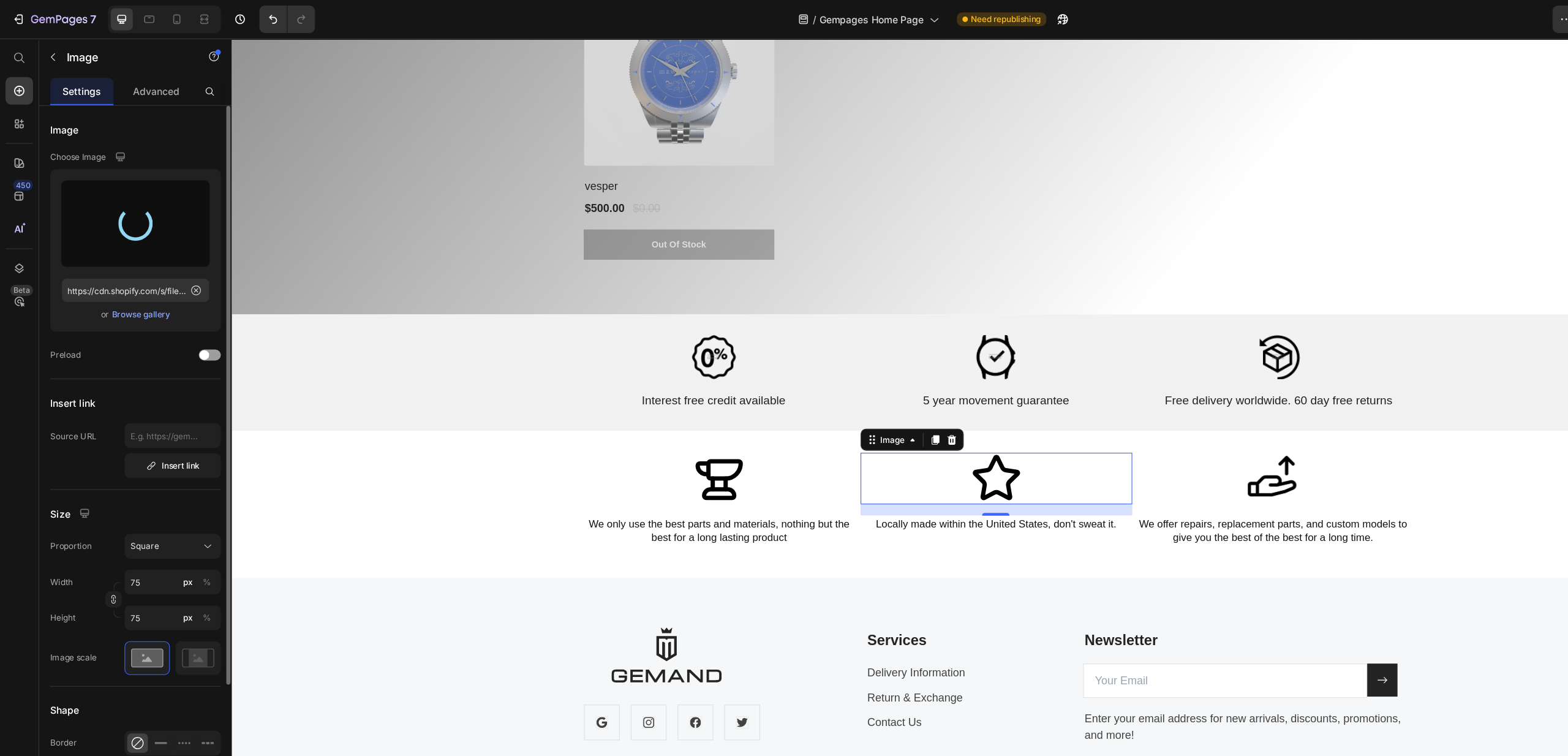type on "https://cdn.shopify.com/s/files/1/0645/0751/0880/files/gempages_574191138357904430-4105e26c-a581-4e86-a85f-28b5992ed167.png" 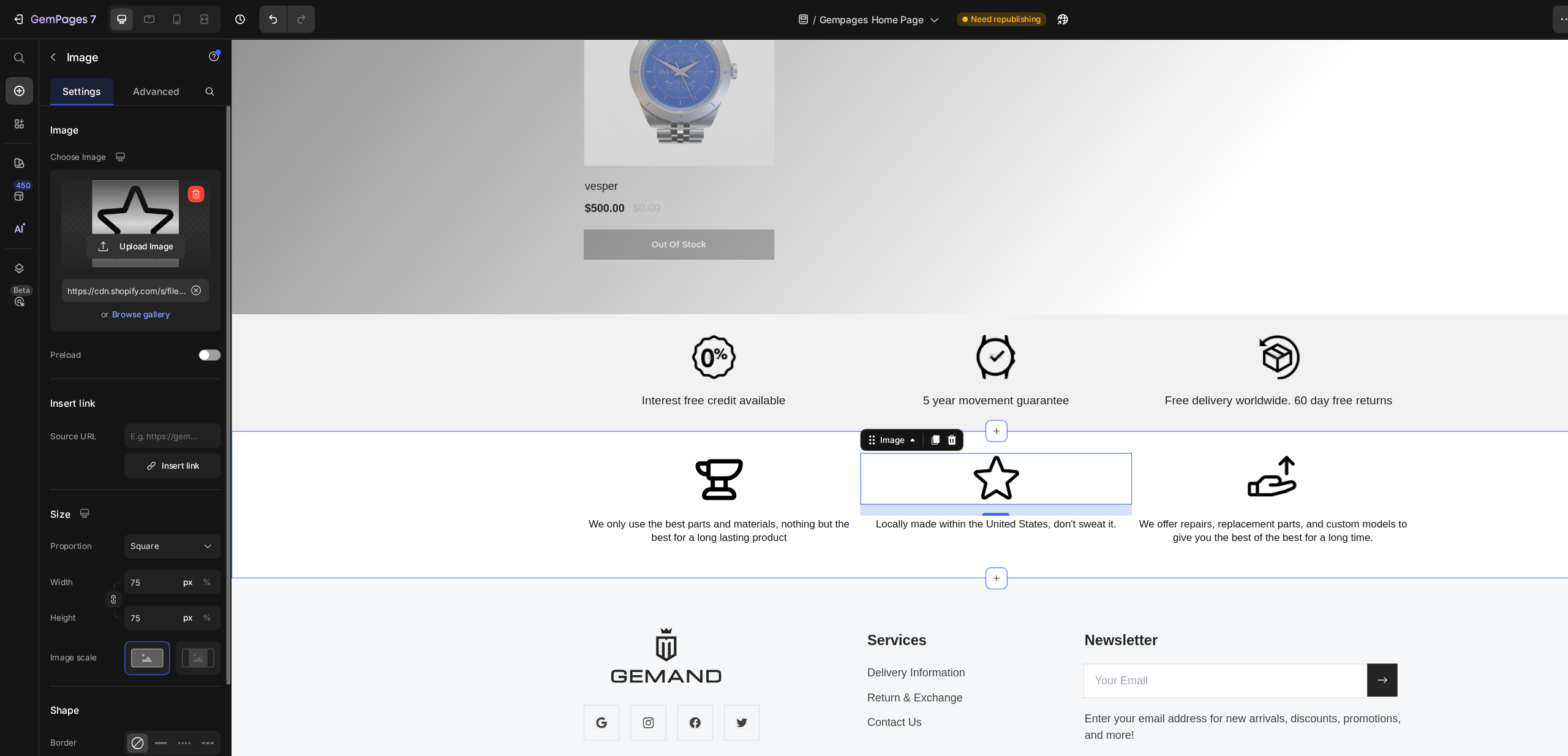 click at bounding box center (666, 429) 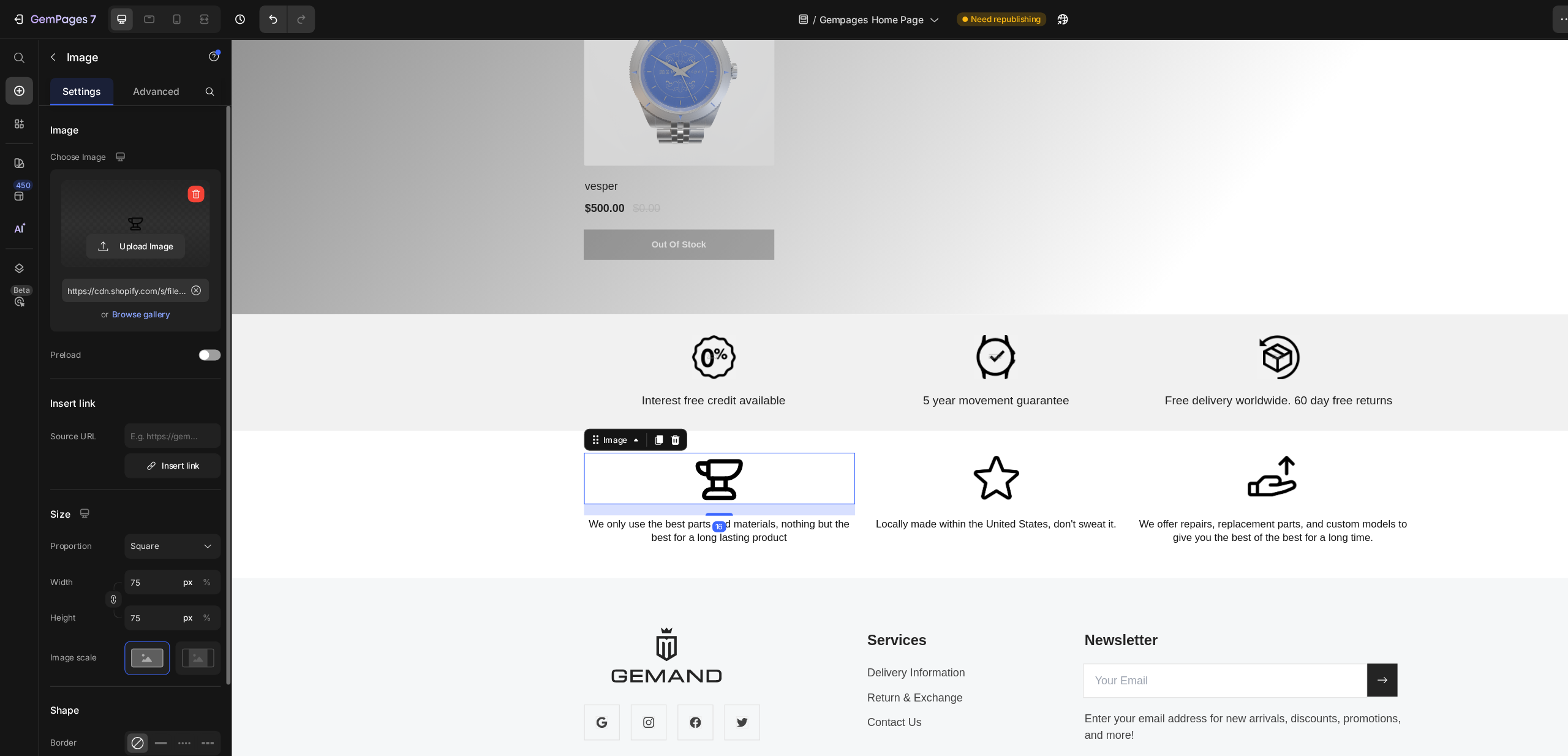 click at bounding box center [121, 199] 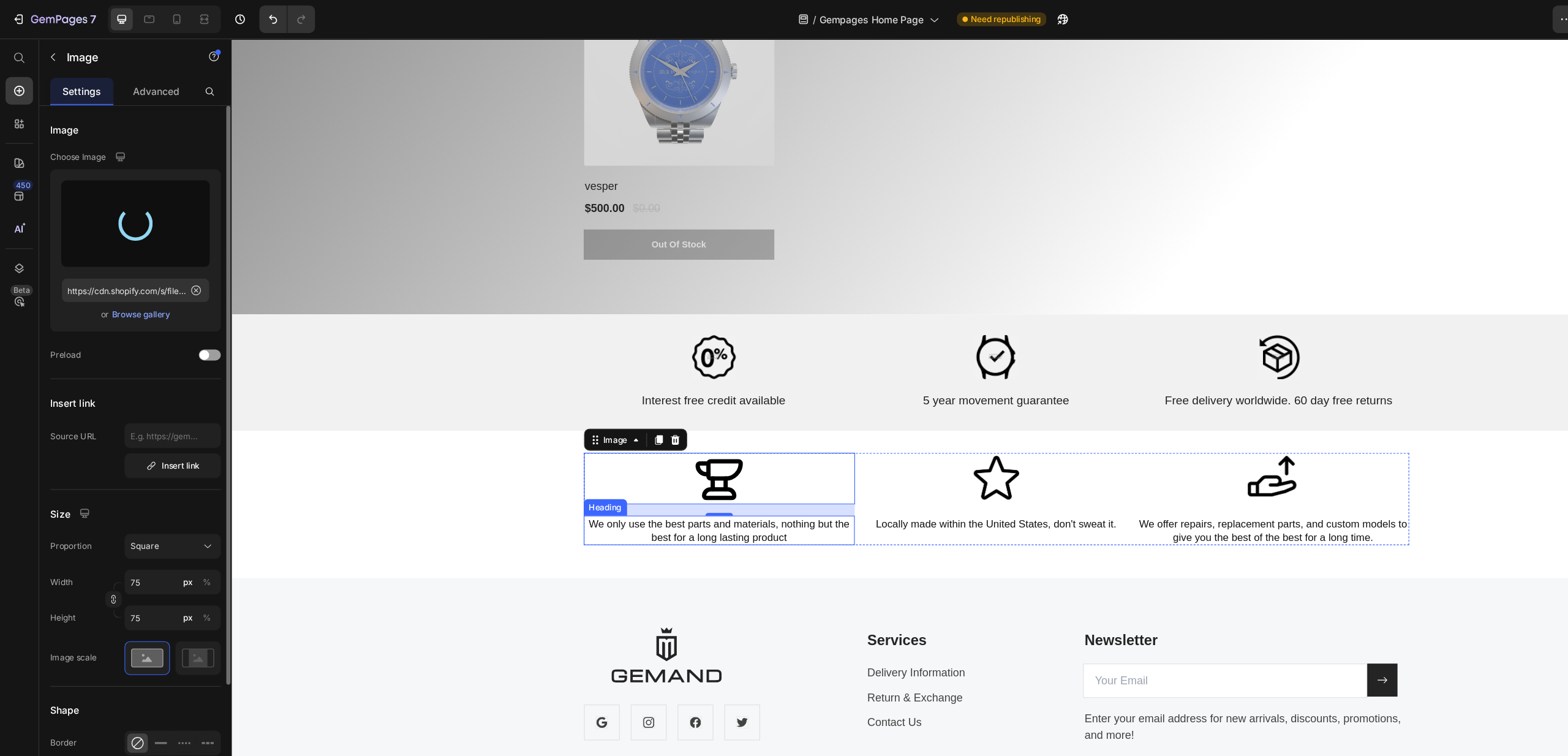 type on "https://cdn.shopify.com/s/files/1/0645/0751/0880/files/gempages_574191138357904430-99c19fb3-e805-4e9a-8e1f-24d1a2eb0ef2.png" 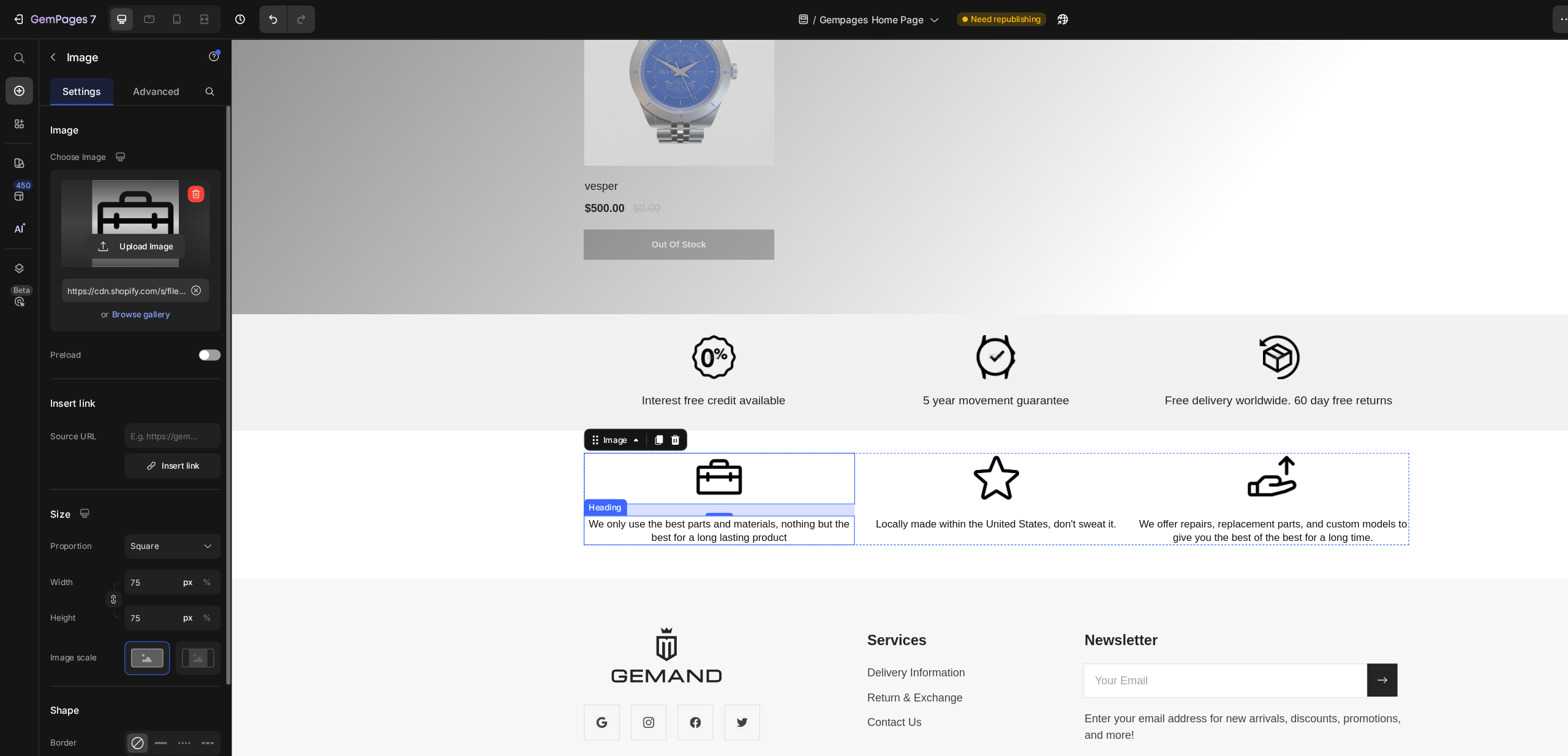 click on "We only use the best parts and materials, nothing but the best for a long lasting product" at bounding box center [666, 475] 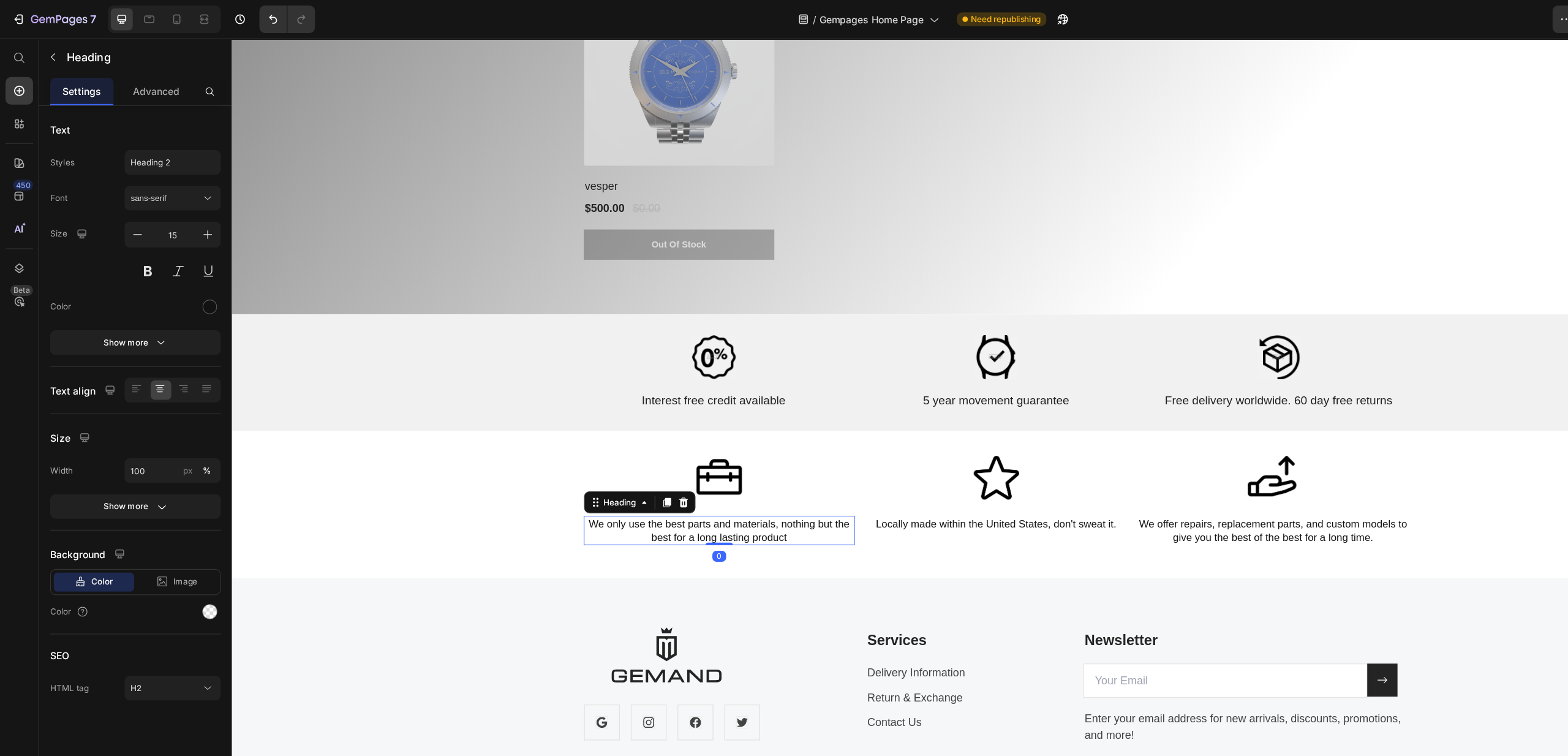 click on "We only use the best parts and materials, nothing but the best for a long lasting product" at bounding box center [666, 475] 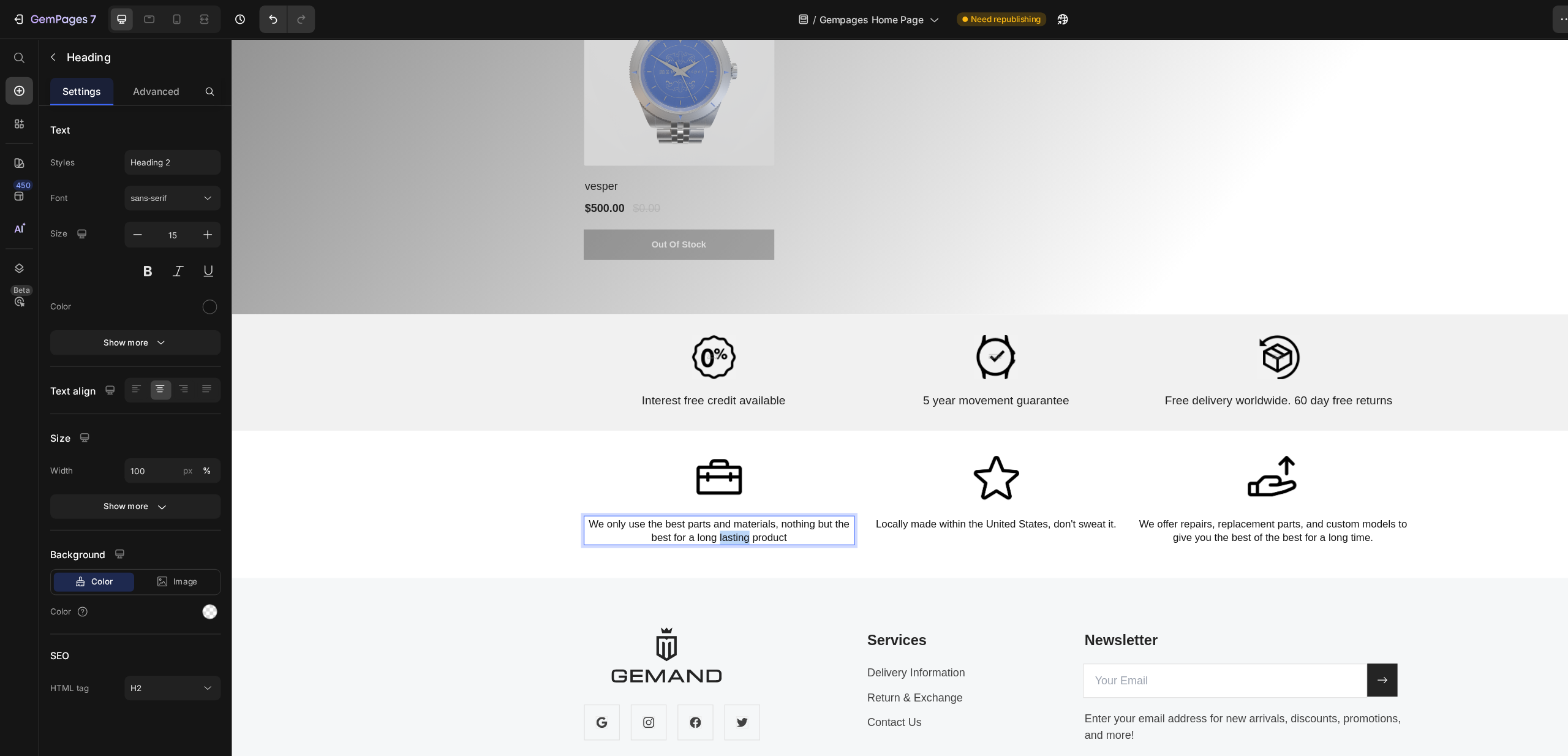 click on "We only use the best parts and materials, nothing but the best for a long lasting product" at bounding box center [666, 475] 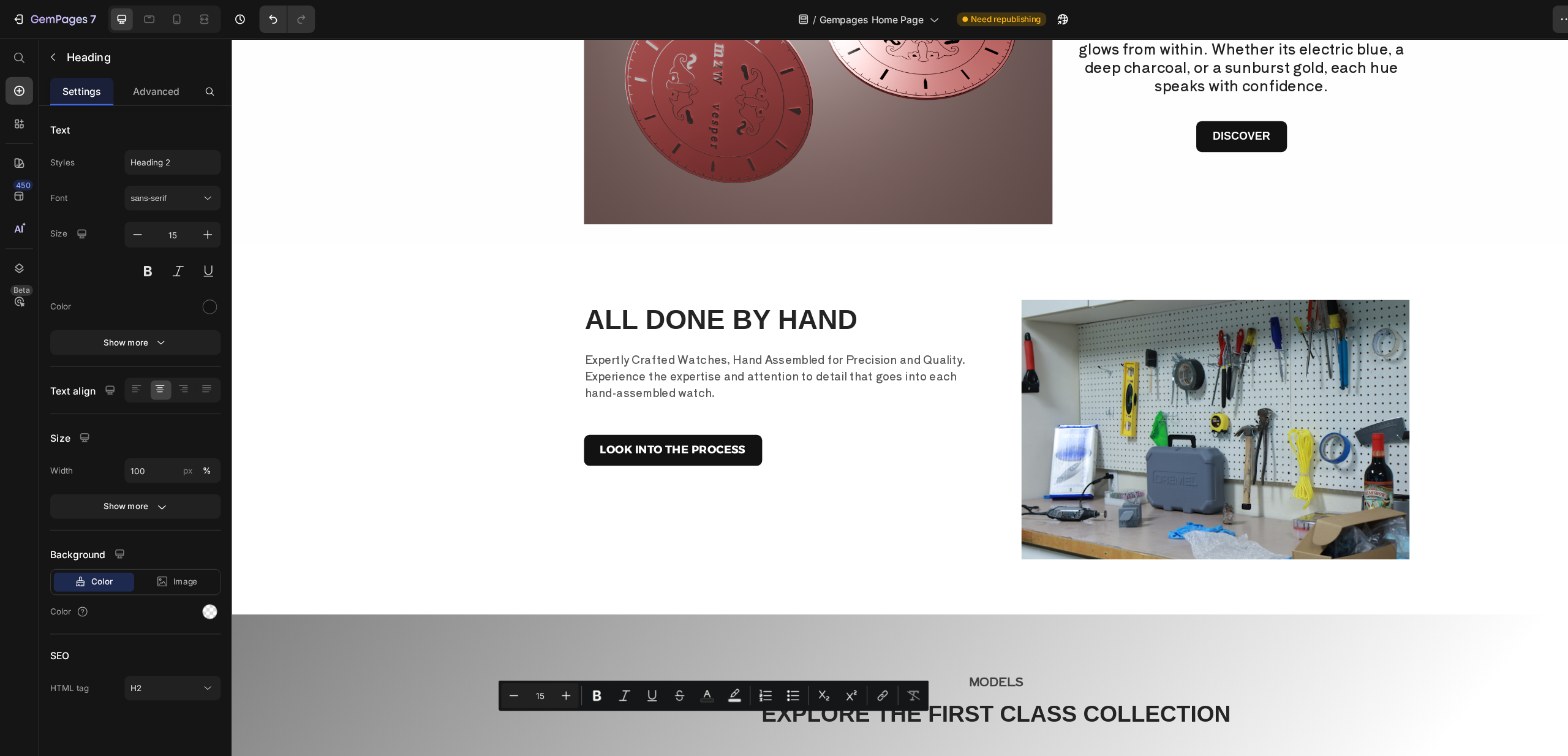 type on "16" 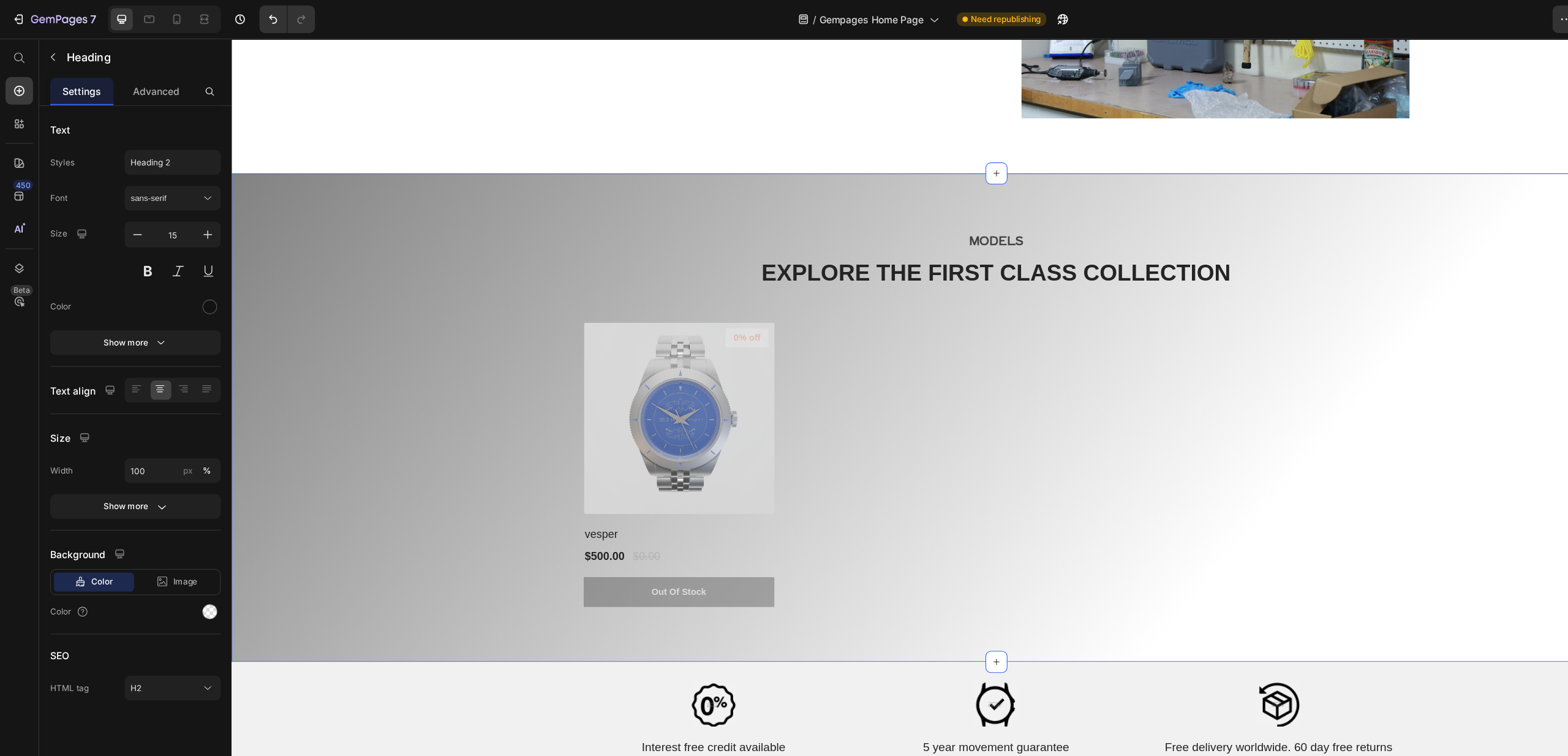 scroll, scrollTop: 3834, scrollLeft: 0, axis: vertical 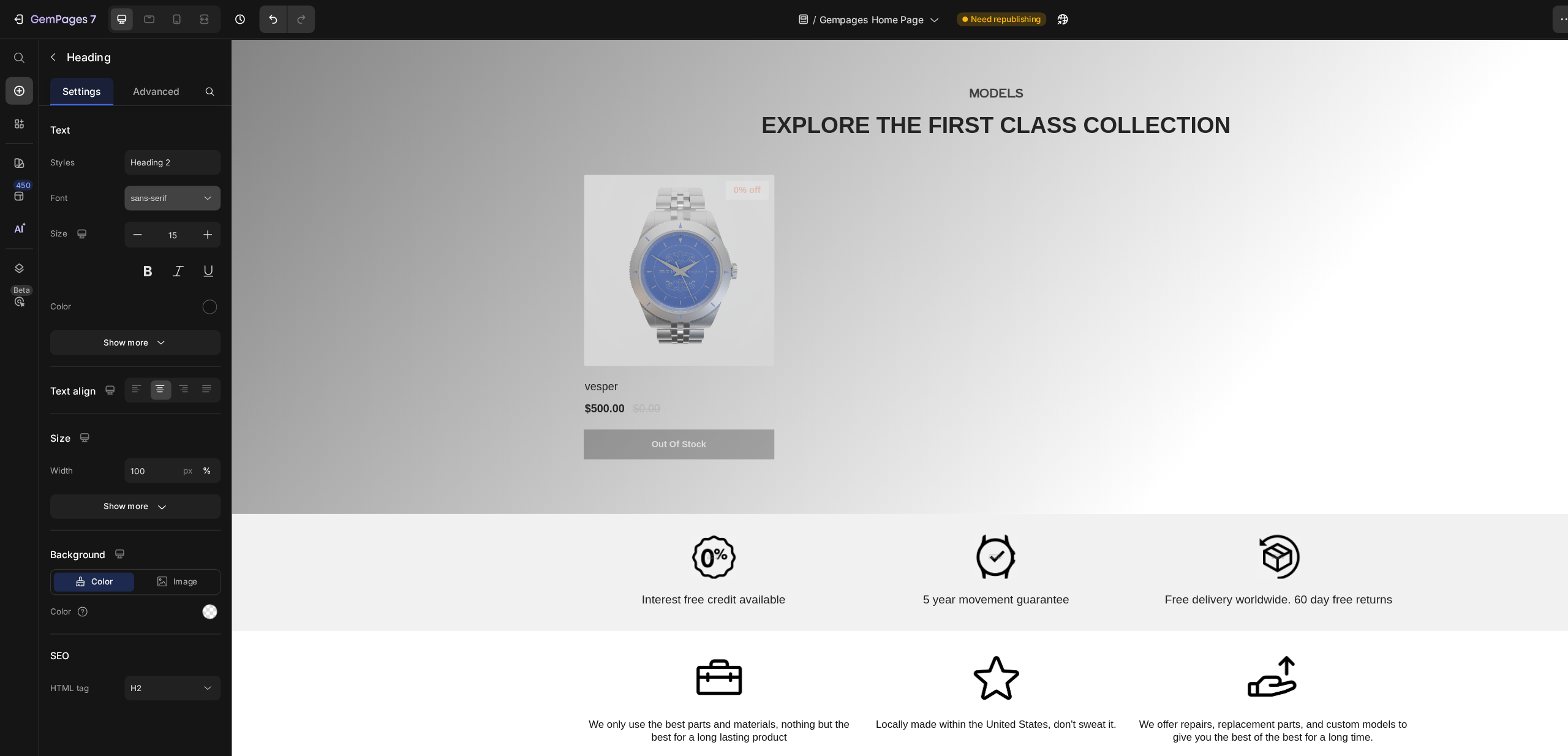 click on "sans-serif" at bounding box center (148, 176) 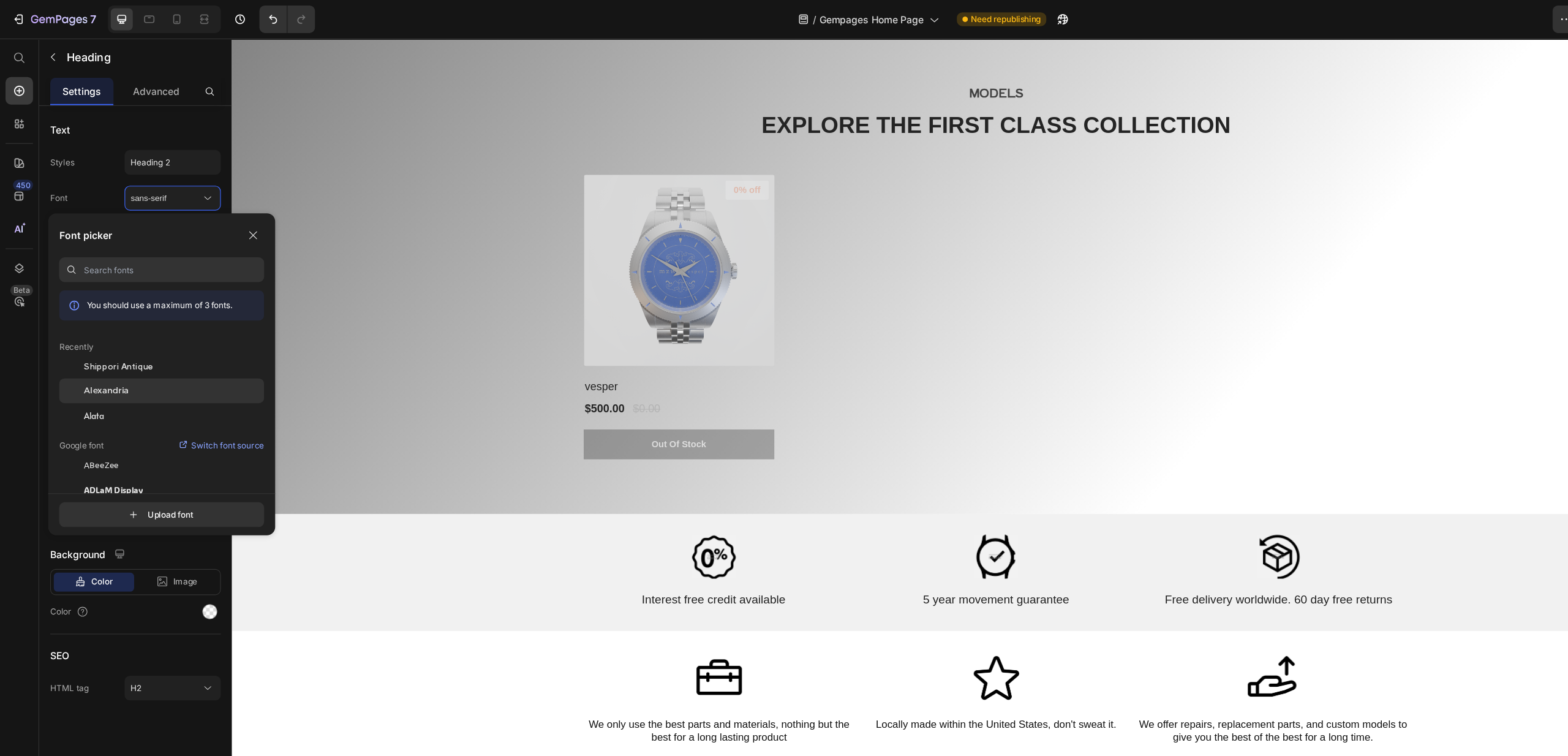 click on "Alexandria" at bounding box center [94, 348] 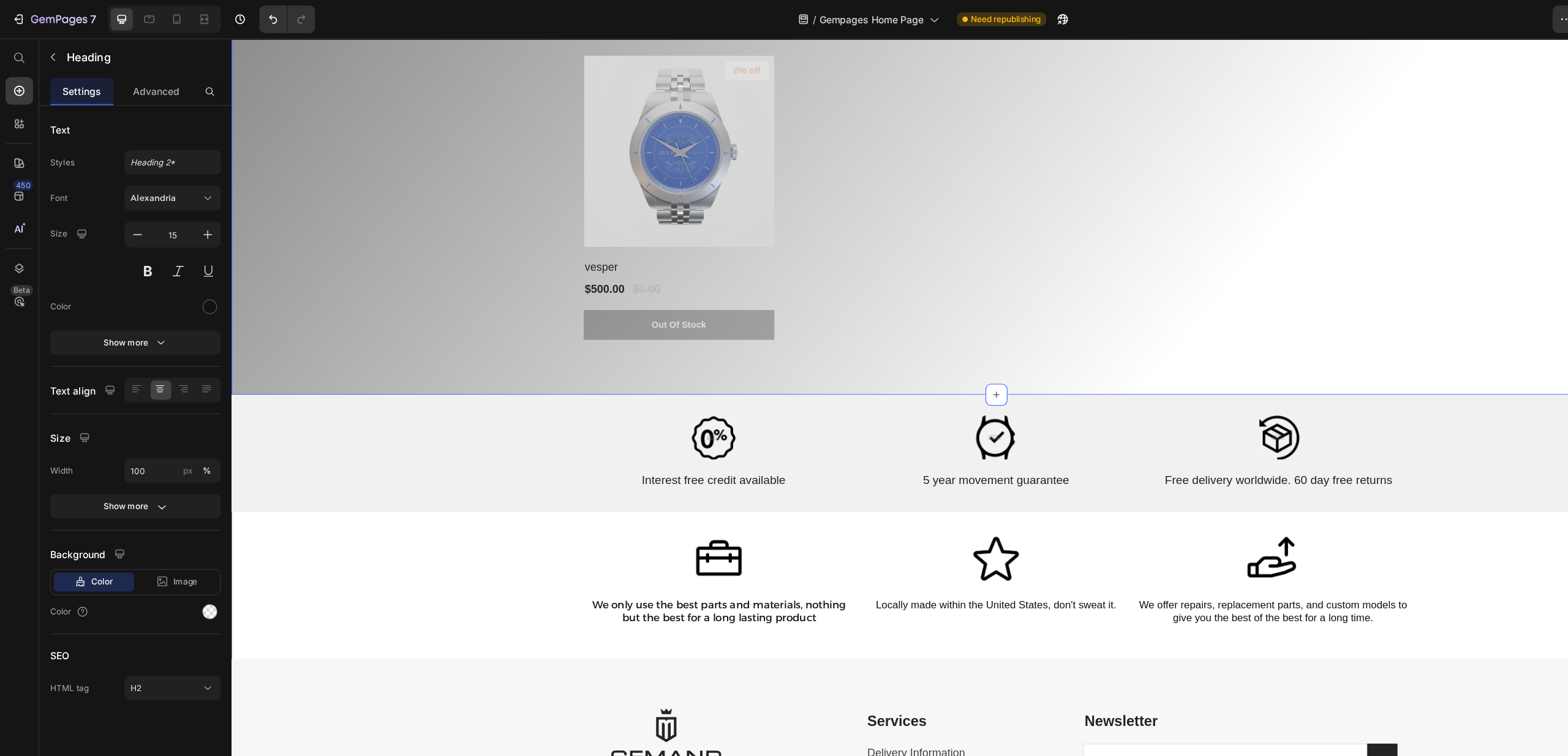 scroll, scrollTop: 3941, scrollLeft: 0, axis: vertical 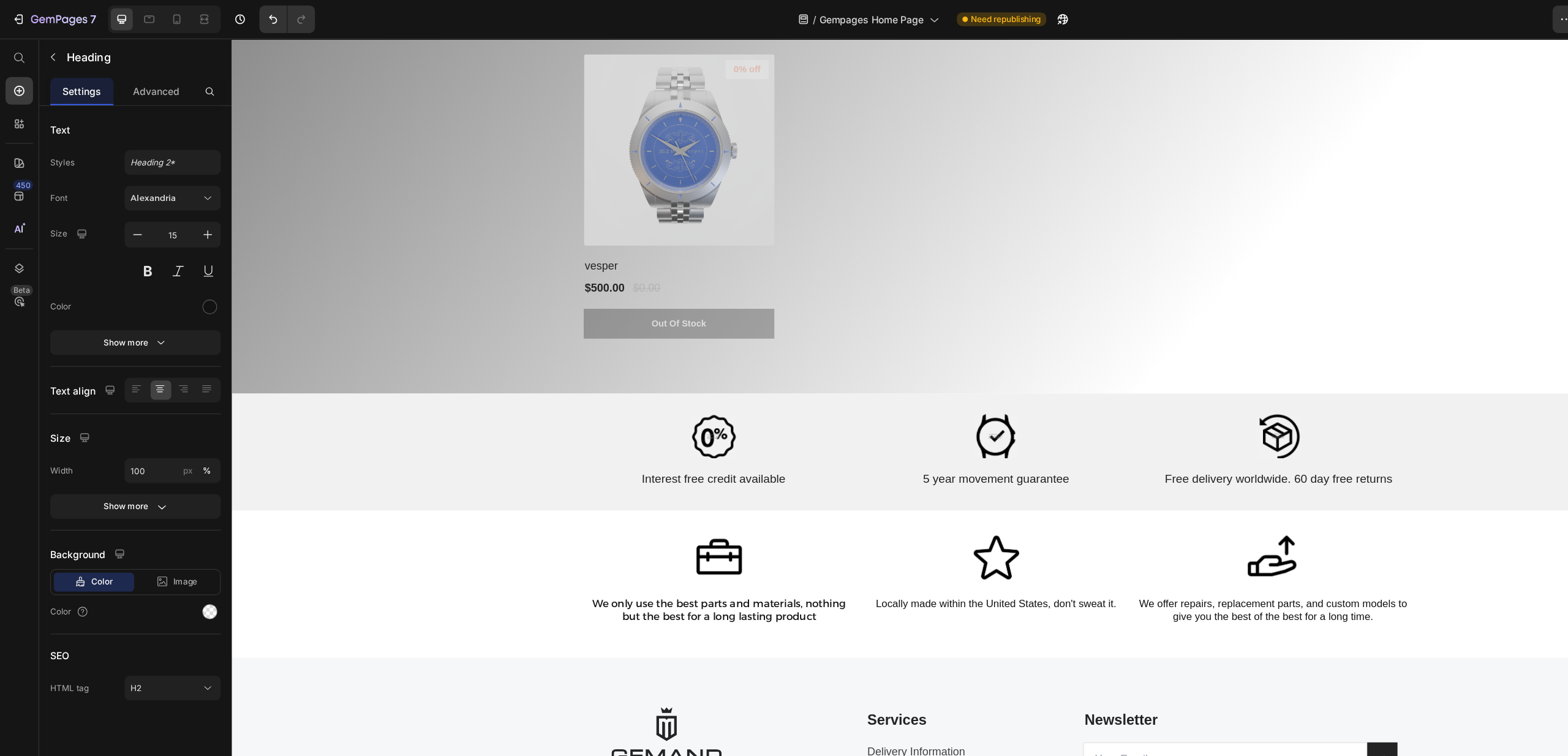 click on "We only use the best parts and materials, nothing but the best for a long lasting product" at bounding box center (666, 546) 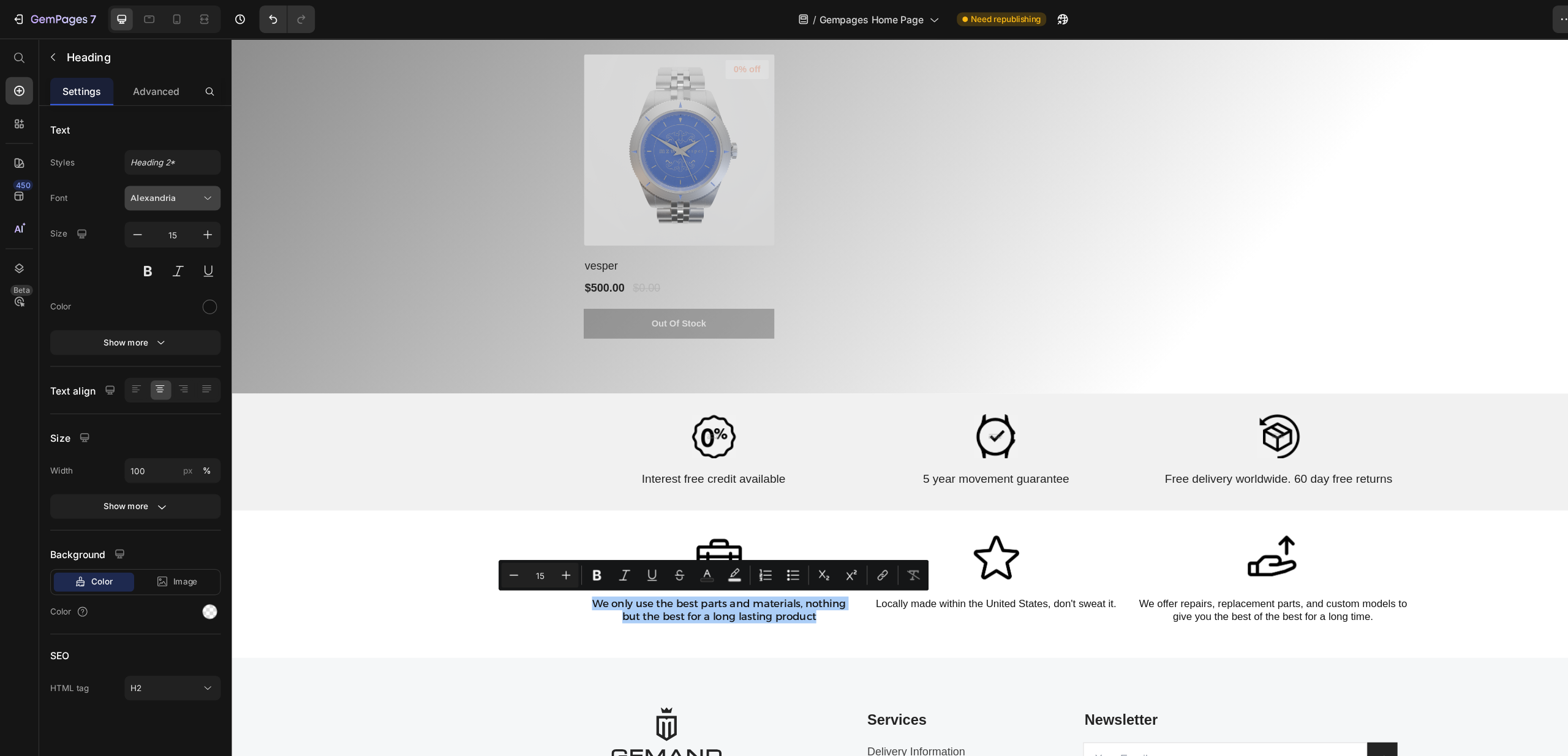 click on "Alexandria" at bounding box center (148, 176) 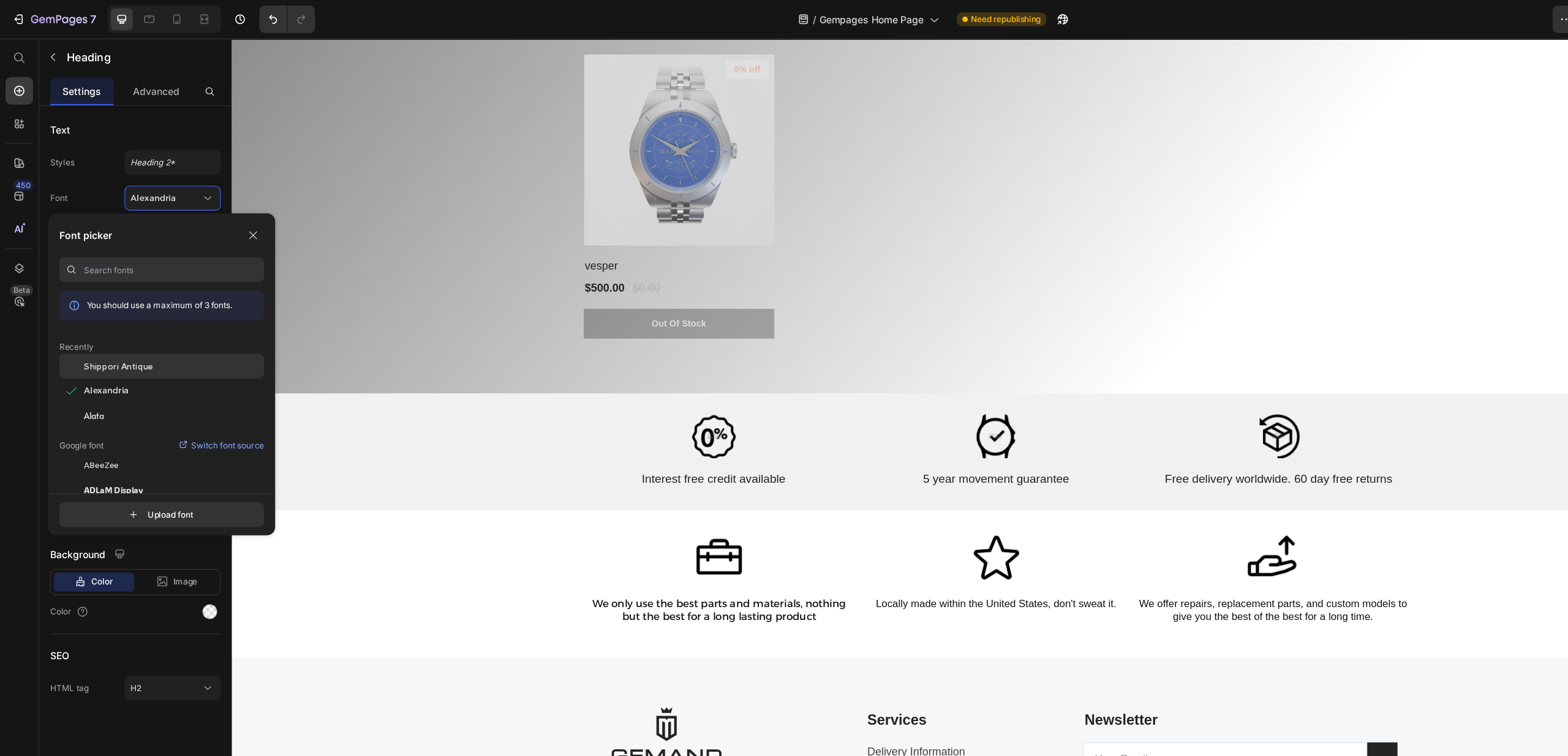 click on "Shippori Antique" at bounding box center (105, 326) 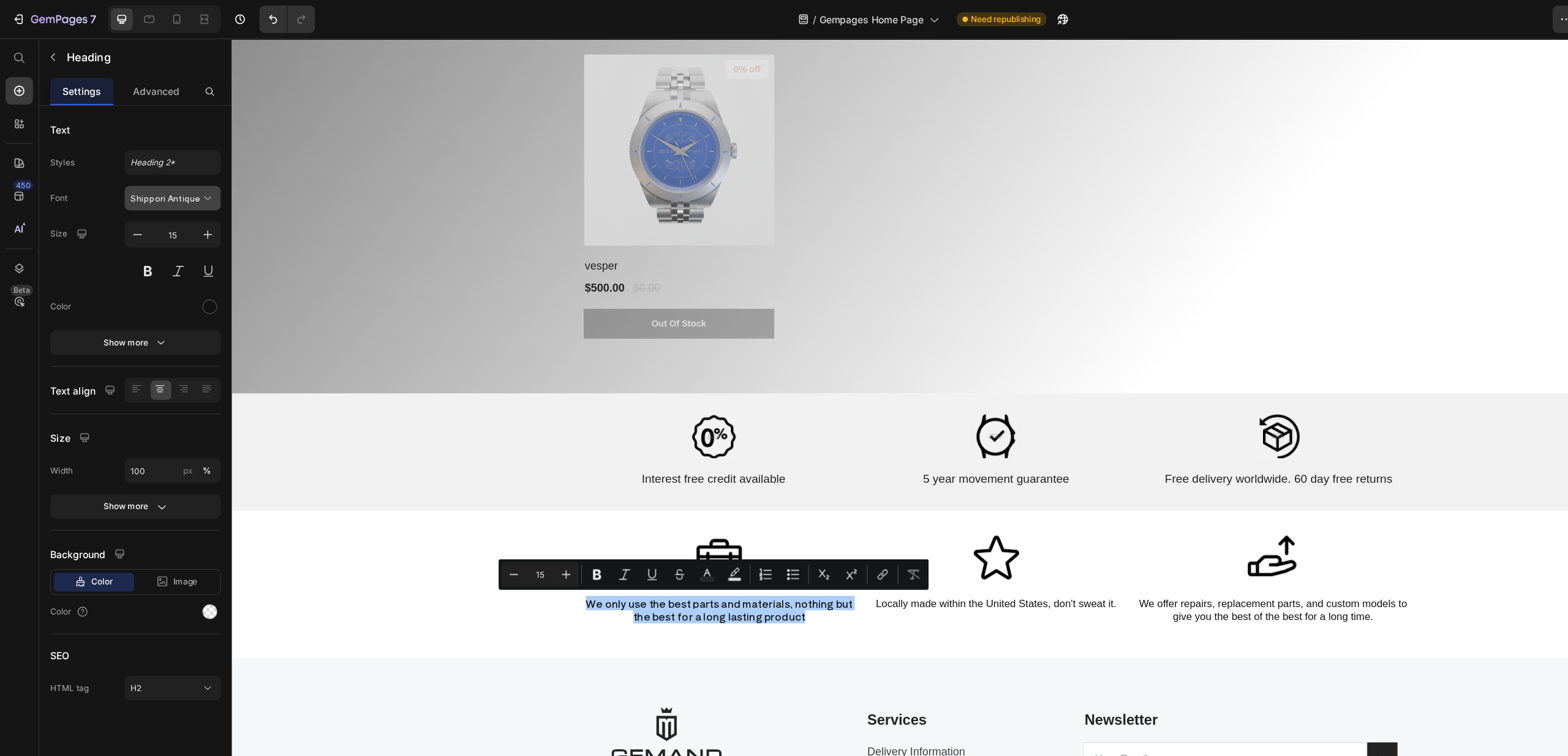 click on "Shippori Antique" at bounding box center [148, 176] 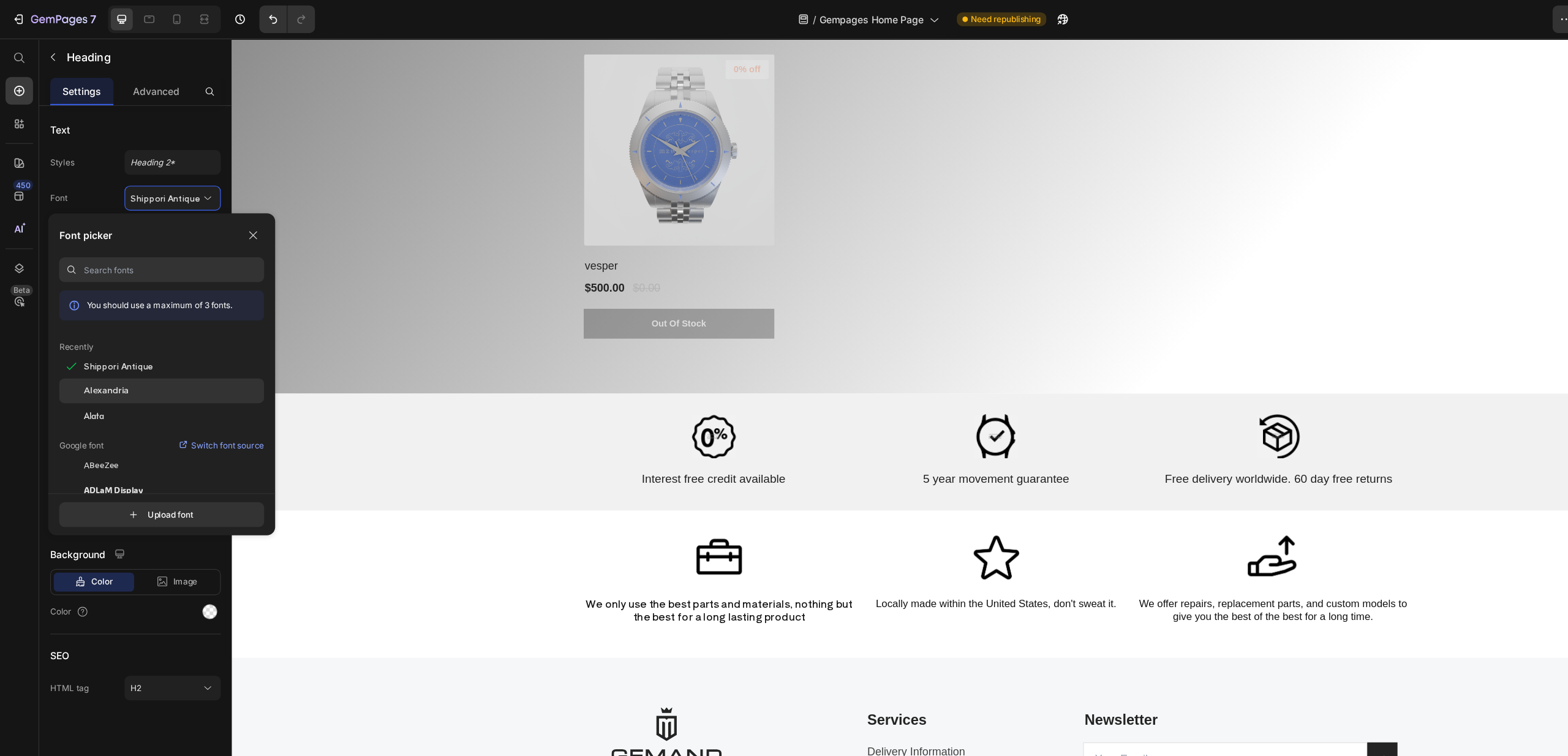 click on "Alexandria" 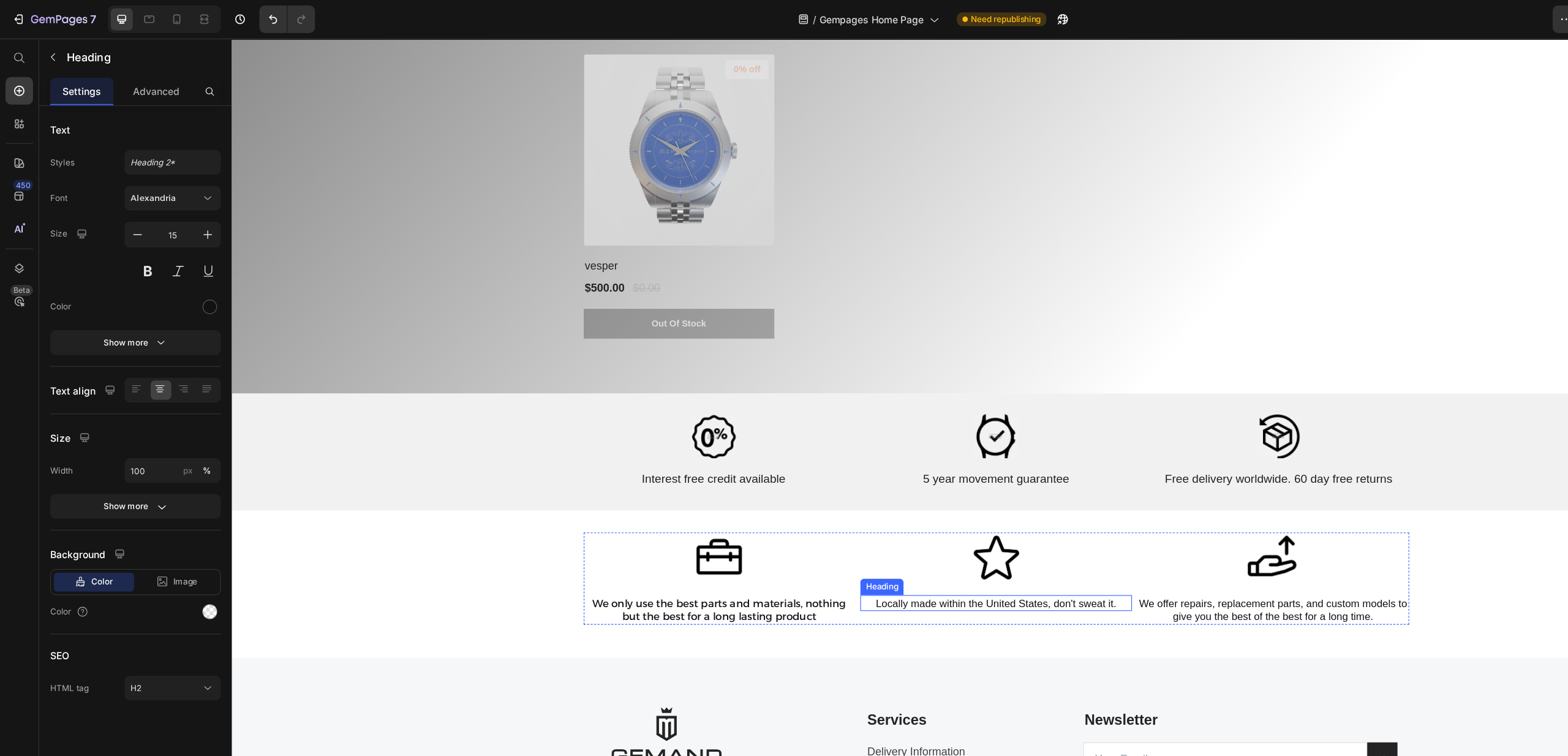 click on "Locally made within the United States, don't sweat it." at bounding box center (912, 541) 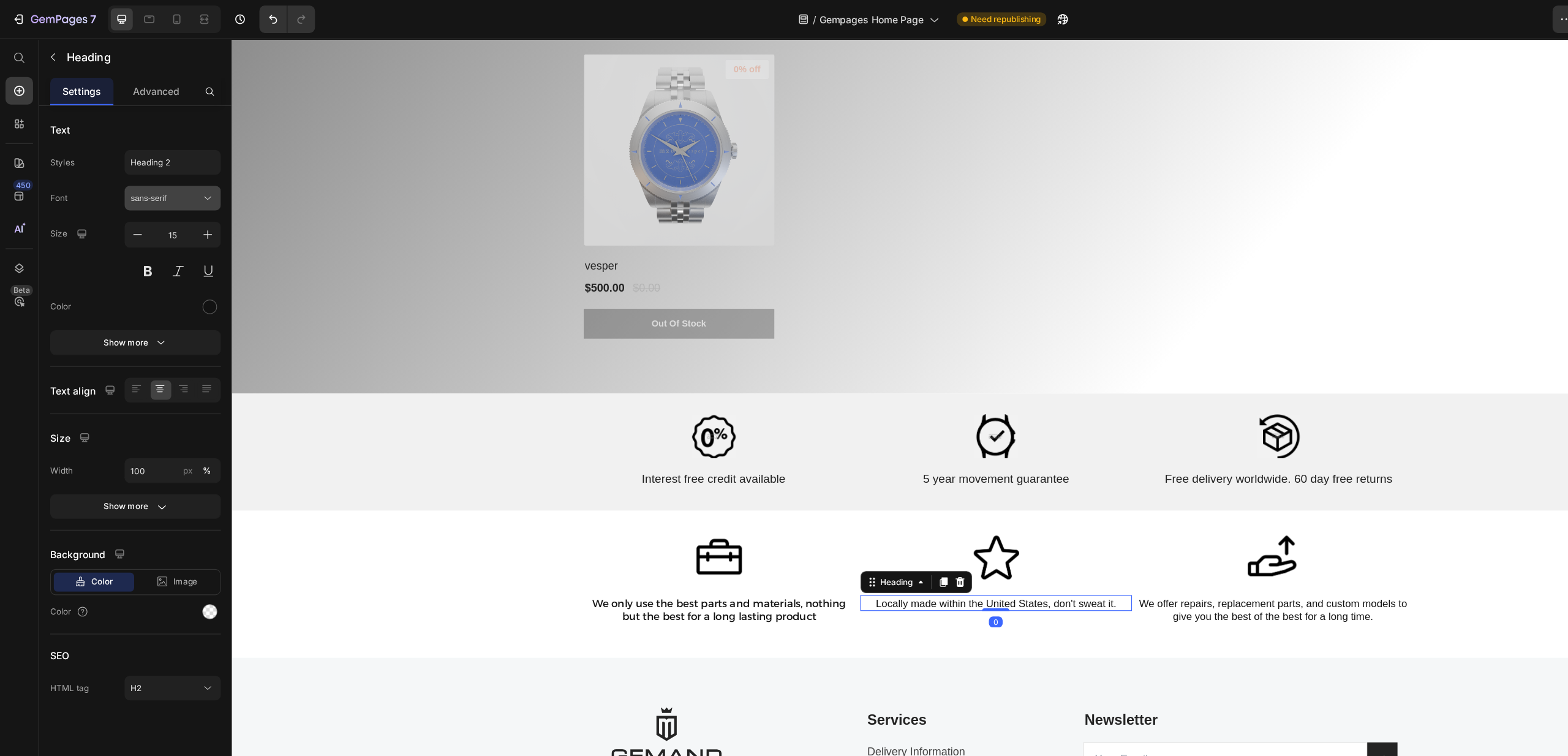 click on "sans-serif" at bounding box center (154, 176) 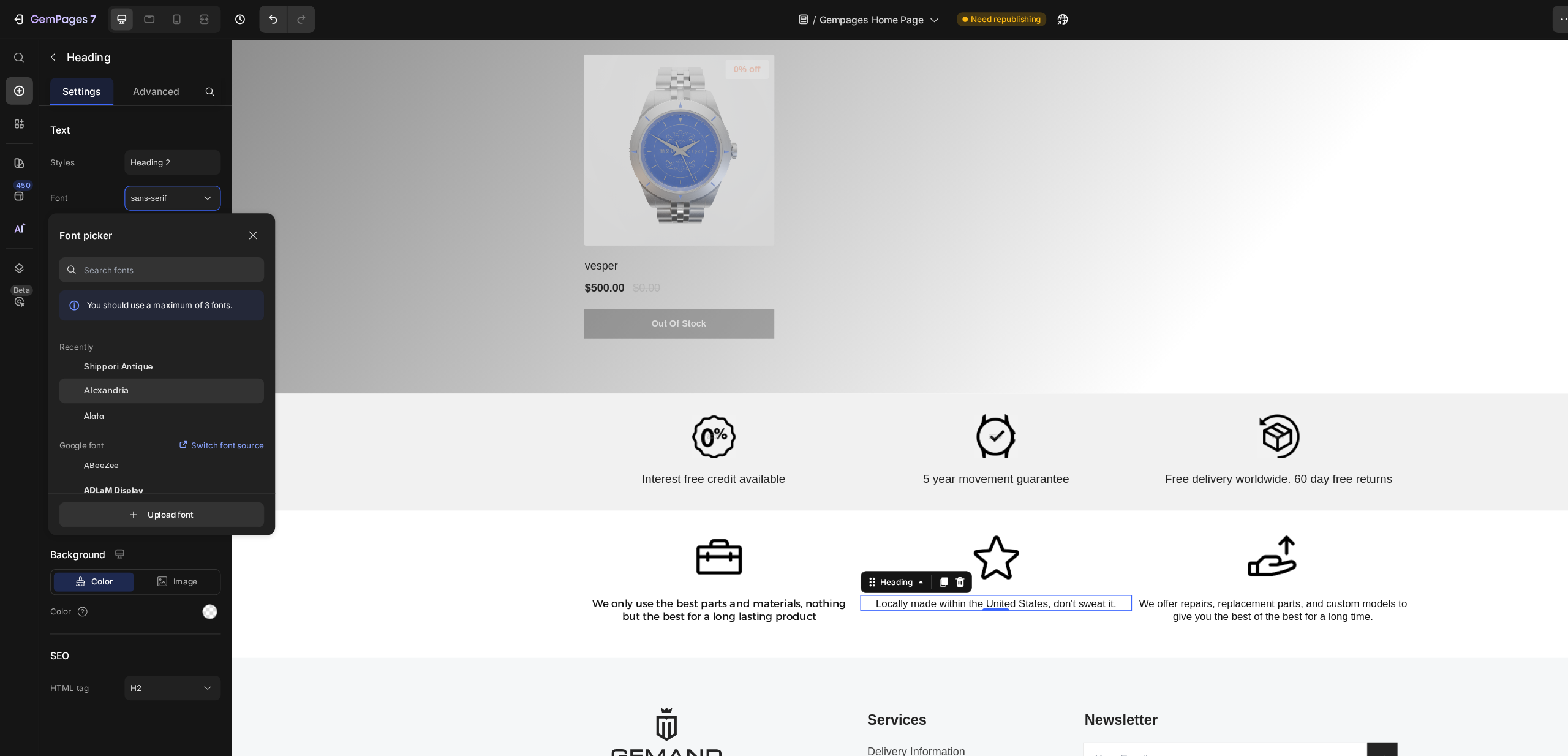 click on "Alexandria" 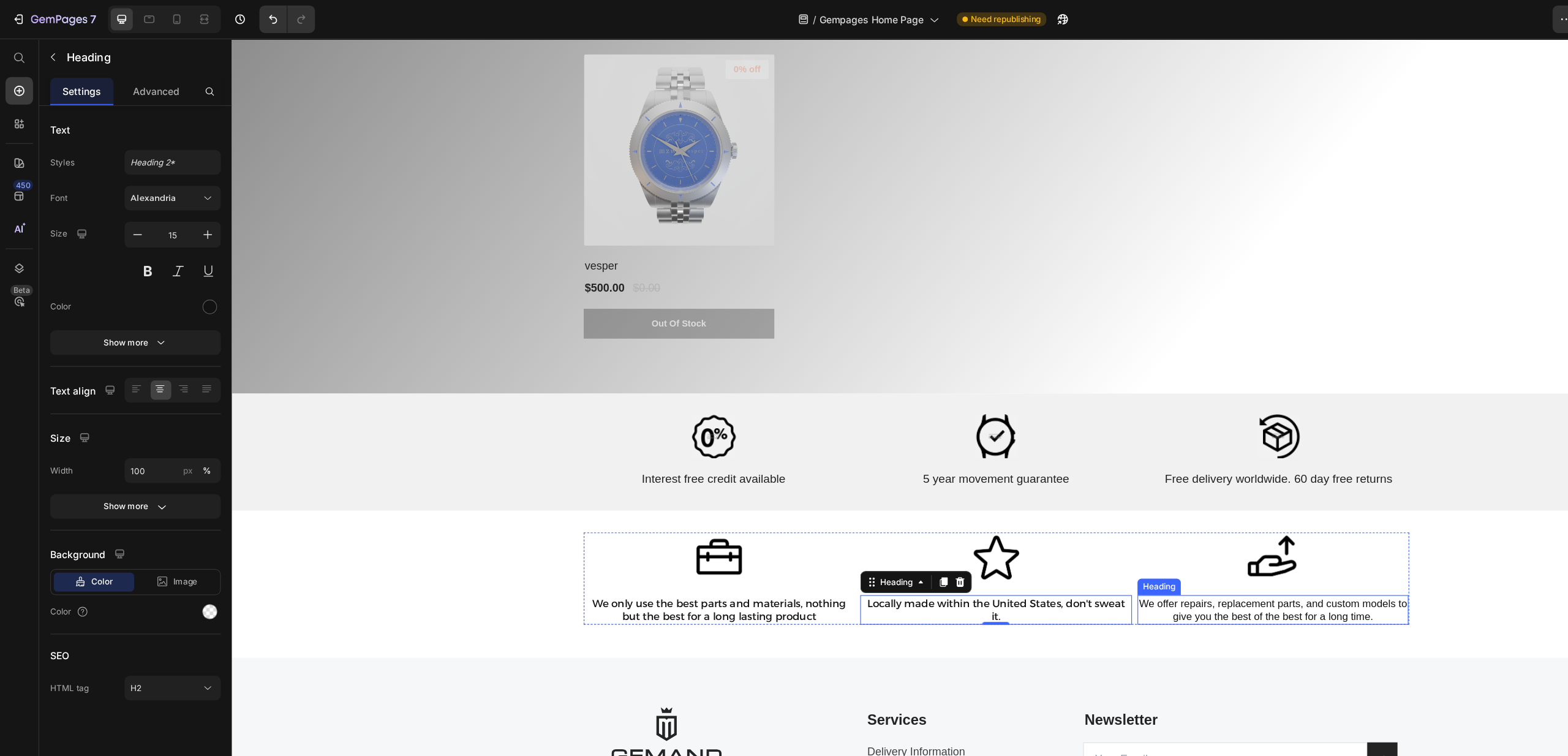 click on "We offer repairs, replacement parts, and custom models to give you the best of the best for a long time." at bounding box center (1159, 546) 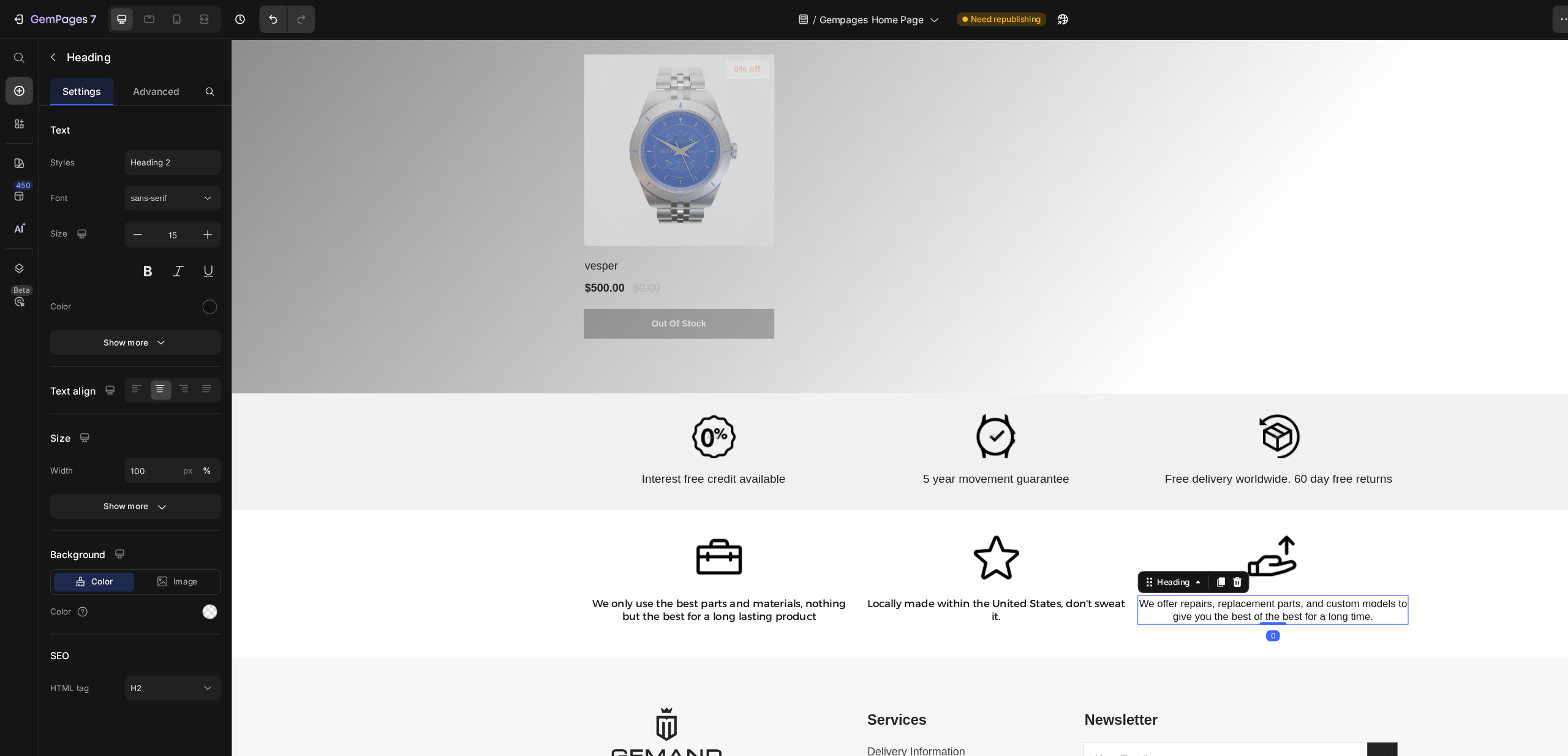 click on "We offer repairs, replacement parts, and custom models to give you the best of the best for a long time." at bounding box center (1159, 546) 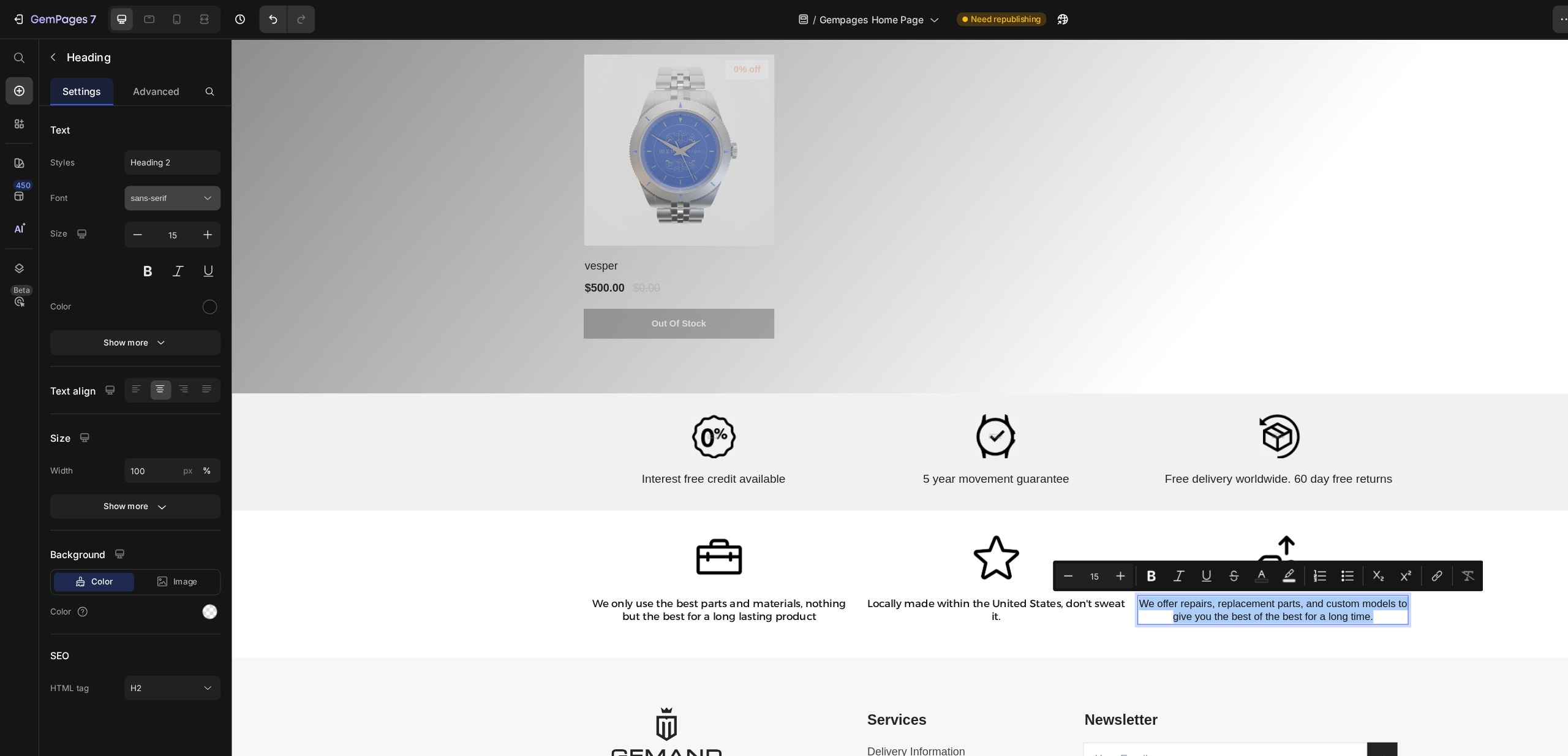 click on "sans-serif" at bounding box center (154, 176) 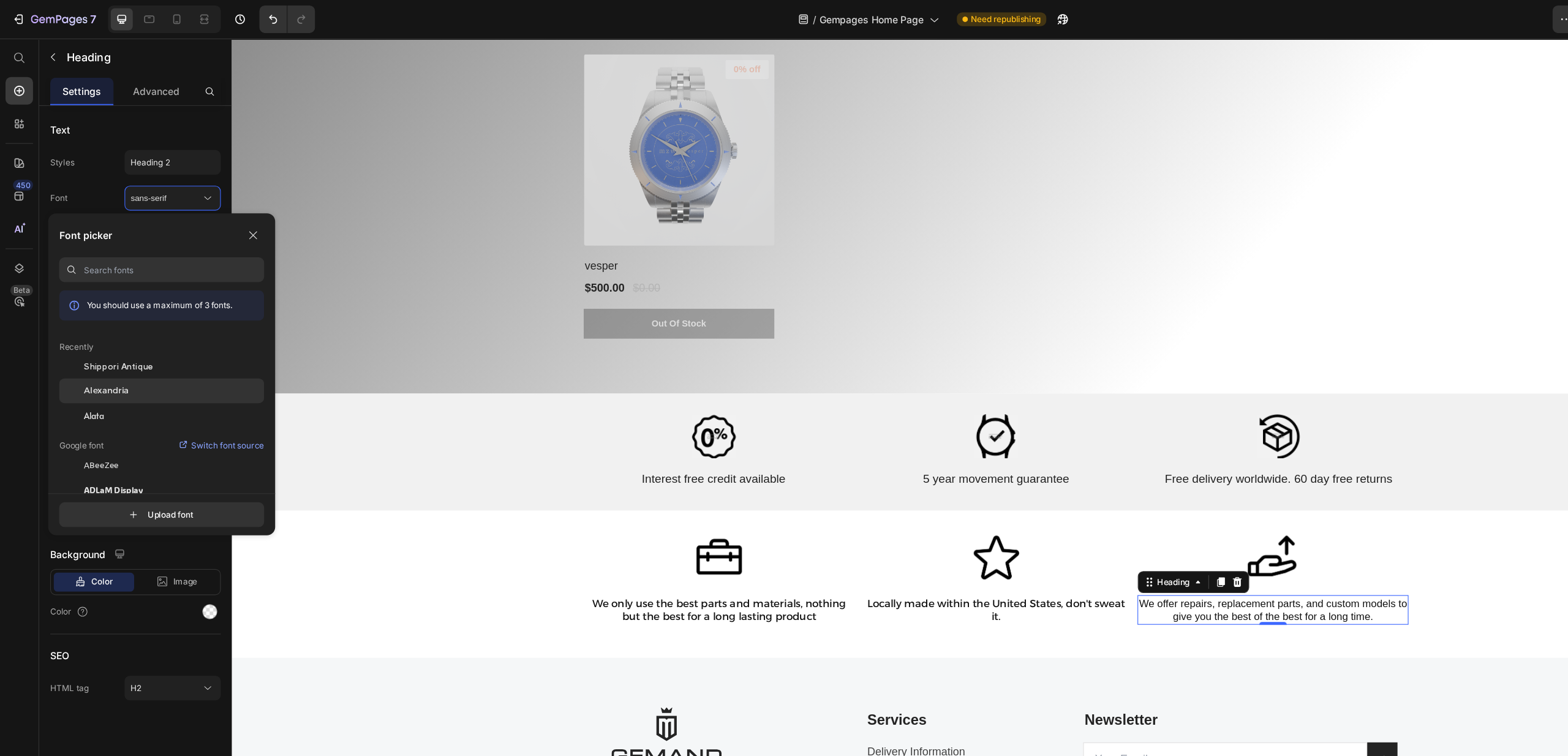 click on "Alexandria" at bounding box center [94, 348] 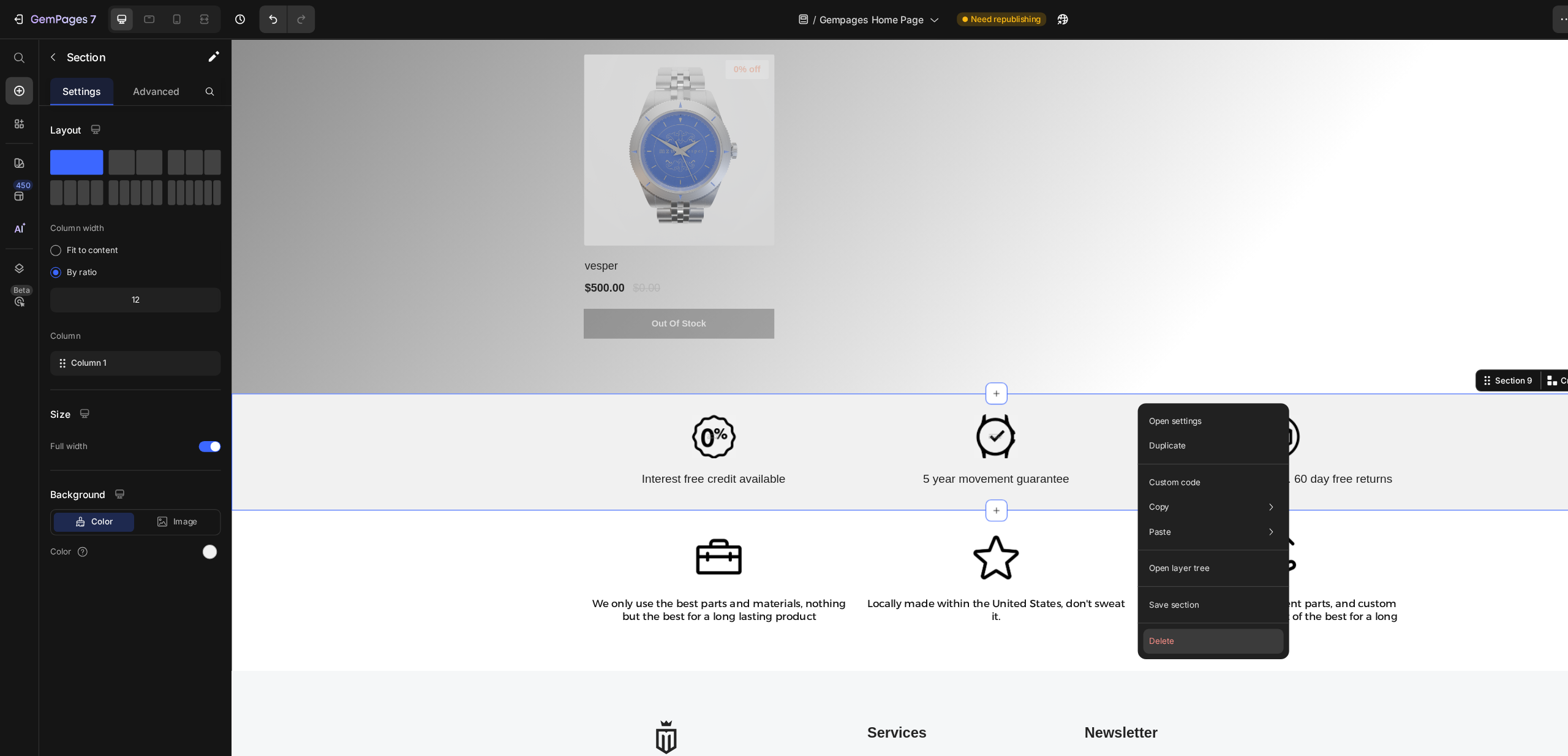 click on "Delete" 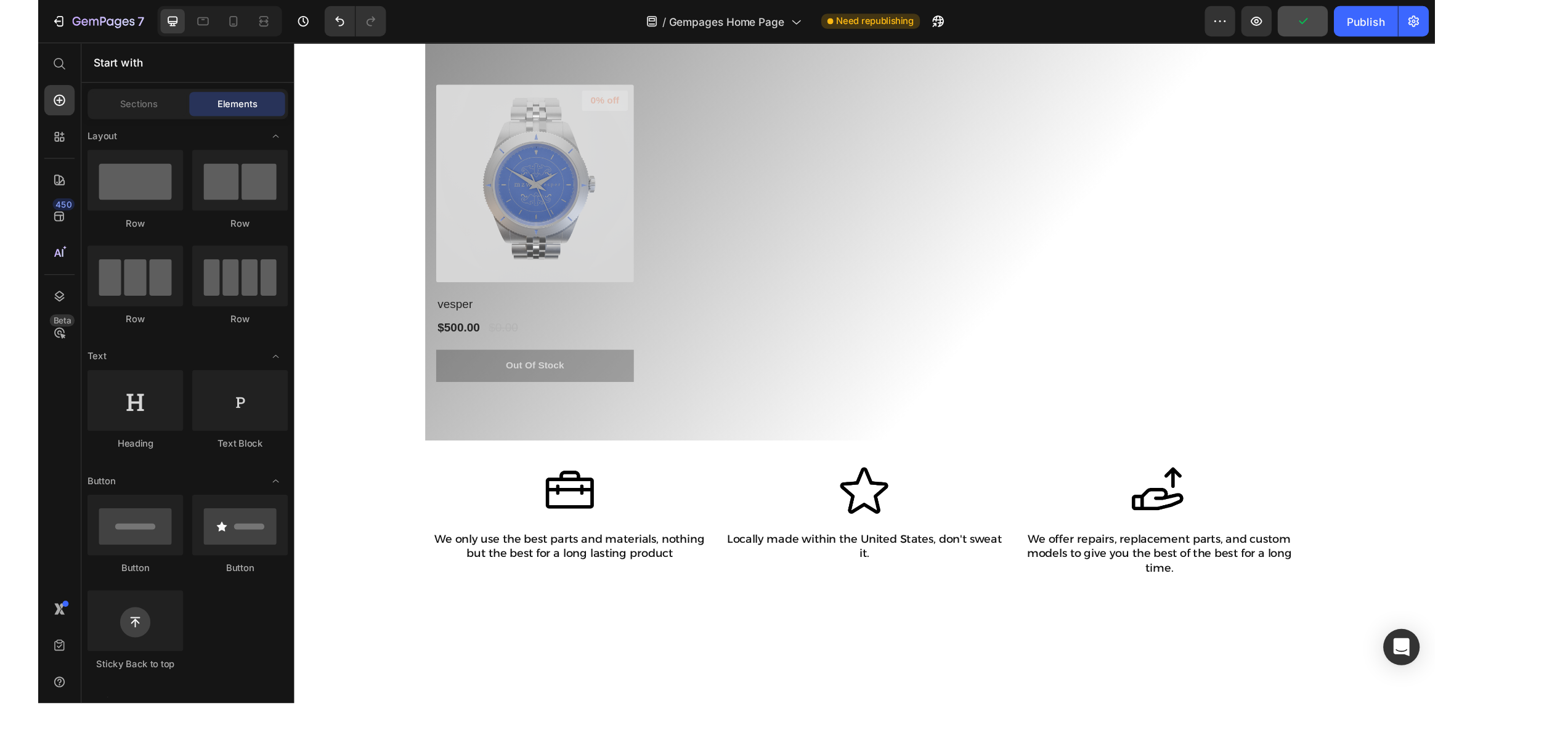 scroll, scrollTop: 3942, scrollLeft: 0, axis: vertical 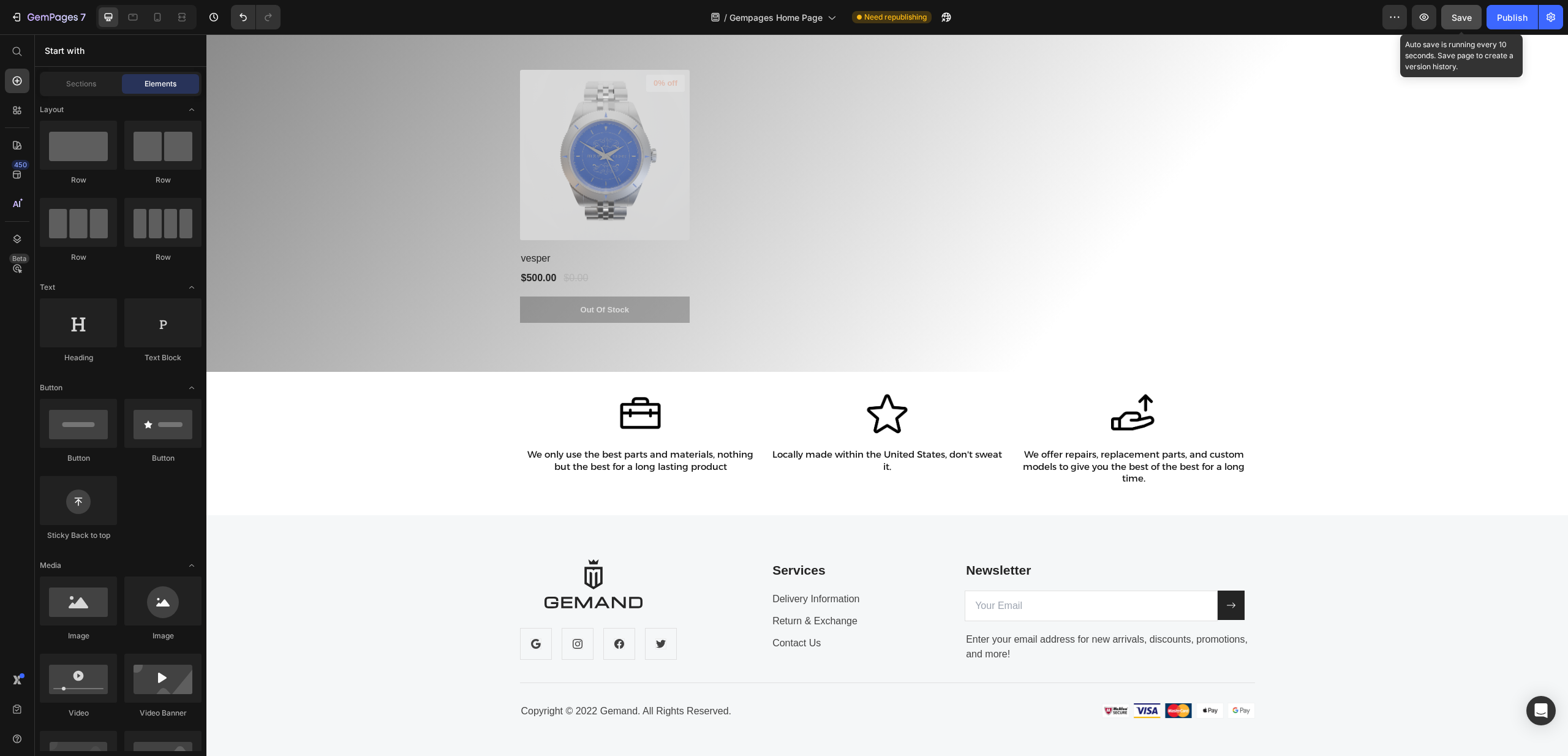 click on "Save" at bounding box center (1461, 17) 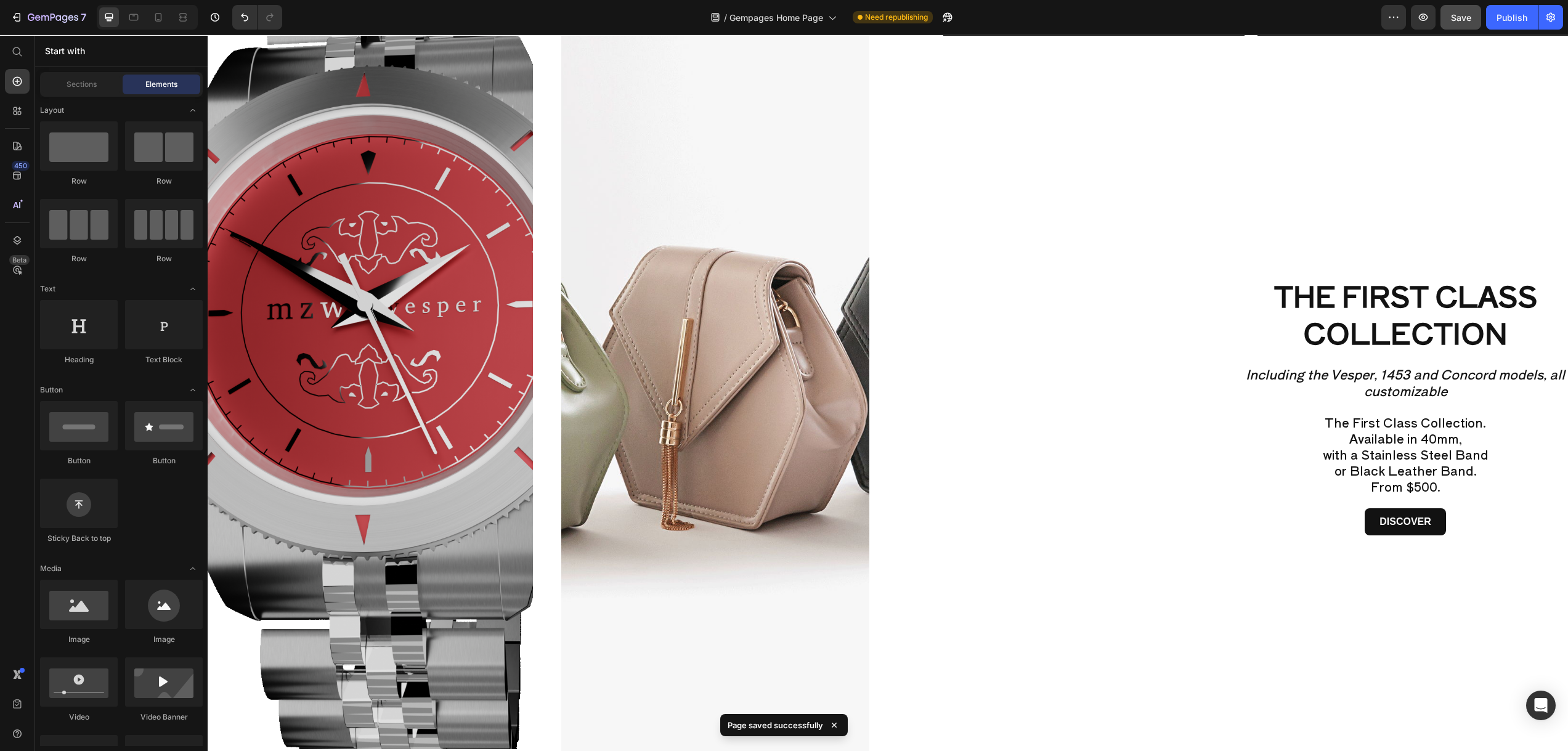 scroll, scrollTop: 1519, scrollLeft: 0, axis: vertical 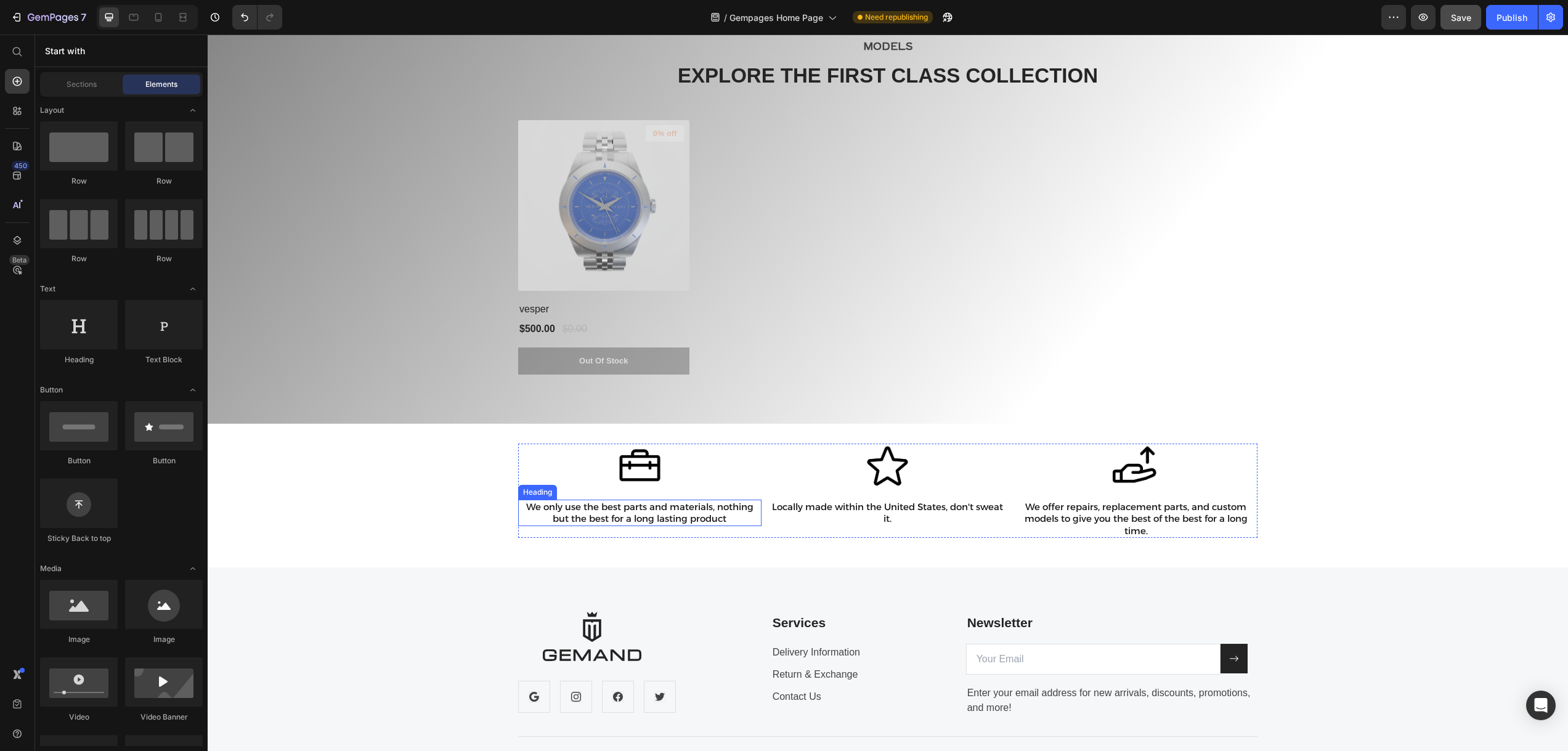 click on "We only use the best parts and materials, nothing but the best for a long lasting product" at bounding box center [640, 513] 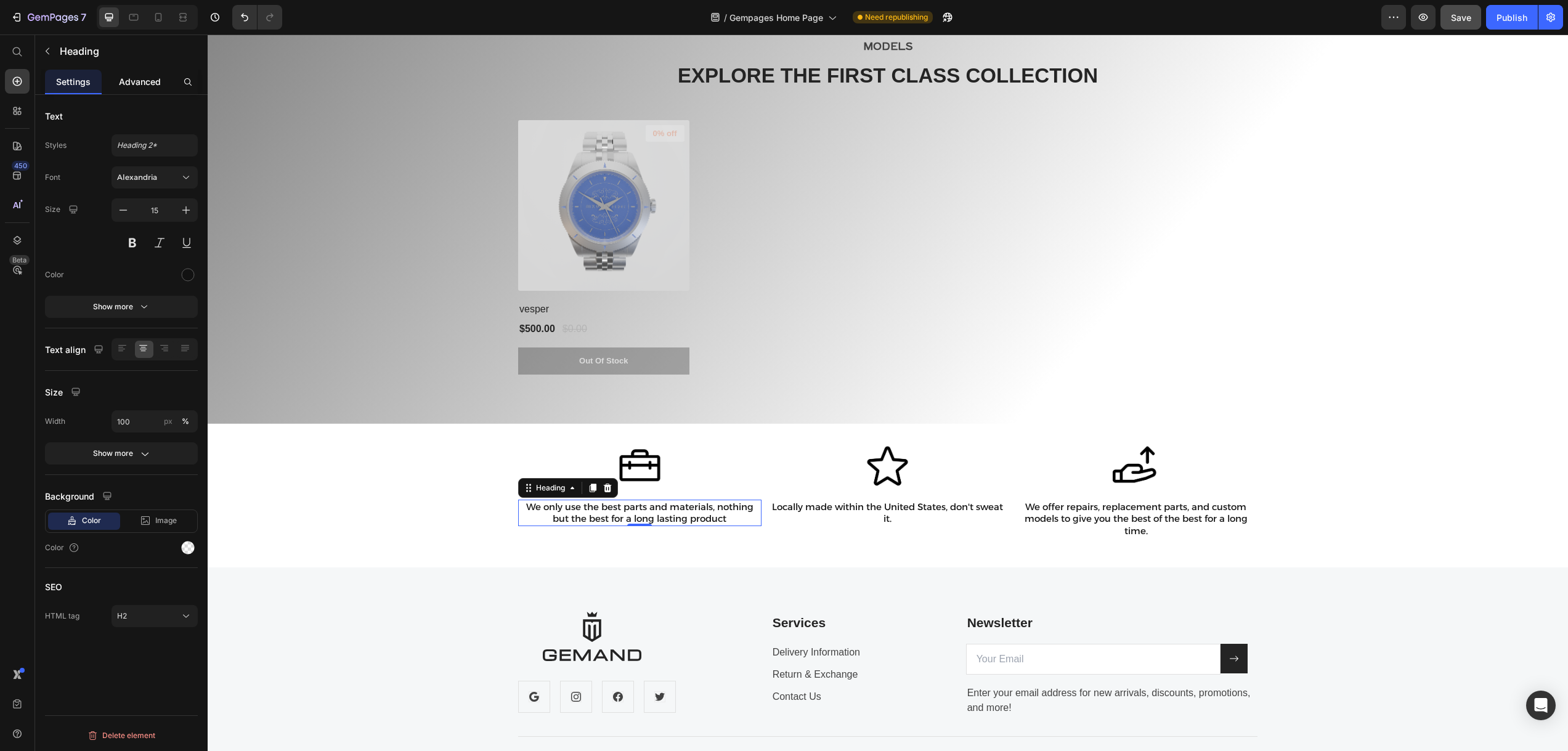 click on "Advanced" 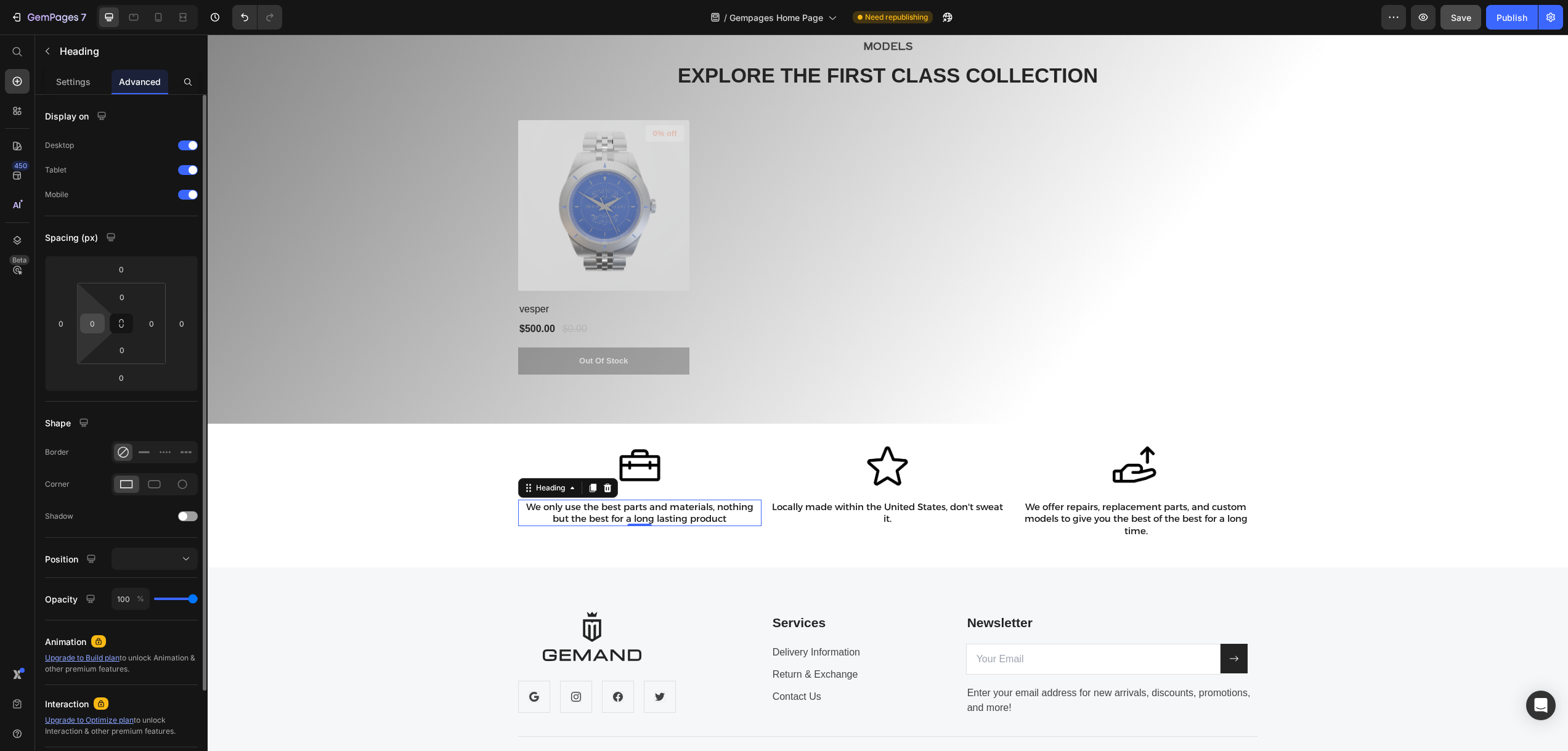 click on "0" at bounding box center (92, 323) 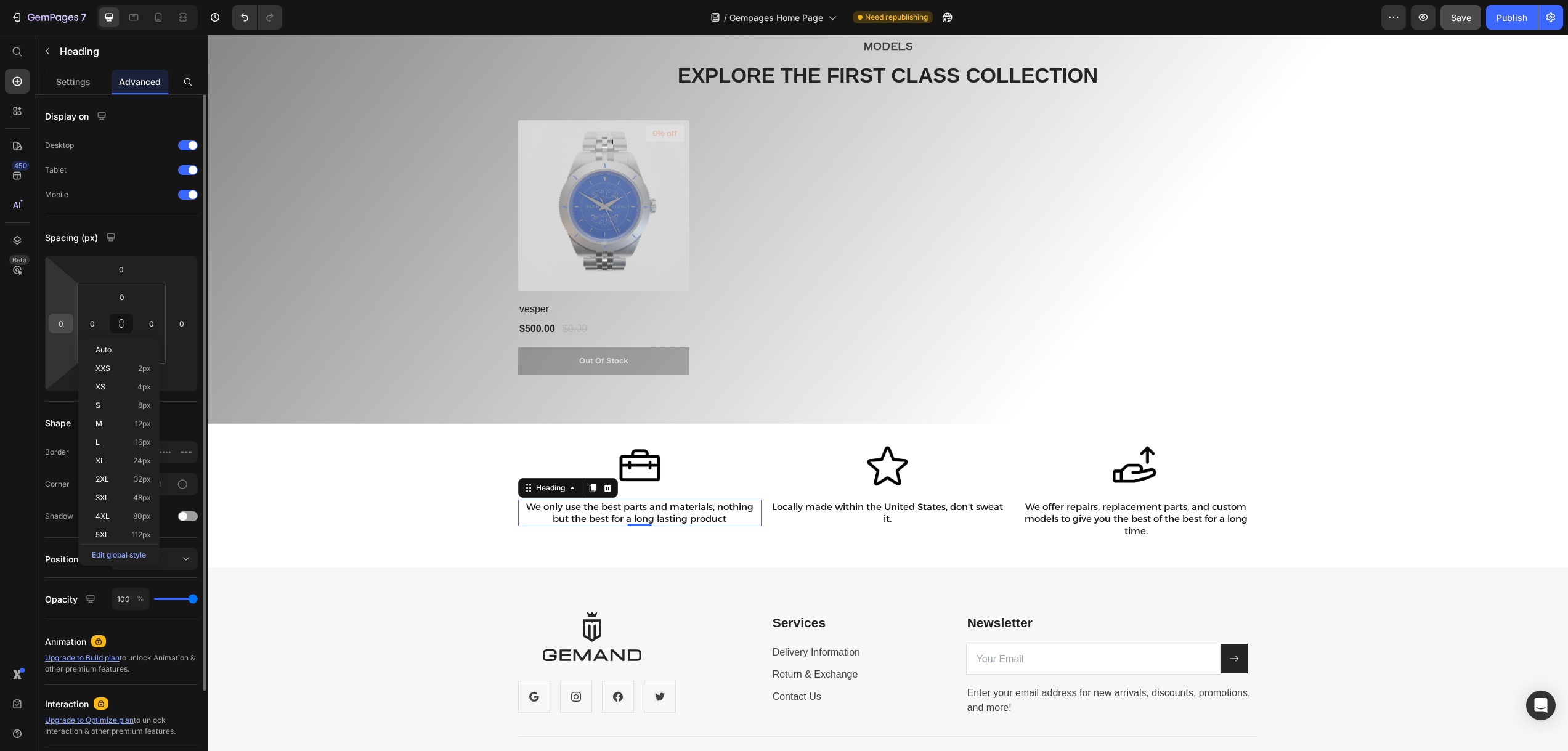click on "0" at bounding box center [61, 323] 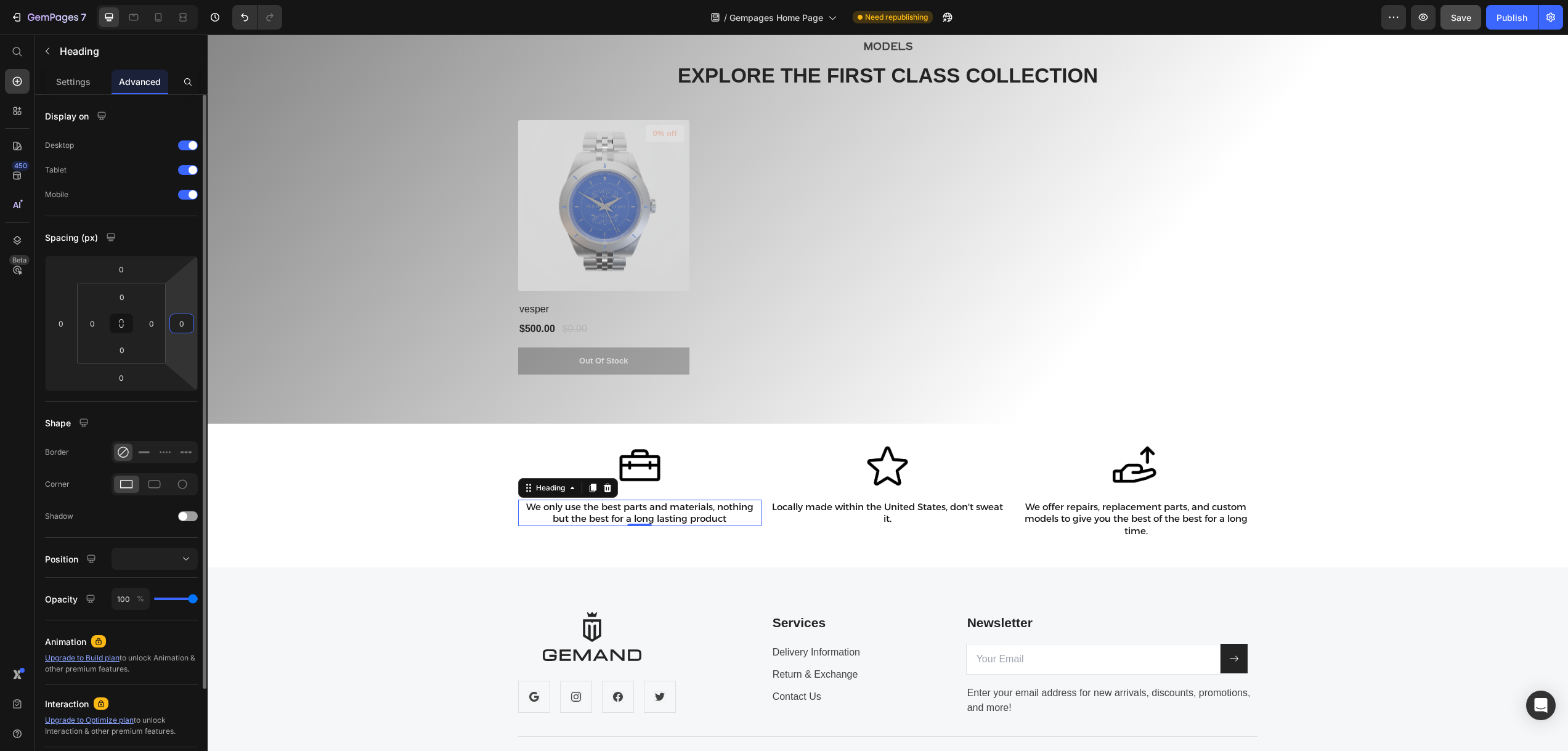 click on "0" at bounding box center [182, 323] 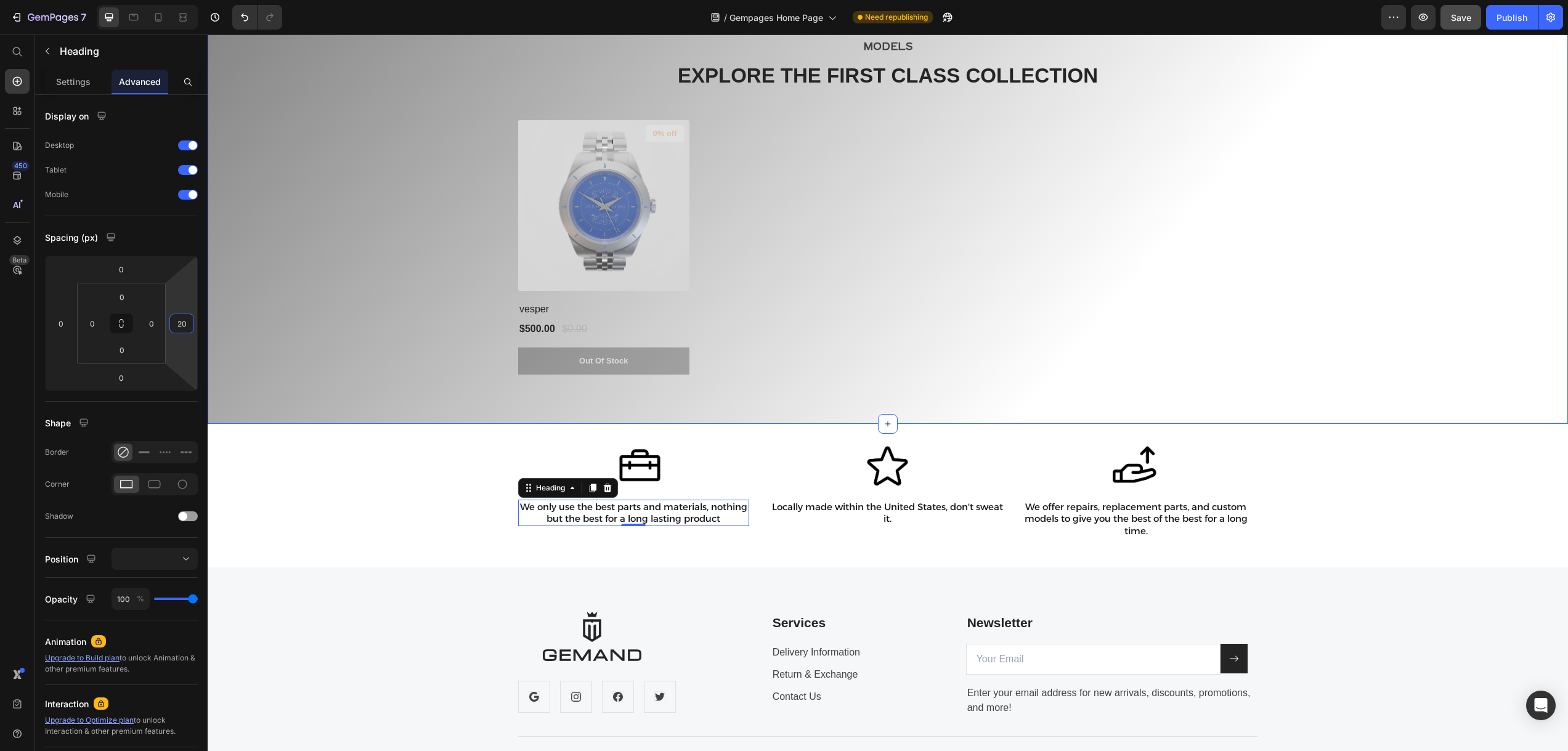 type on "2" 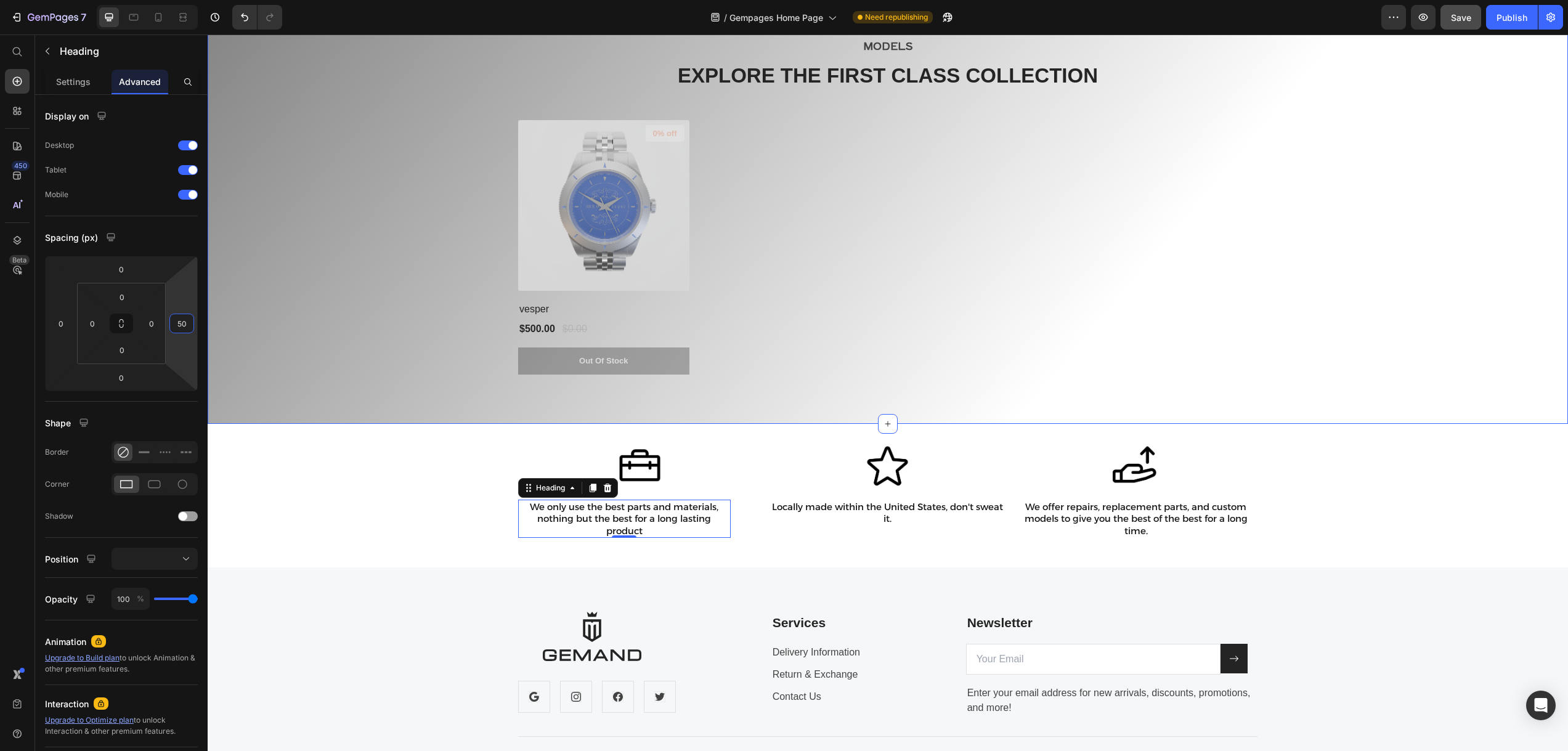type on "5" 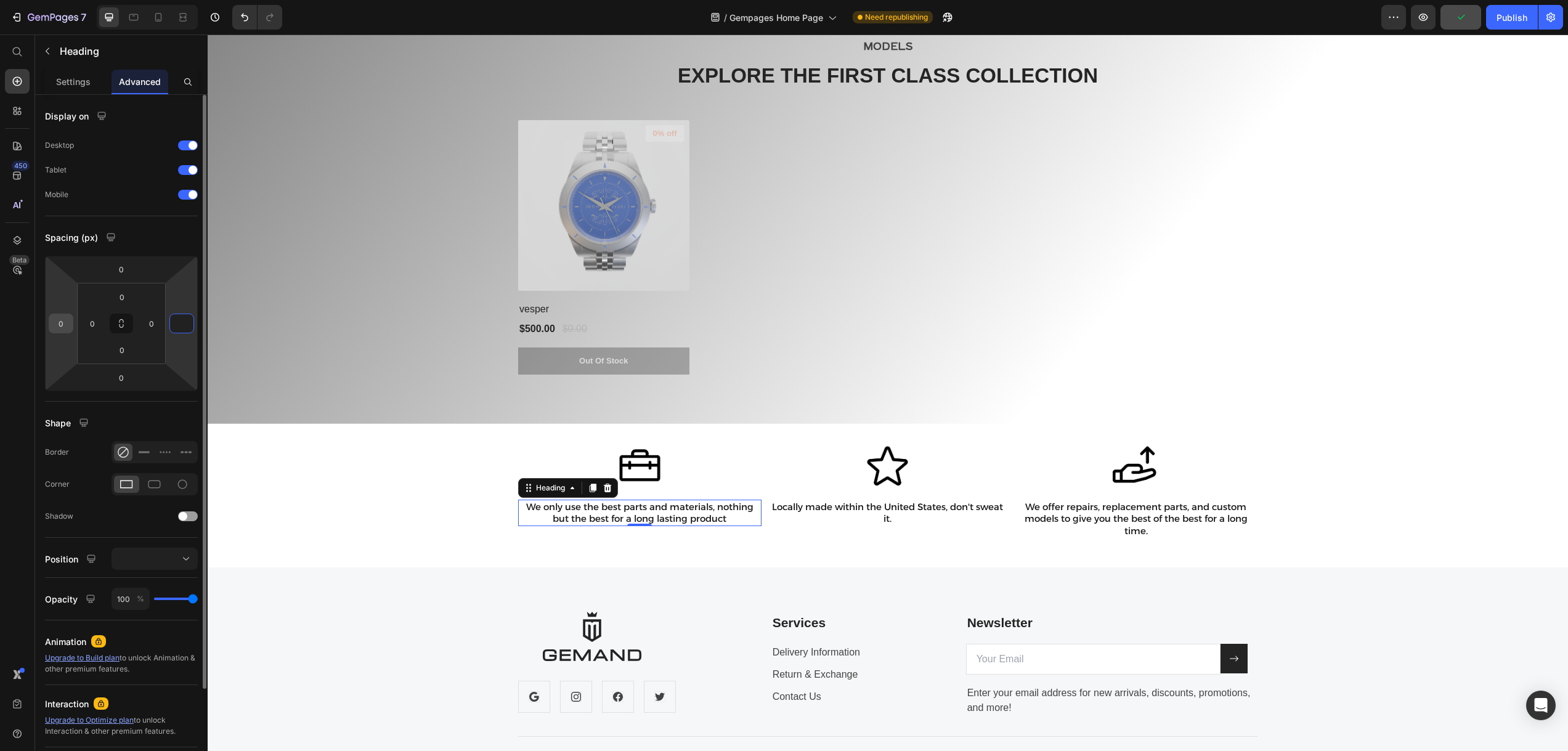type on "0" 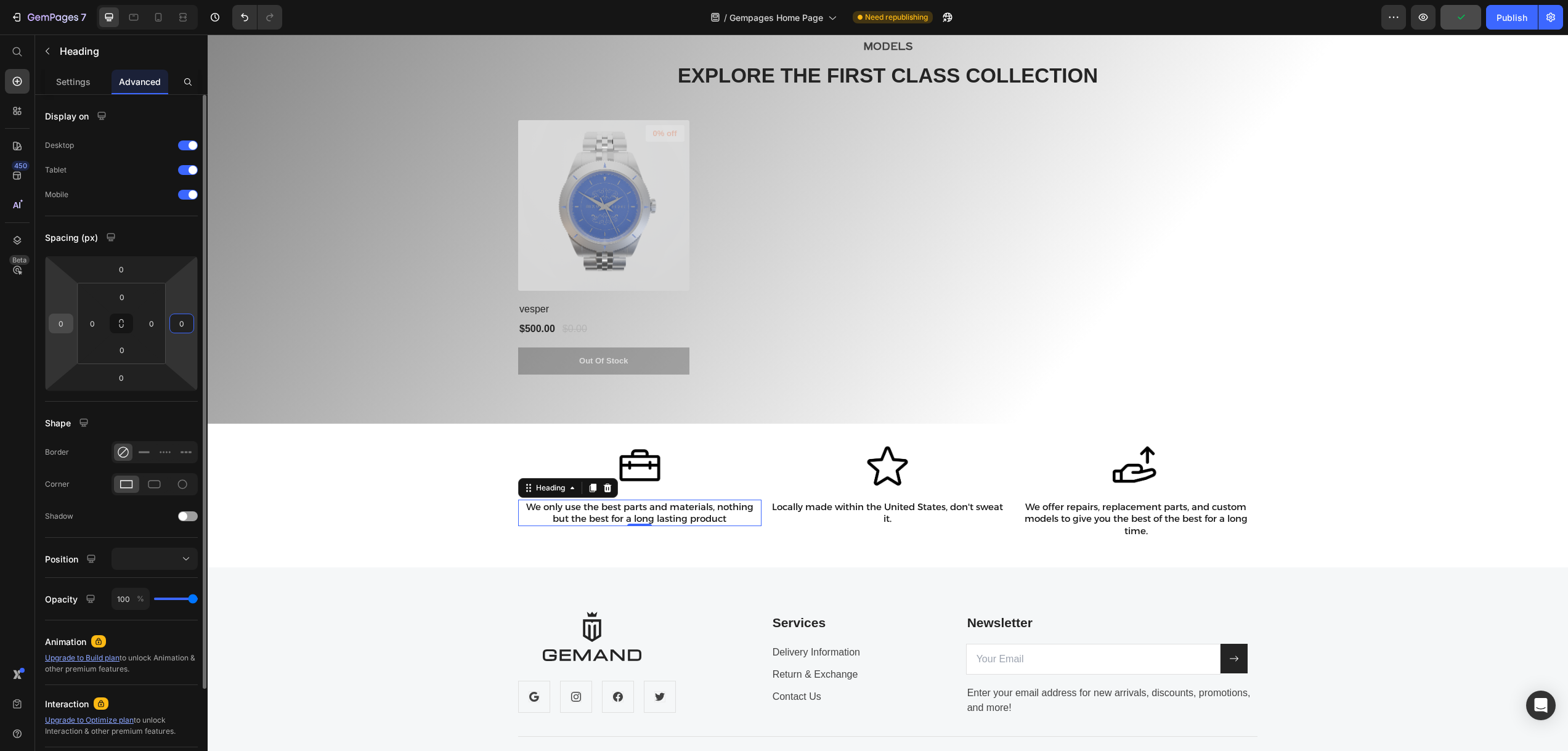 click on "0" at bounding box center (61, 323) 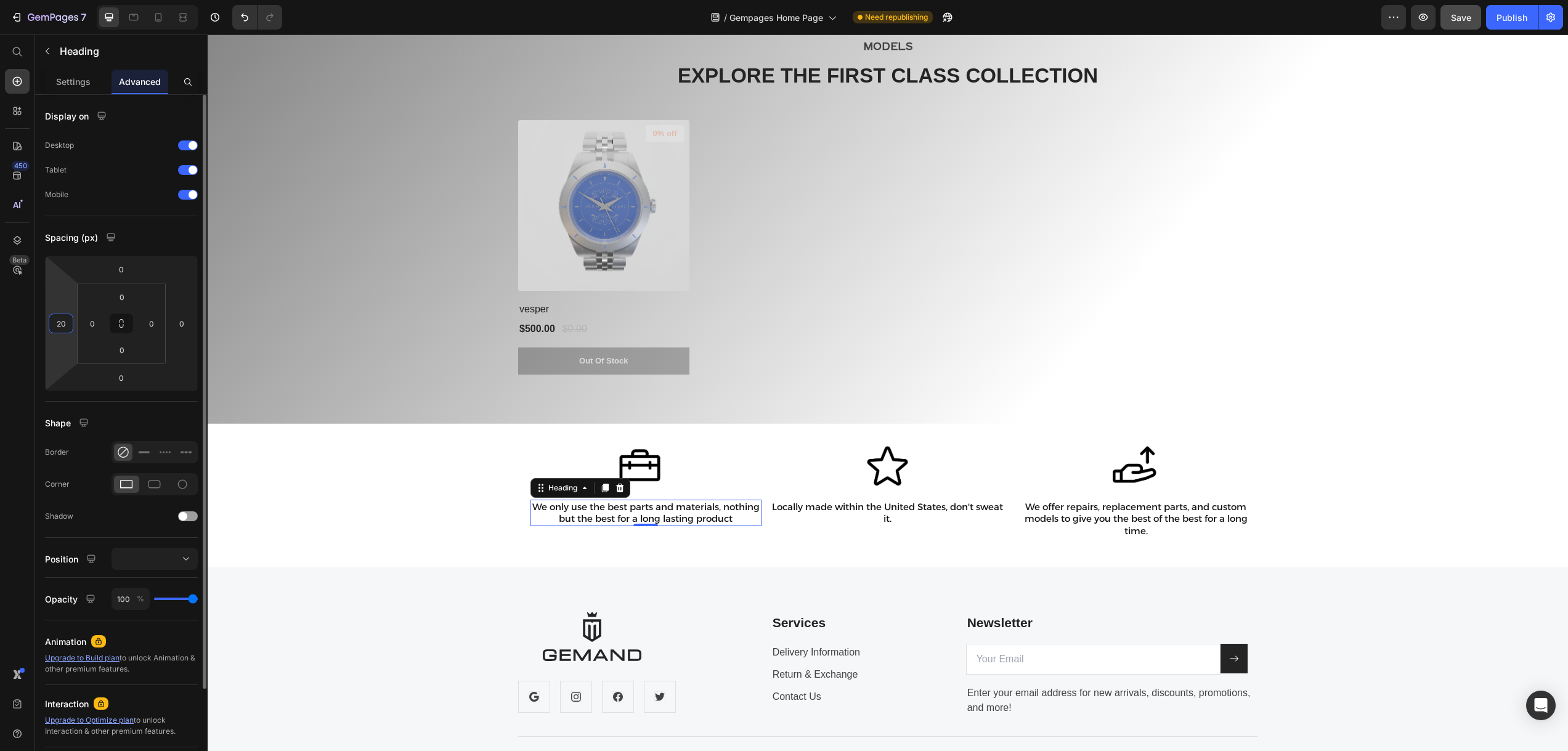 type on "2" 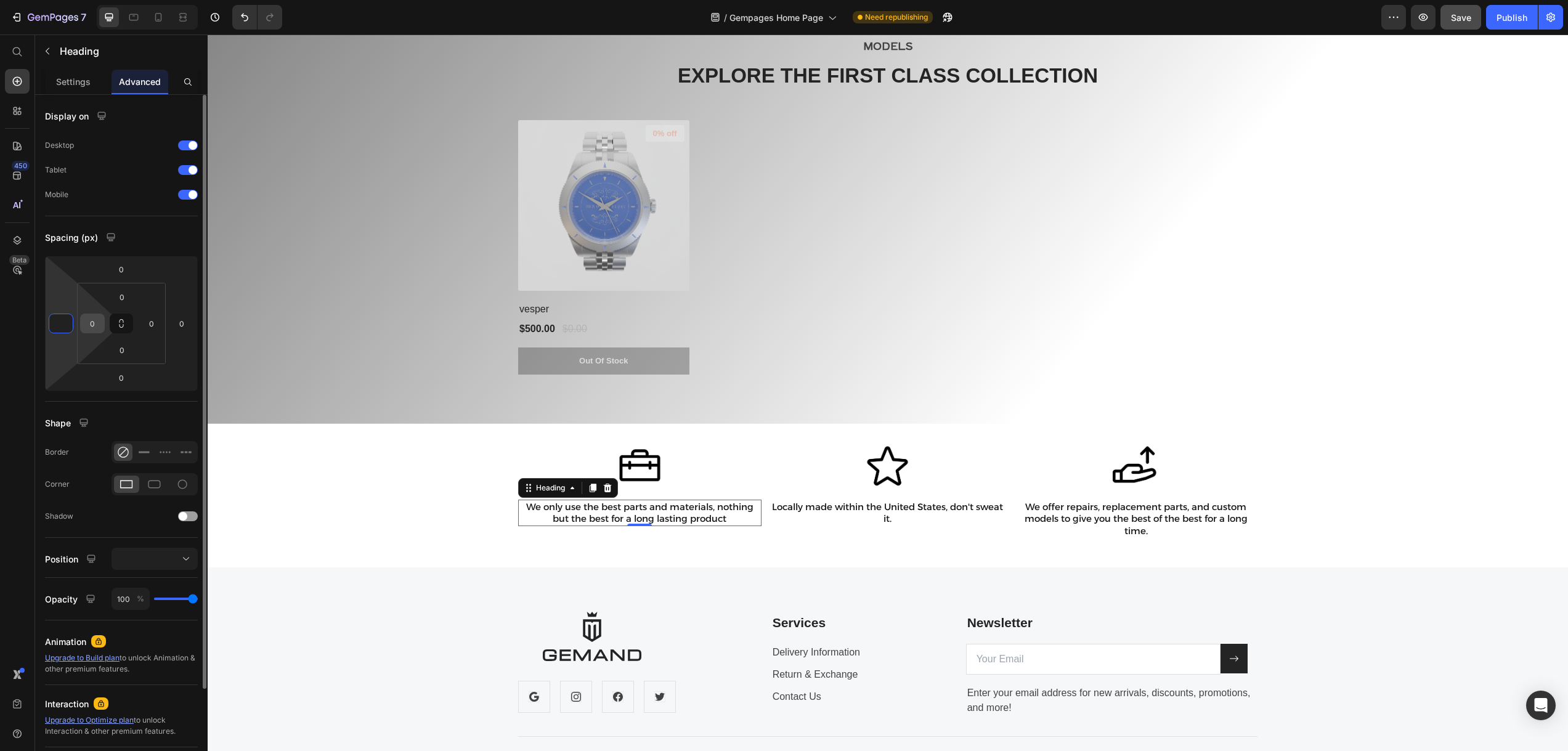 type on "0" 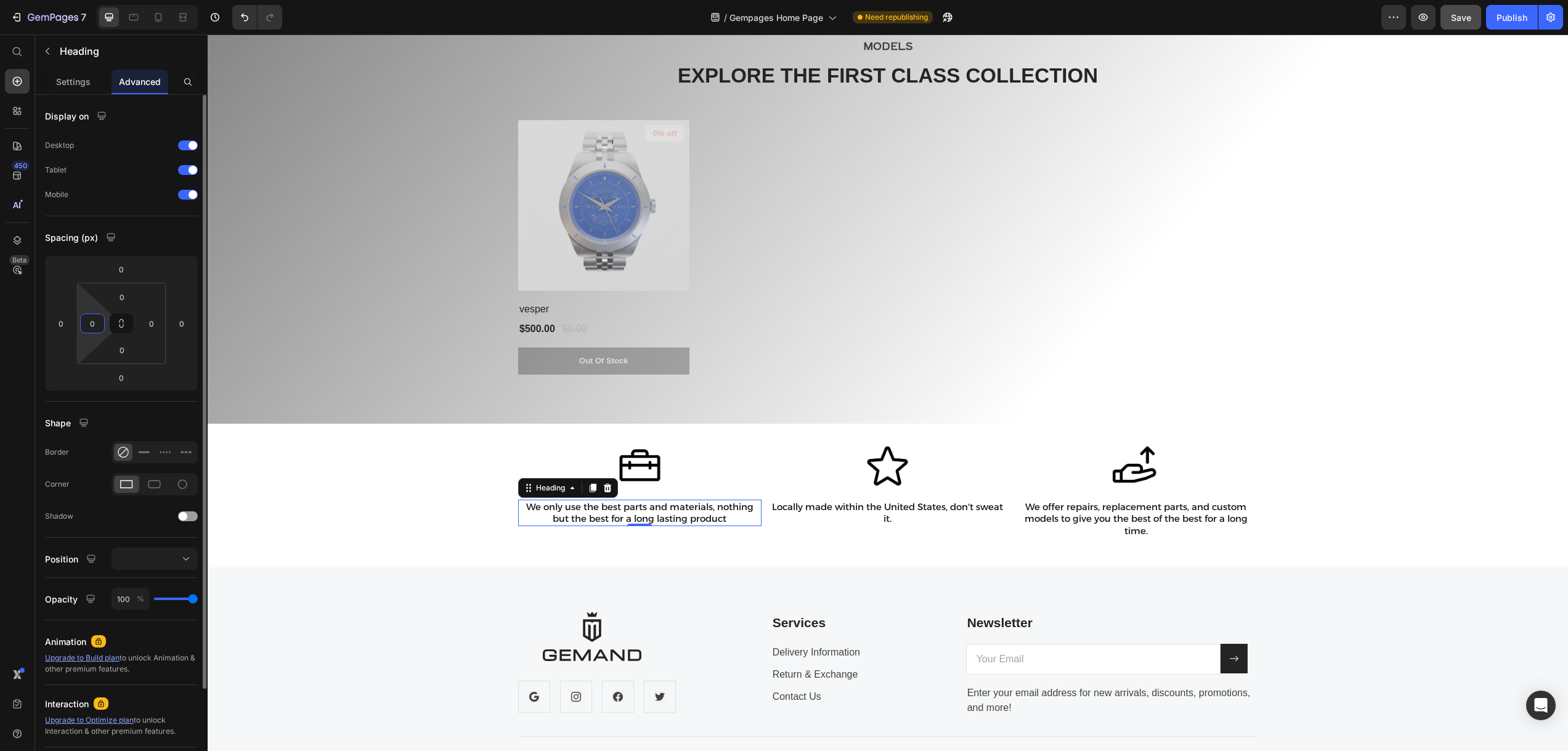 click on "0" at bounding box center (92, 323) 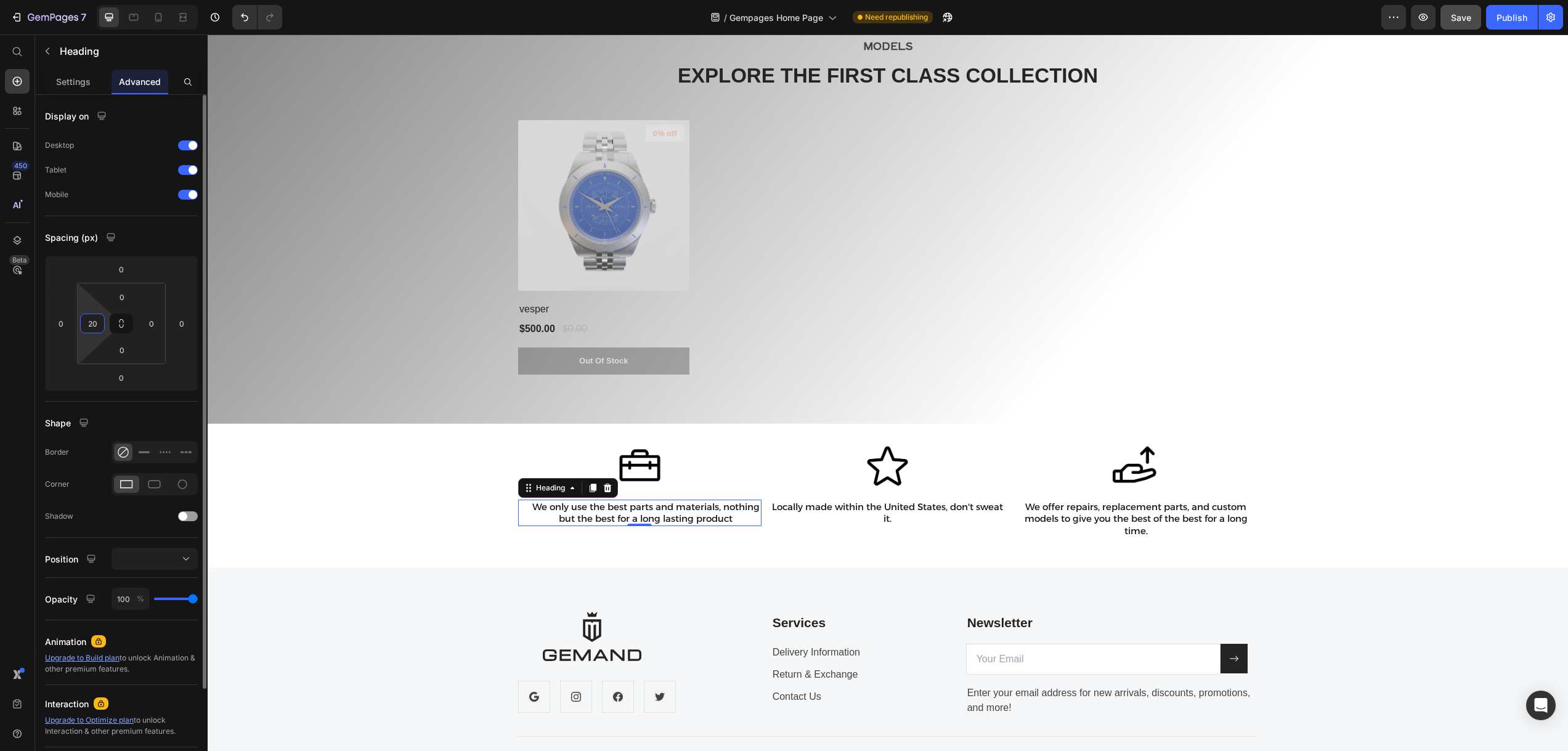 type on "2" 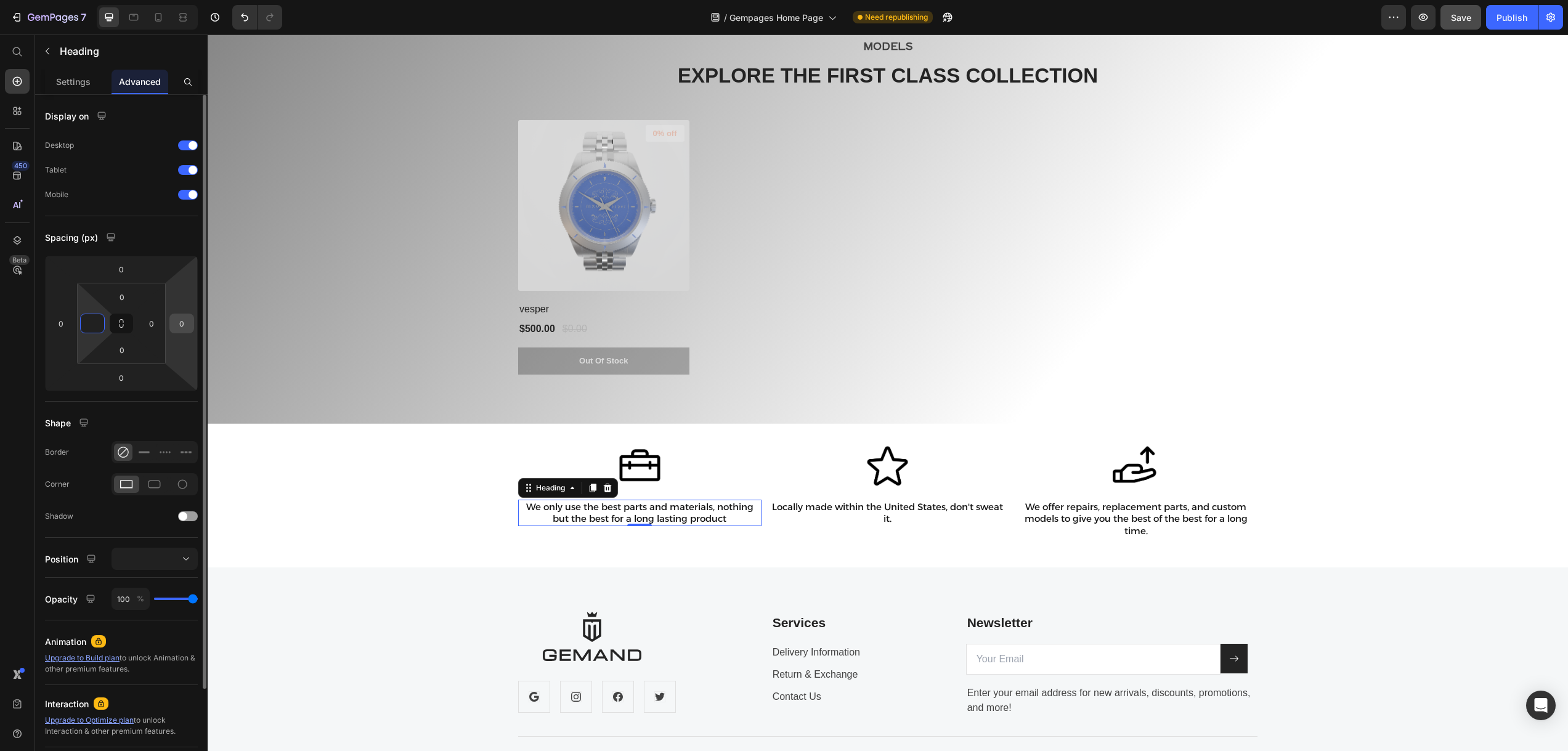 click on "0" at bounding box center [182, 323] 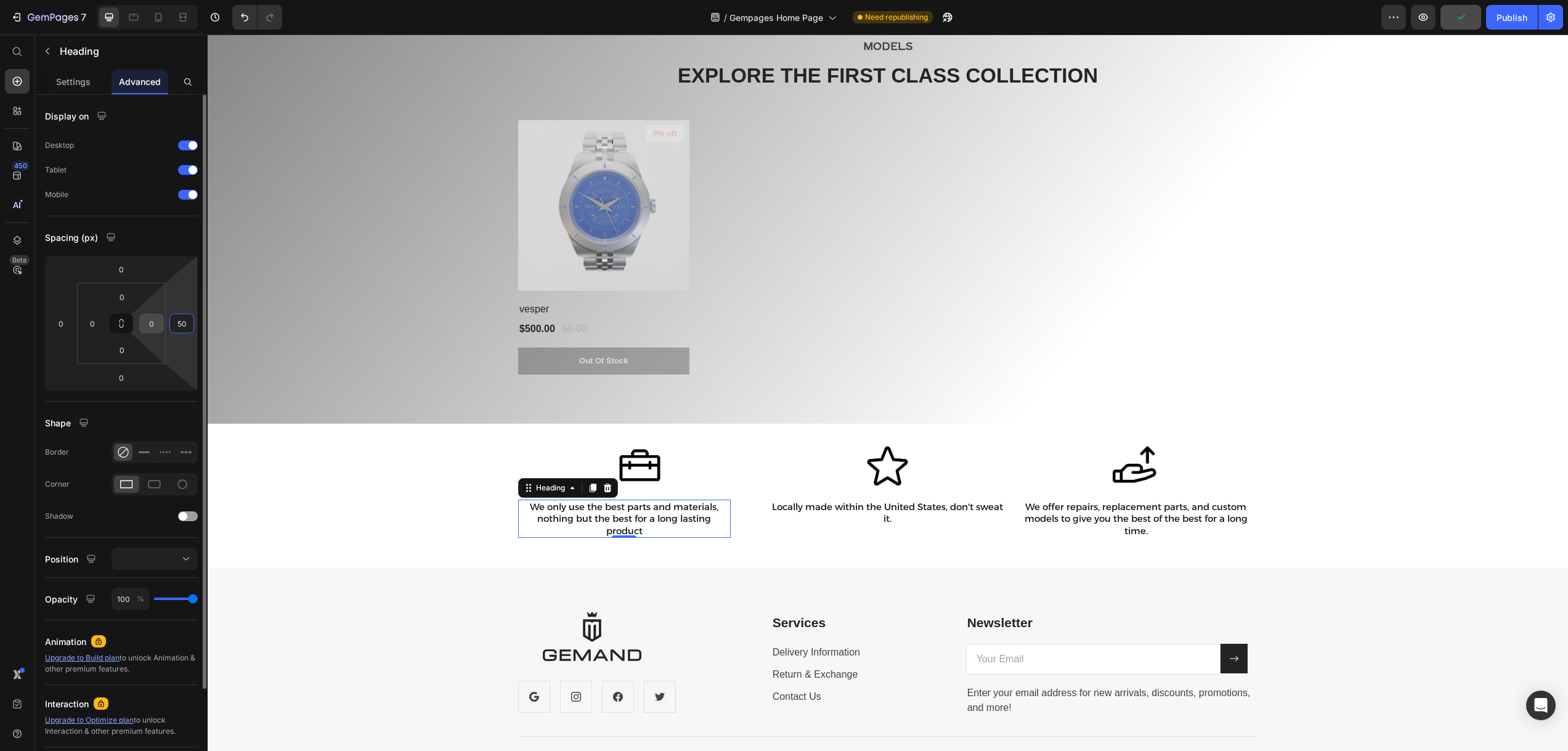 type on "50" 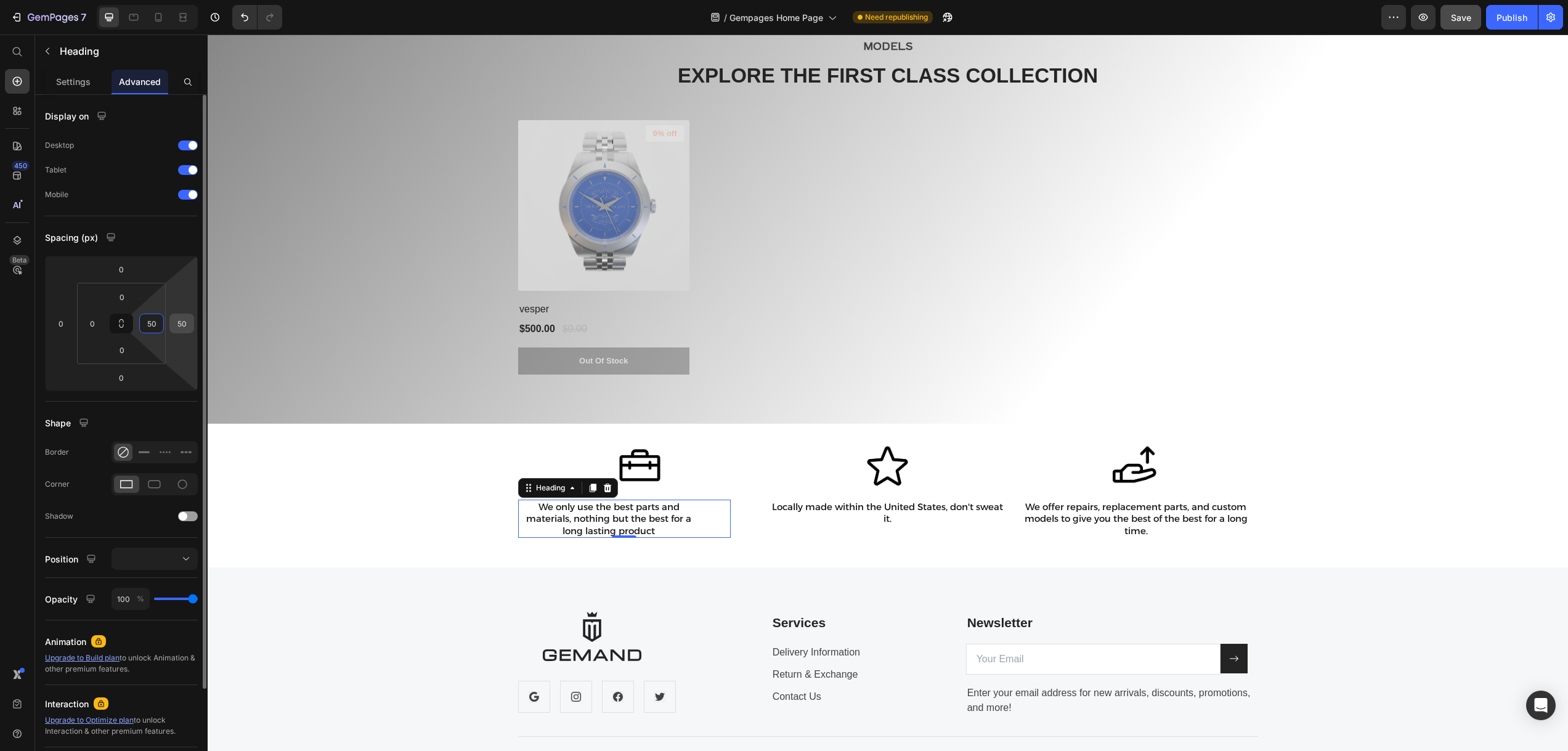 type on "50" 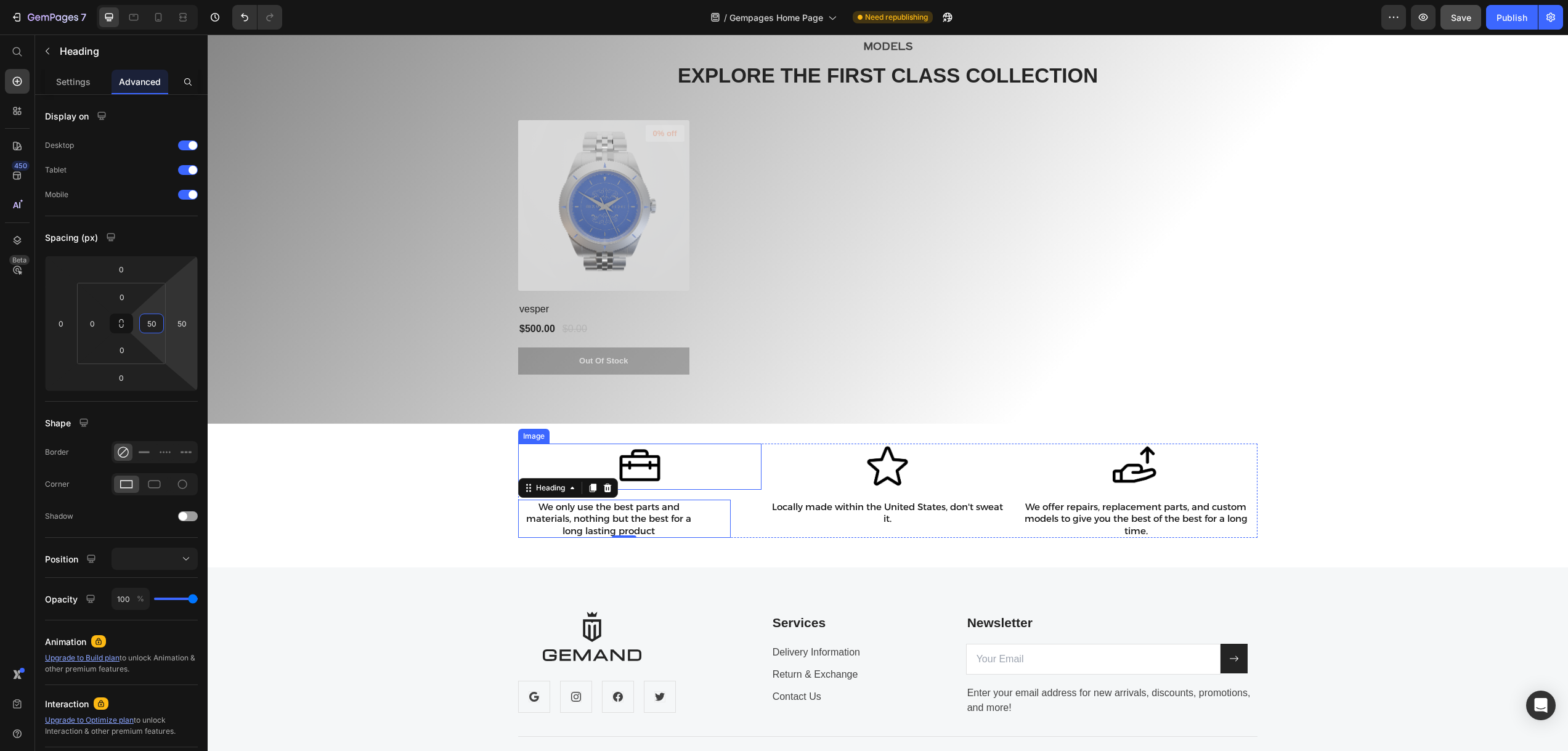 click at bounding box center (640, 466) 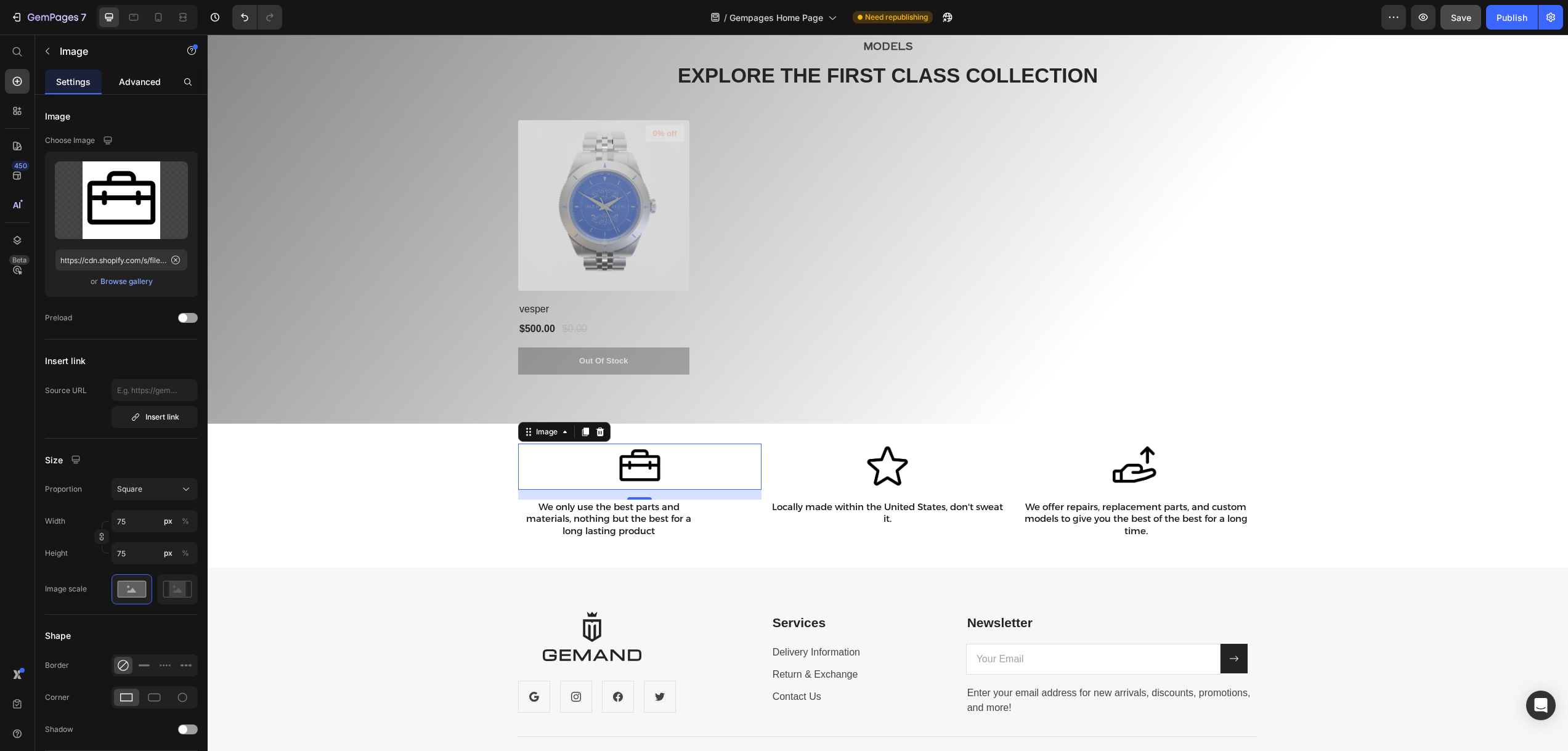 click on "Advanced" at bounding box center [140, 81] 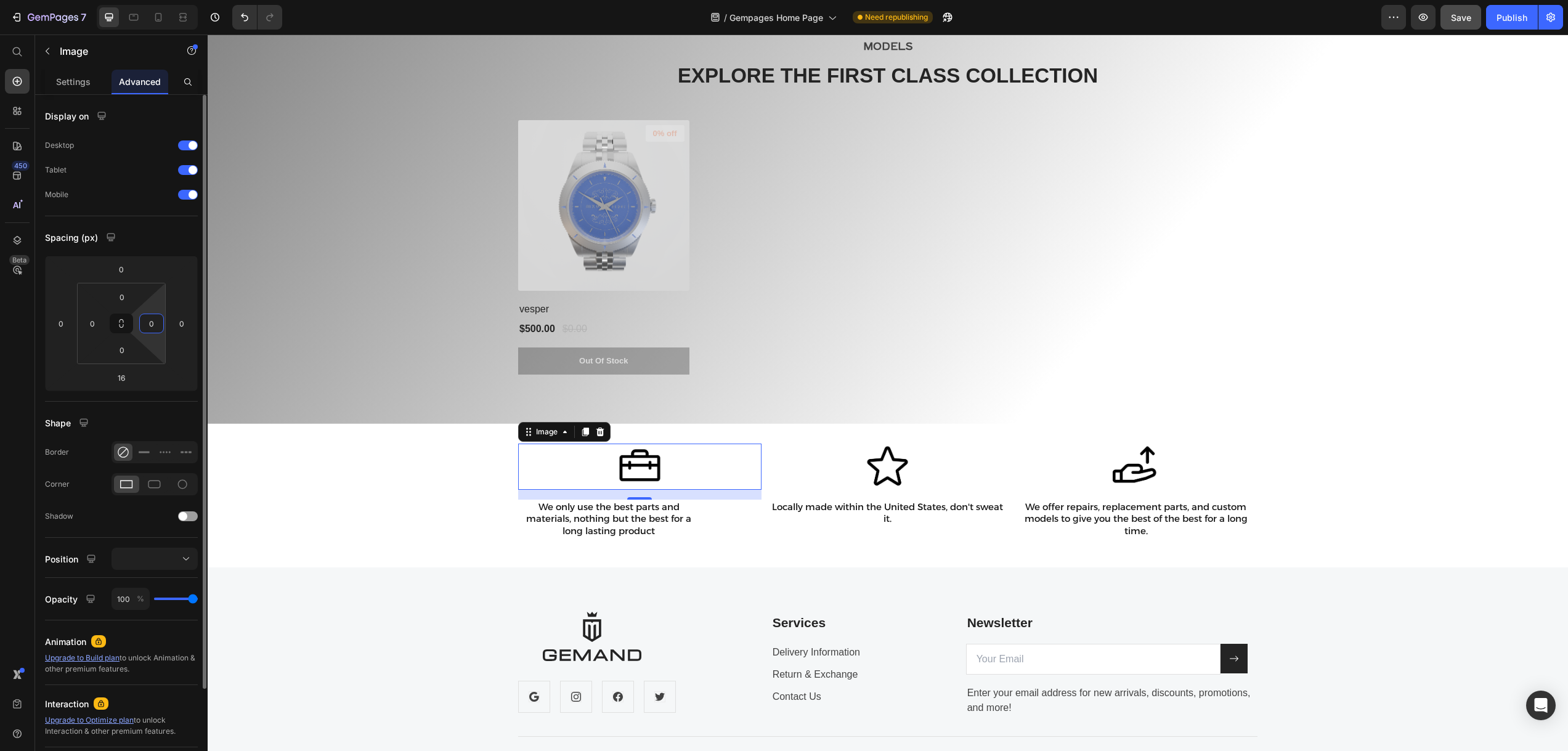 click on "0" at bounding box center [152, 323] 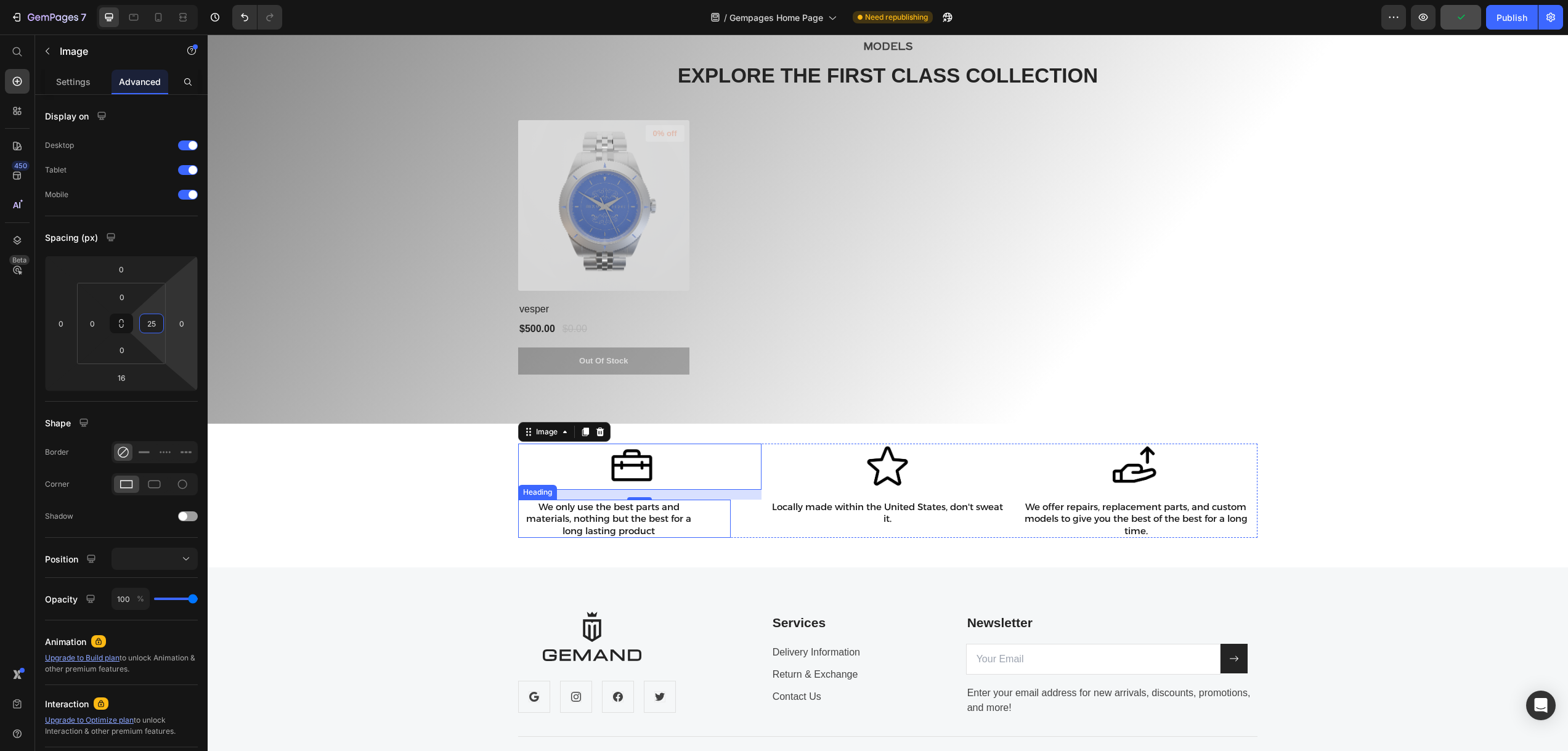 type on "25" 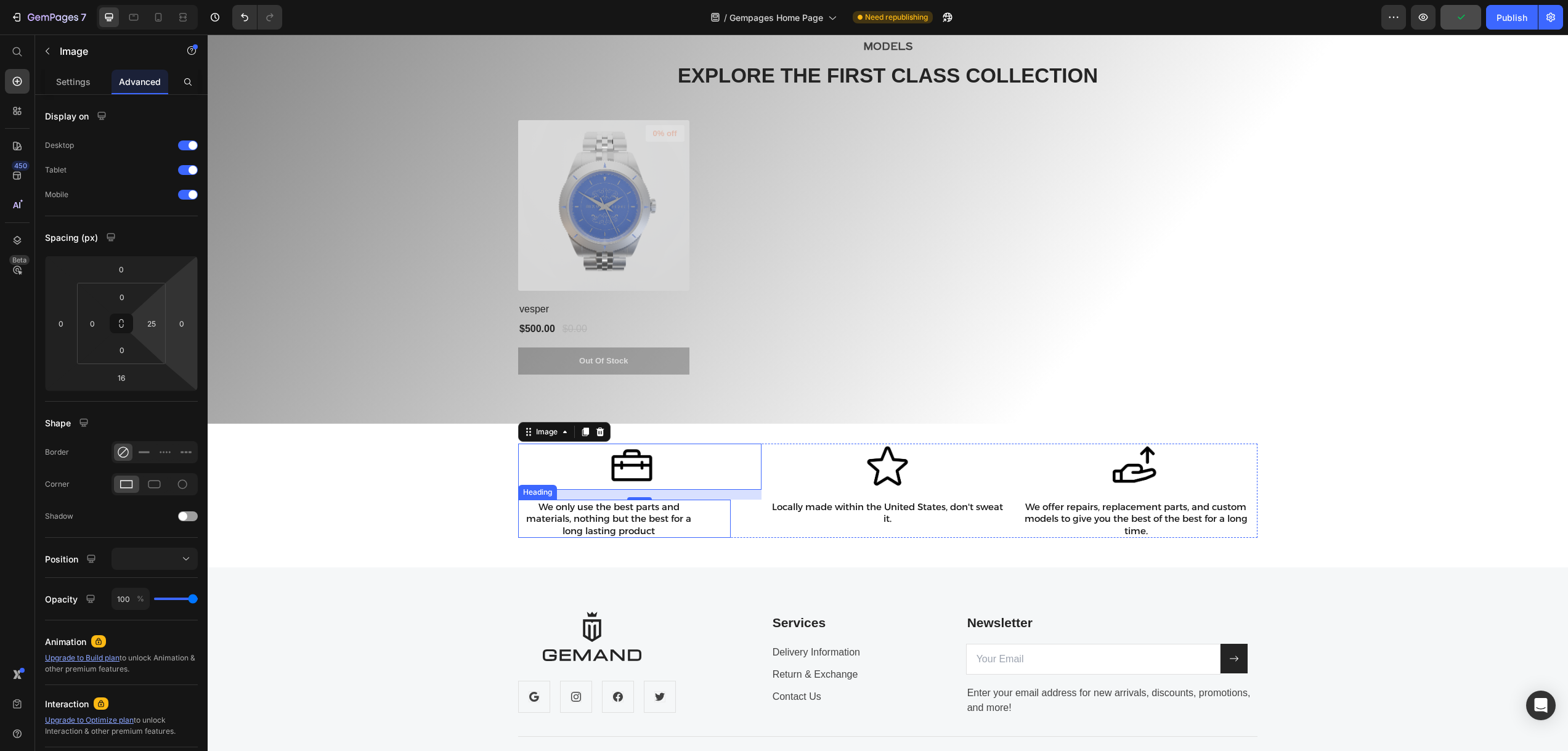 click on "16" at bounding box center (640, 495) 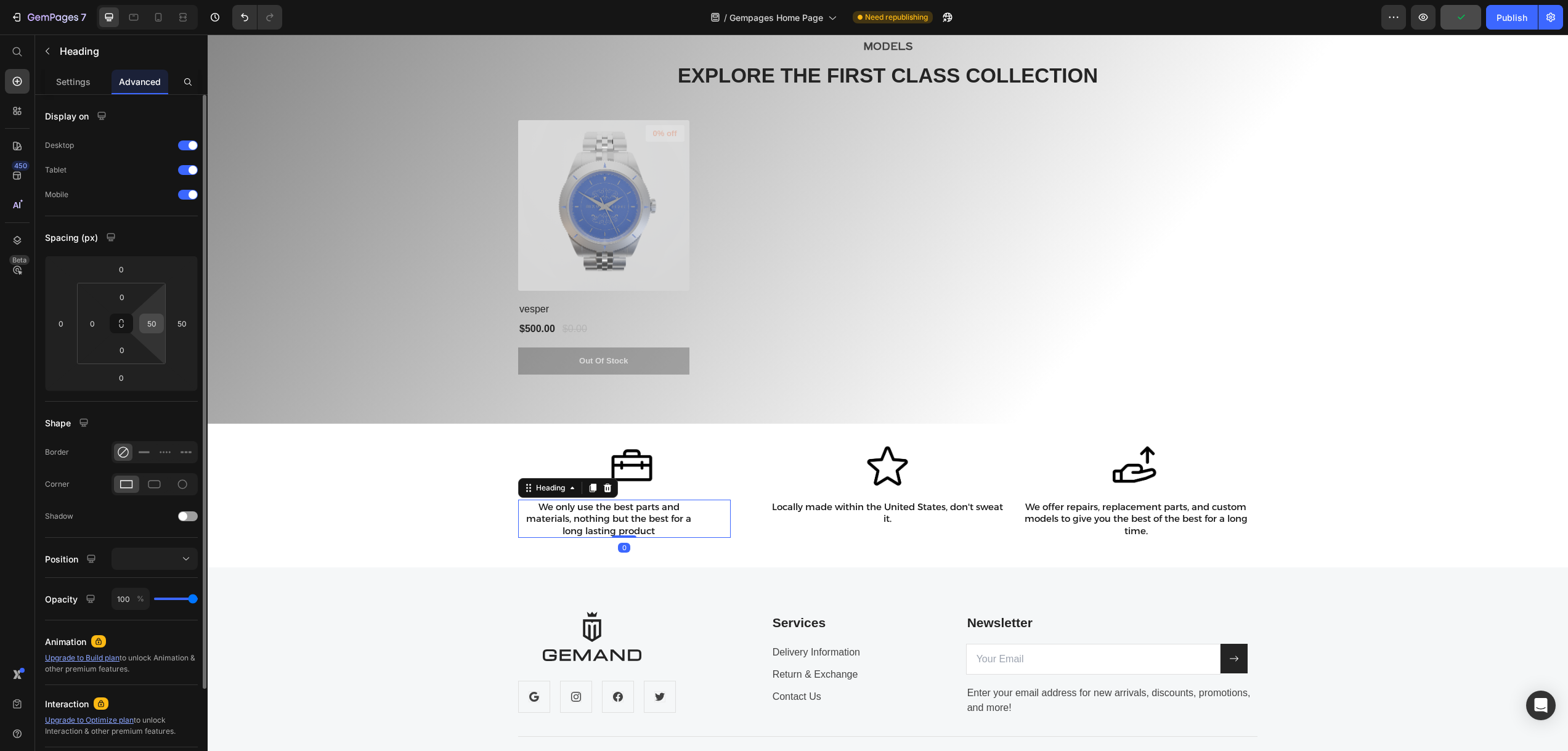 click on "50" at bounding box center (152, 323) 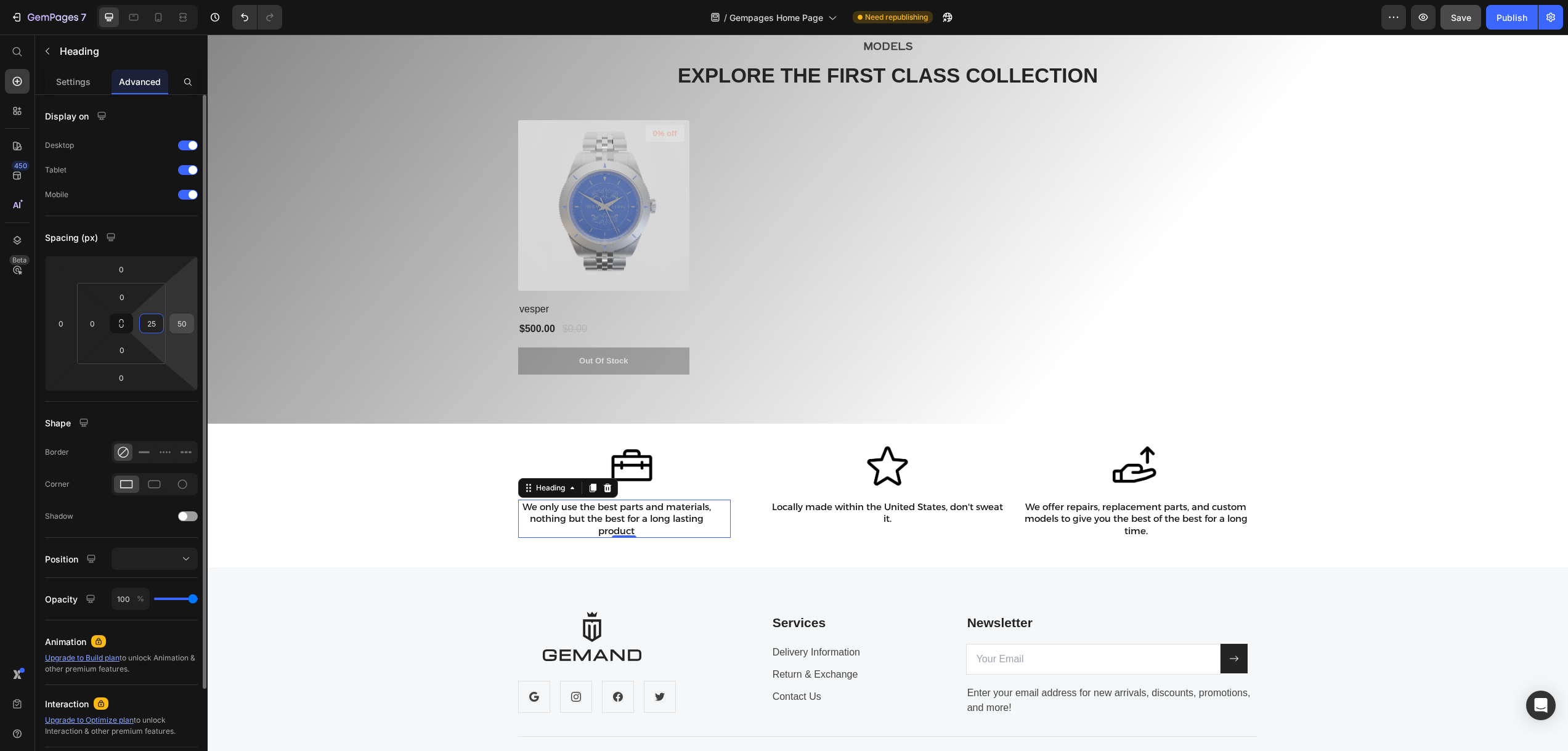 type on "25" 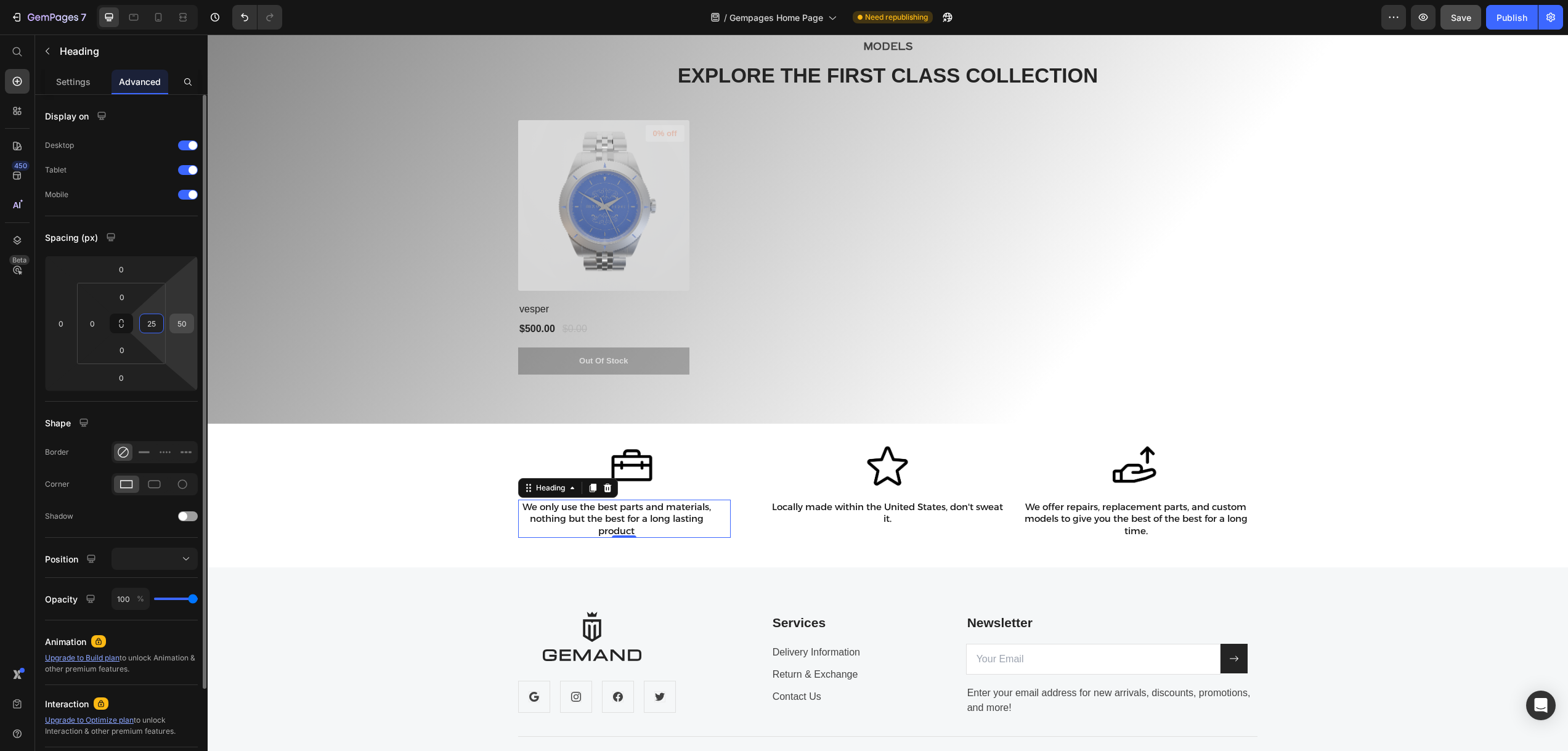 click on "50" at bounding box center (182, 323) 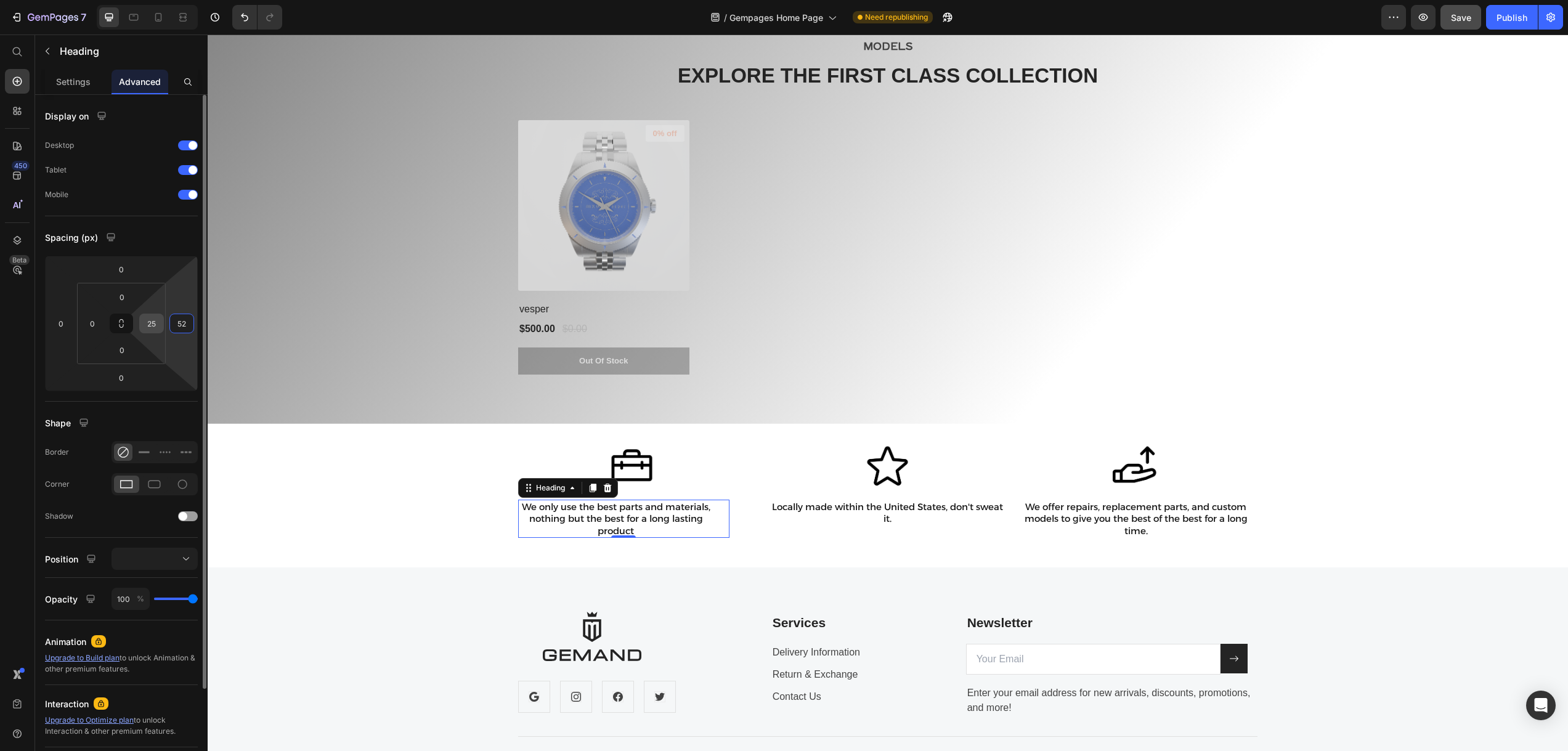 type on "52" 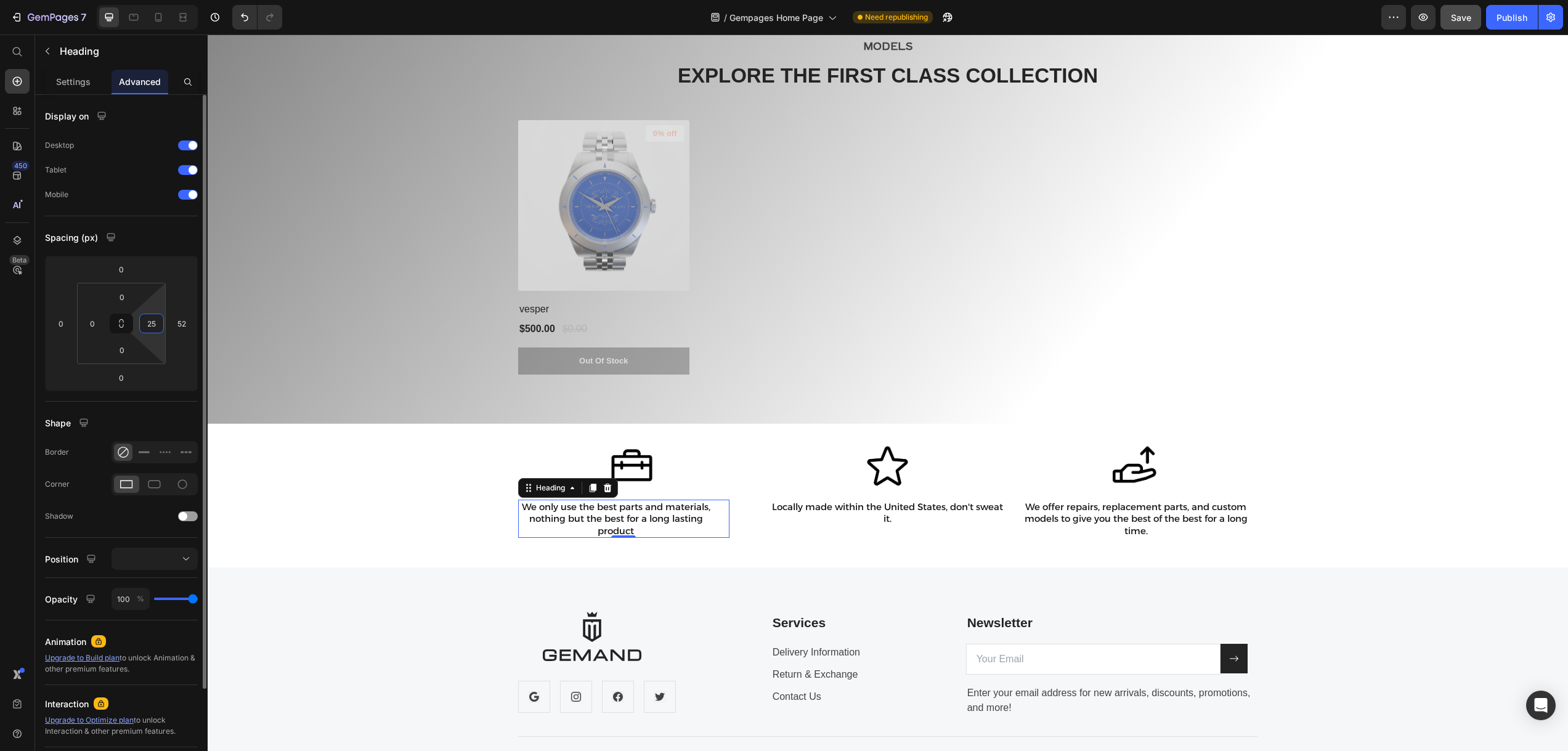 click on "25" at bounding box center (152, 323) 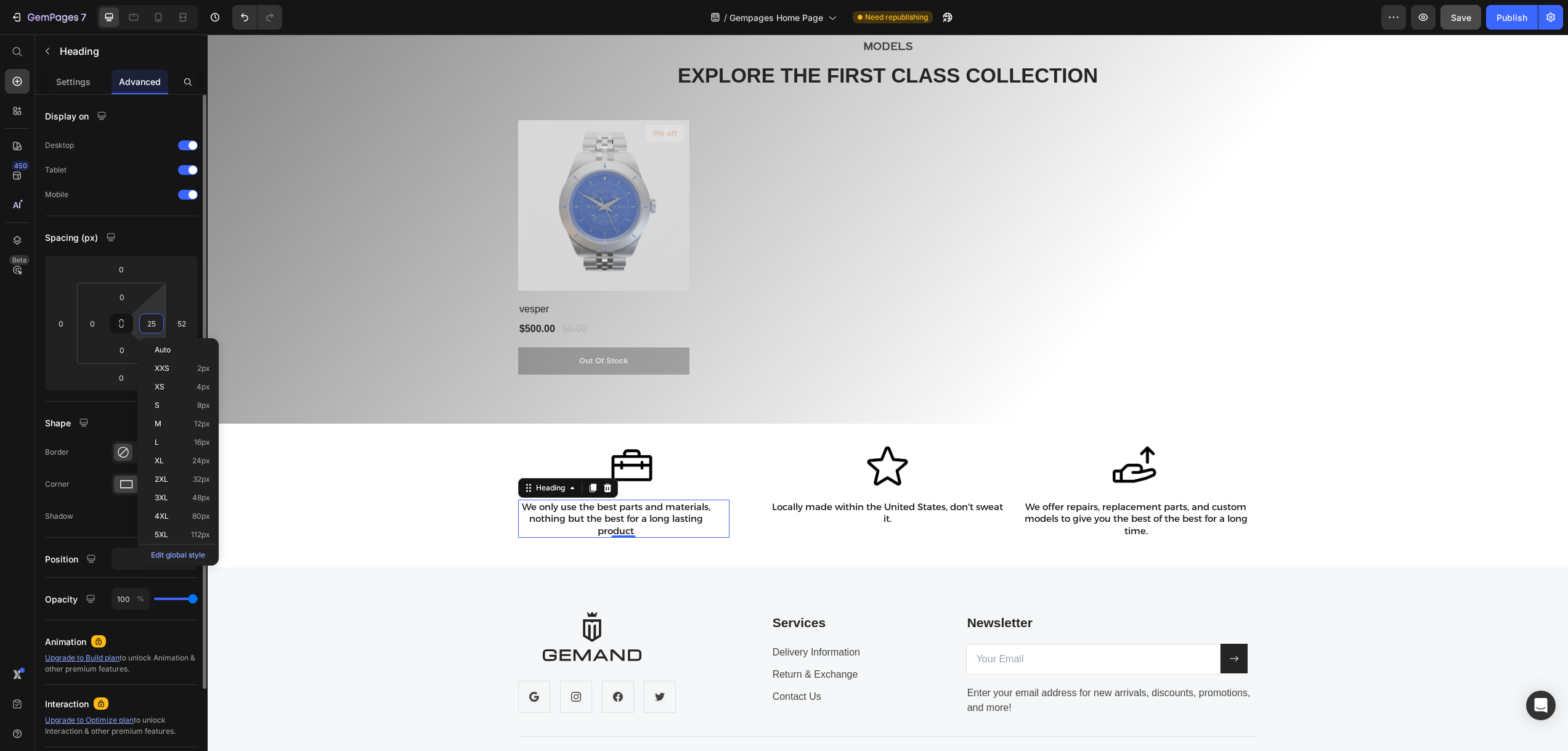type on "0" 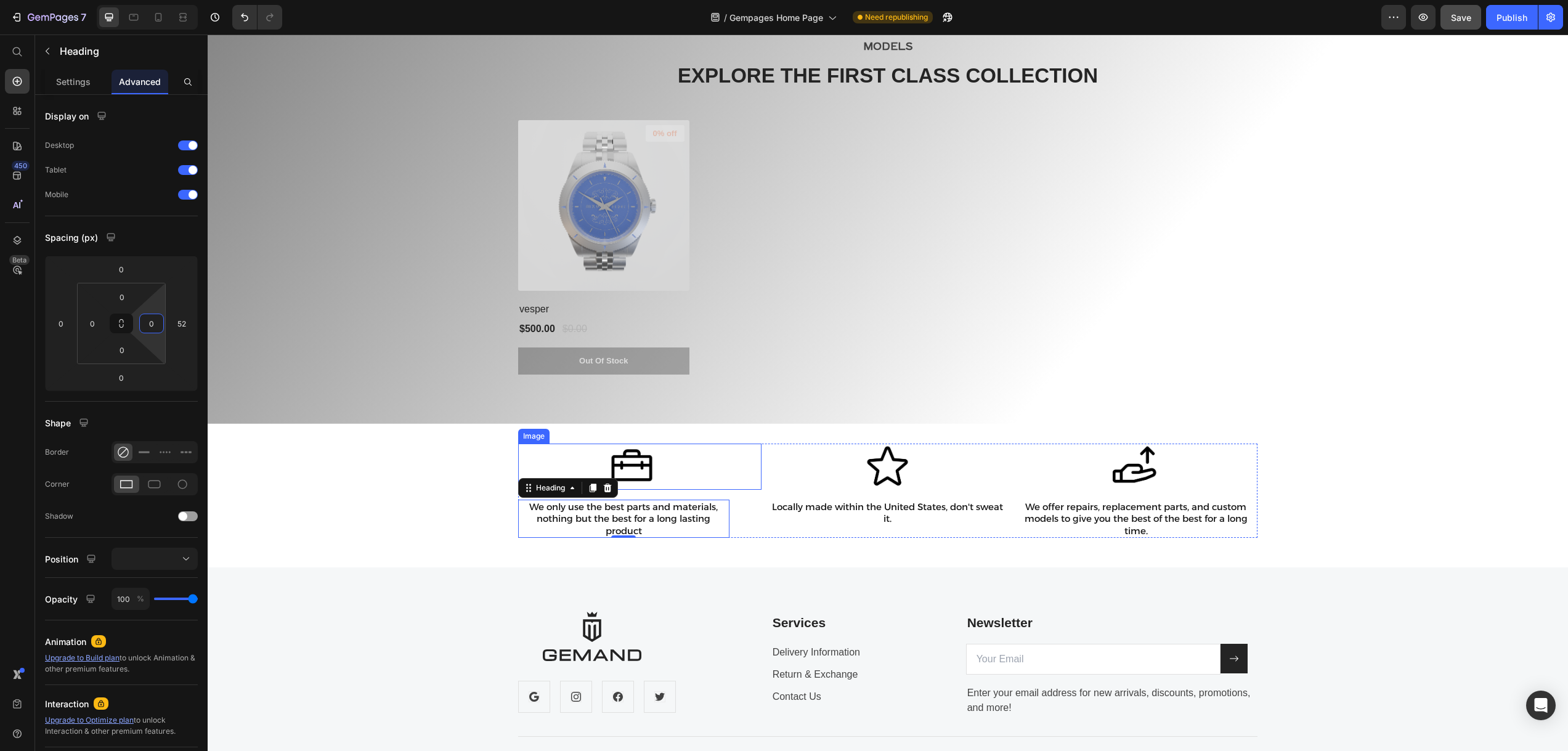 click at bounding box center [640, 466] 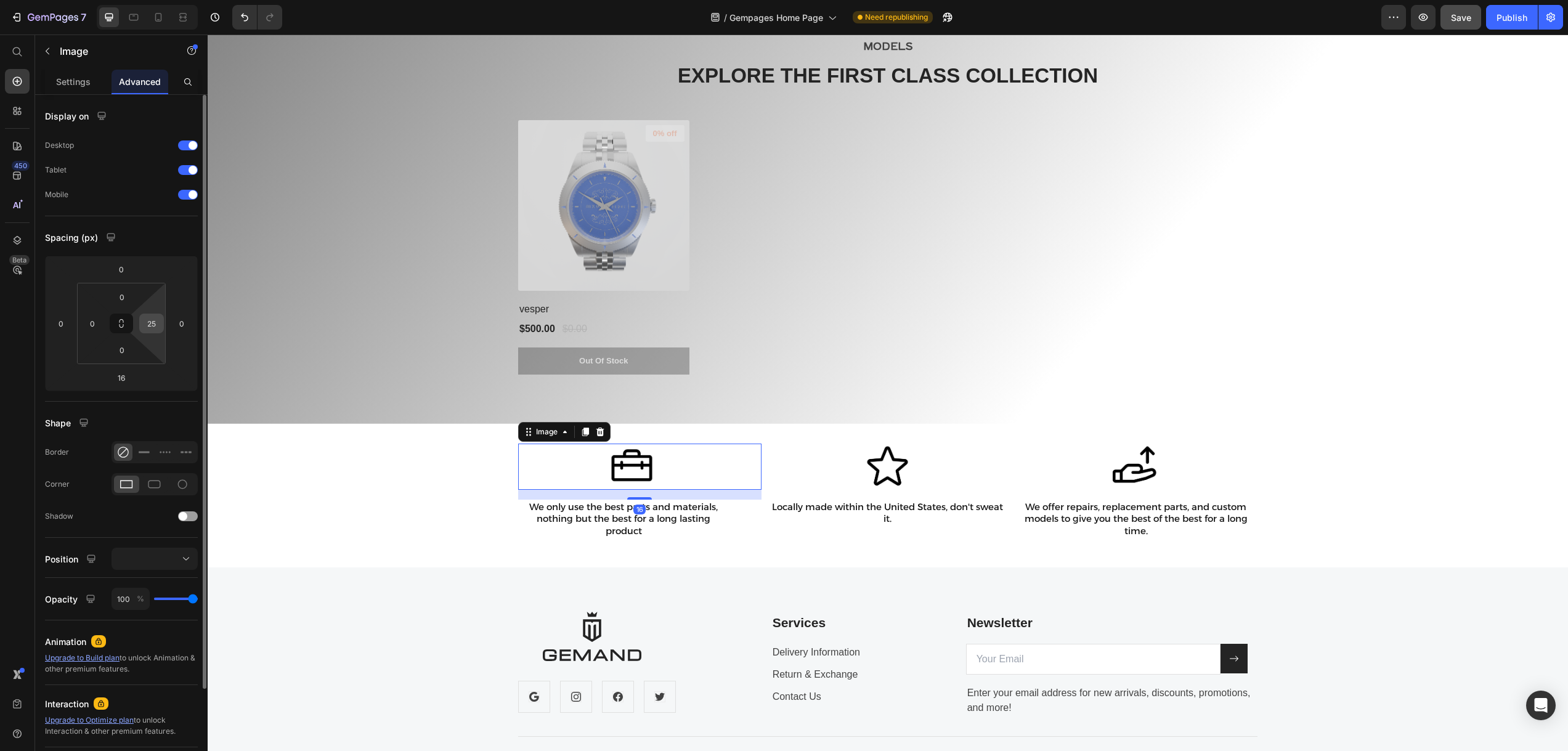 click on "25" at bounding box center (152, 323) 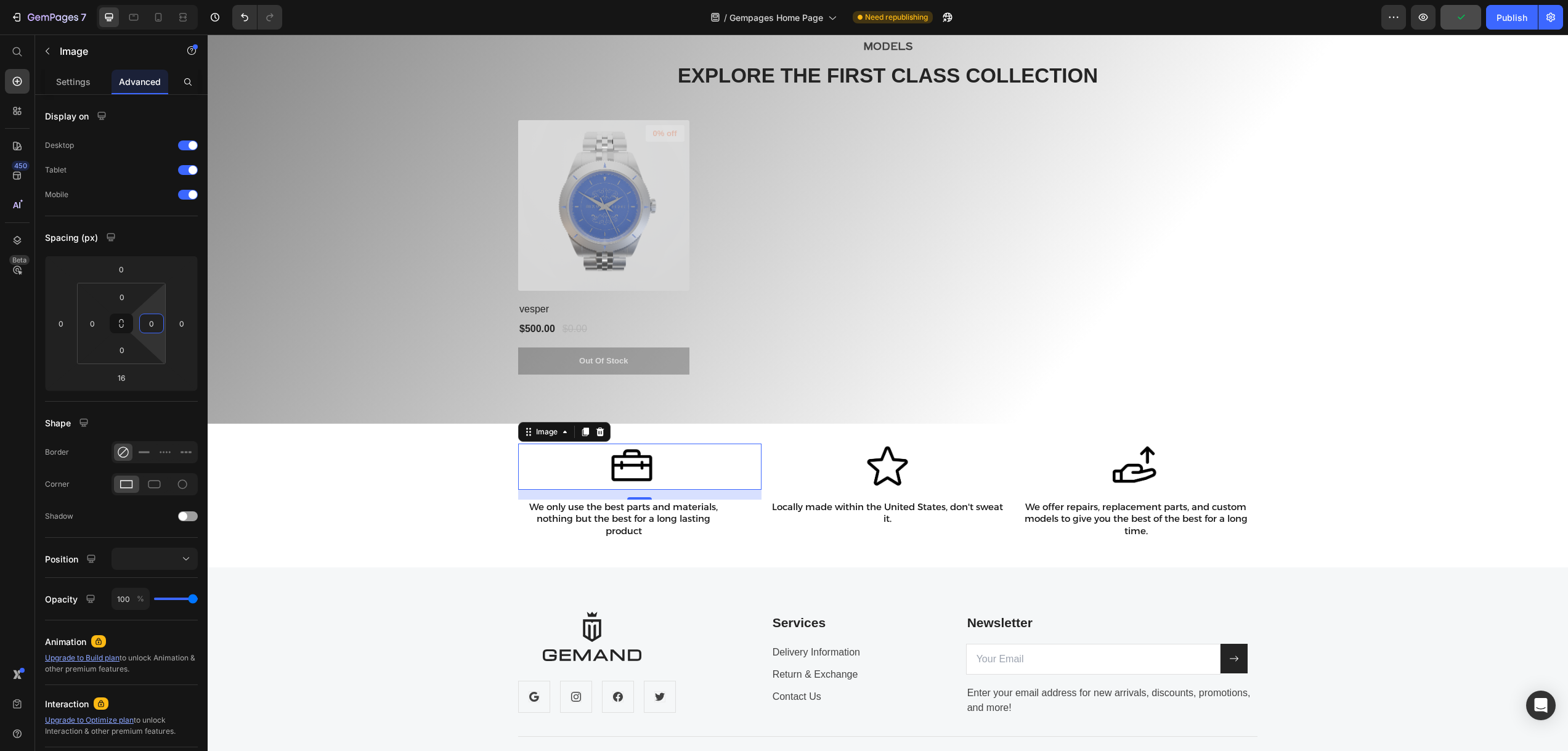 type on "0" 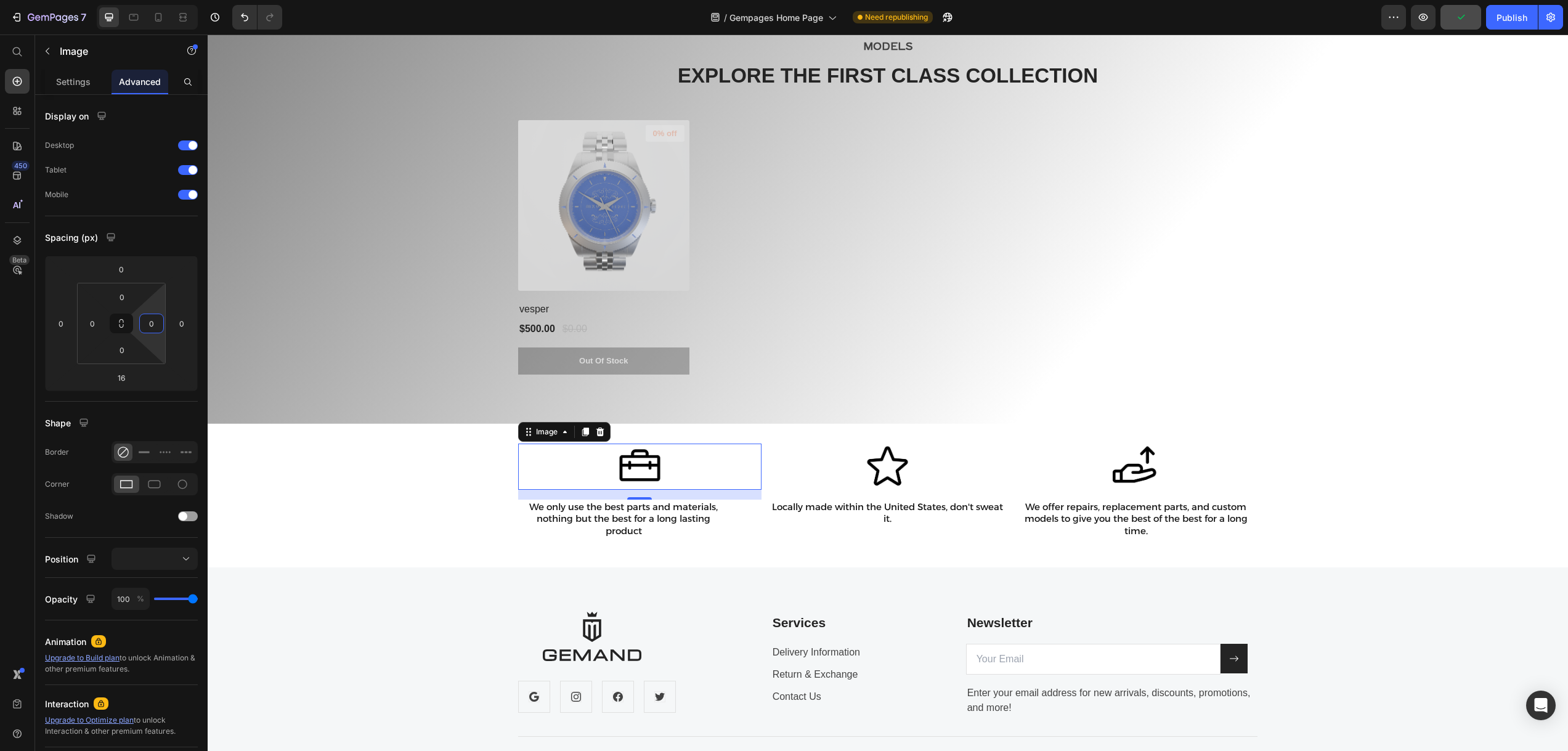 click on "16" at bounding box center [640, 495] 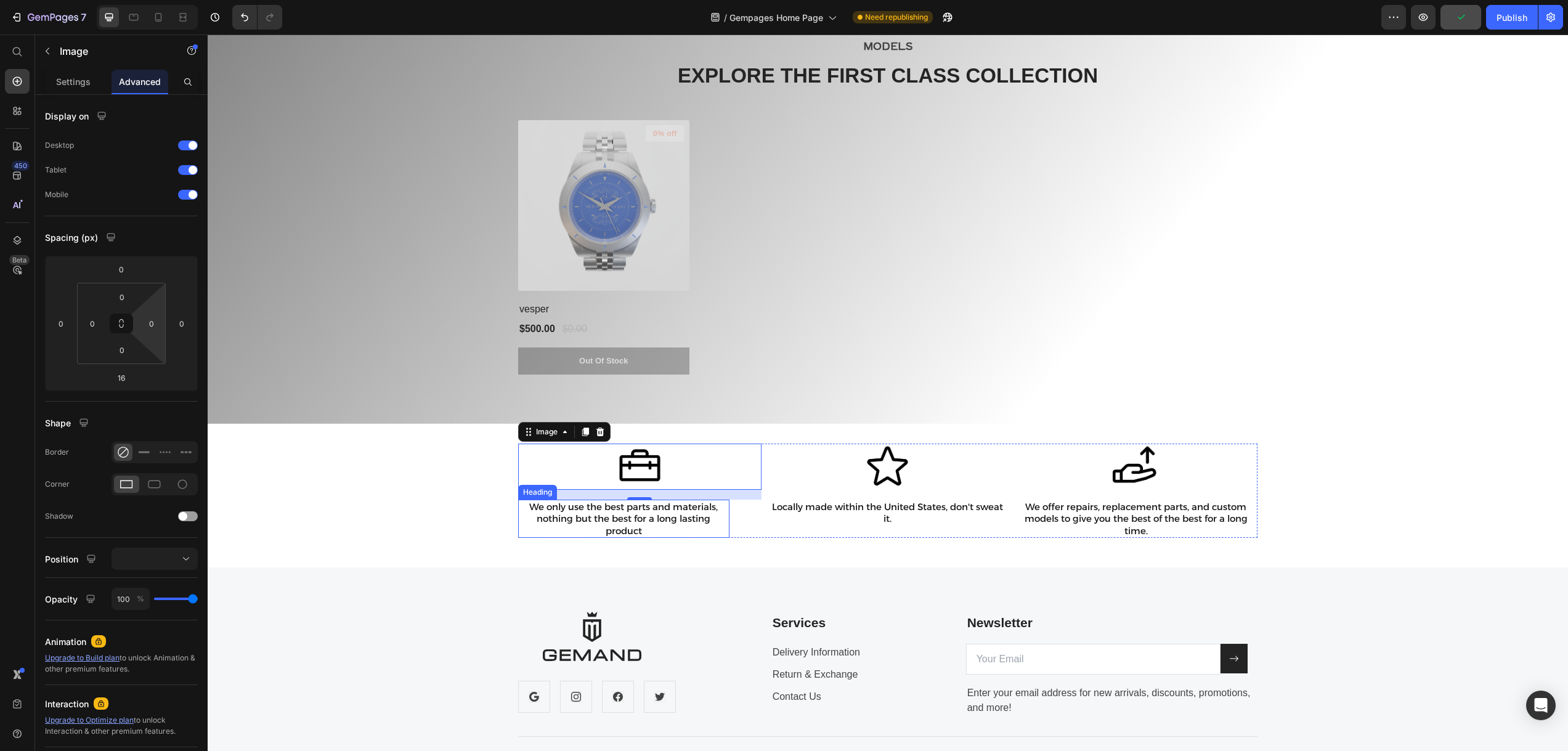 click on "We only use the best parts and materials, nothing but the best for a long lasting product" at bounding box center (624, 519) 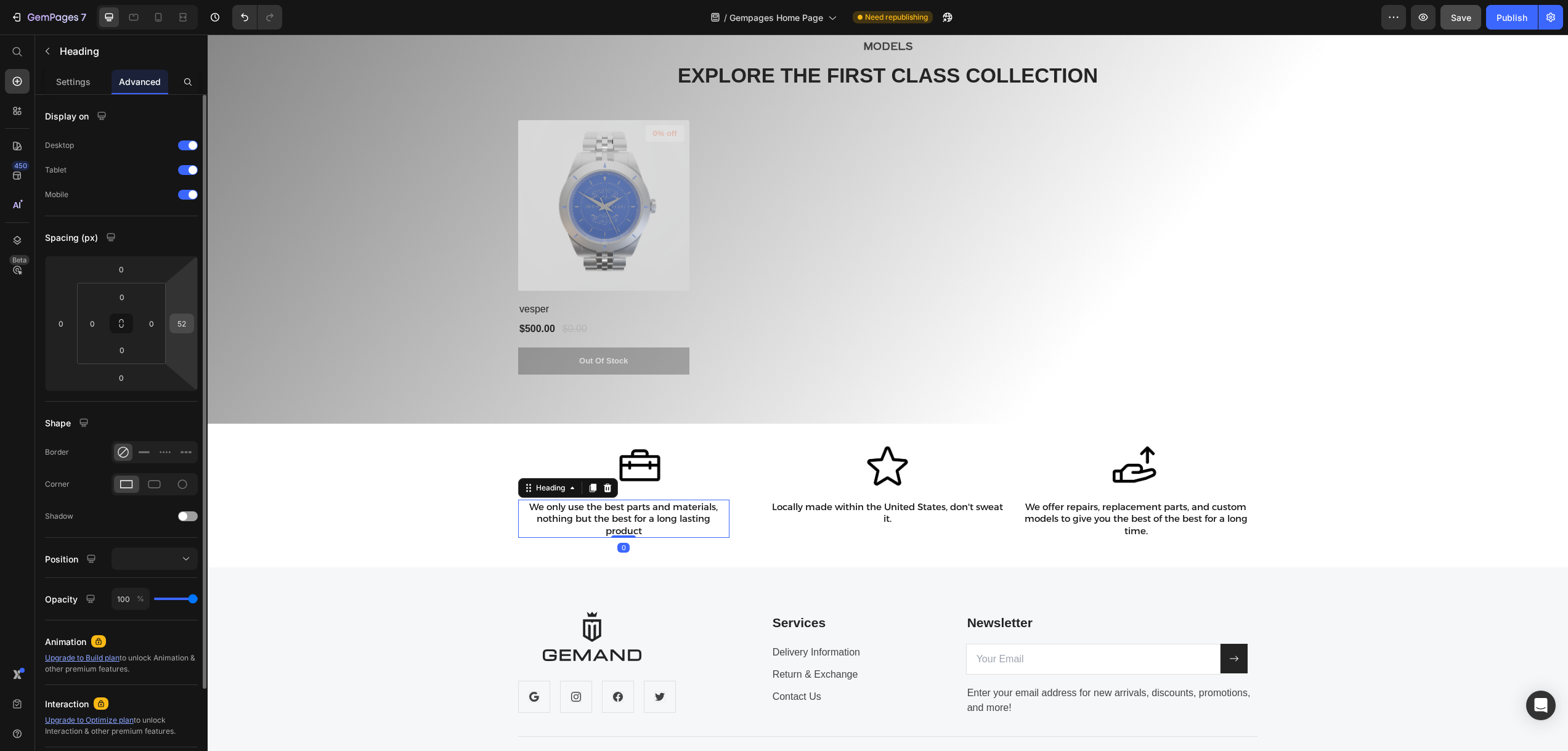 click on "52" at bounding box center [182, 323] 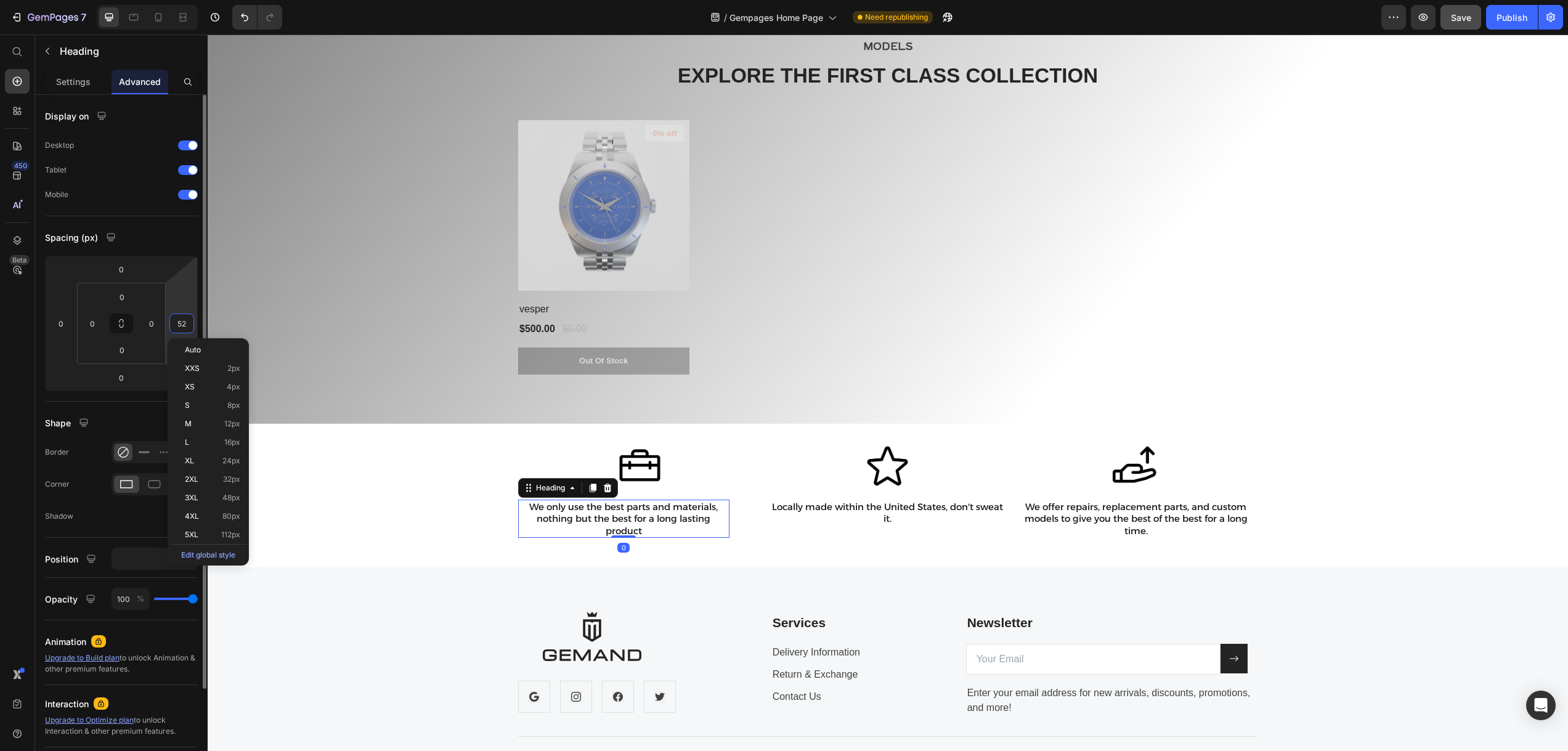 type on "0" 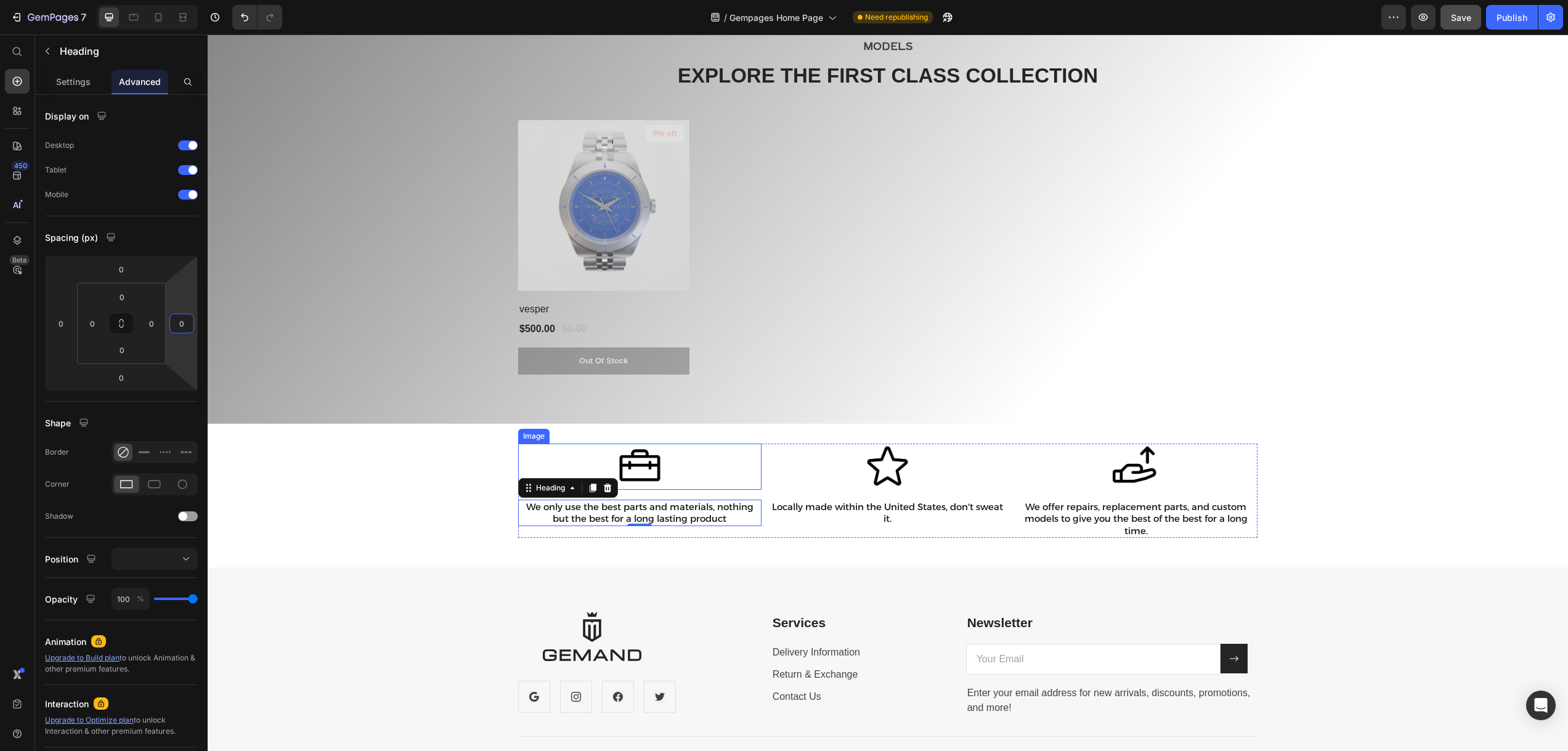 click at bounding box center [640, 466] 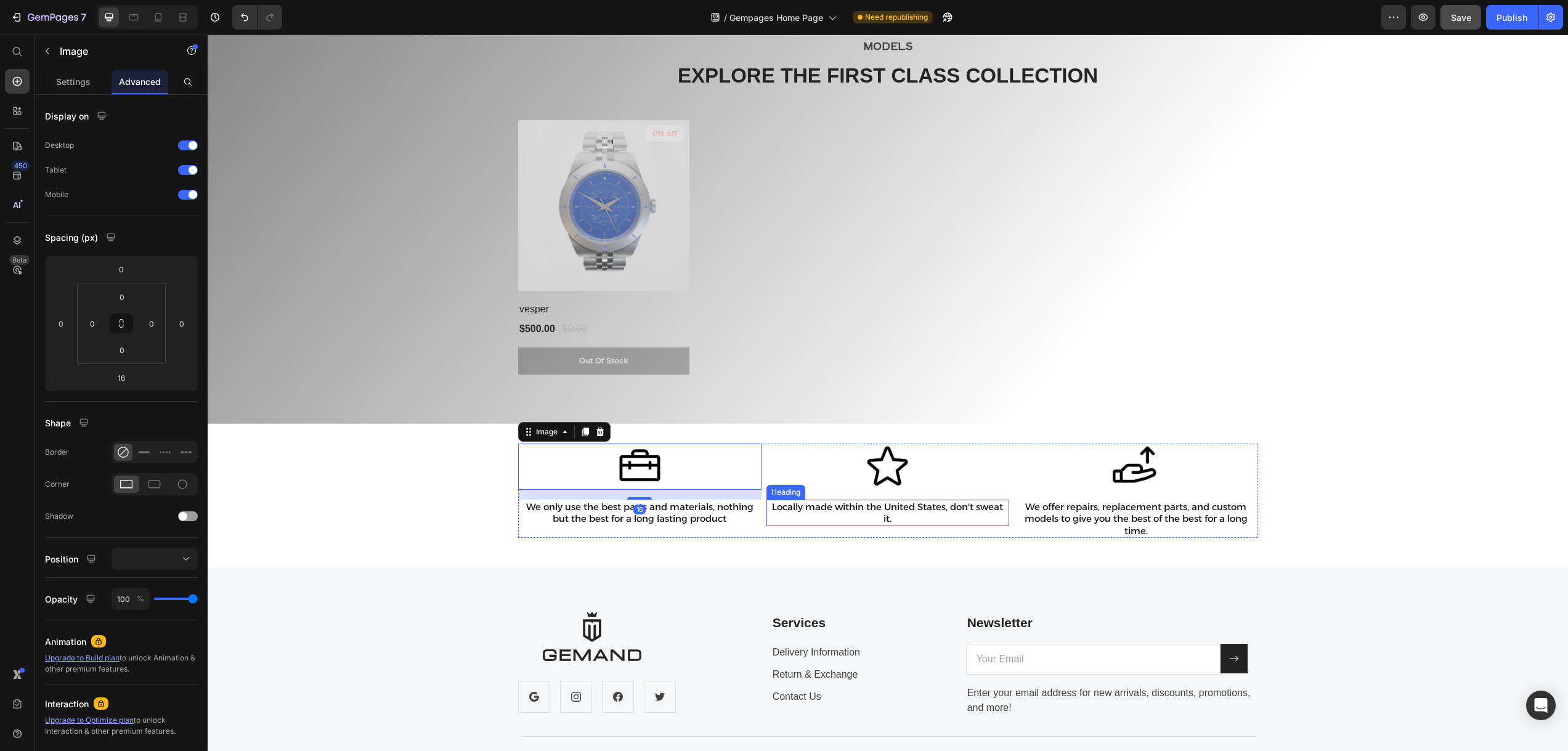 click on "Locally made within the United States, don't sweat it." at bounding box center (888, 513) 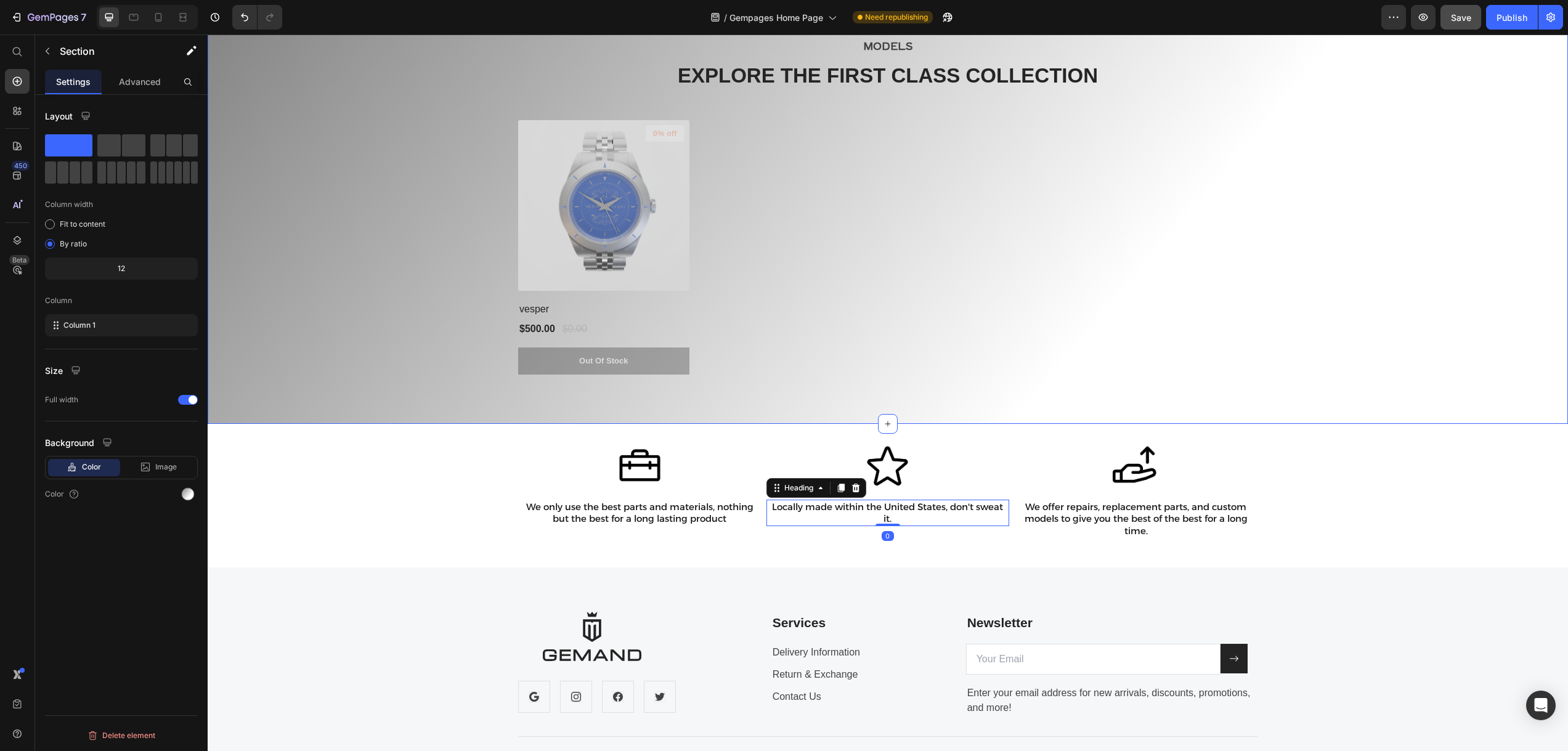 click on "MODELS Text block EXPLORE THE FIRST CLASS COLLECTION Heading (P) Images 0% off Product Badge vesper (P) Title $500.00 (P) Price $0.00 (P) Price Row Out Of Stock (P) Cart Button Row Product List Row Section 8" at bounding box center (888, 205) 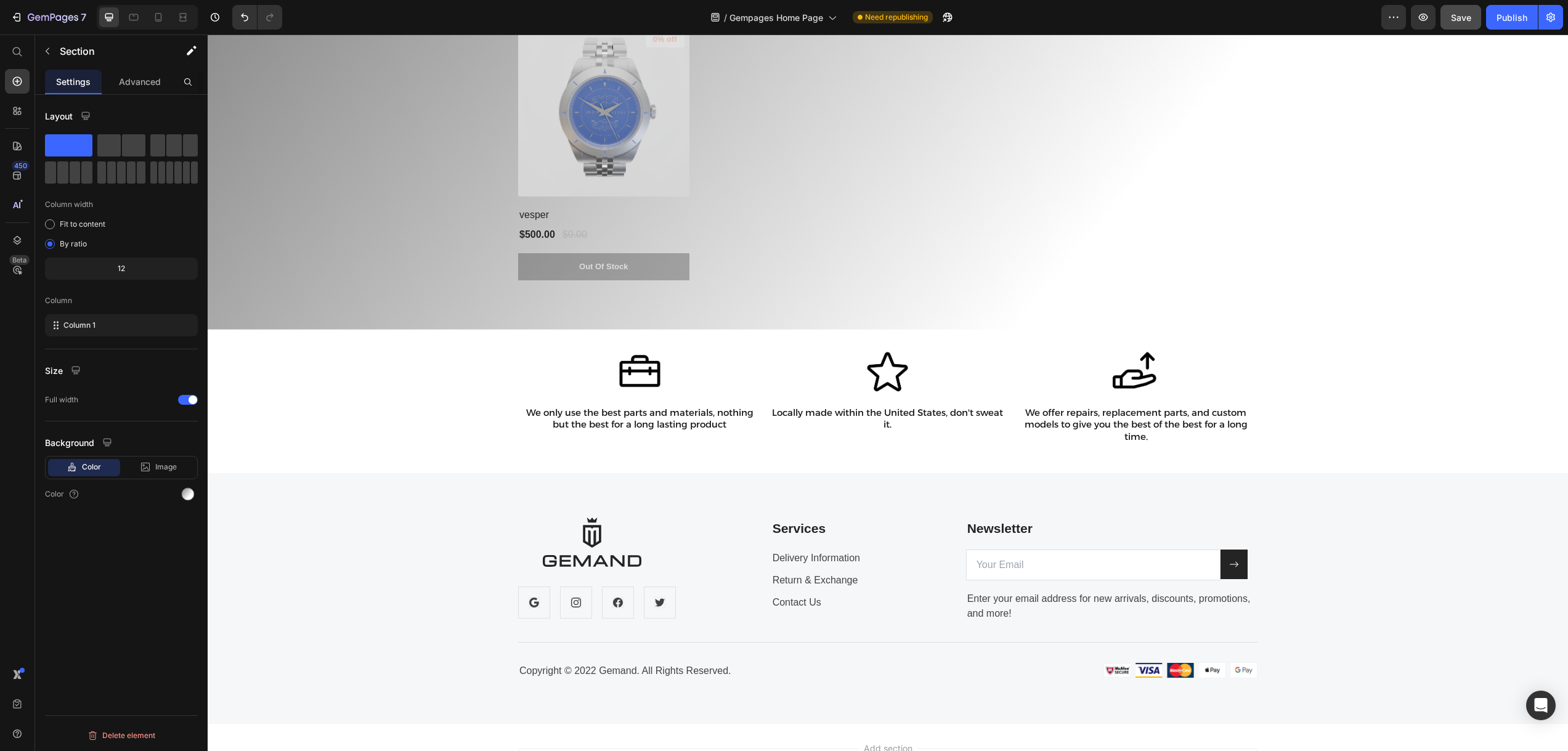 scroll, scrollTop: 4128, scrollLeft: 0, axis: vertical 